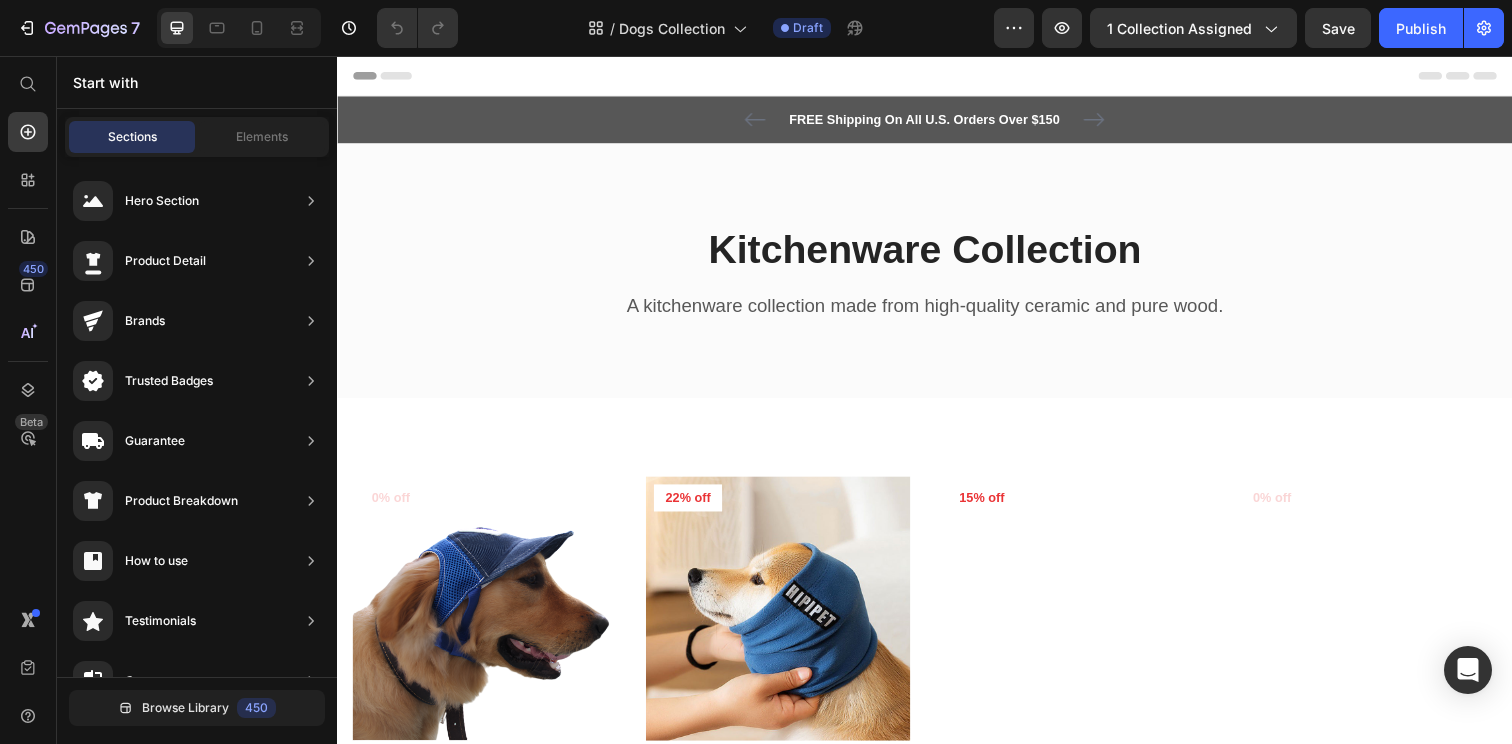 scroll, scrollTop: 0, scrollLeft: 0, axis: both 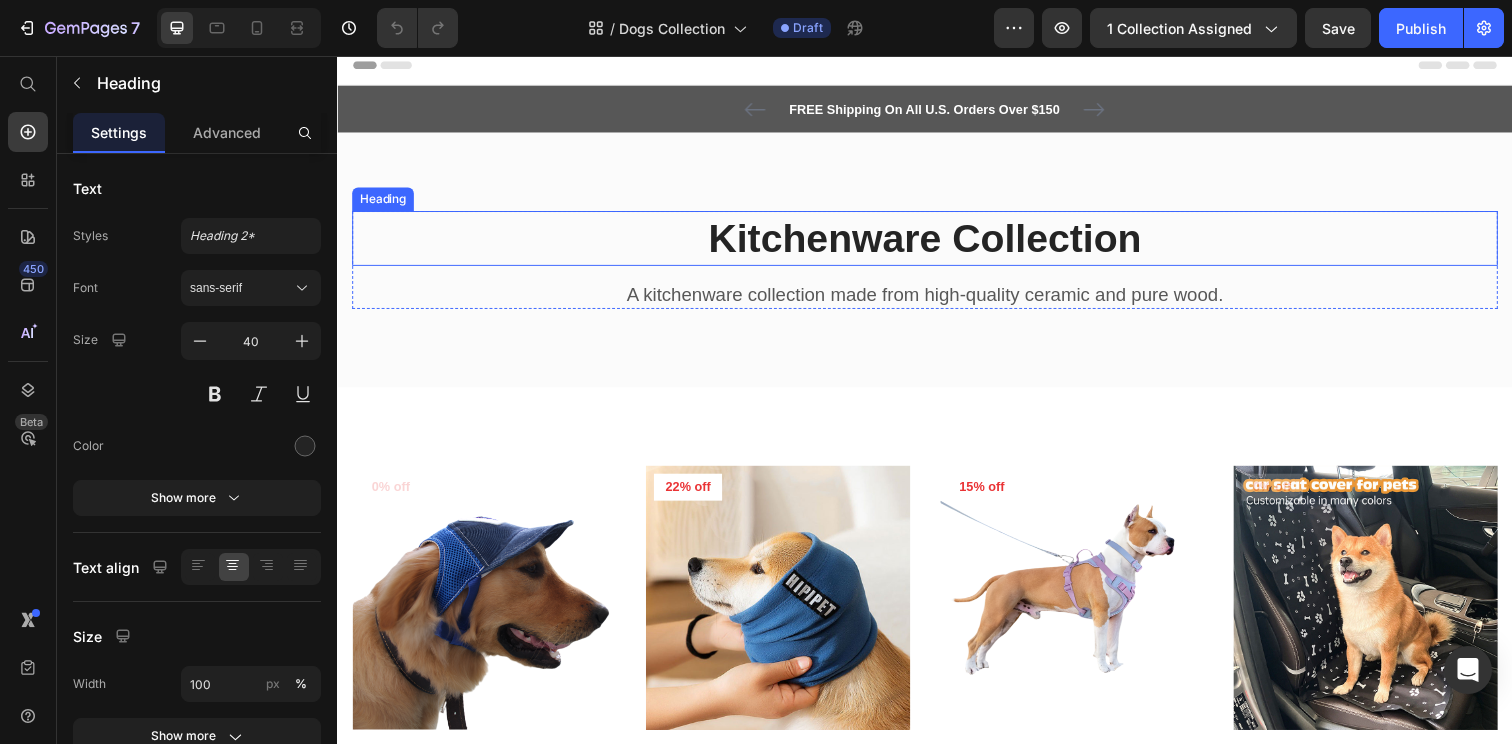 click on "Kitchenware Collection" at bounding box center (937, 242) 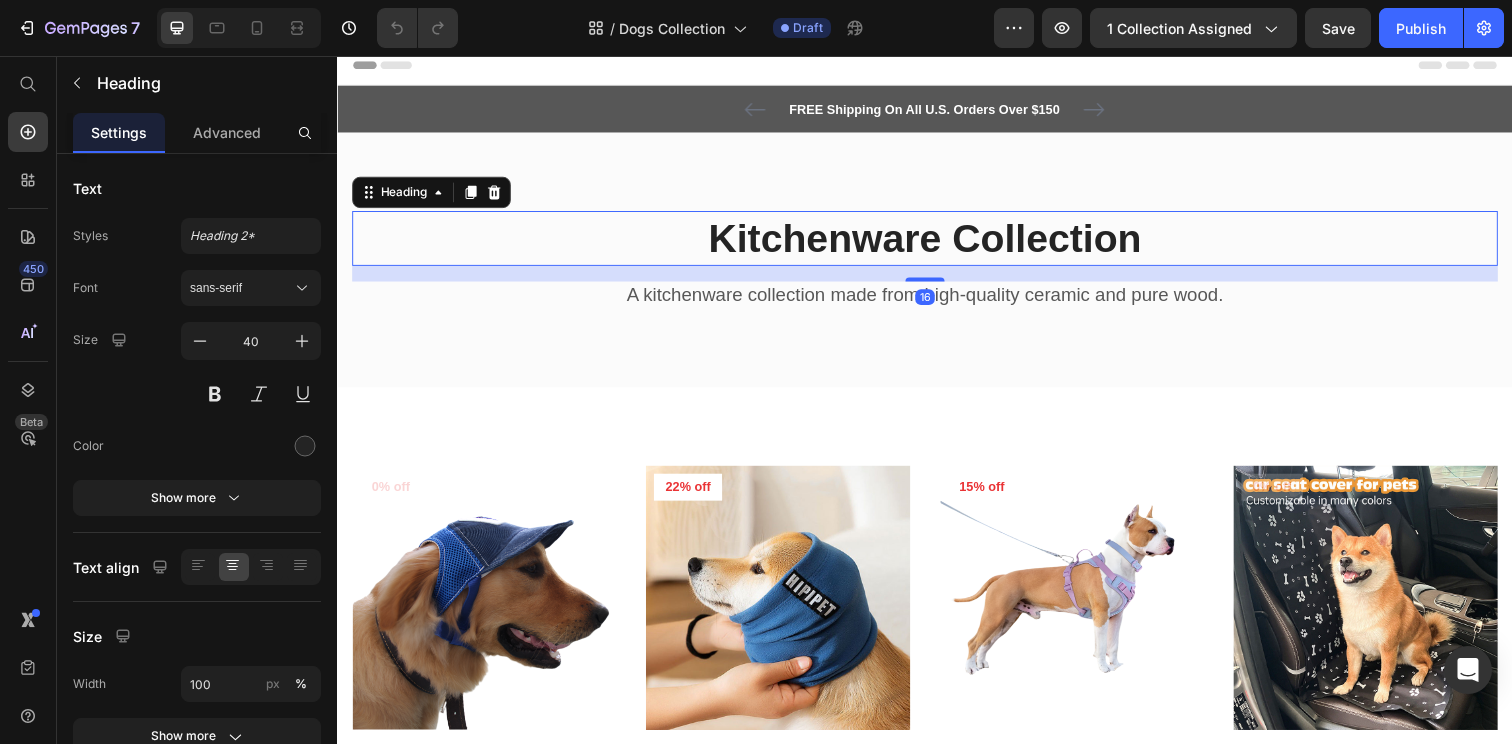click on "Kitchenware Collection" at bounding box center (937, 242) 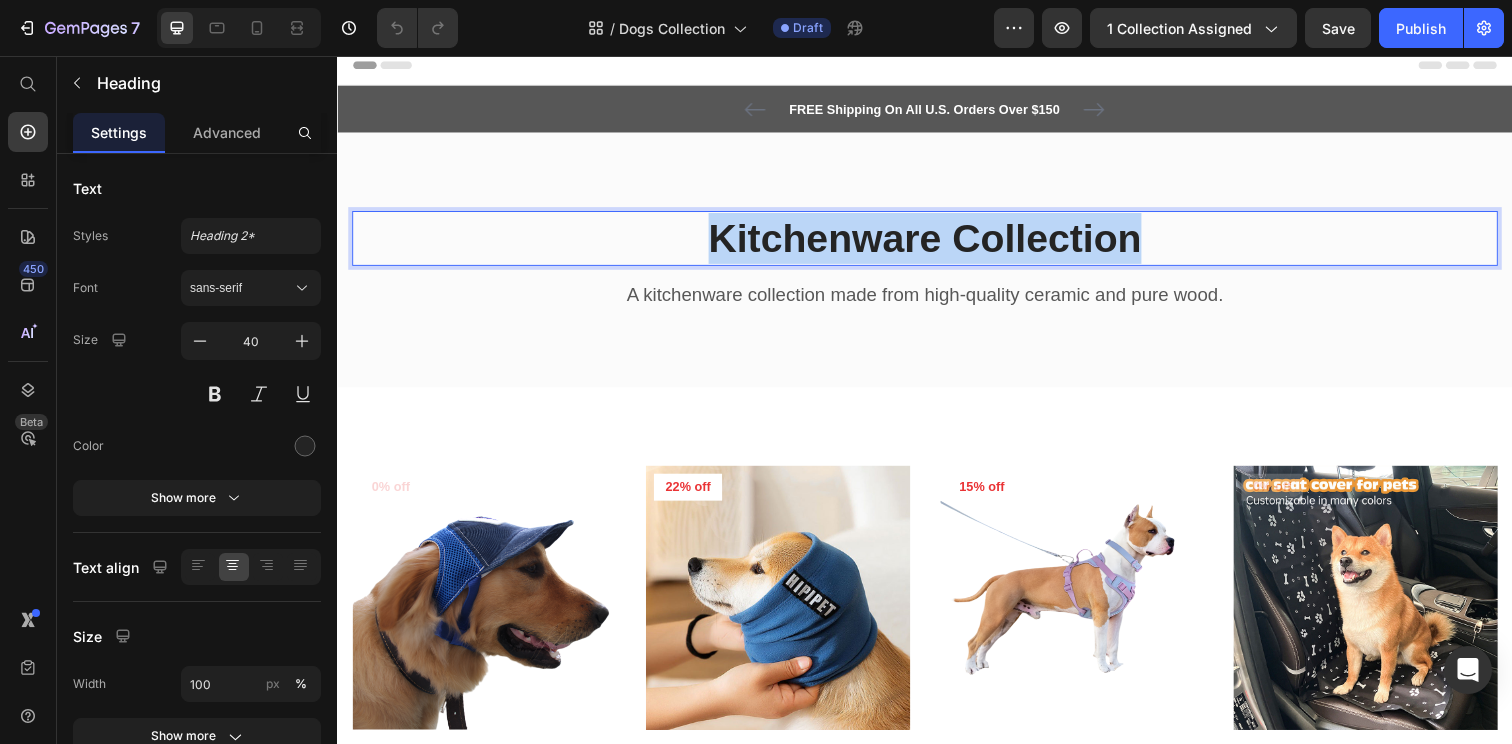 click on "Kitchenware Collection" at bounding box center (937, 242) 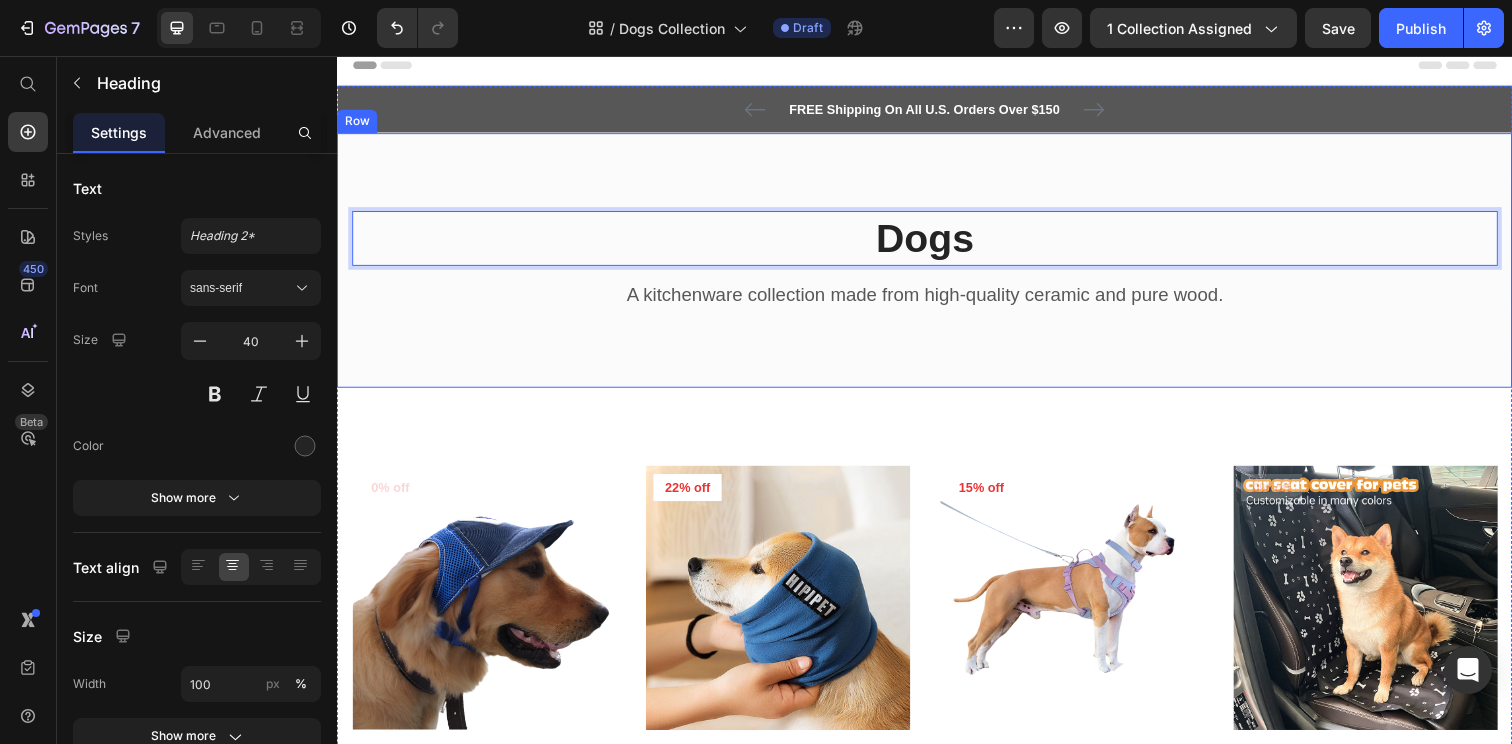 click on "Dogs Heading   16 A kitchenware collection made from high-quality ceramic and pure wood. Text block [GEOGRAPHIC_DATA]" at bounding box center [937, 264] 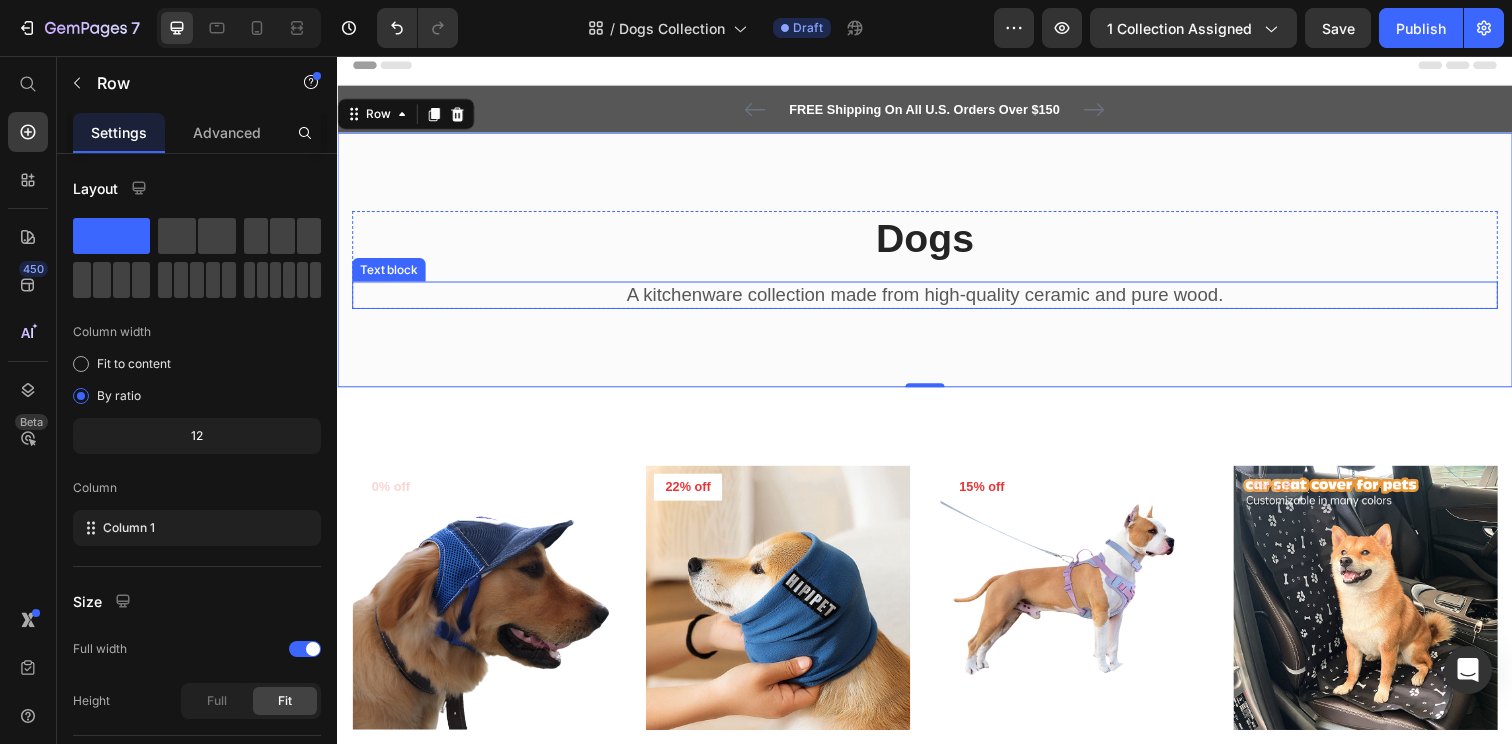 click on "A kitchenware collection made from high-quality ceramic and pure wood." at bounding box center [937, 300] 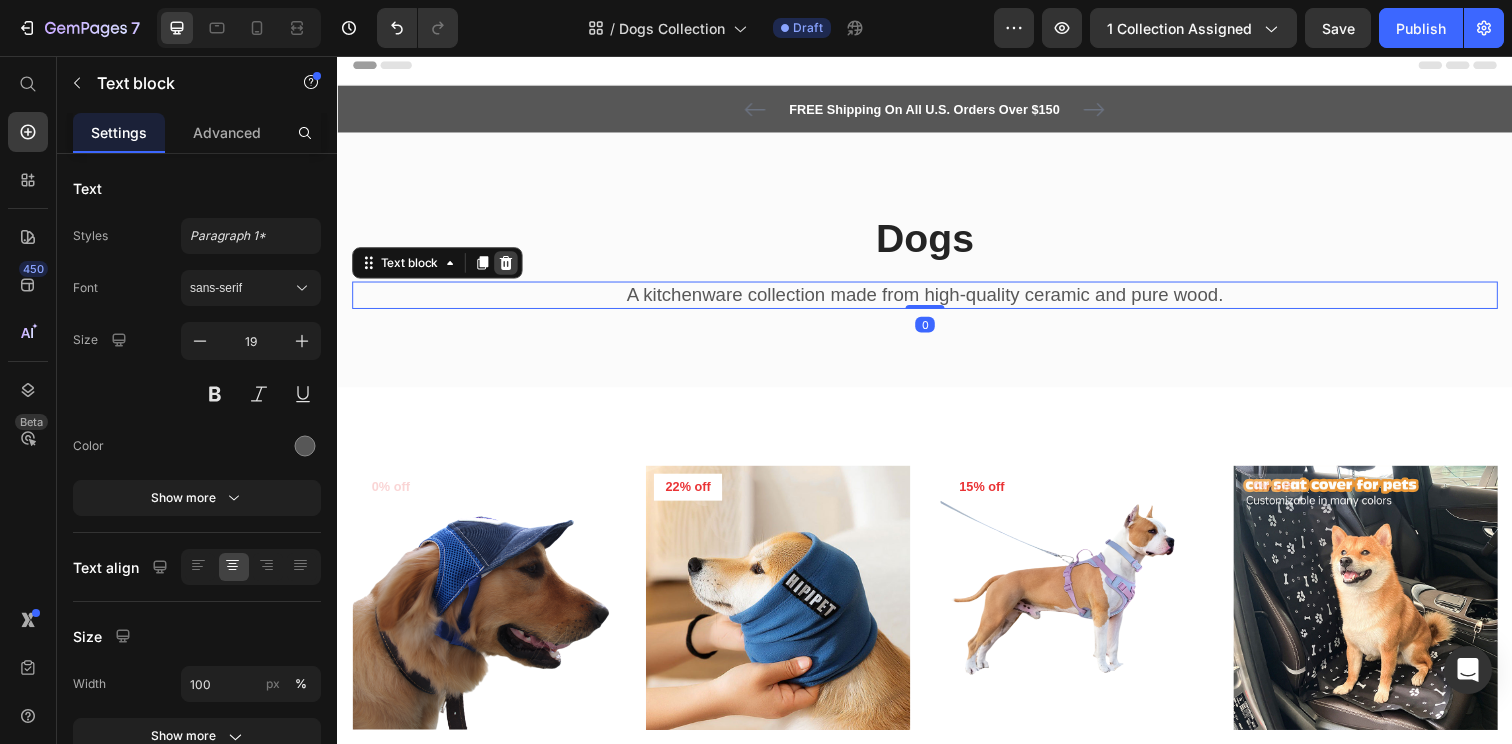 click 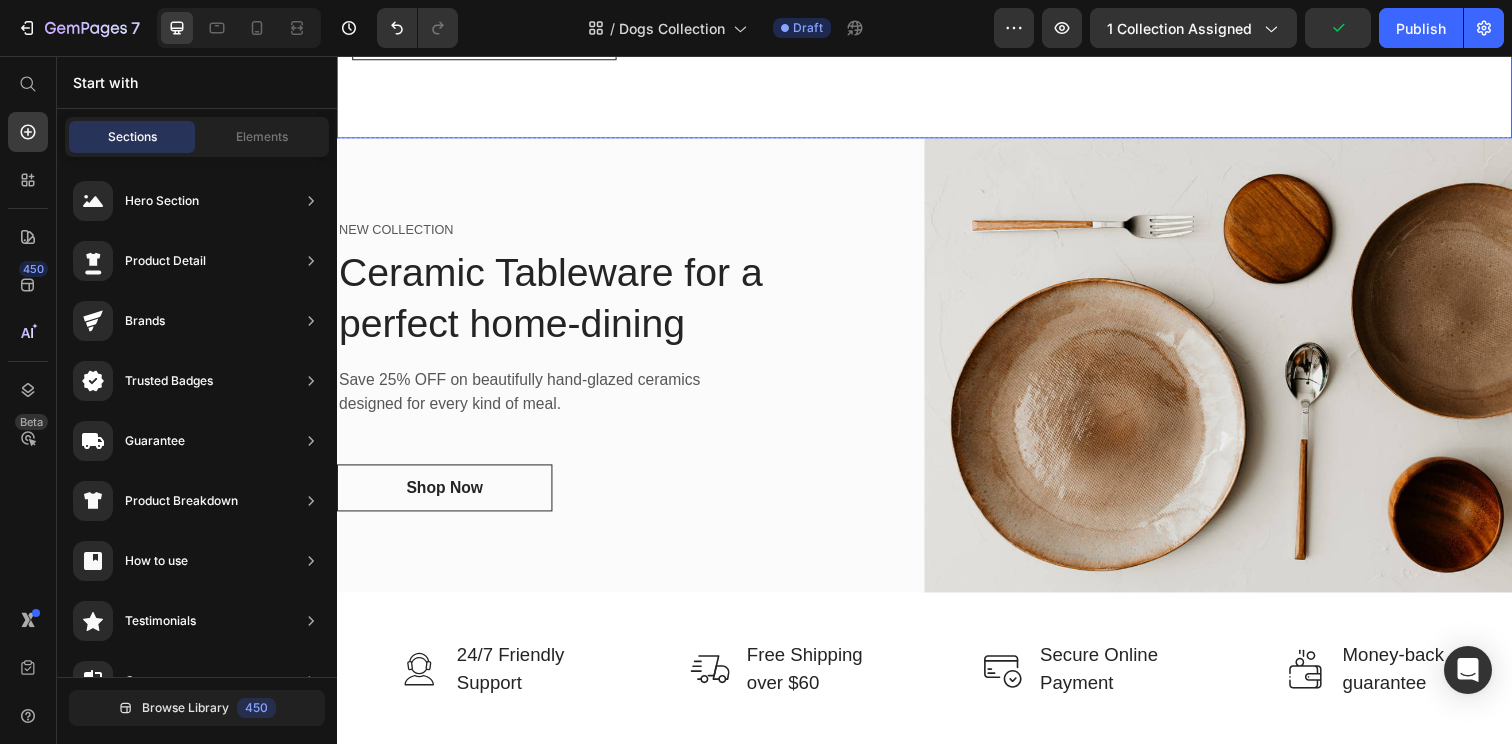 scroll, scrollTop: 1811, scrollLeft: 0, axis: vertical 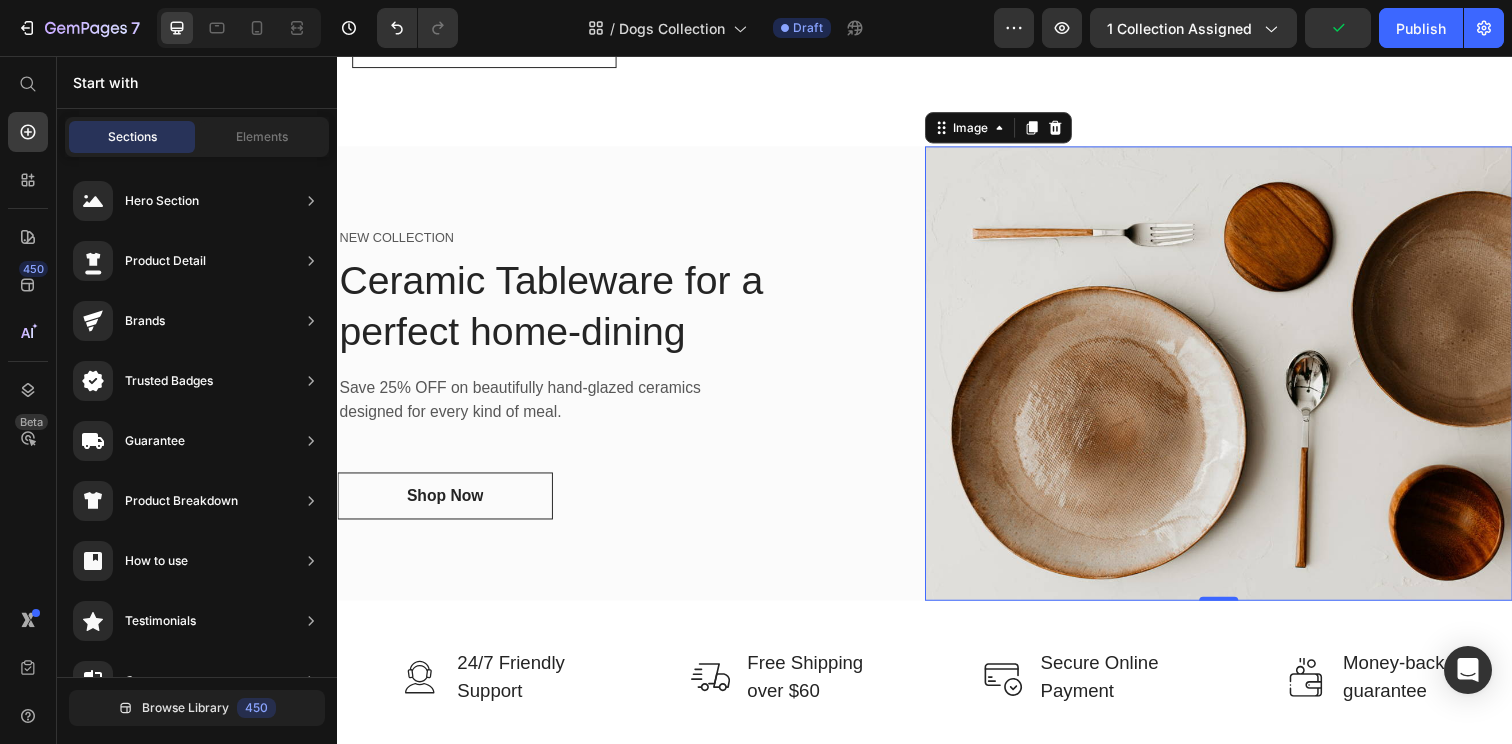 click at bounding box center [1237, 380] 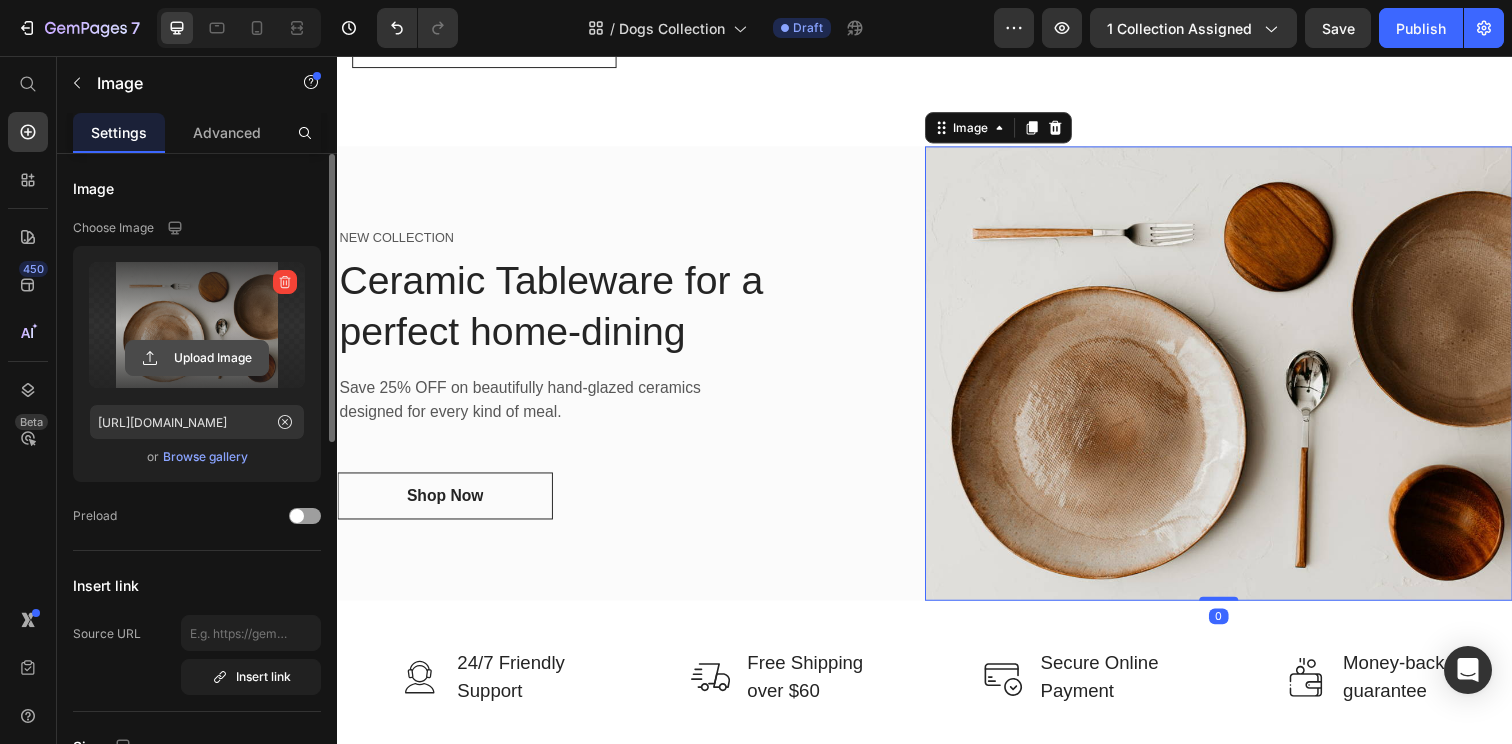 click 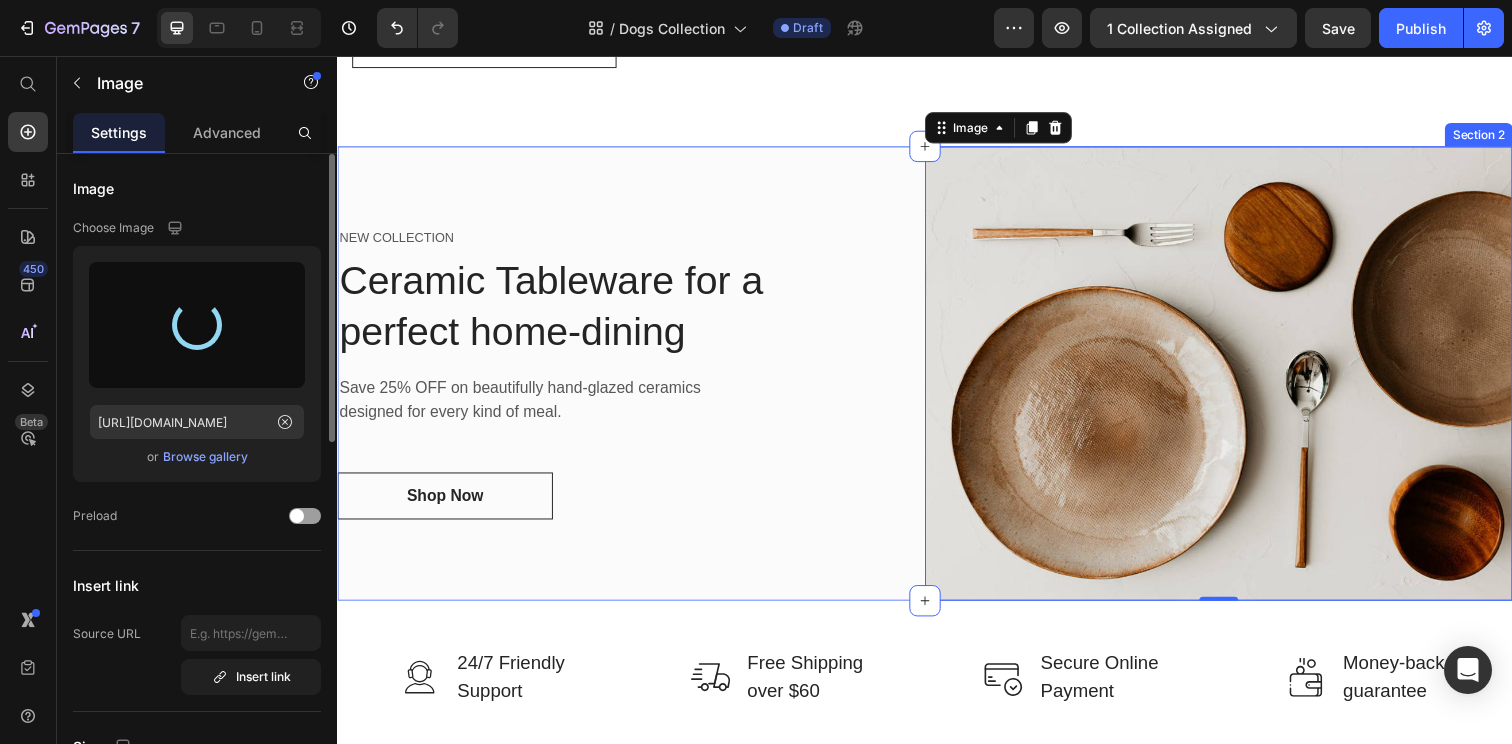 type on "[URL][DOMAIN_NAME]" 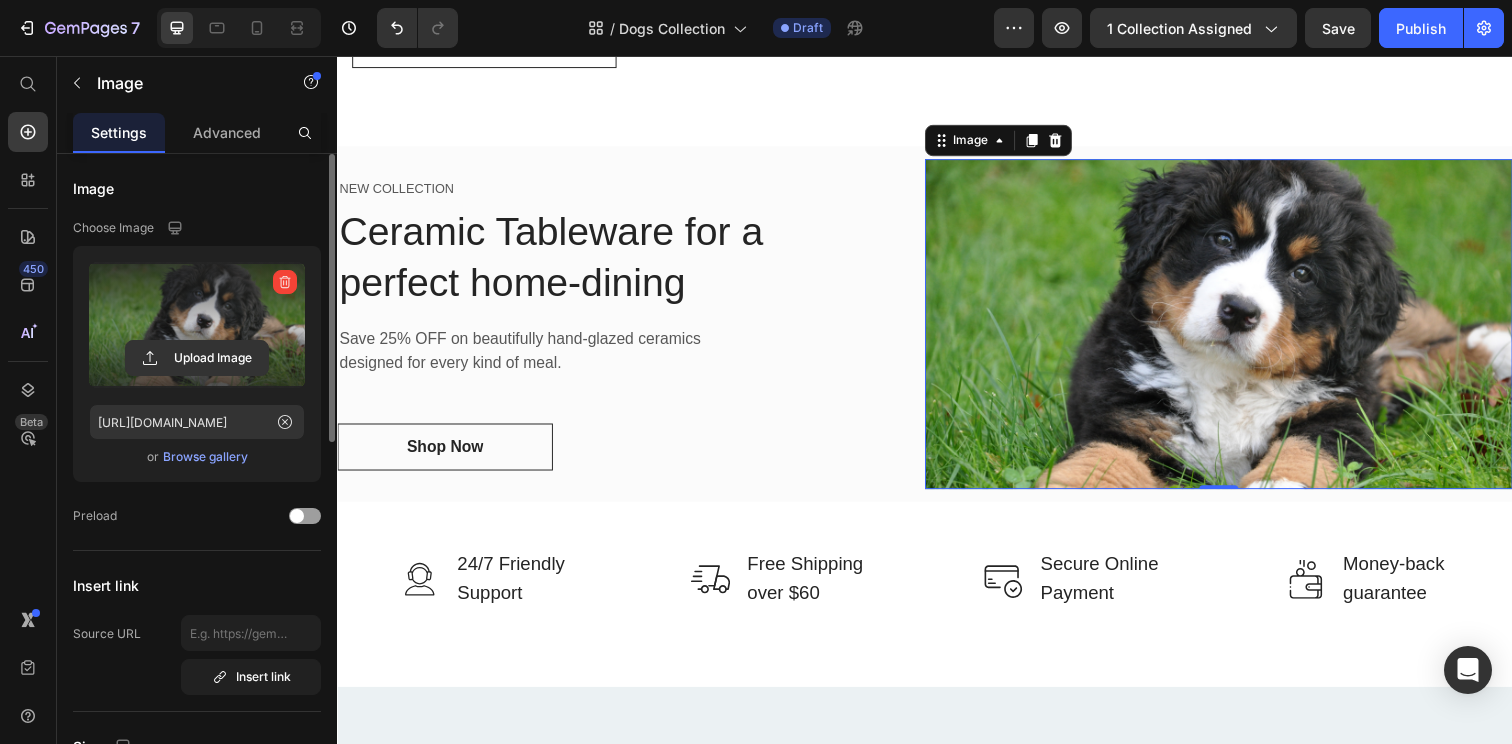 click at bounding box center [1237, 330] 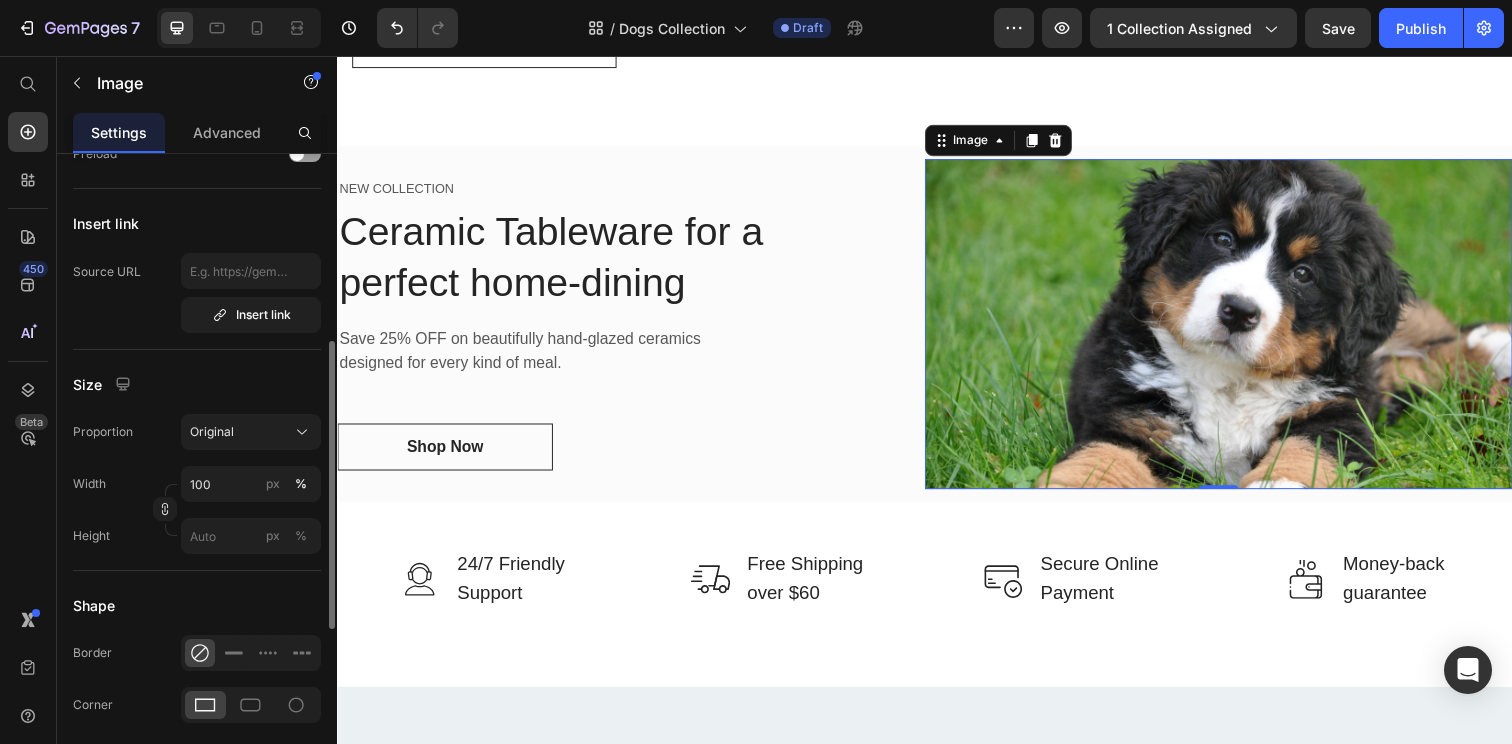scroll, scrollTop: 385, scrollLeft: 0, axis: vertical 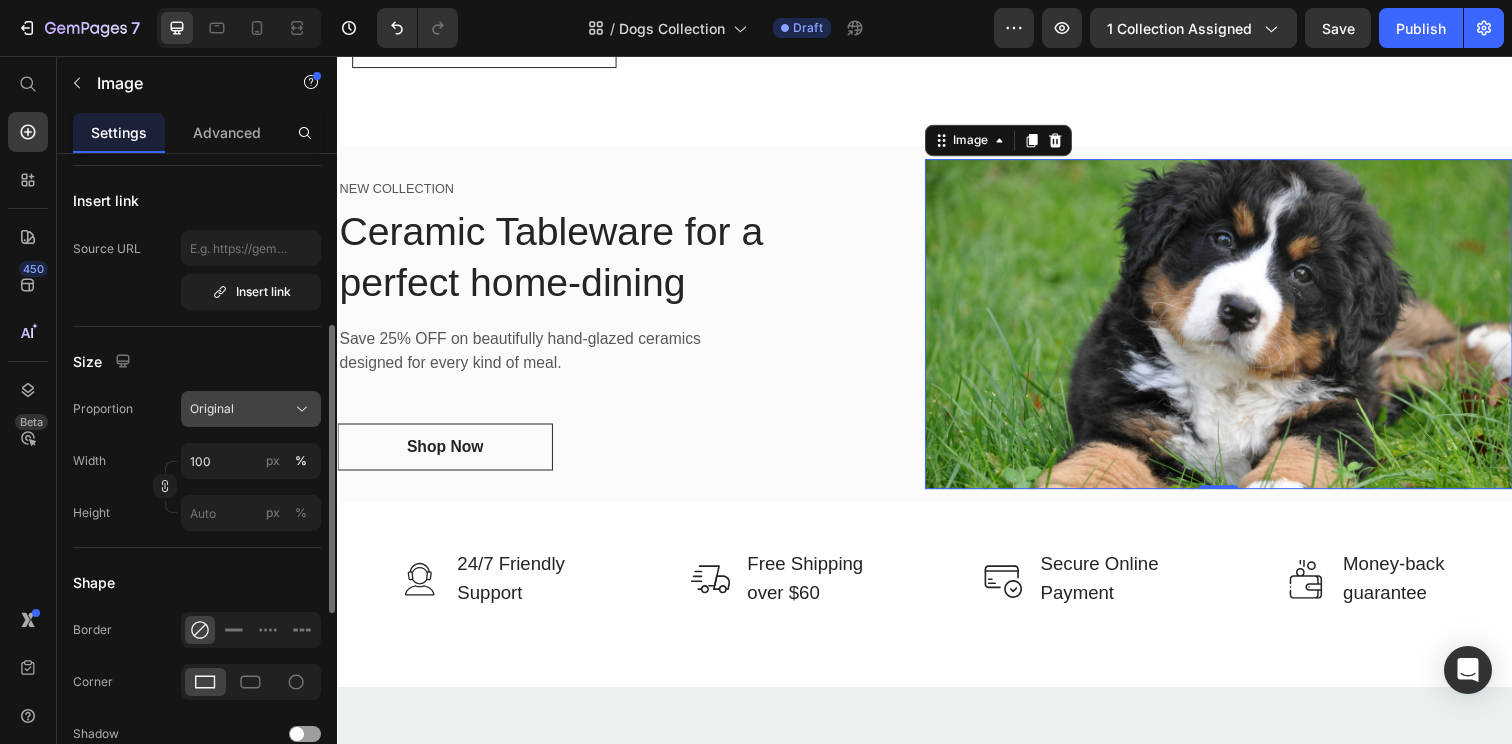 click on "Original" at bounding box center [251, 409] 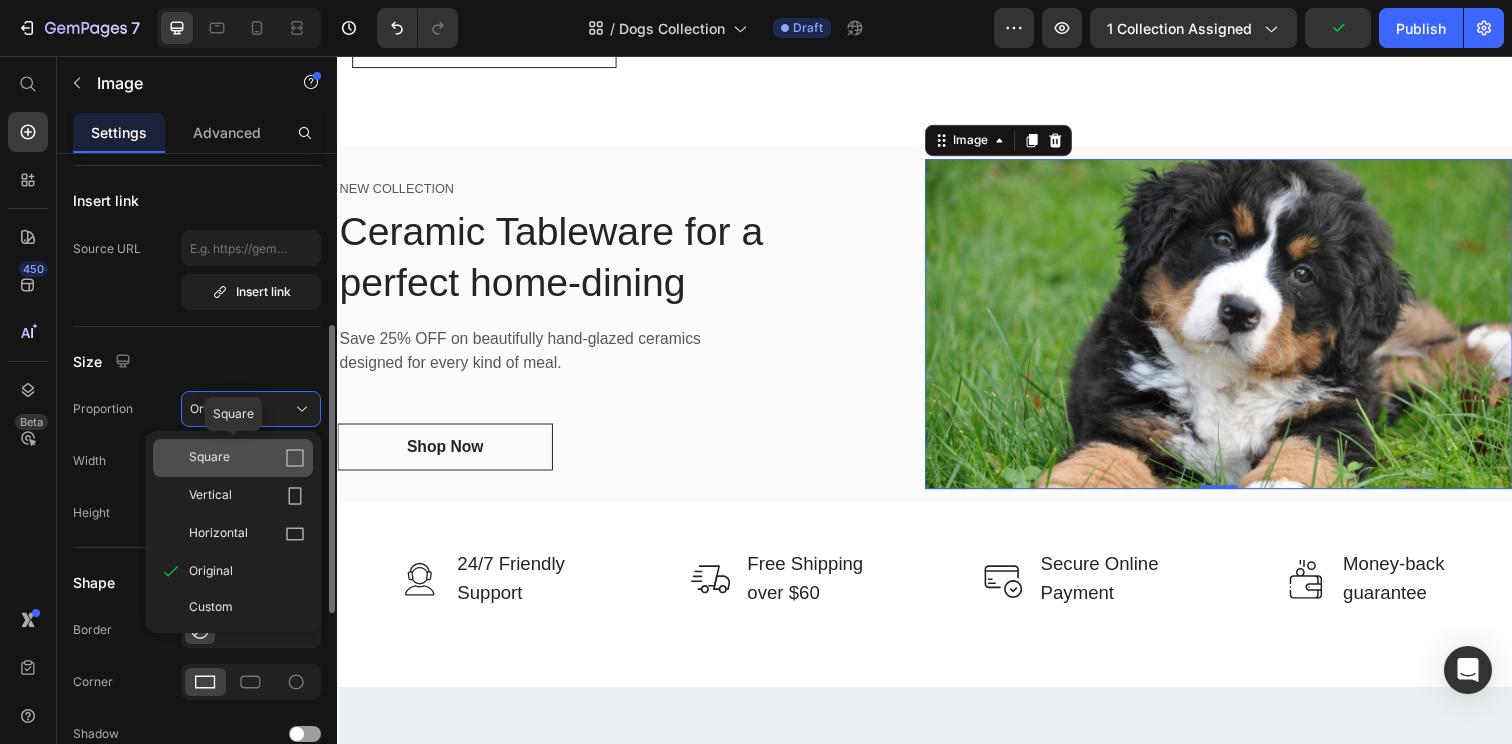 click 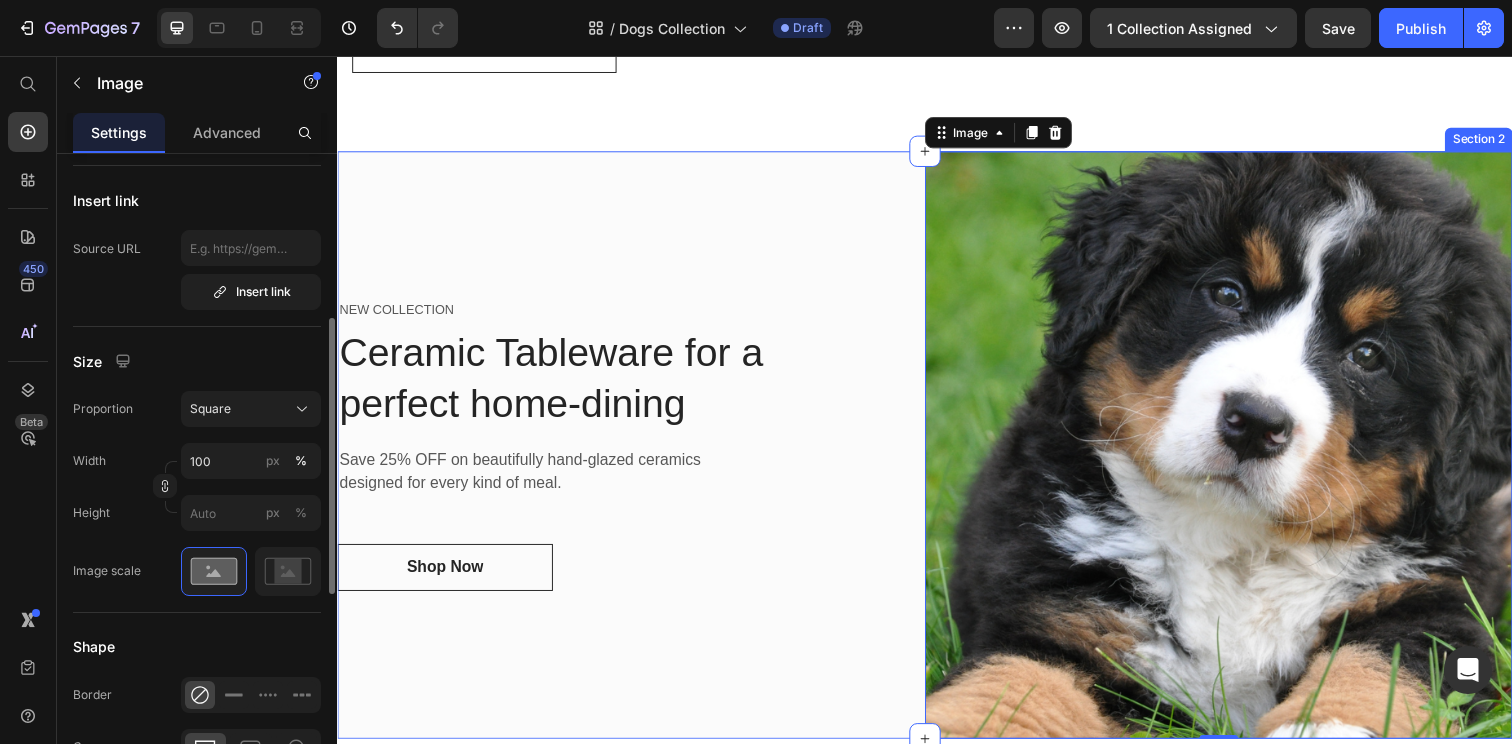 scroll, scrollTop: 1800, scrollLeft: 0, axis: vertical 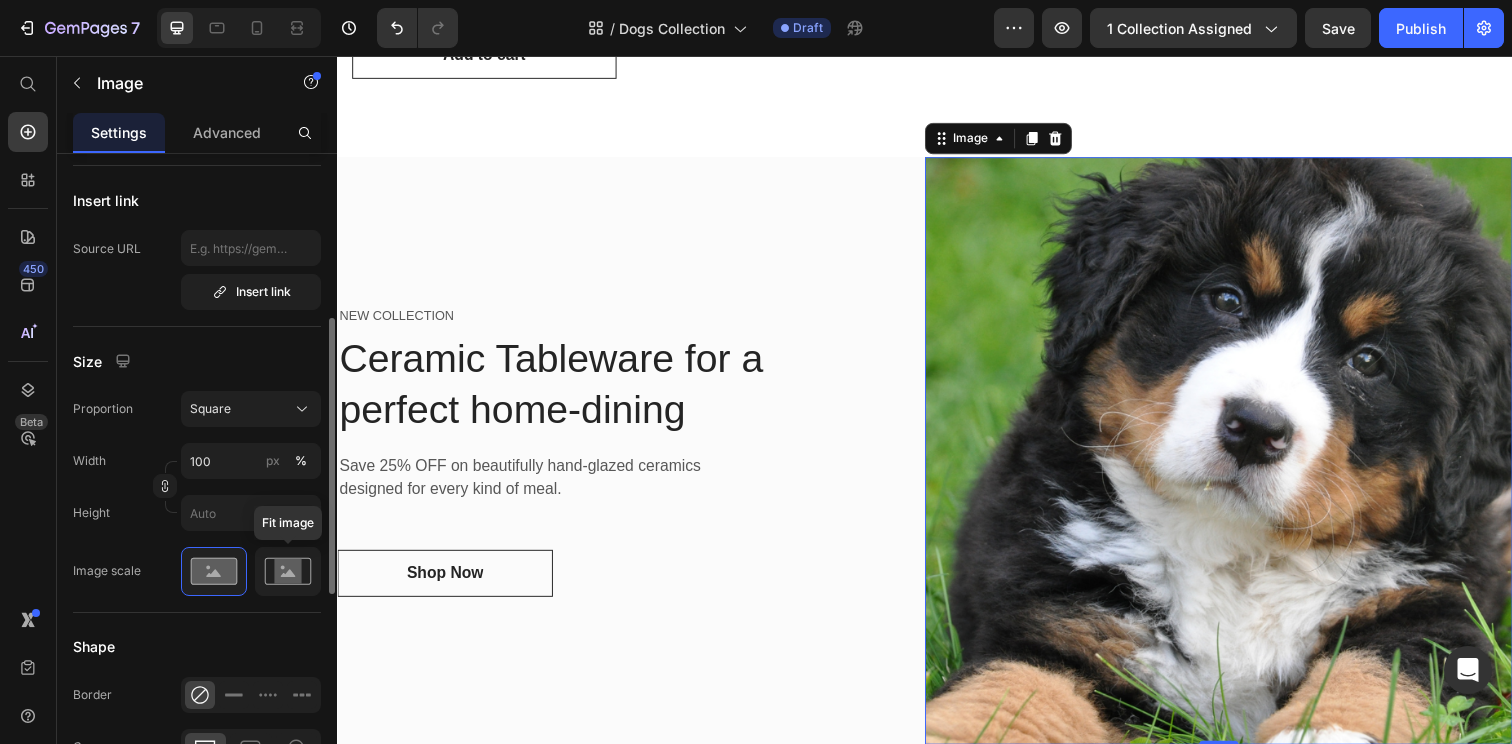 click 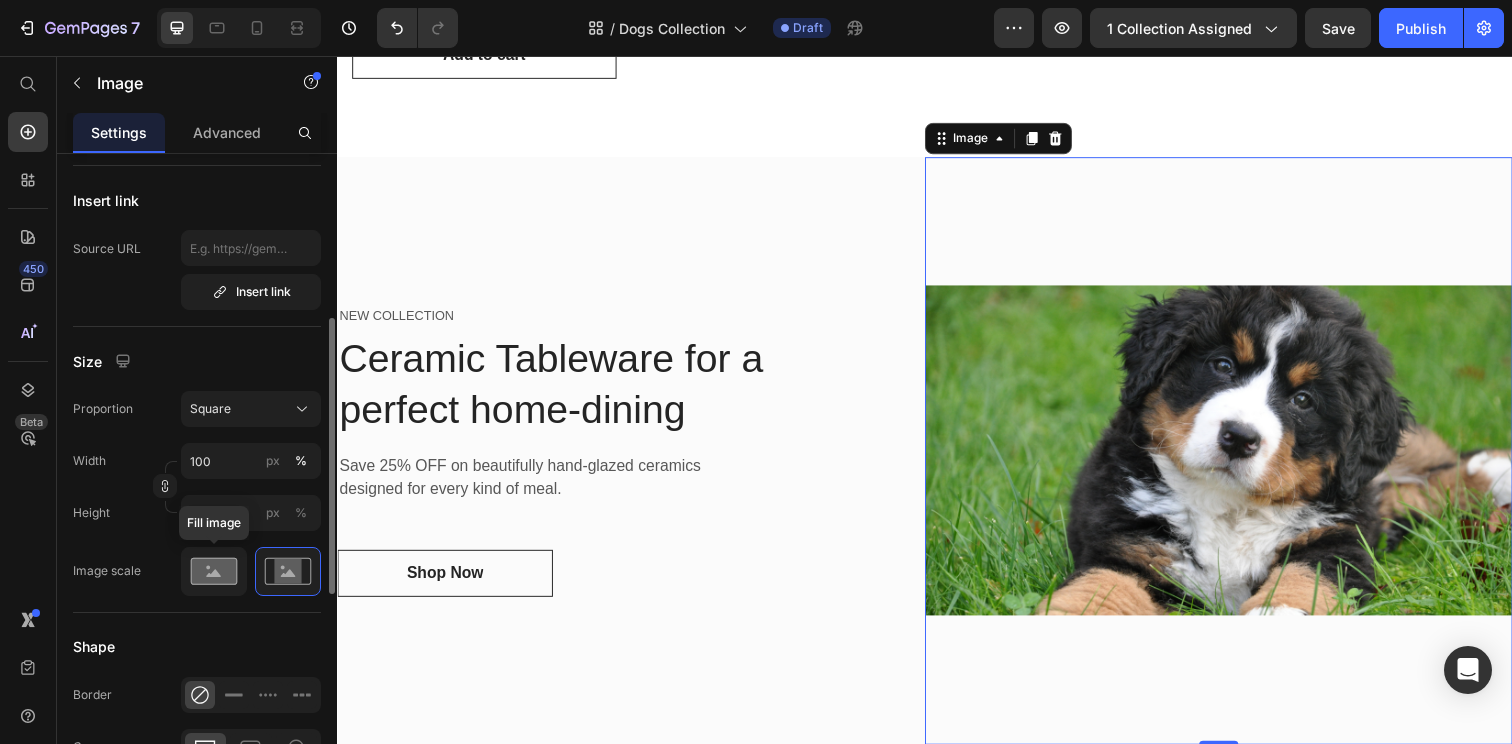 click 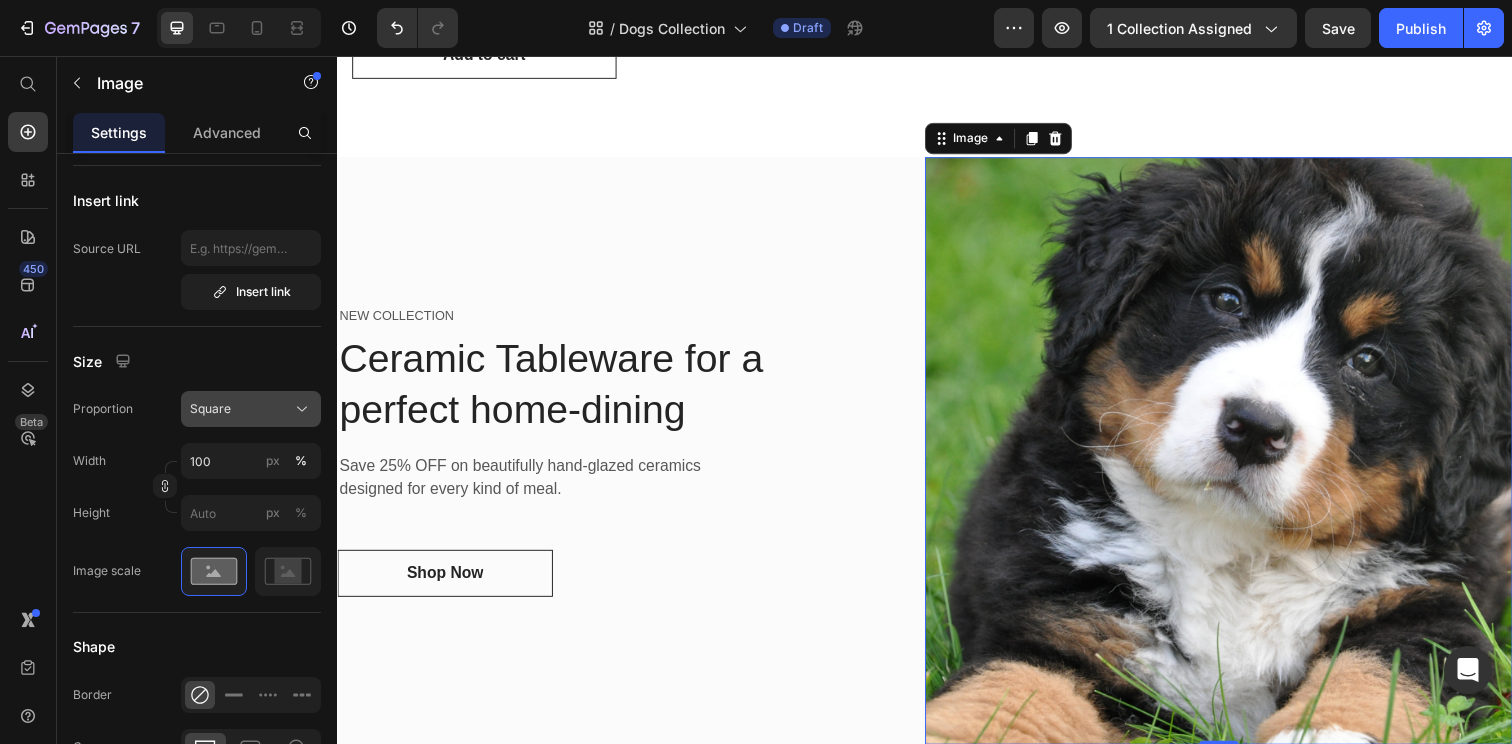 click on "Square" at bounding box center (251, 409) 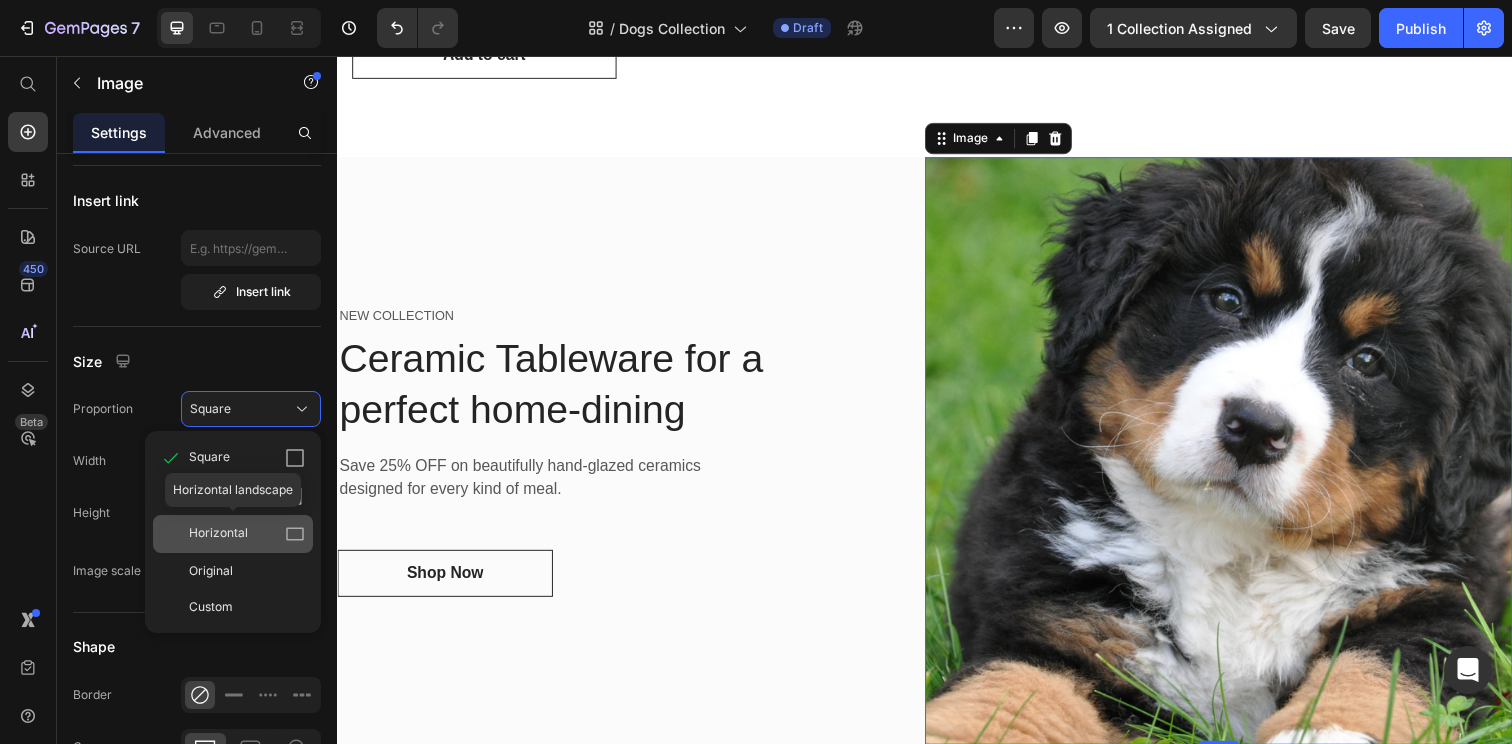click on "Horizontal" at bounding box center (247, 534) 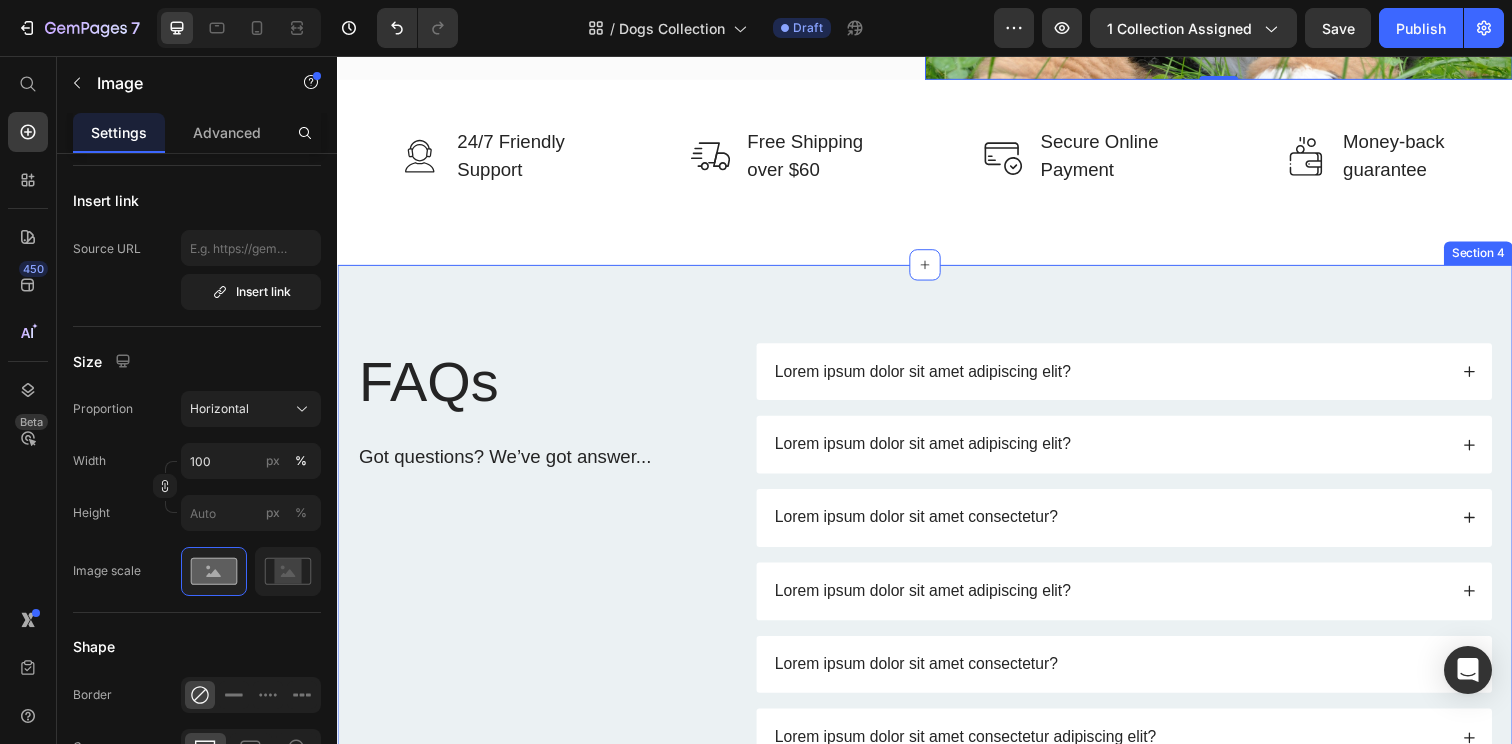scroll, scrollTop: 2342, scrollLeft: 0, axis: vertical 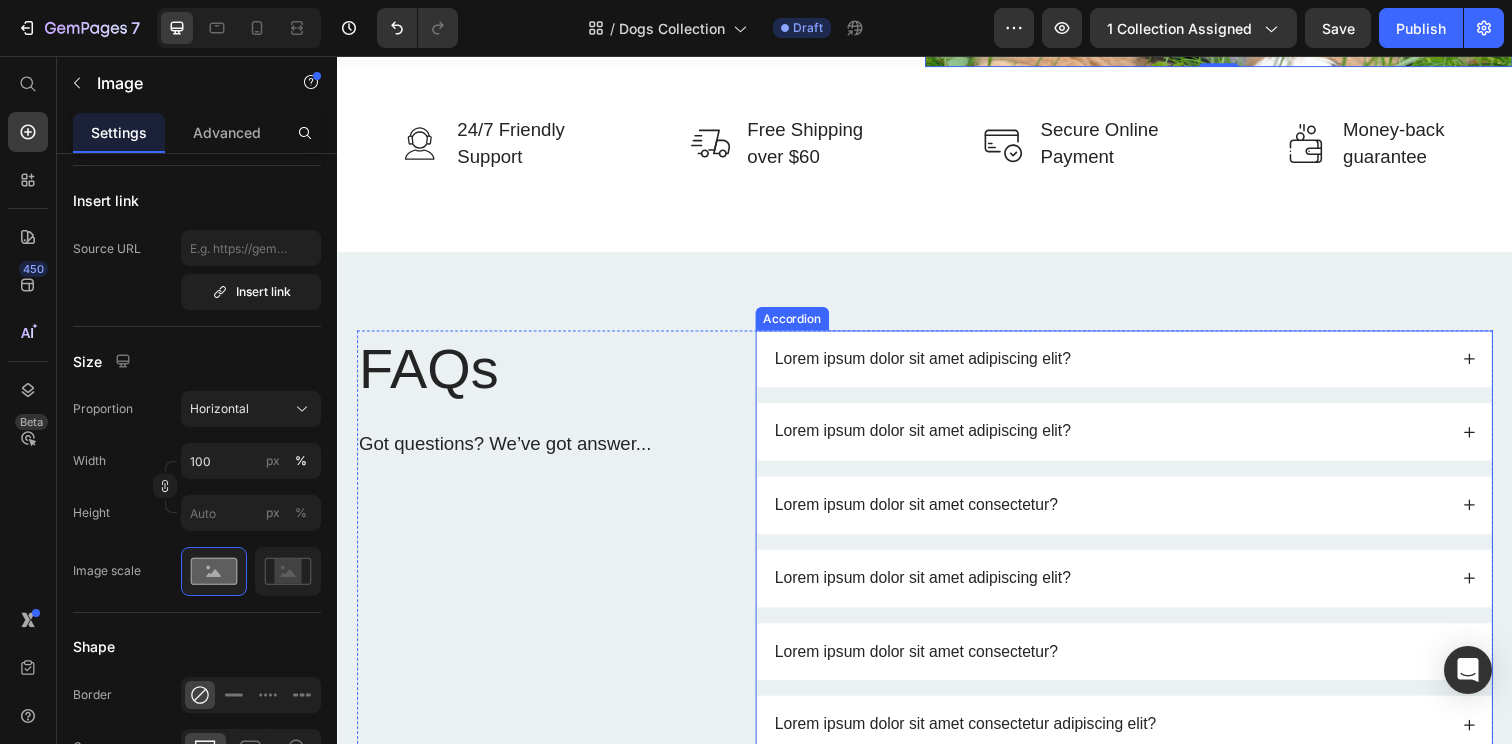 click on "Lorem ipsum dolor sit amet adipiscing elit?" at bounding box center [935, 365] 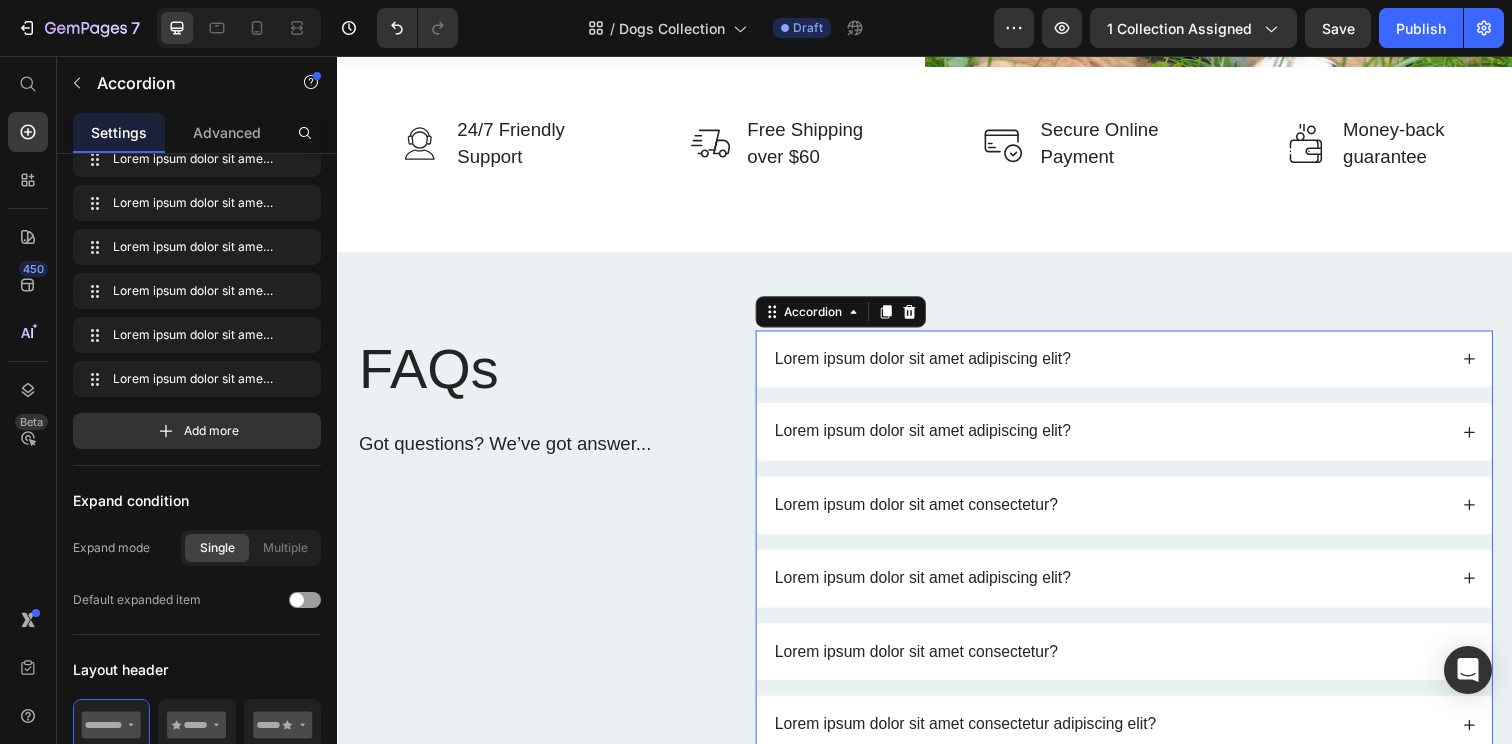 scroll, scrollTop: 0, scrollLeft: 0, axis: both 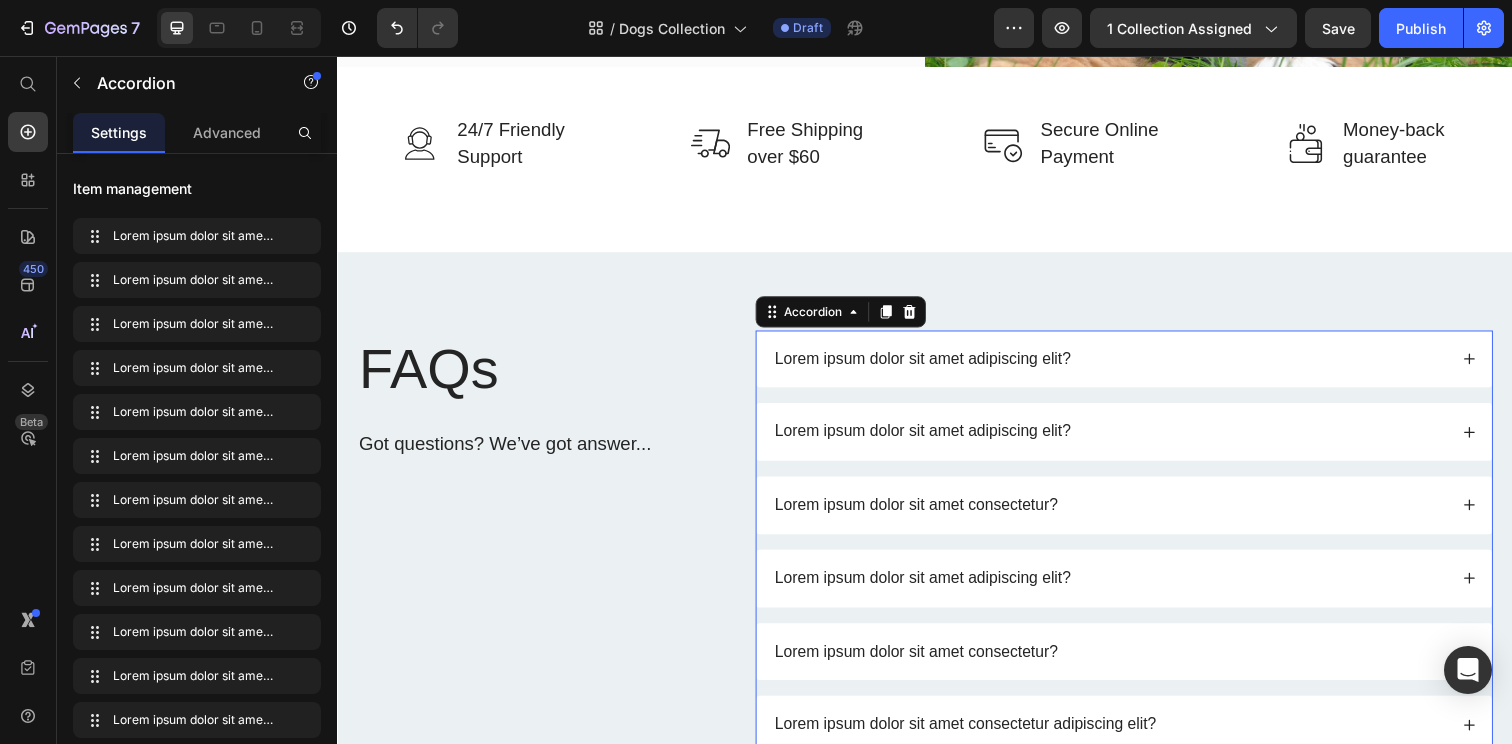 click 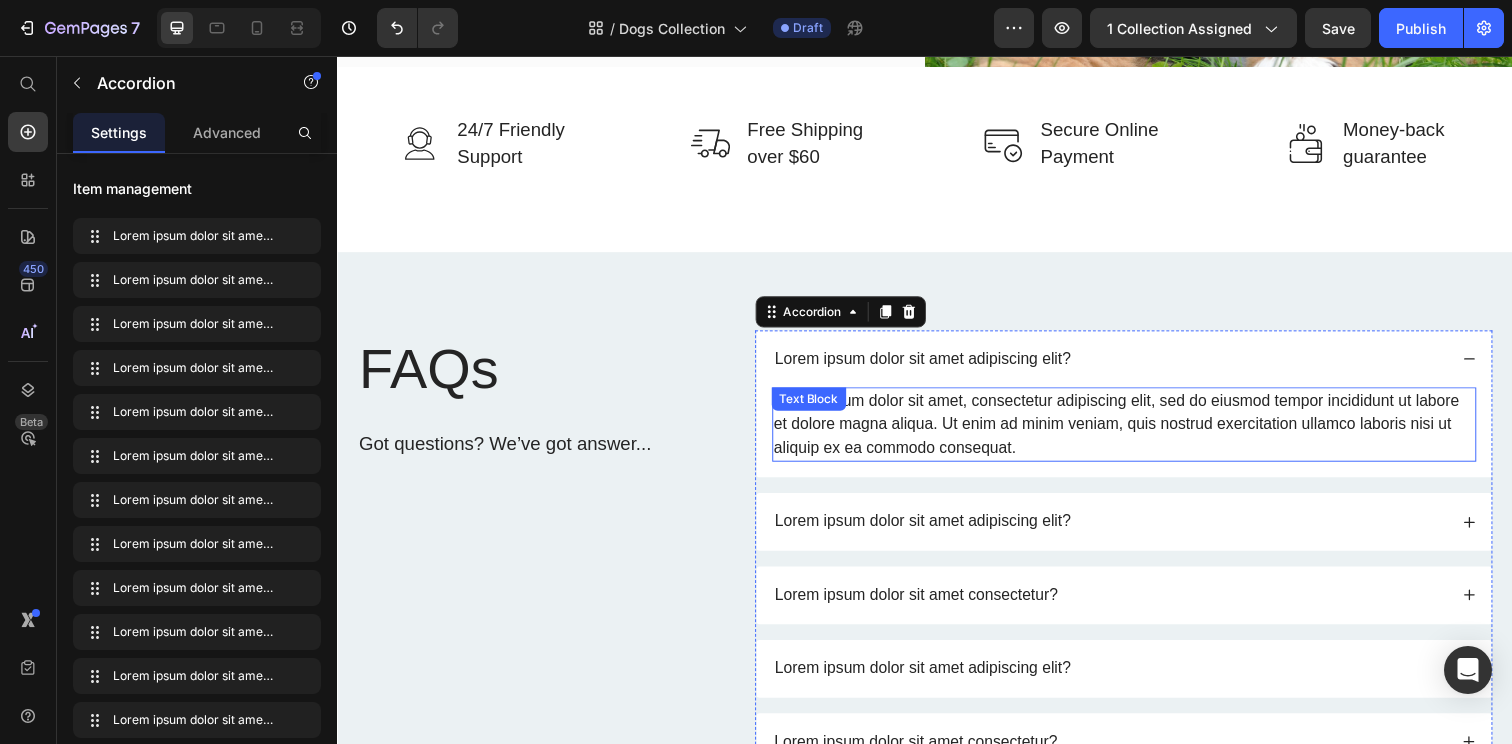 click on "Lorem ipsum dolor sit amet, consectetur adipiscing elit, sed do eiusmod tempor incididunt ut labore et dolore magna aliqua. Ut enim ad minim veniam, quis nostrud exercitation ullamco laboris nisi ut aliquip ex ea commodo consequat." at bounding box center (1140, 432) 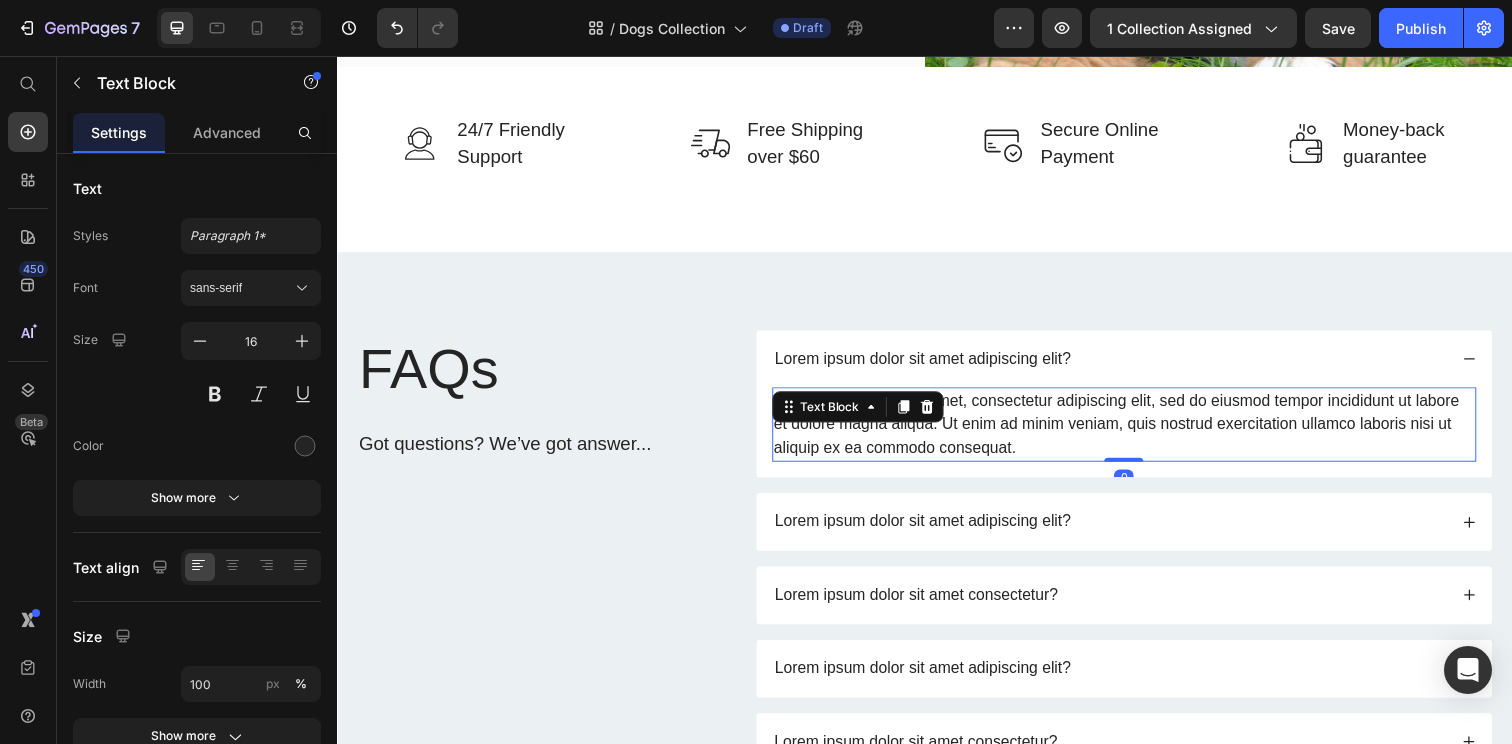 click on "Lorem ipsum dolor sit amet, consectetur adipiscing elit, sed do eiusmod tempor incididunt ut labore et dolore magna aliqua. Ut enim ad minim veniam, quis nostrud exercitation ullamco laboris nisi ut aliquip ex ea commodo consequat." at bounding box center [1140, 432] 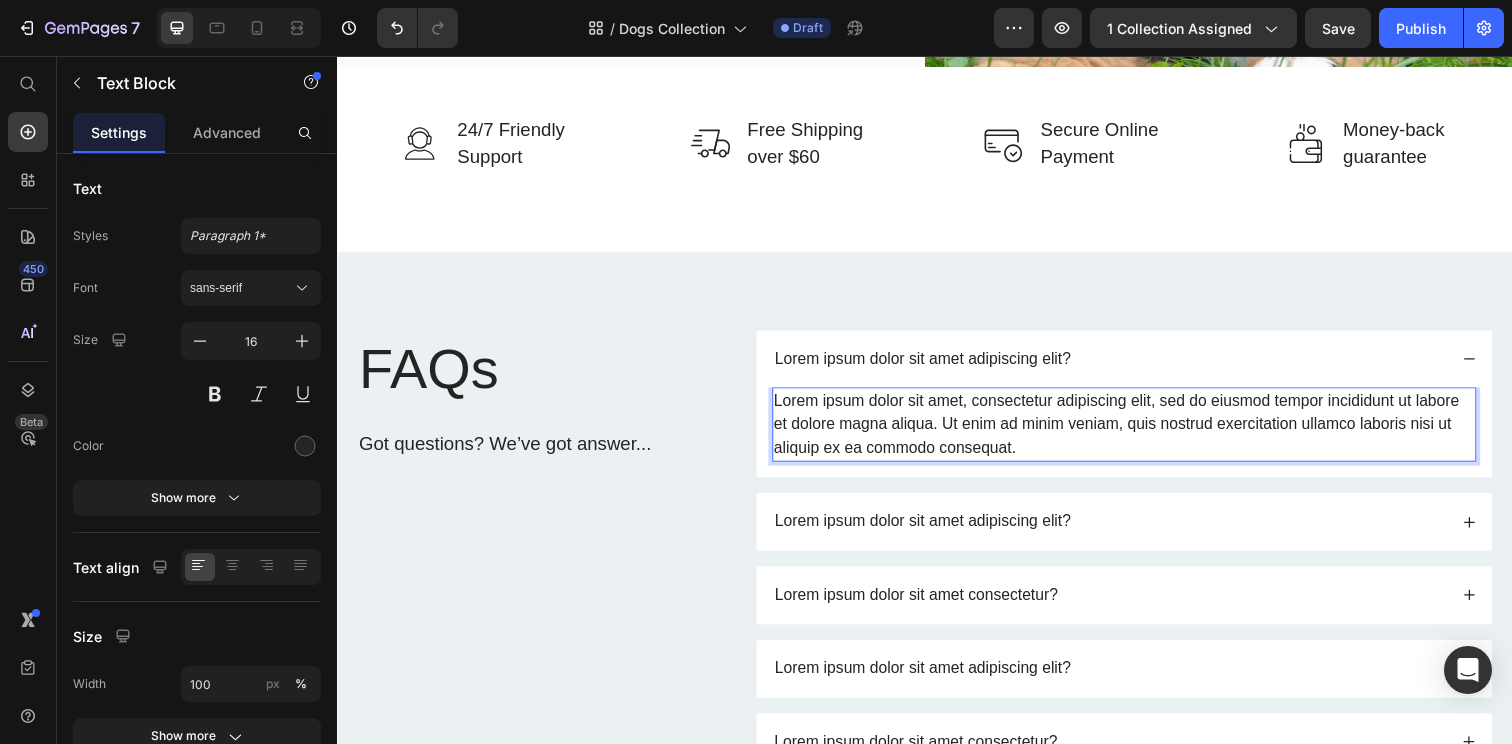 click on "Lorem ipsum dolor sit amet, consectetur adipiscing elit, sed do eiusmod tempor incididunt ut labore et dolore magna aliqua. Ut enim ad minim veniam, quis nostrud exercitation ullamco laboris nisi ut aliquip ex ea commodo consequat." at bounding box center (1140, 432) 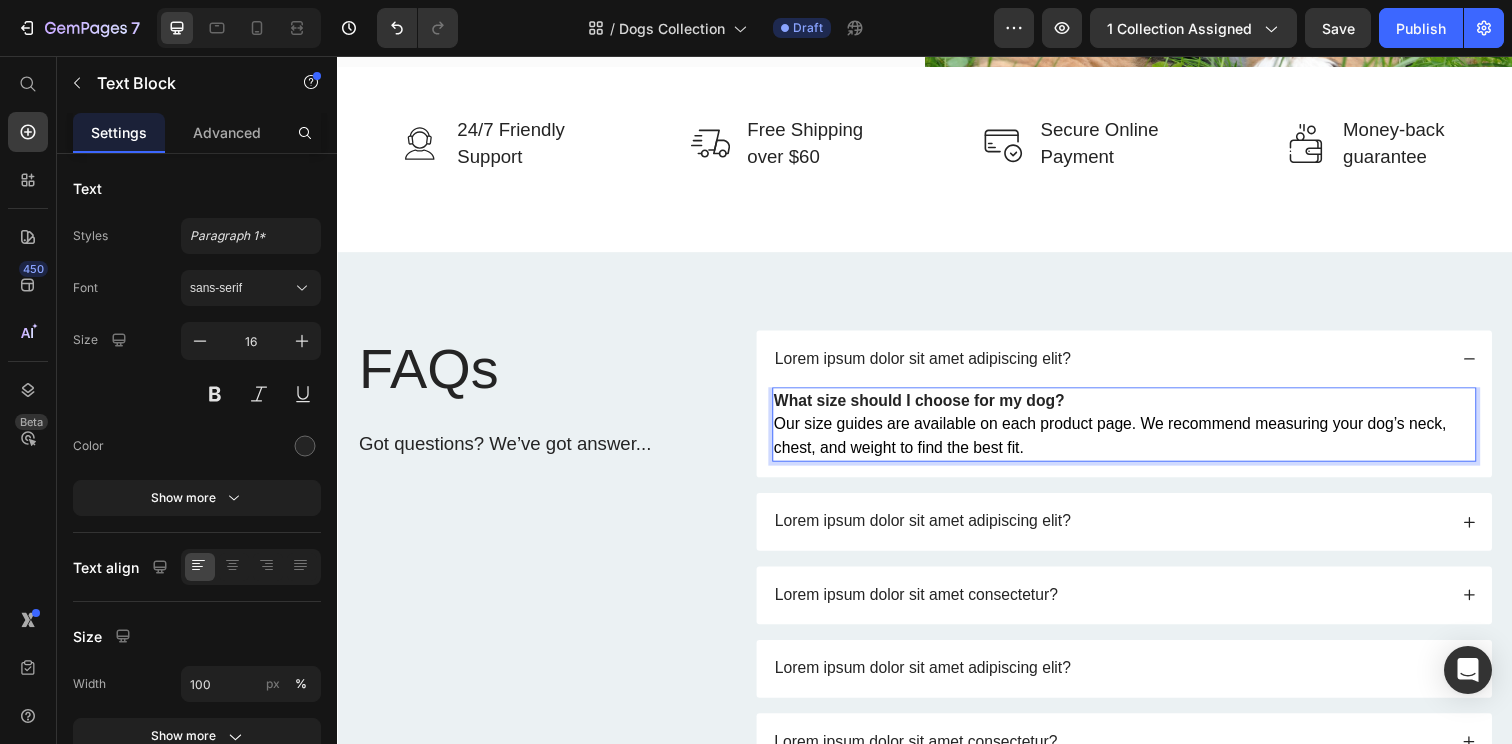click on "What size should I choose for my dog? Our size guides are available on each product page. We recommend measuring your dog’s neck, chest, and weight to find the best fit." at bounding box center (1140, 432) 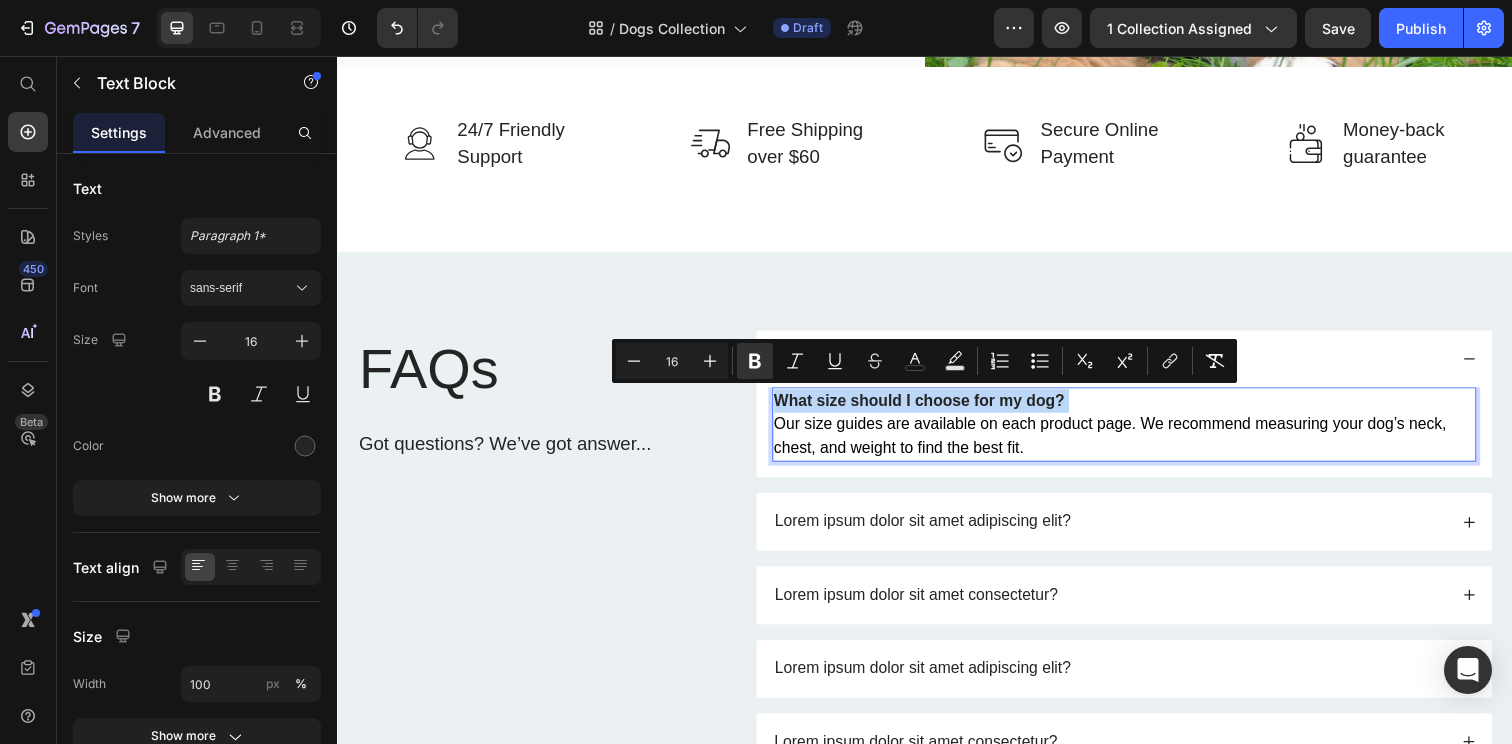 drag, startPoint x: 1080, startPoint y: 406, endPoint x: 792, endPoint y: 405, distance: 288.00174 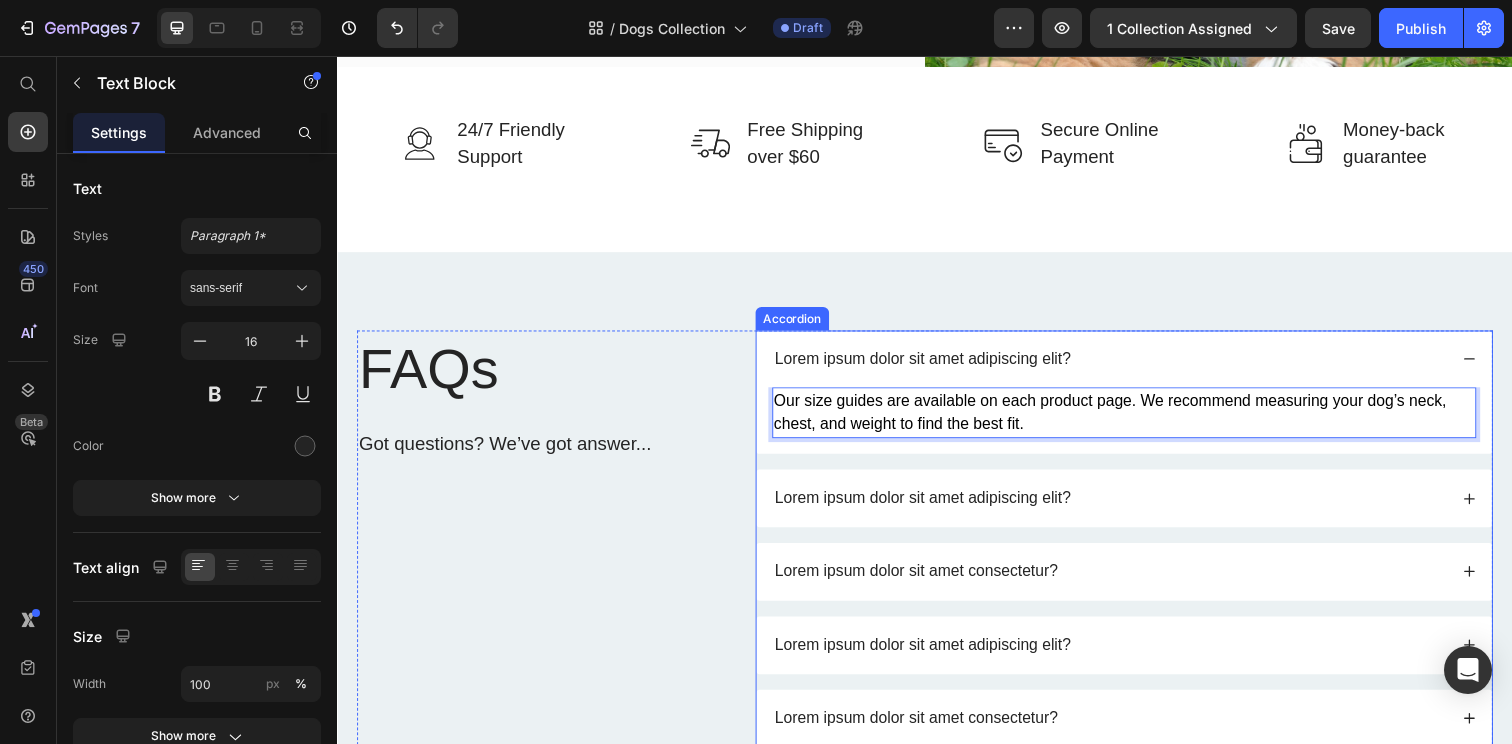 click on "Lorem ipsum dolor sit amet adipiscing elit?" at bounding box center [935, 365] 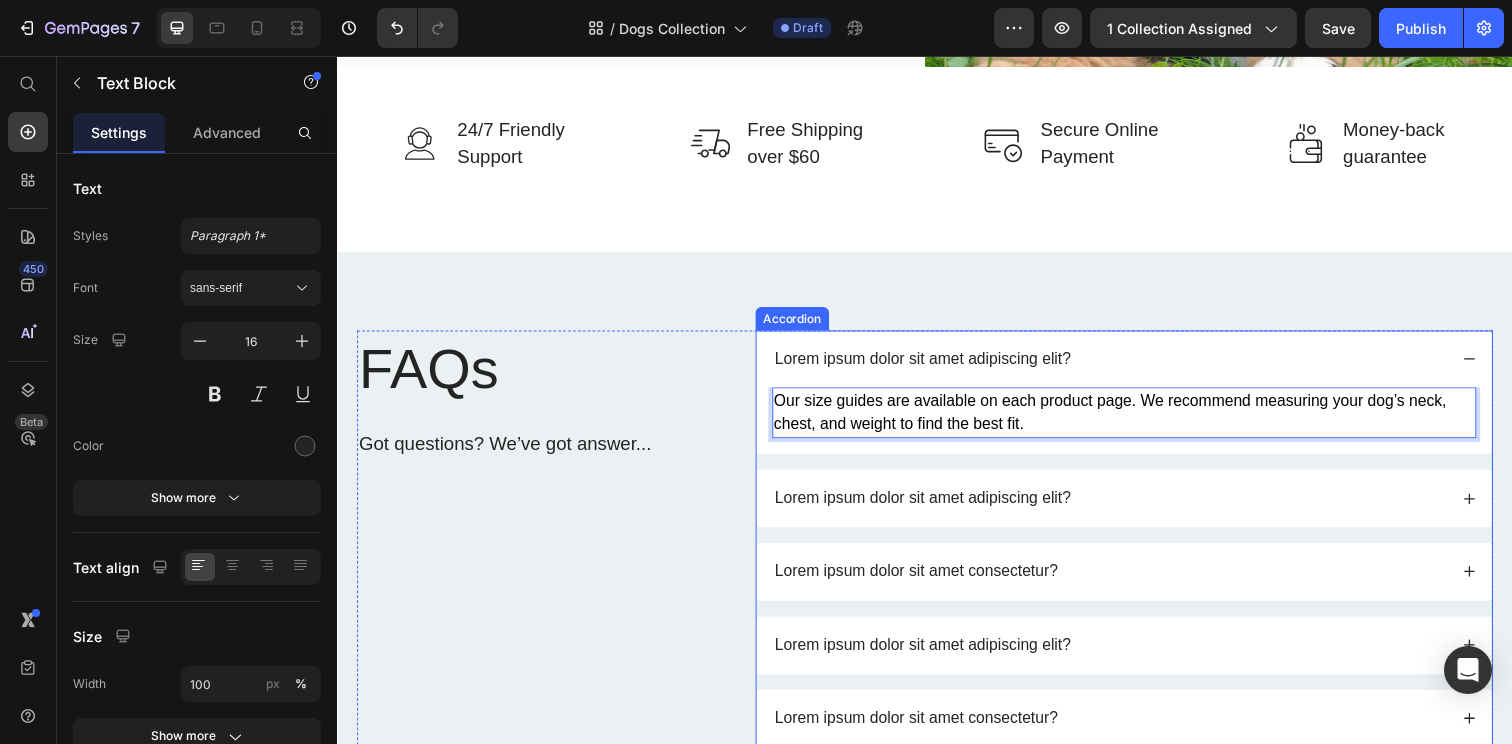 click on "Lorem ipsum dolor sit amet adipiscing elit?" at bounding box center (935, 365) 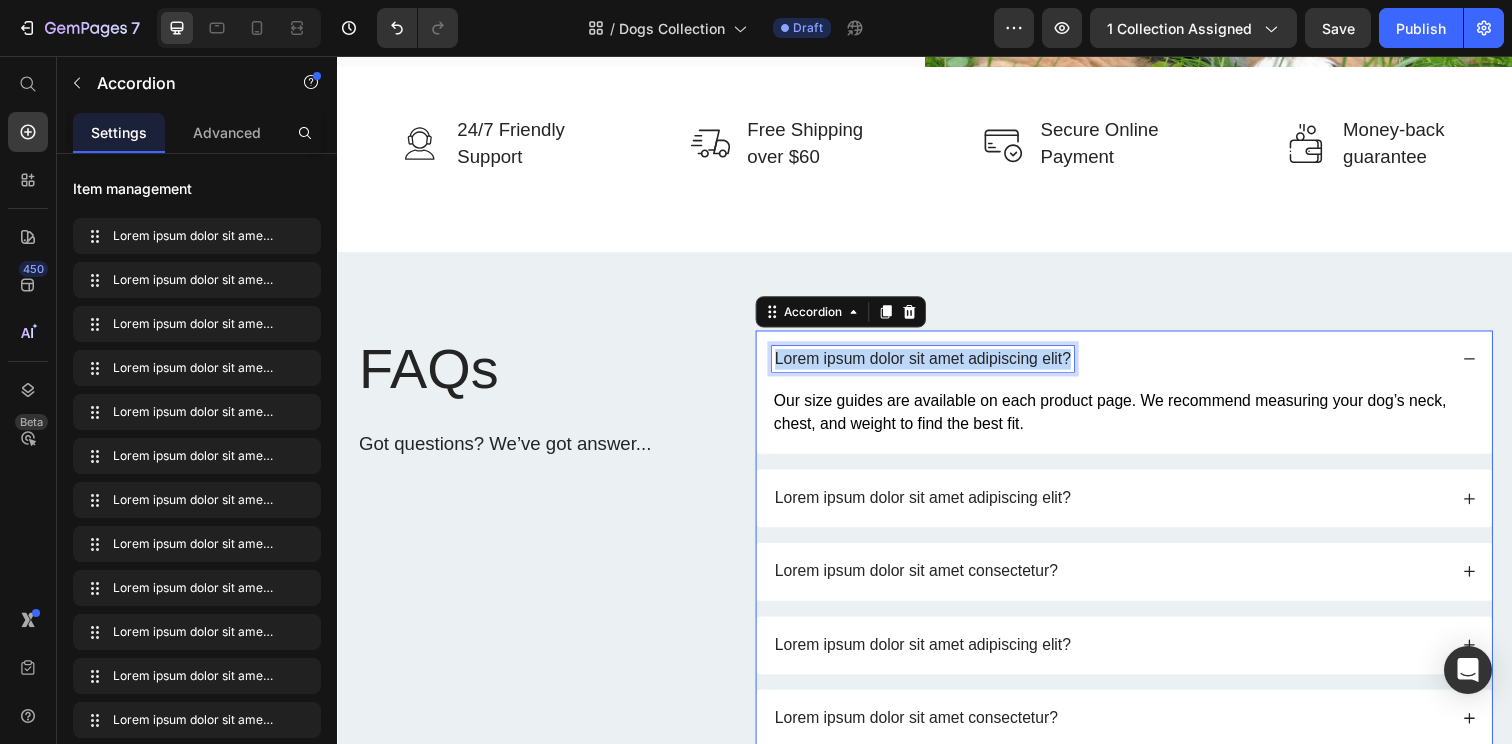 click on "Lorem ipsum dolor sit amet adipiscing elit?" at bounding box center (935, 365) 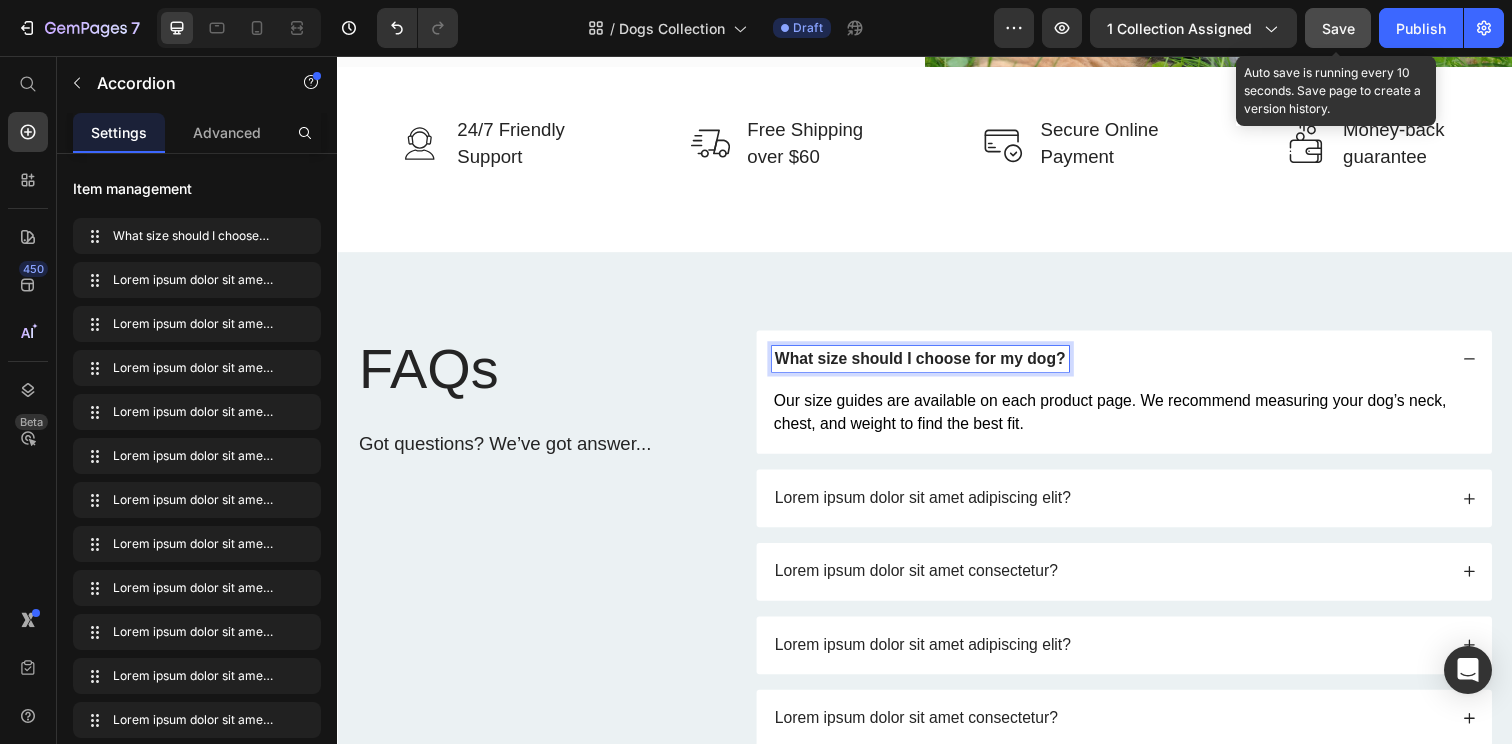 click on "Save" at bounding box center [1338, 28] 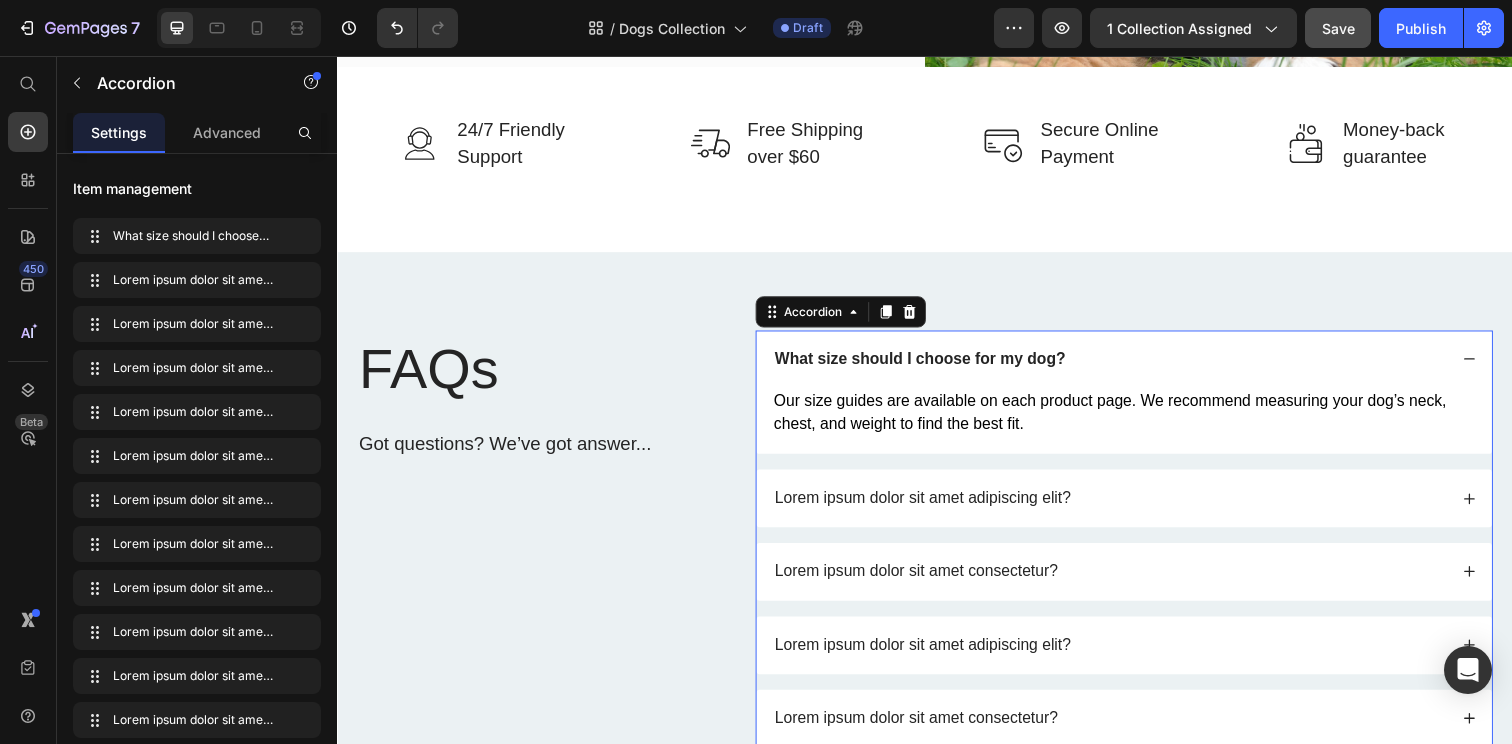 click on "Lorem ipsum dolor sit amet adipiscing elit?" at bounding box center [1140, 507] 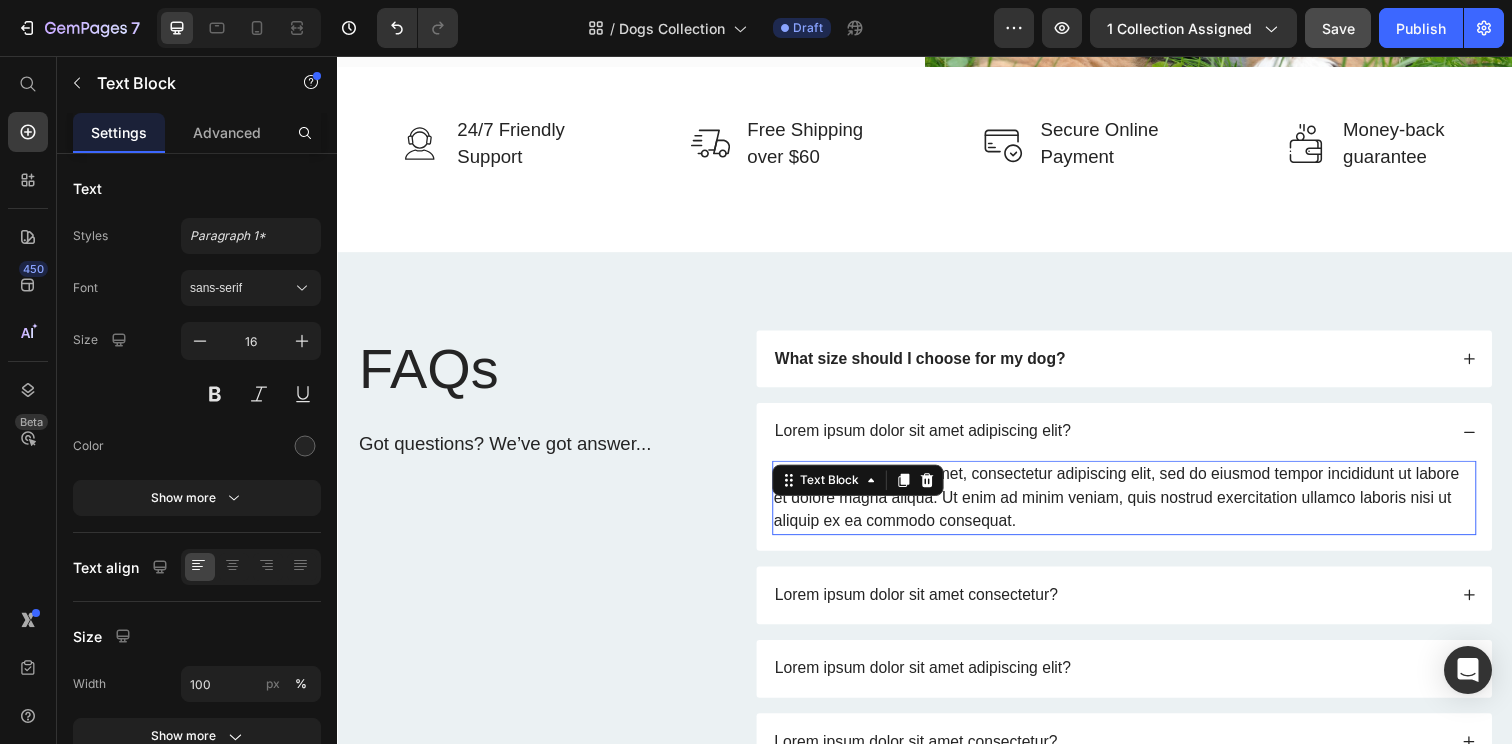 click on "Lorem ipsum dolor sit amet, consectetur adipiscing elit, sed do eiusmod tempor incididunt ut labore et dolore magna aliqua. Ut enim ad minim veniam, quis nostrud exercitation ullamco laboris nisi ut aliquip ex ea commodo consequat." at bounding box center [1140, 507] 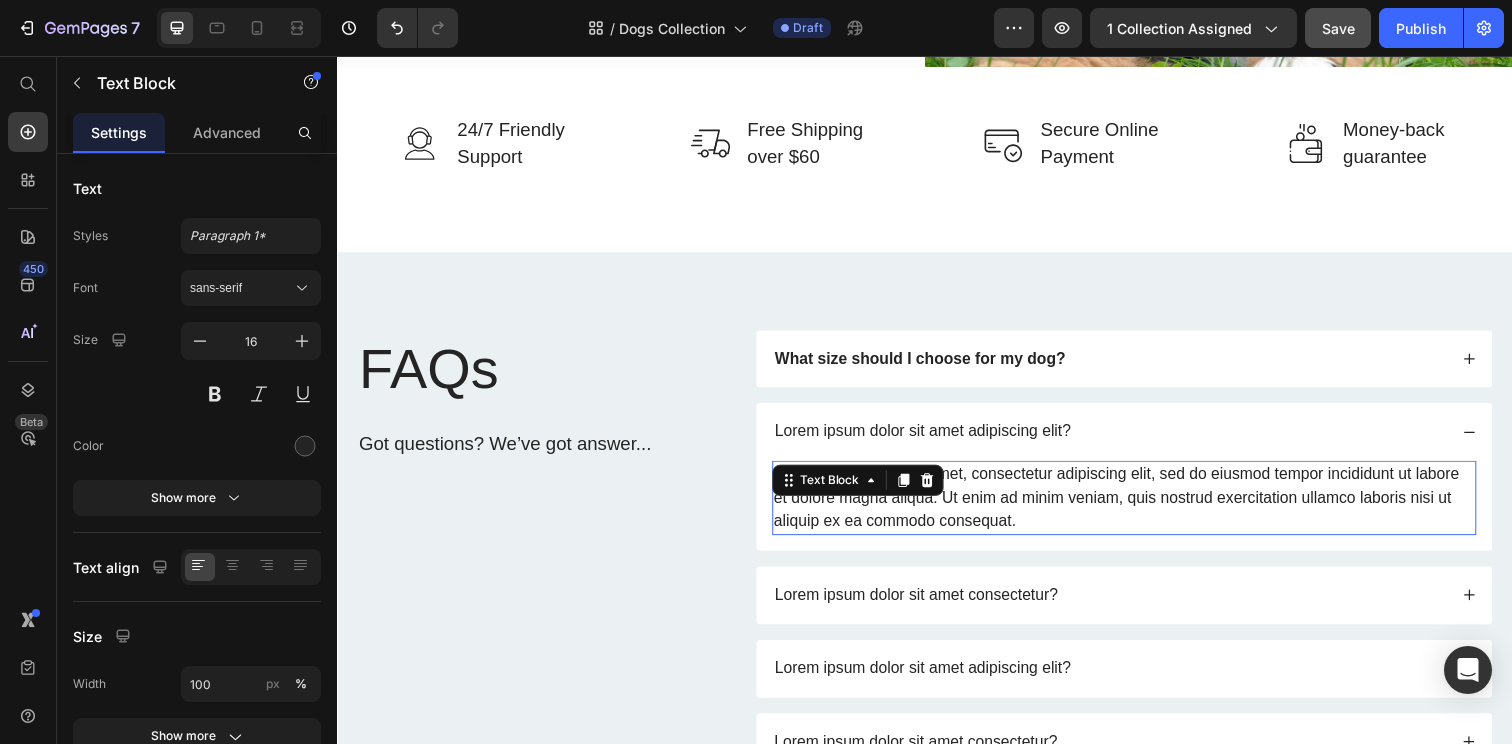 click on "Lorem ipsum dolor sit amet, consectetur adipiscing elit, sed do eiusmod tempor incididunt ut labore et dolore magna aliqua. Ut enim ad minim veniam, quis nostrud exercitation ullamco laboris nisi ut aliquip ex ea commodo consequat." at bounding box center [1140, 507] 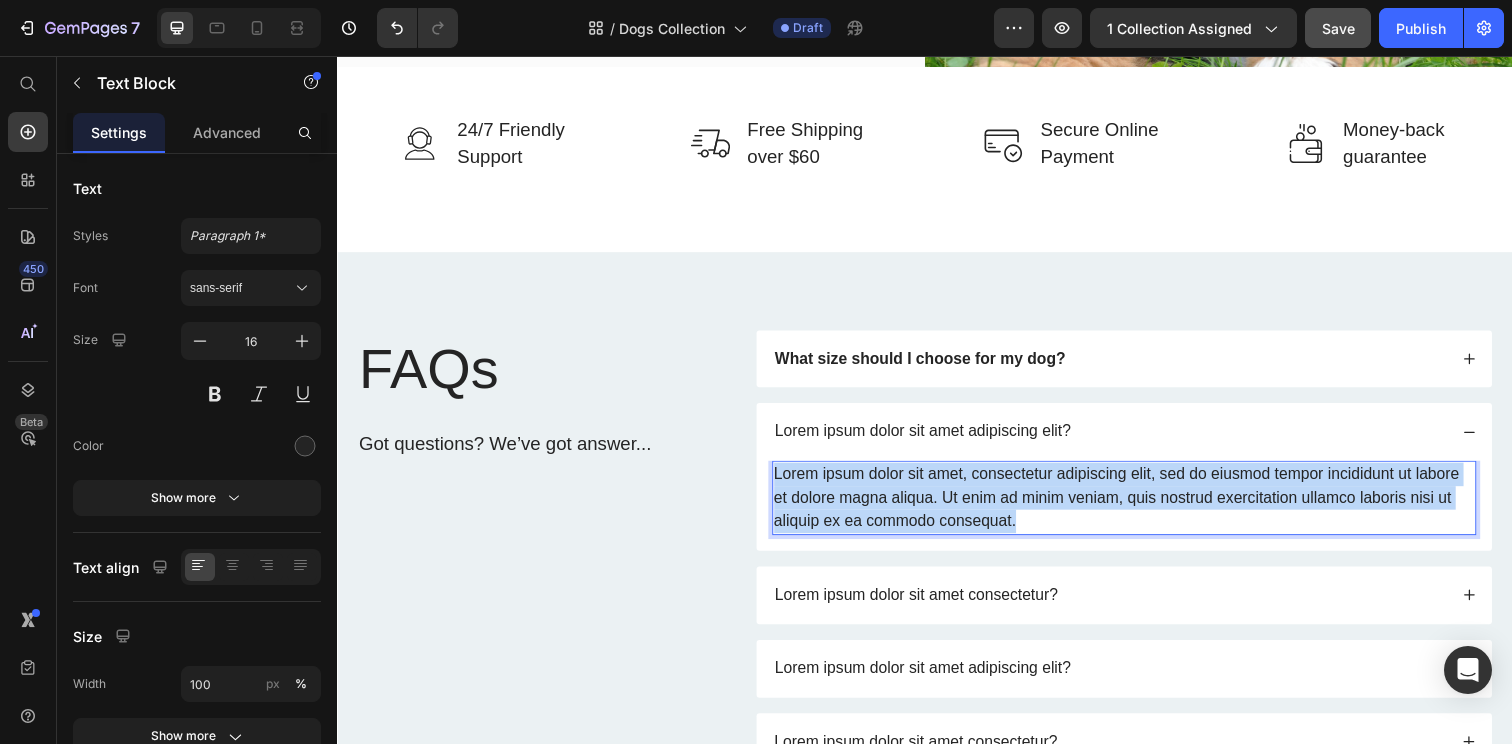click on "Lorem ipsum dolor sit amet, consectetur adipiscing elit, sed do eiusmod tempor incididunt ut labore et dolore magna aliqua. Ut enim ad minim veniam, quis nostrud exercitation ullamco laboris nisi ut aliquip ex ea commodo consequat." at bounding box center (1140, 507) 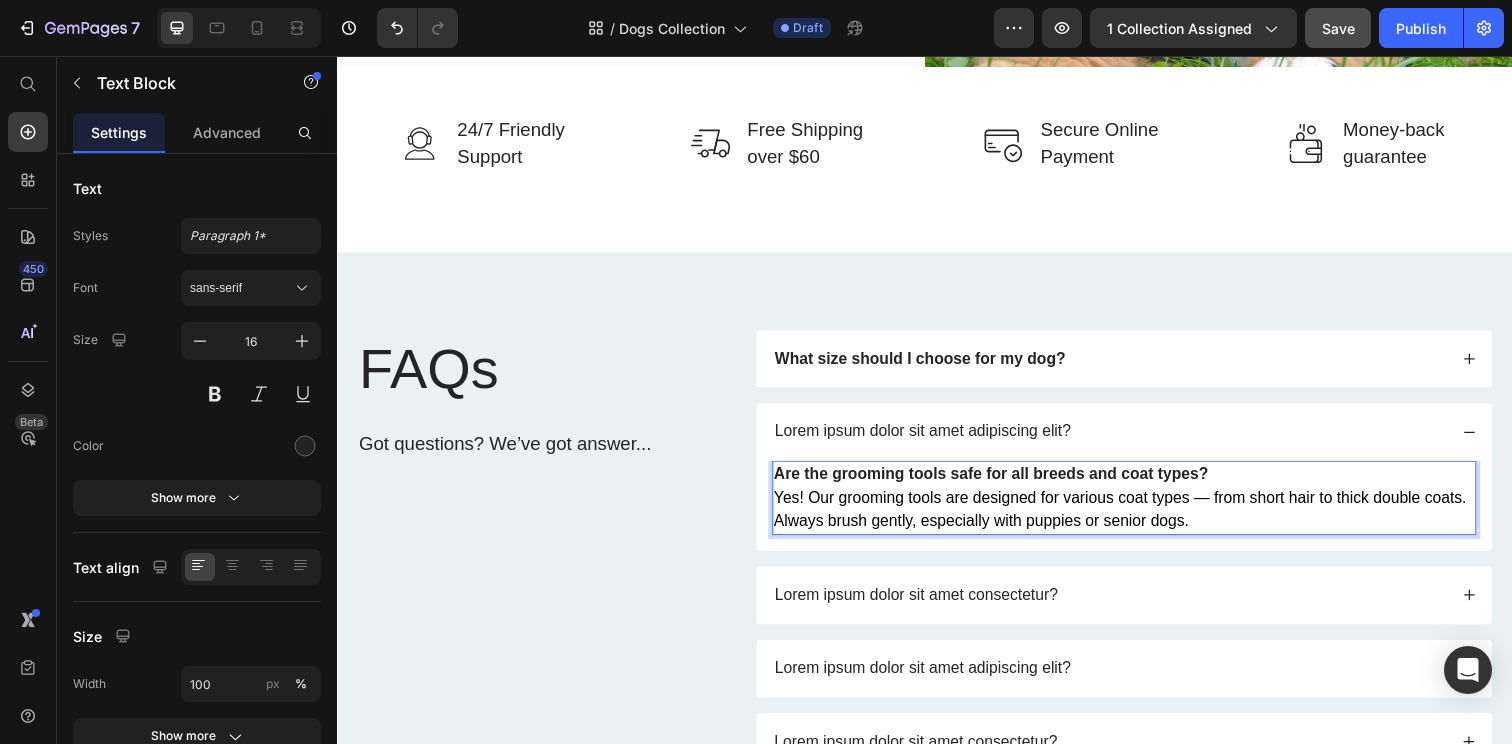 click on "Are the grooming tools safe for all breeds and coat types?" at bounding box center [1005, 482] 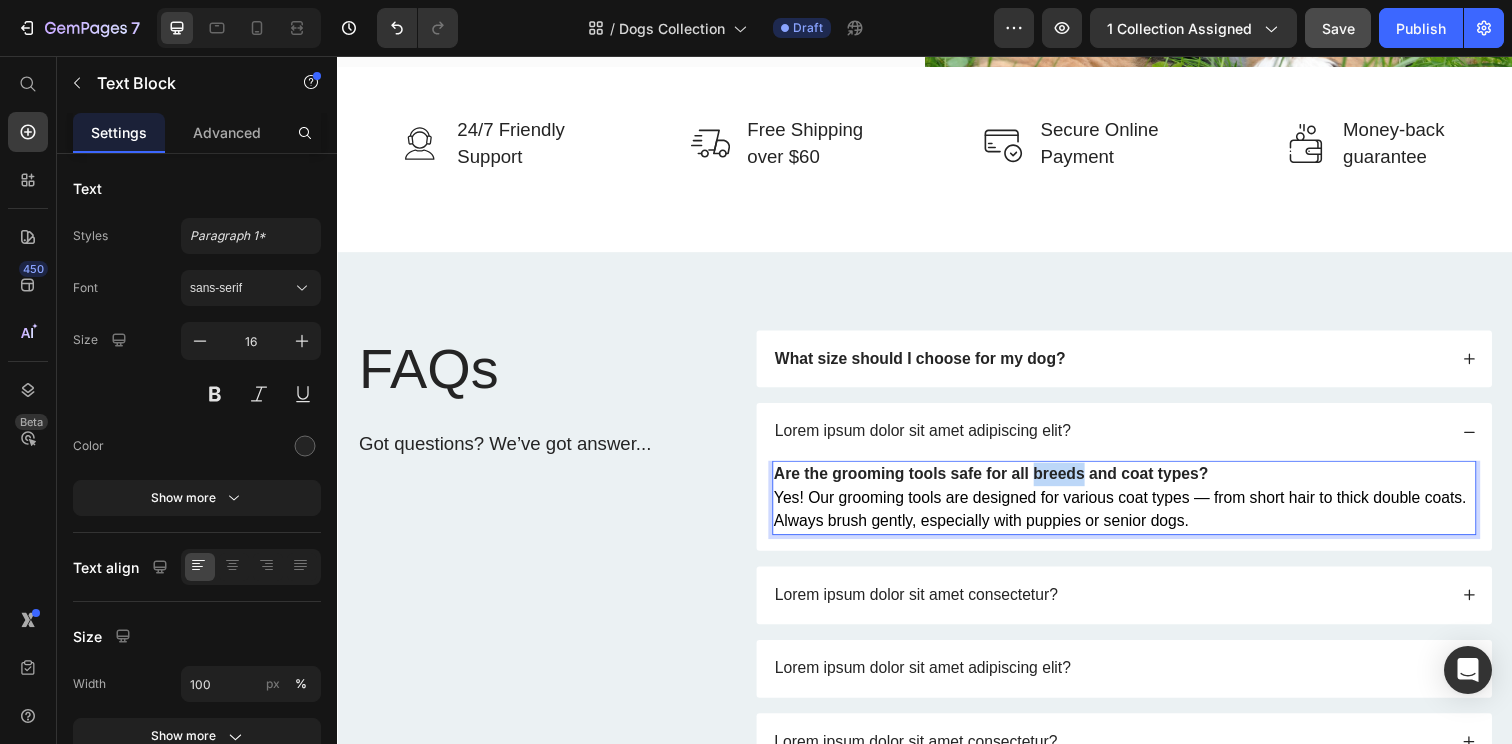 click on "Are the grooming tools safe for all breeds and coat types?" at bounding box center (1005, 482) 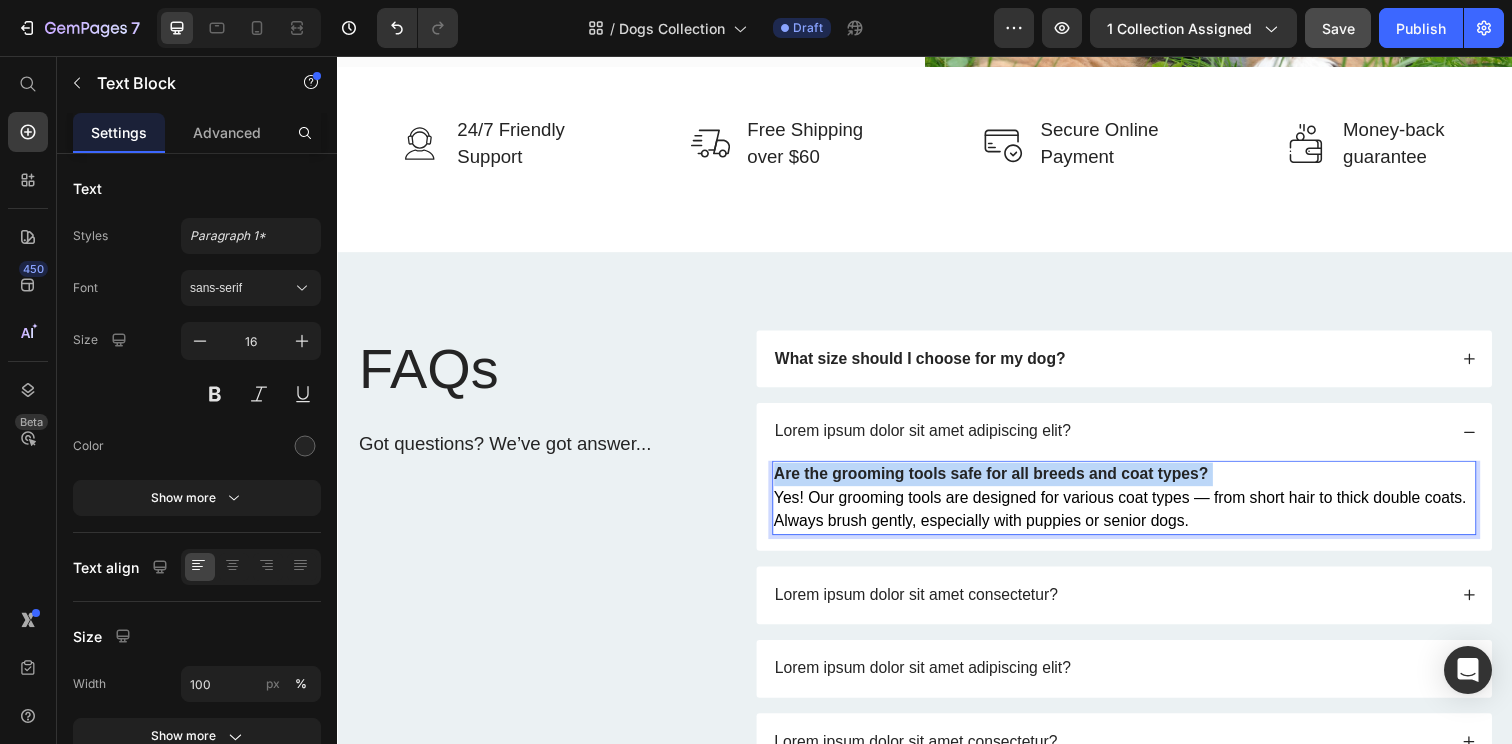 click on "Are the grooming tools safe for all breeds and coat types?" at bounding box center (1005, 482) 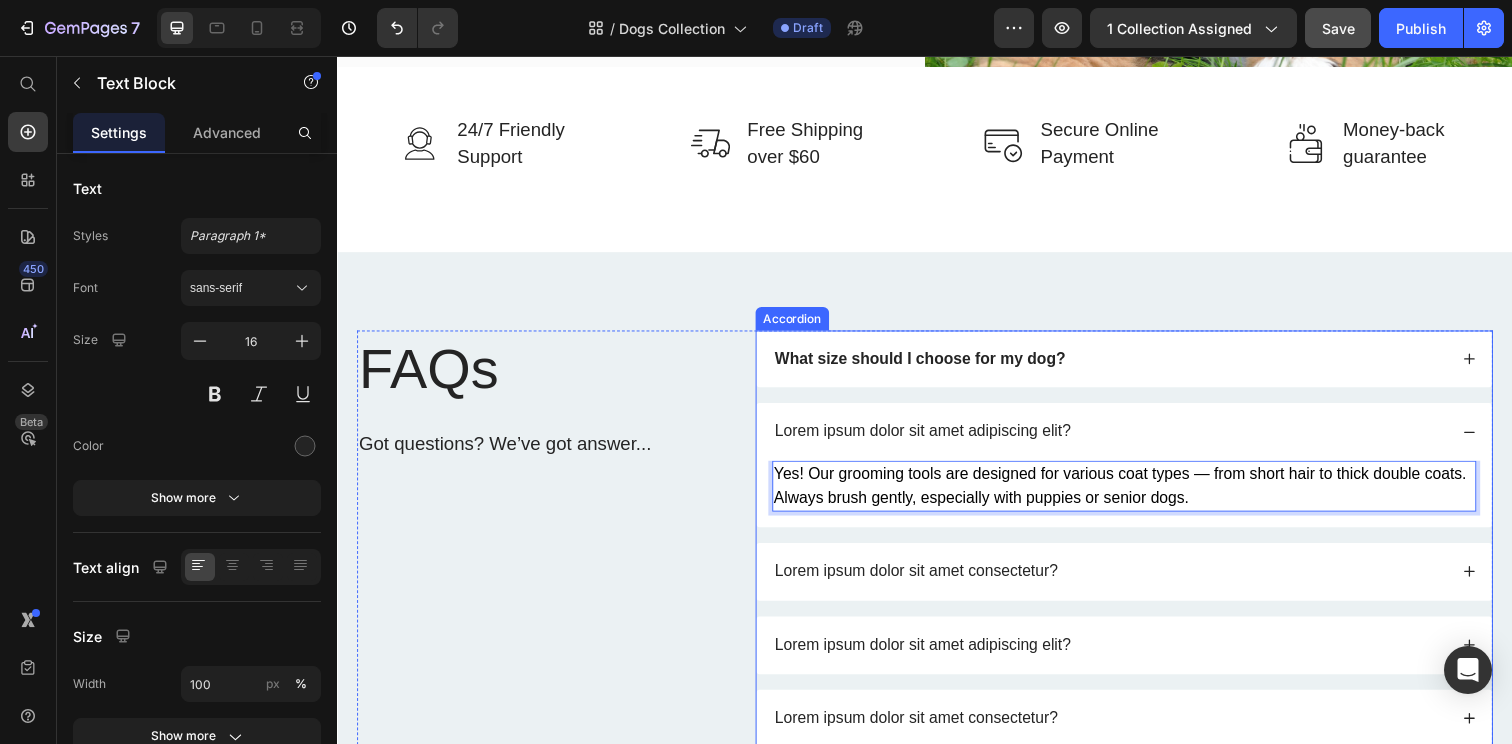 click on "Lorem ipsum dolor sit amet adipiscing elit?" at bounding box center [935, 439] 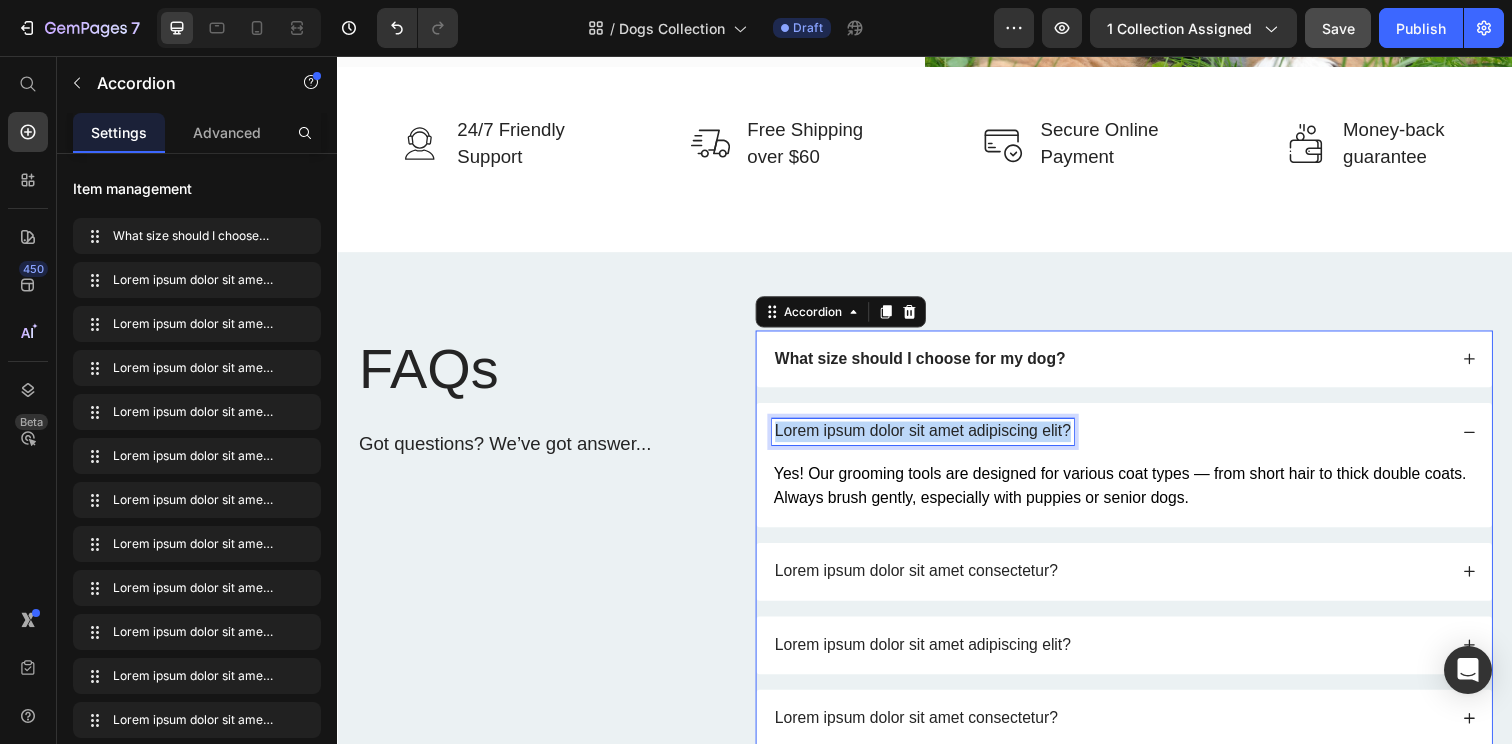 click on "Lorem ipsum dolor sit amet adipiscing elit?" at bounding box center (935, 439) 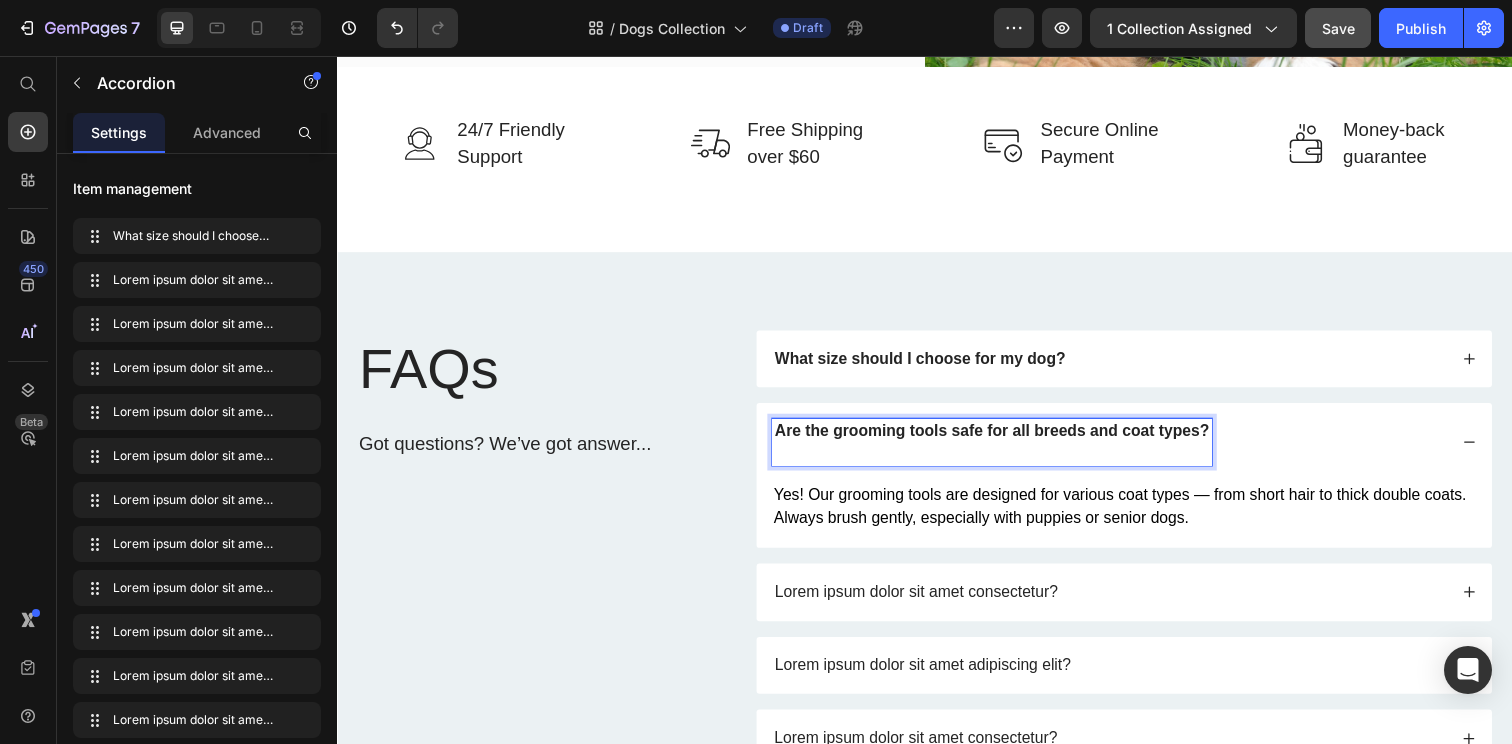 click on "Are the grooming tools safe for all breeds and coat types?" at bounding box center (1006, 438) 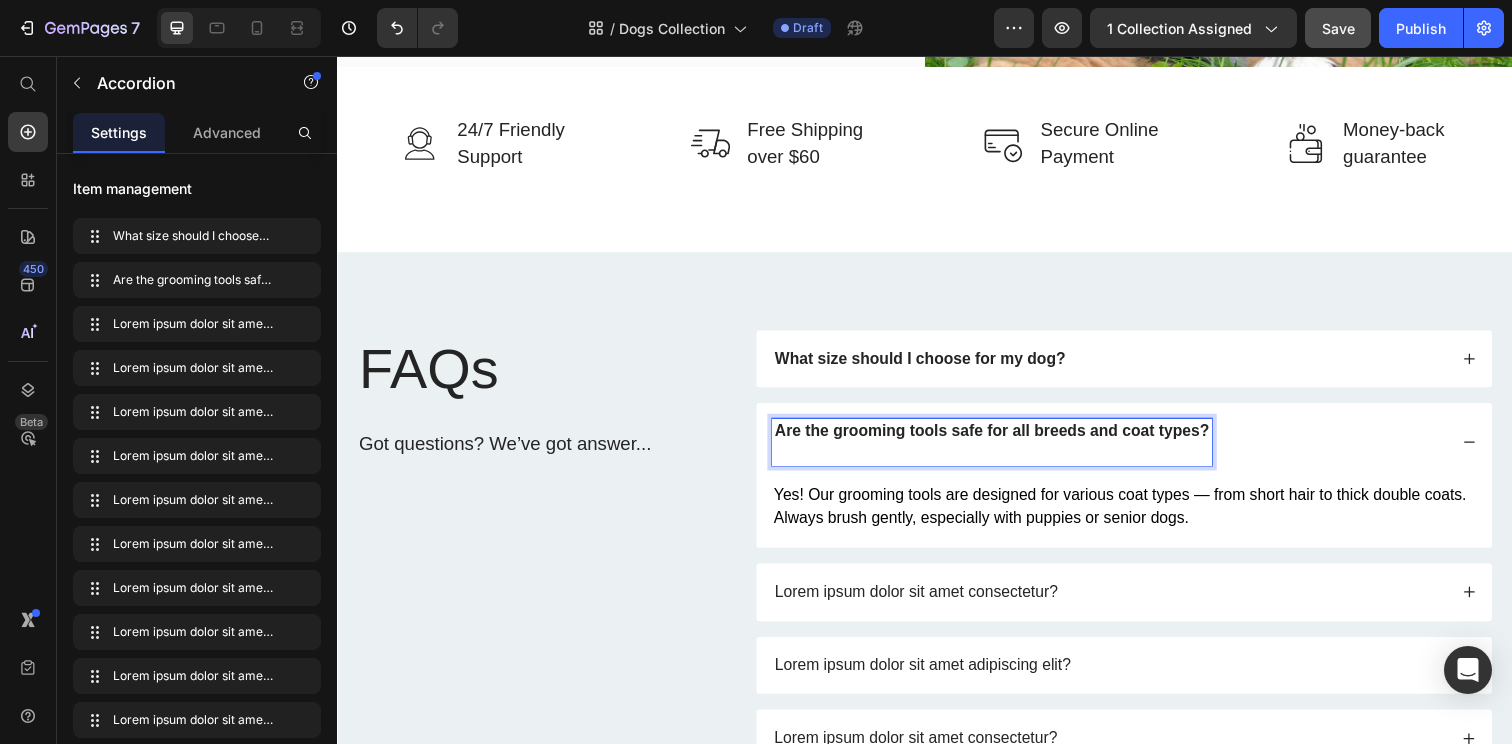 click on "Are the grooming tools safe for all breeds and coat types?" at bounding box center (1006, 450) 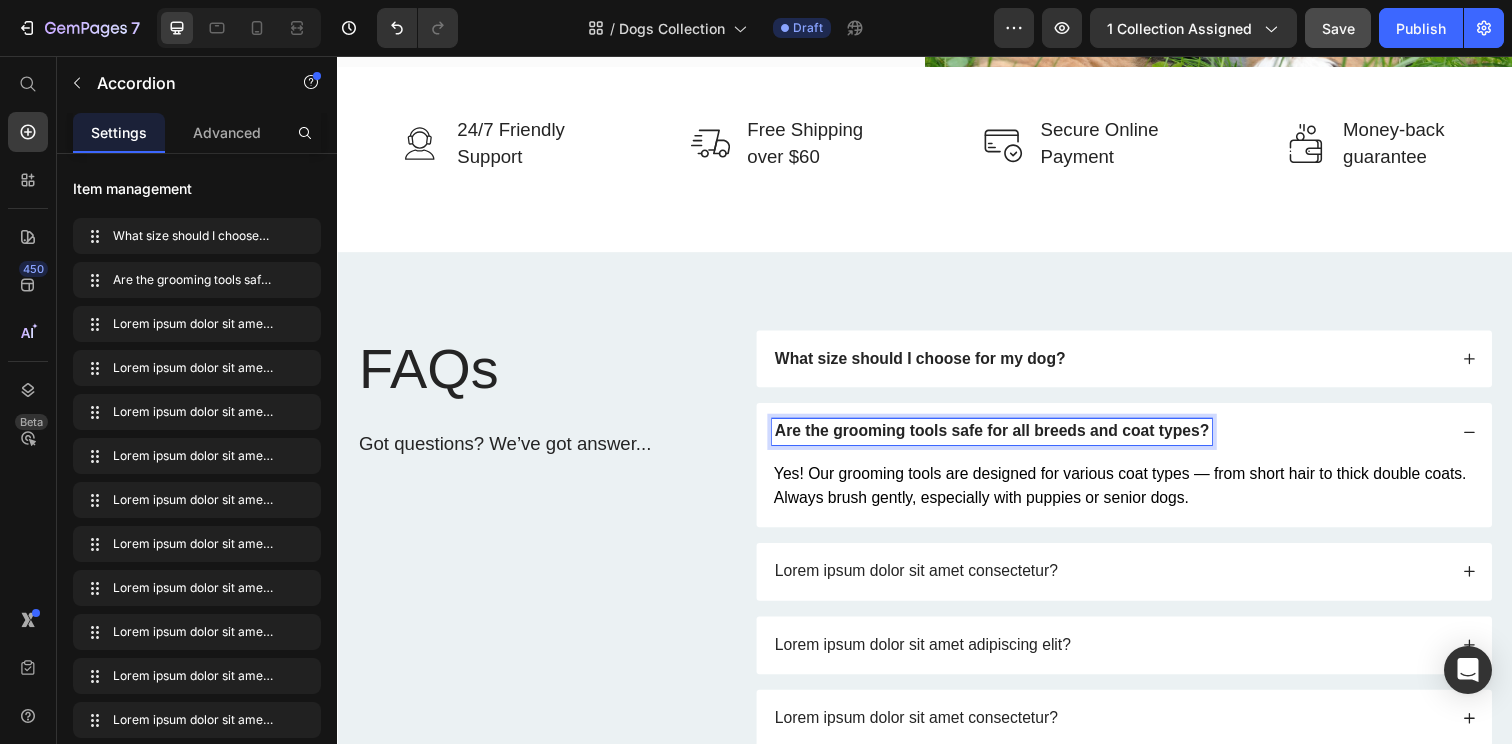 click on "Lorem ipsum dolor sit amet consectetur?" at bounding box center (1140, 582) 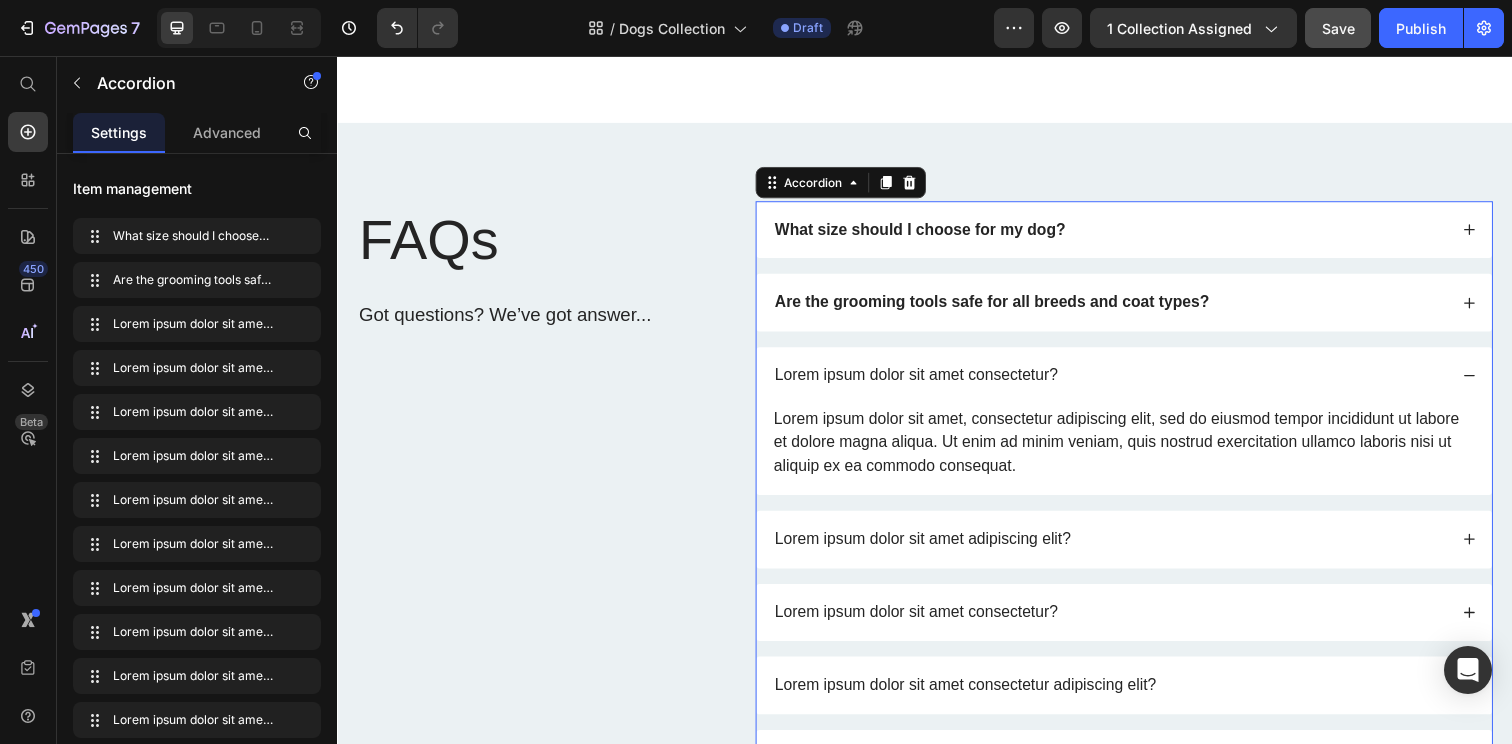 scroll, scrollTop: 2485, scrollLeft: 0, axis: vertical 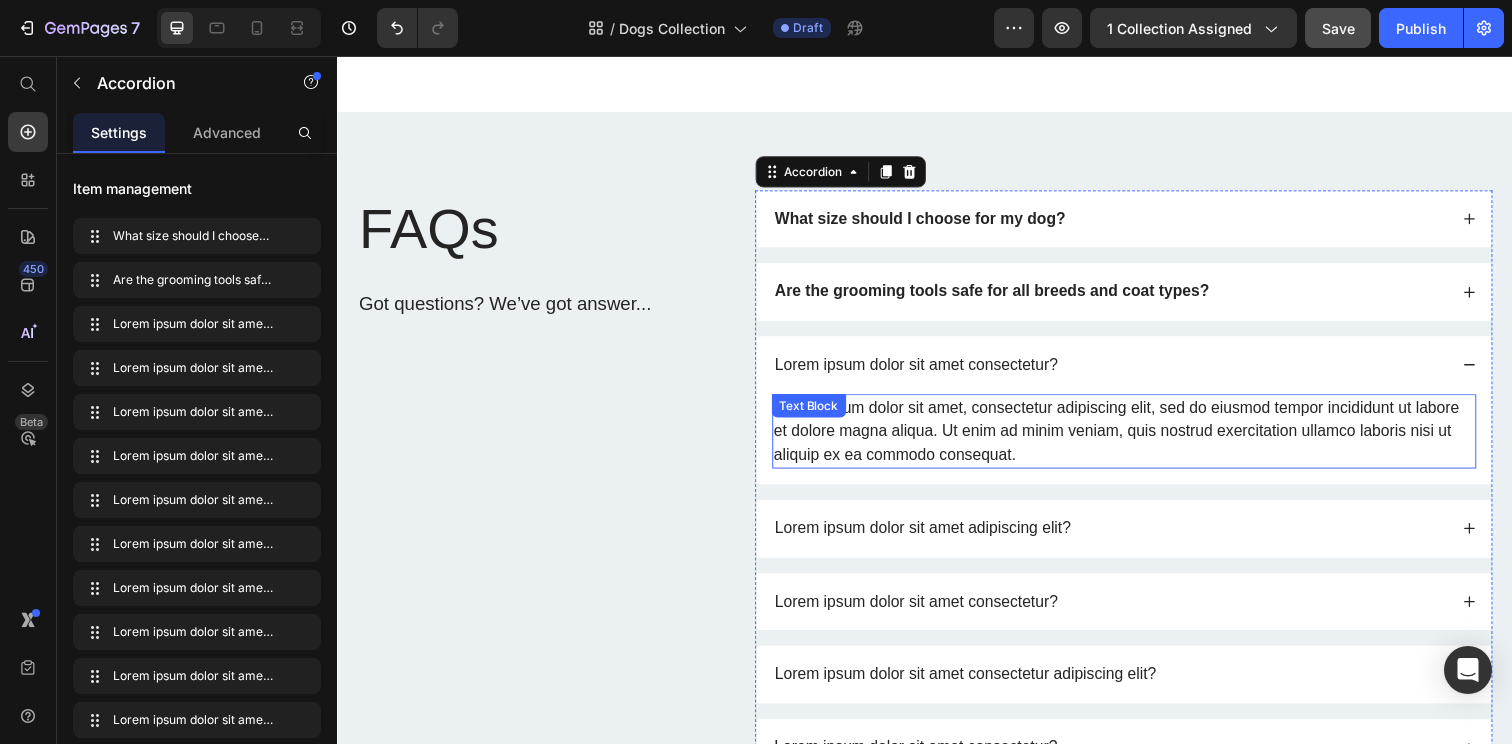 click on "Lorem ipsum dolor sit amet, consectetur adipiscing elit, sed do eiusmod tempor incididunt ut labore et dolore magna aliqua. Ut enim ad minim veniam, quis nostrud exercitation ullamco laboris nisi ut aliquip ex ea commodo consequat." at bounding box center (1140, 439) 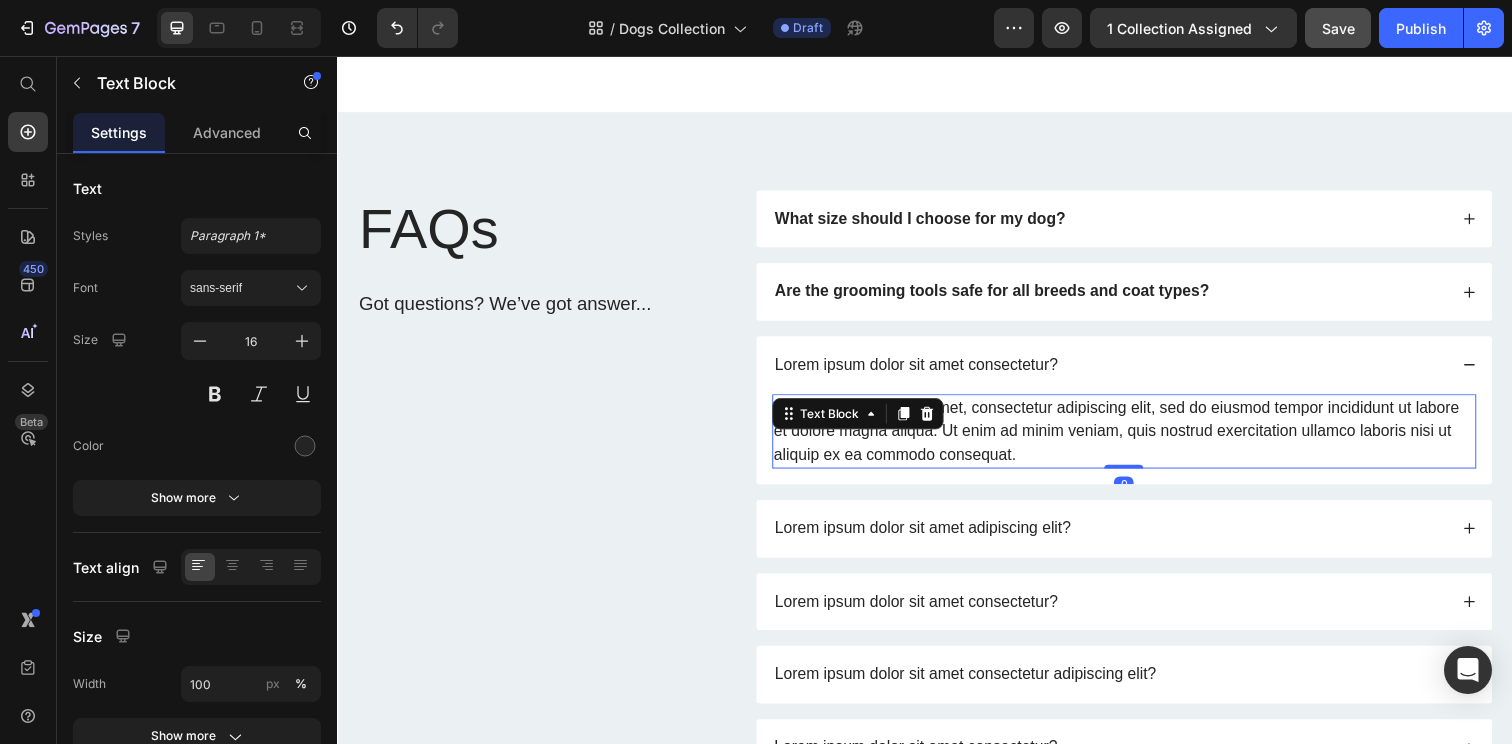click on "Lorem ipsum dolor sit amet, consectetur adipiscing elit, sed do eiusmod tempor incididunt ut labore et dolore magna aliqua. Ut enim ad minim veniam, quis nostrud exercitation ullamco laboris nisi ut aliquip ex ea commodo consequat." at bounding box center (1140, 439) 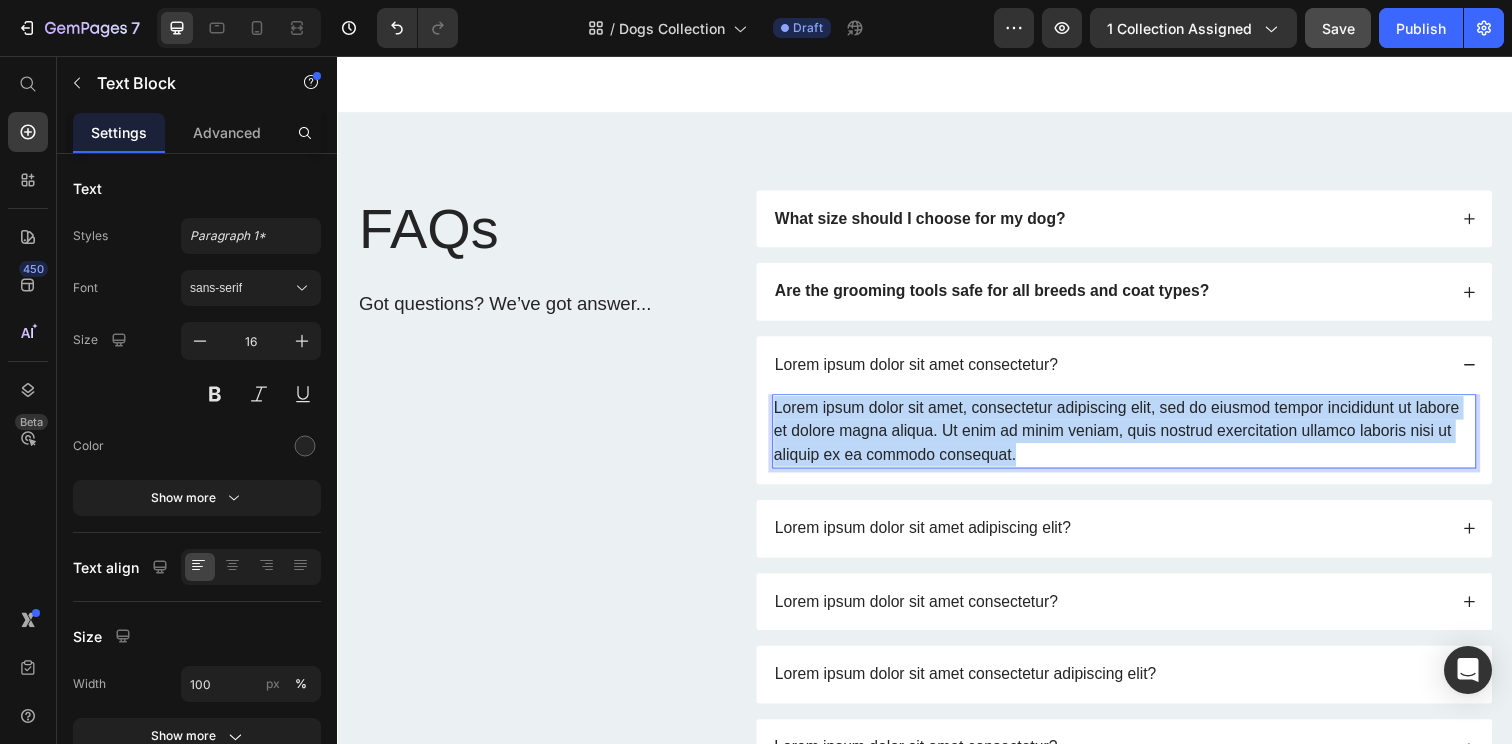 click on "Lorem ipsum dolor sit amet, consectetur adipiscing elit, sed do eiusmod tempor incididunt ut labore et dolore magna aliqua. Ut enim ad minim veniam, quis nostrud exercitation ullamco laboris nisi ut aliquip ex ea commodo consequat." at bounding box center [1140, 439] 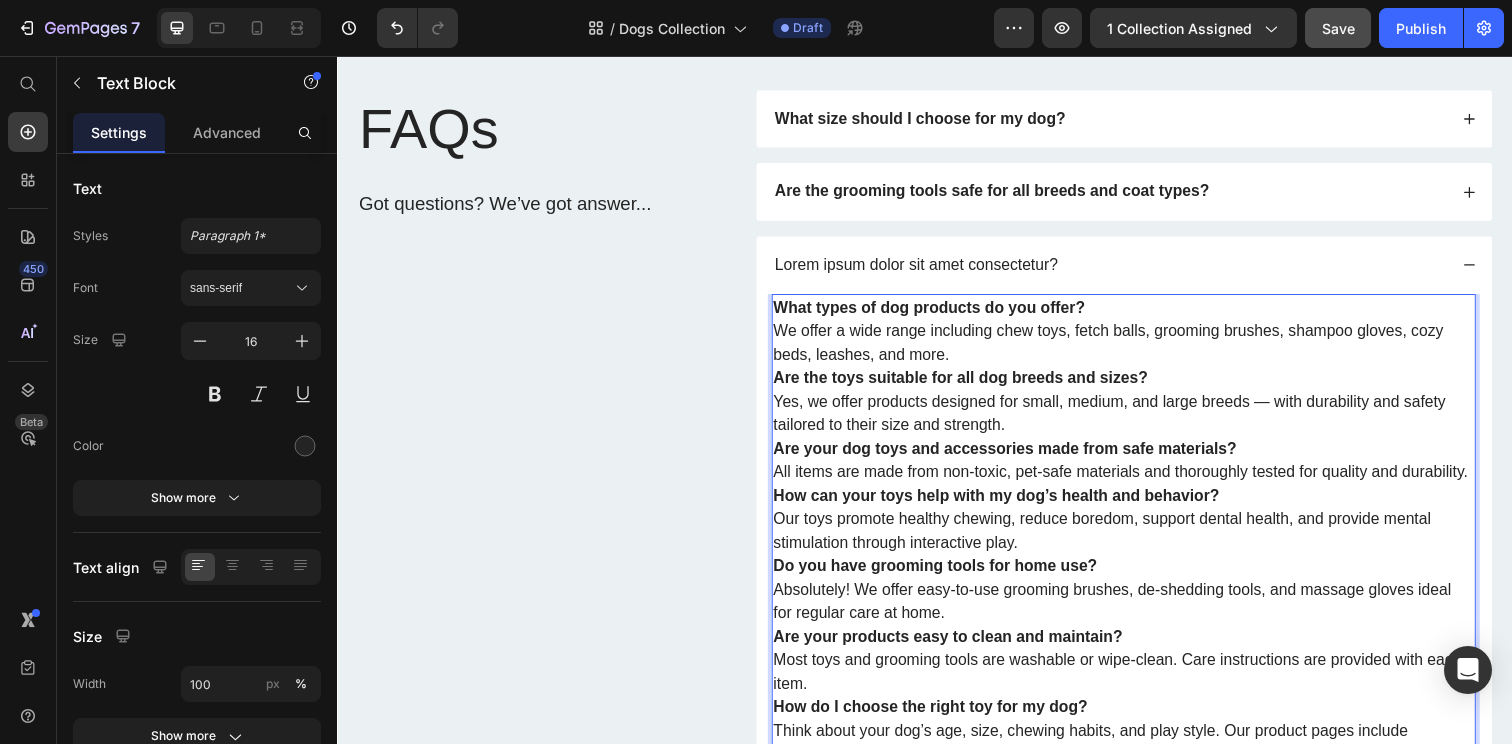 scroll, scrollTop: 2561, scrollLeft: 0, axis: vertical 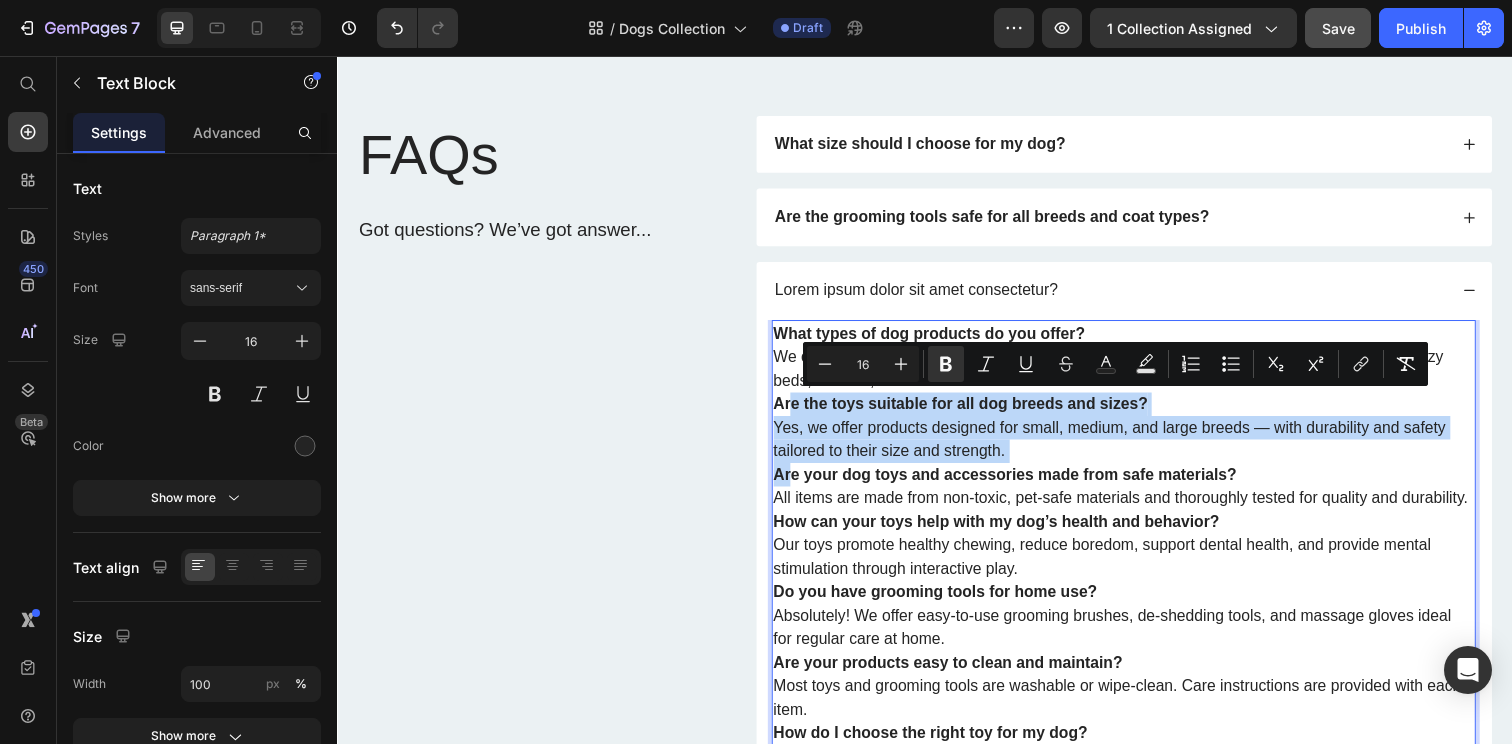 drag, startPoint x: 799, startPoint y: 400, endPoint x: 800, endPoint y: 494, distance: 94.00532 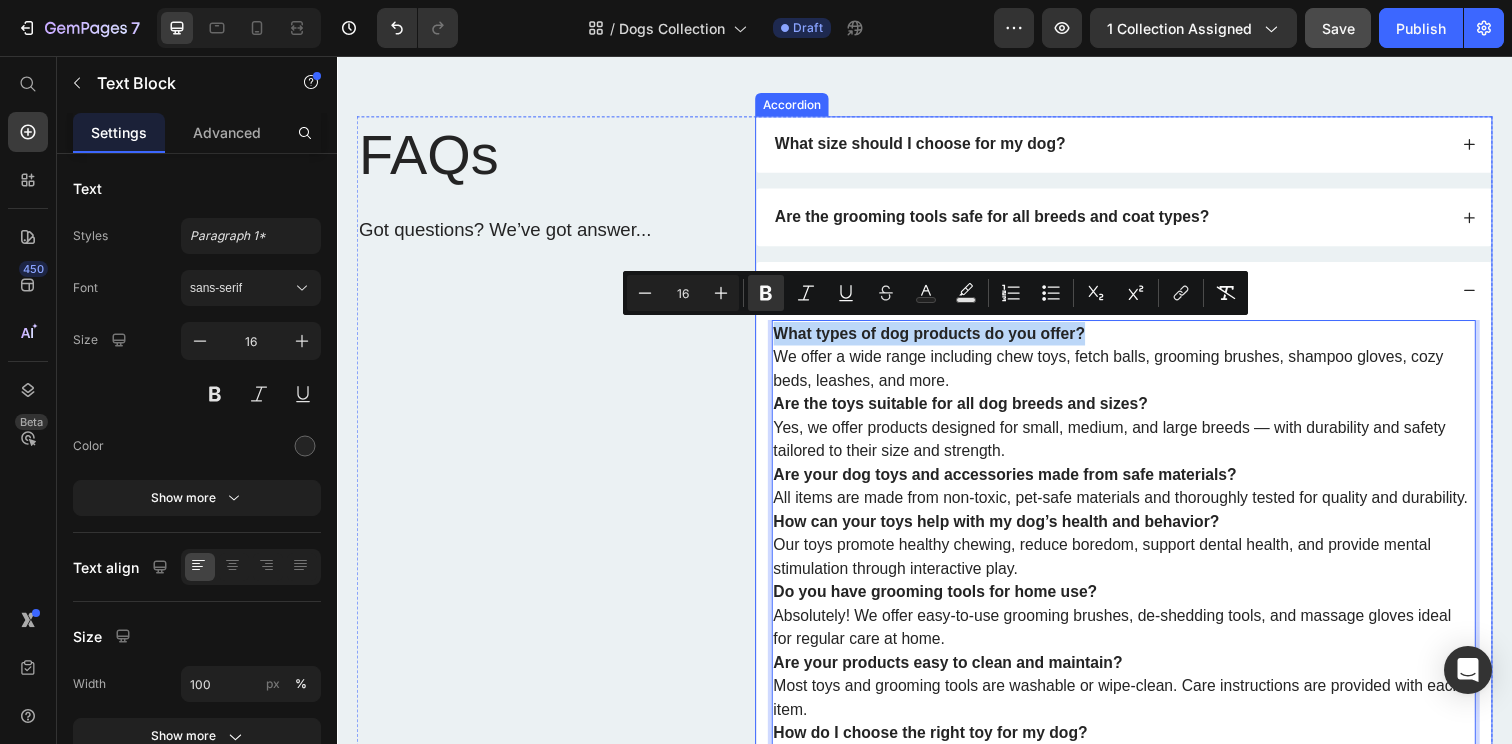 drag, startPoint x: 1126, startPoint y: 338, endPoint x: 777, endPoint y: 340, distance: 349.00574 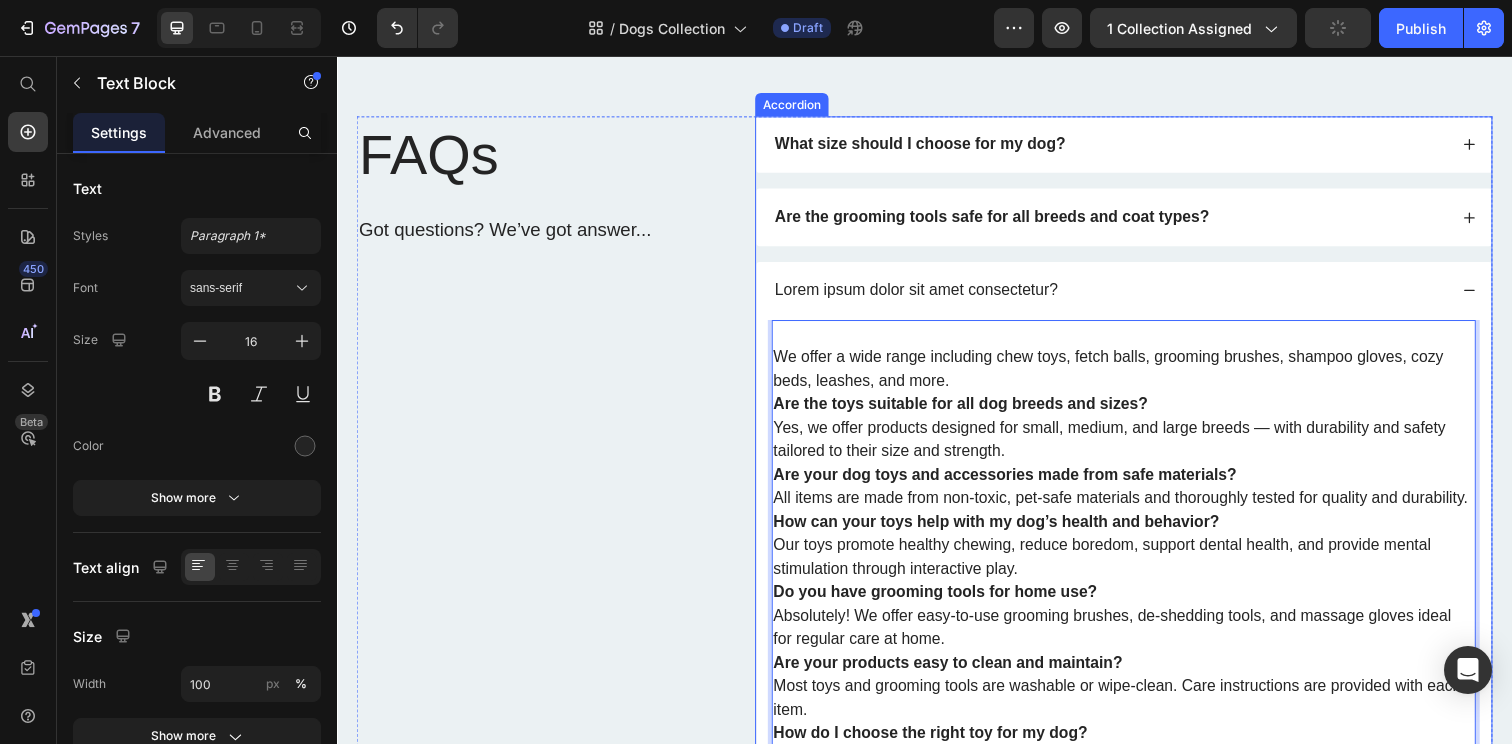 click on "Lorem ipsum dolor sit amet consectetur?" at bounding box center [928, 295] 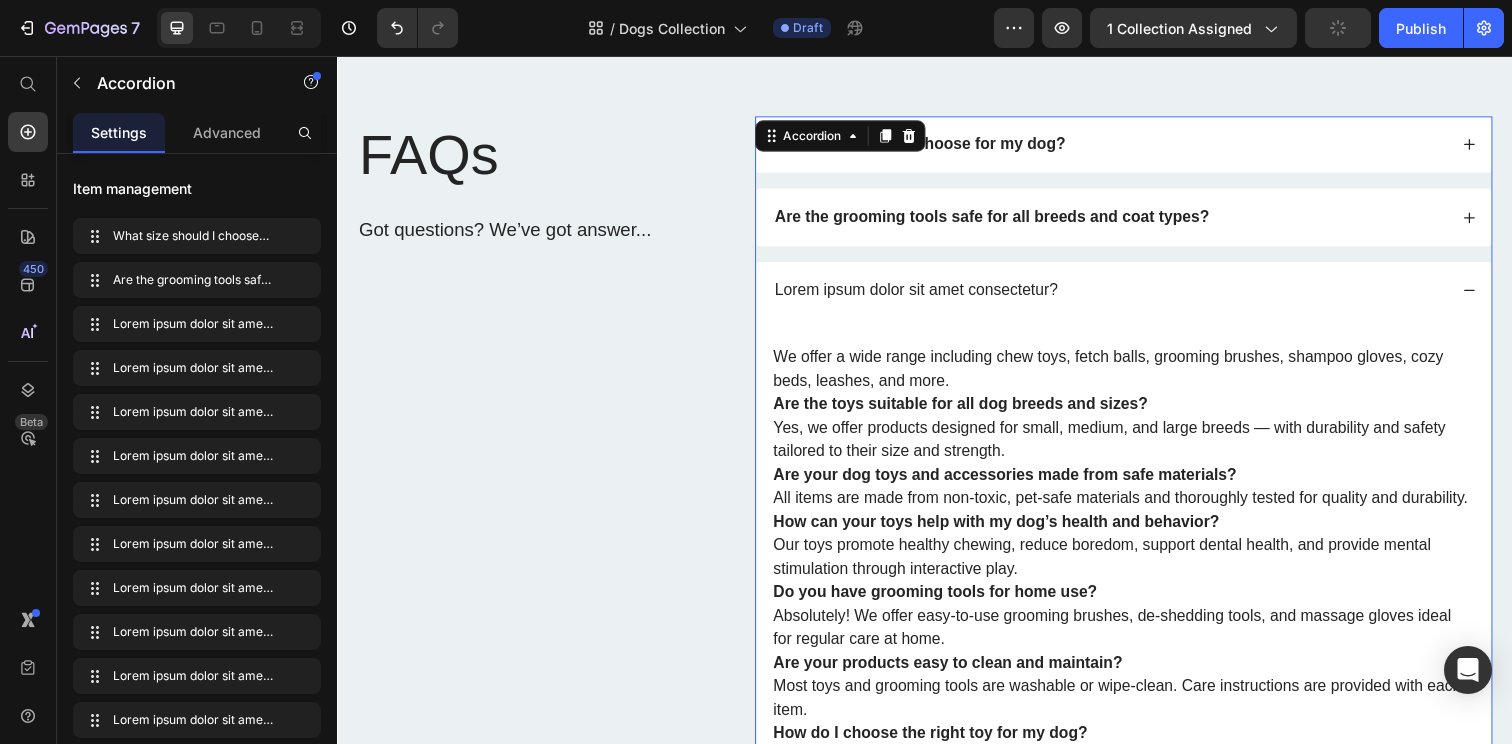 scroll, scrollTop: 0, scrollLeft: 0, axis: both 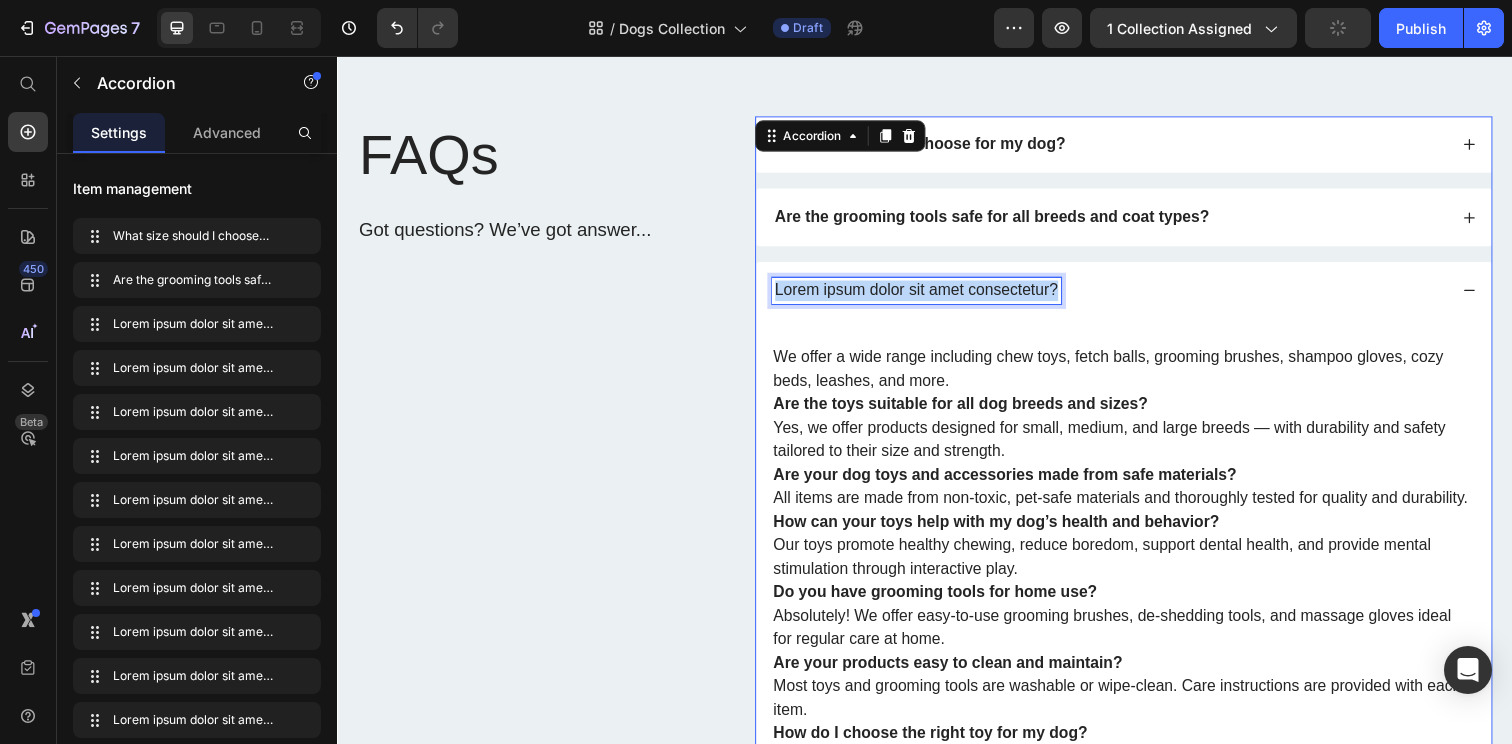 click on "Lorem ipsum dolor sit amet consectetur?" at bounding box center [928, 295] 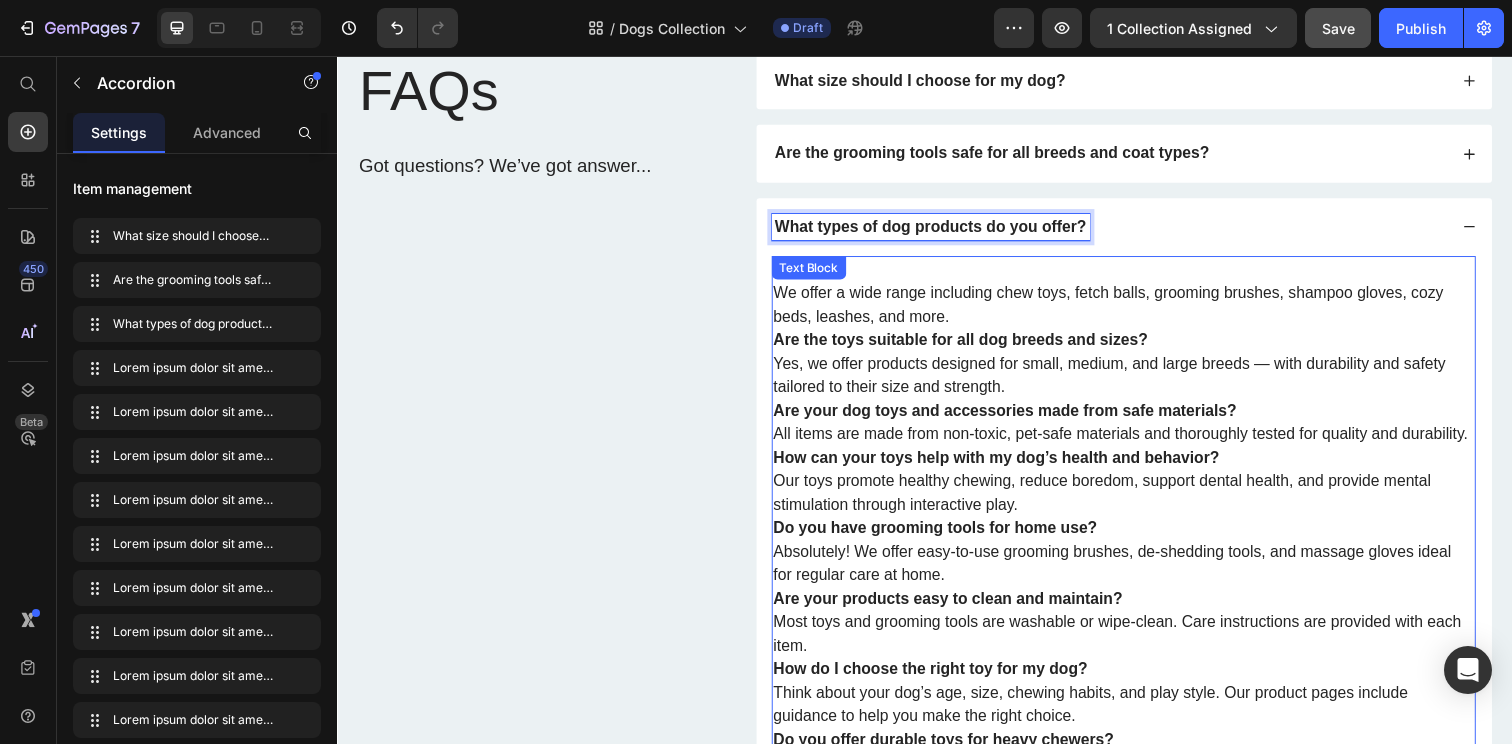 scroll, scrollTop: 2635, scrollLeft: 0, axis: vertical 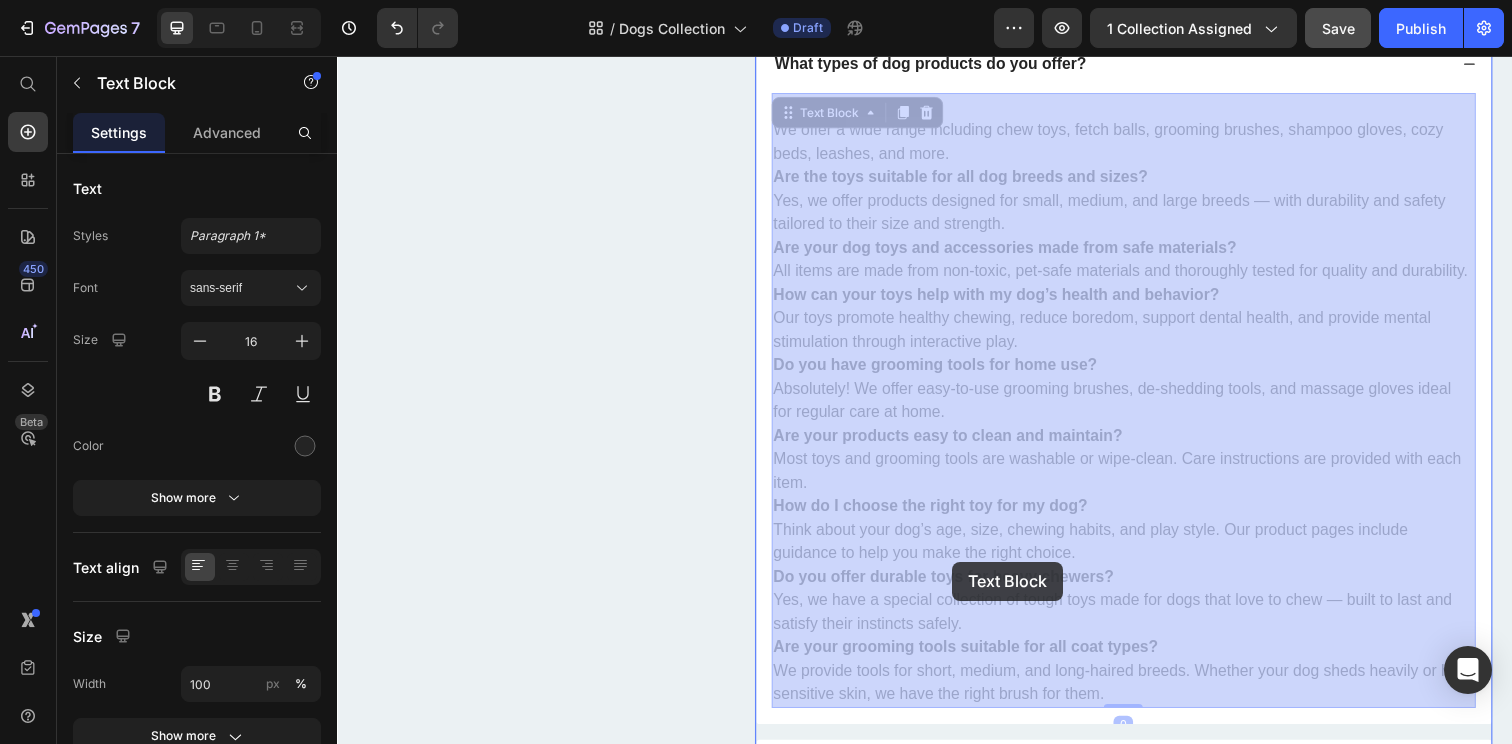 drag, startPoint x: 995, startPoint y: 316, endPoint x: 966, endPoint y: 573, distance: 258.631 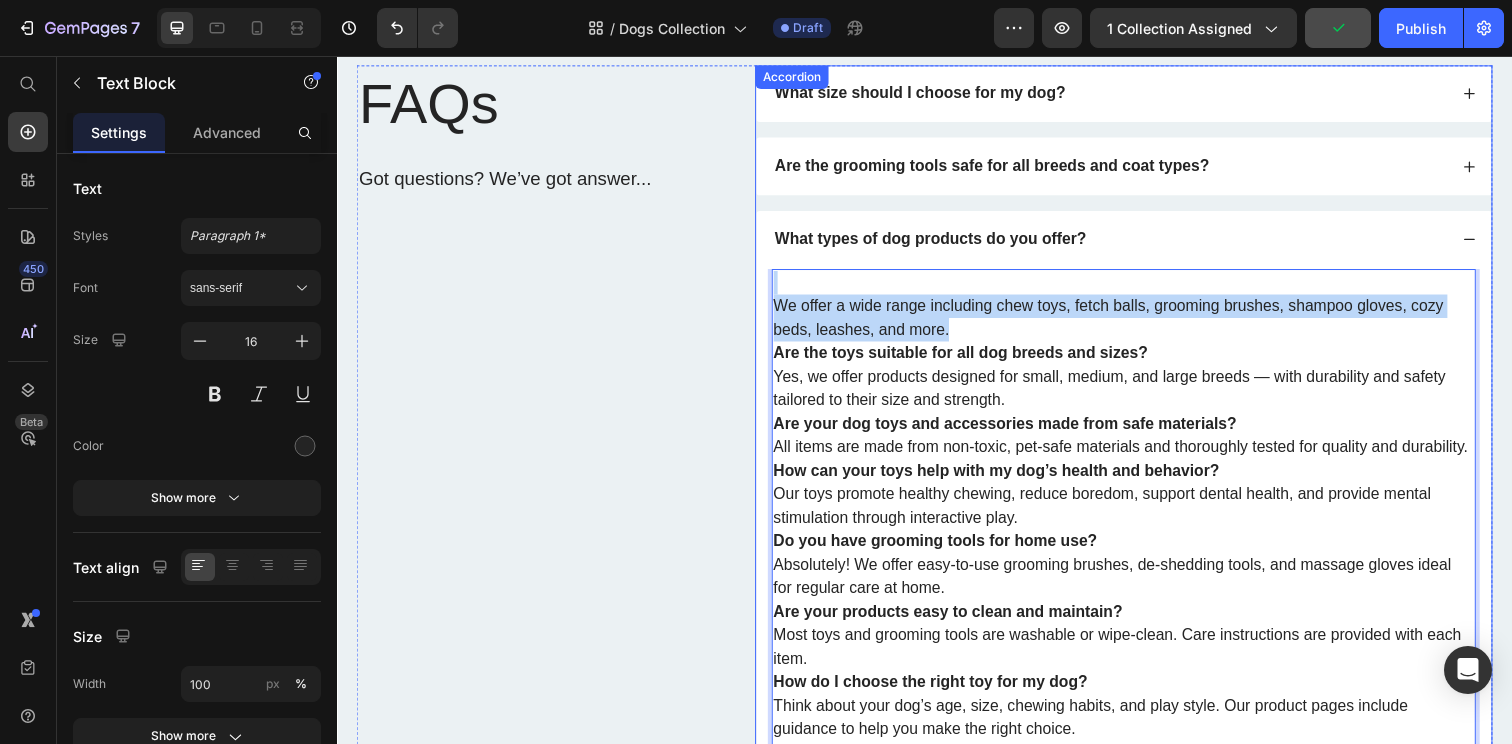 scroll, scrollTop: 2583, scrollLeft: 0, axis: vertical 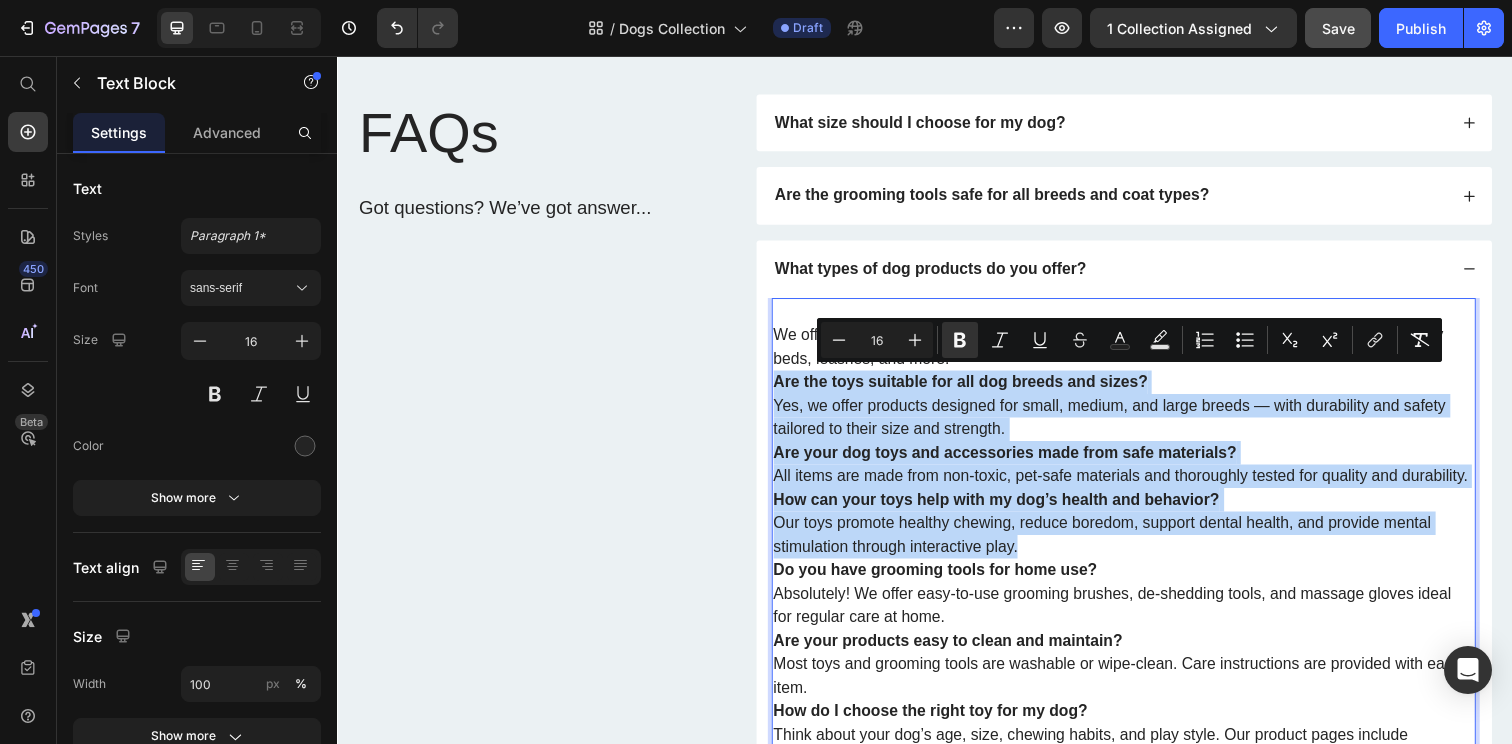 drag, startPoint x: 1184, startPoint y: 157, endPoint x: 1132, endPoint y: 552, distance: 398.40808 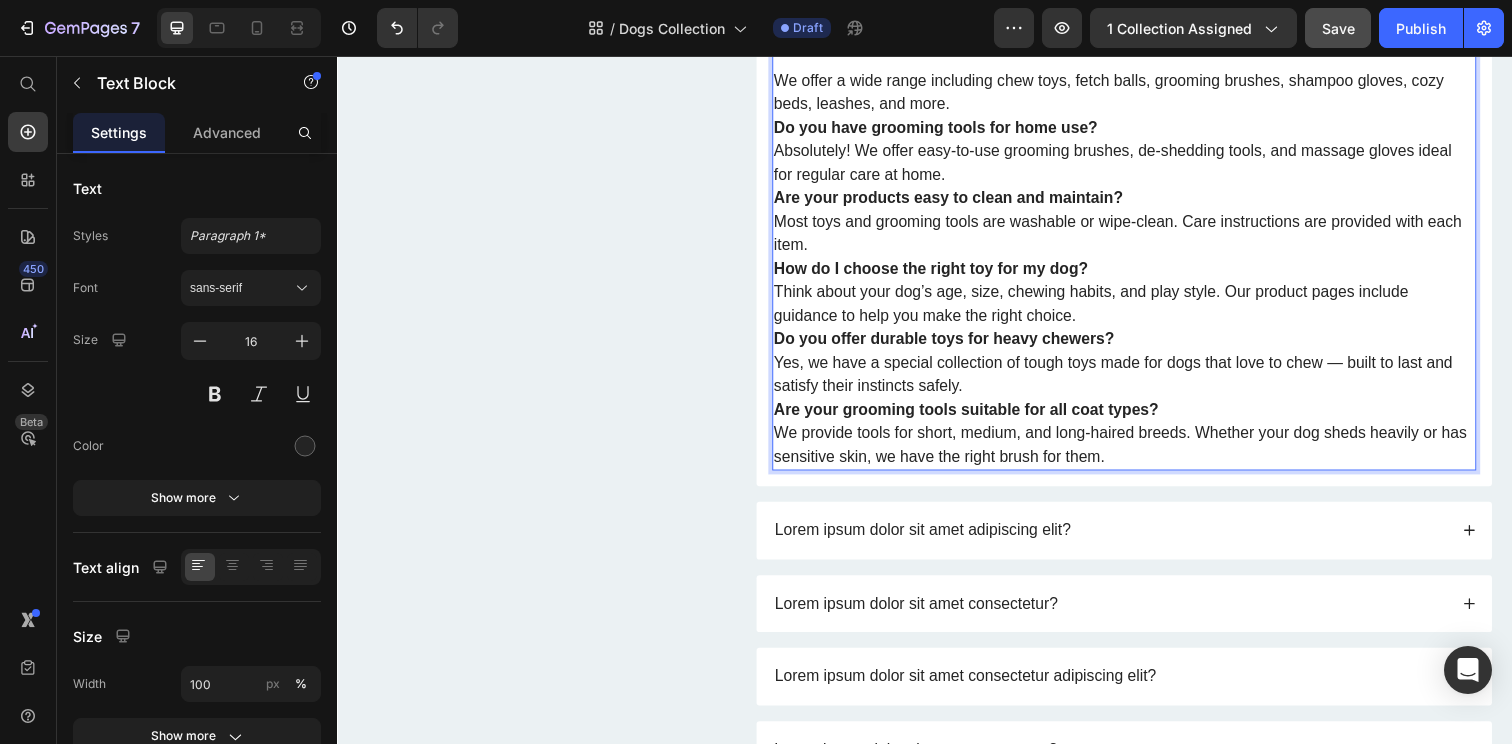 scroll, scrollTop: 2926, scrollLeft: 0, axis: vertical 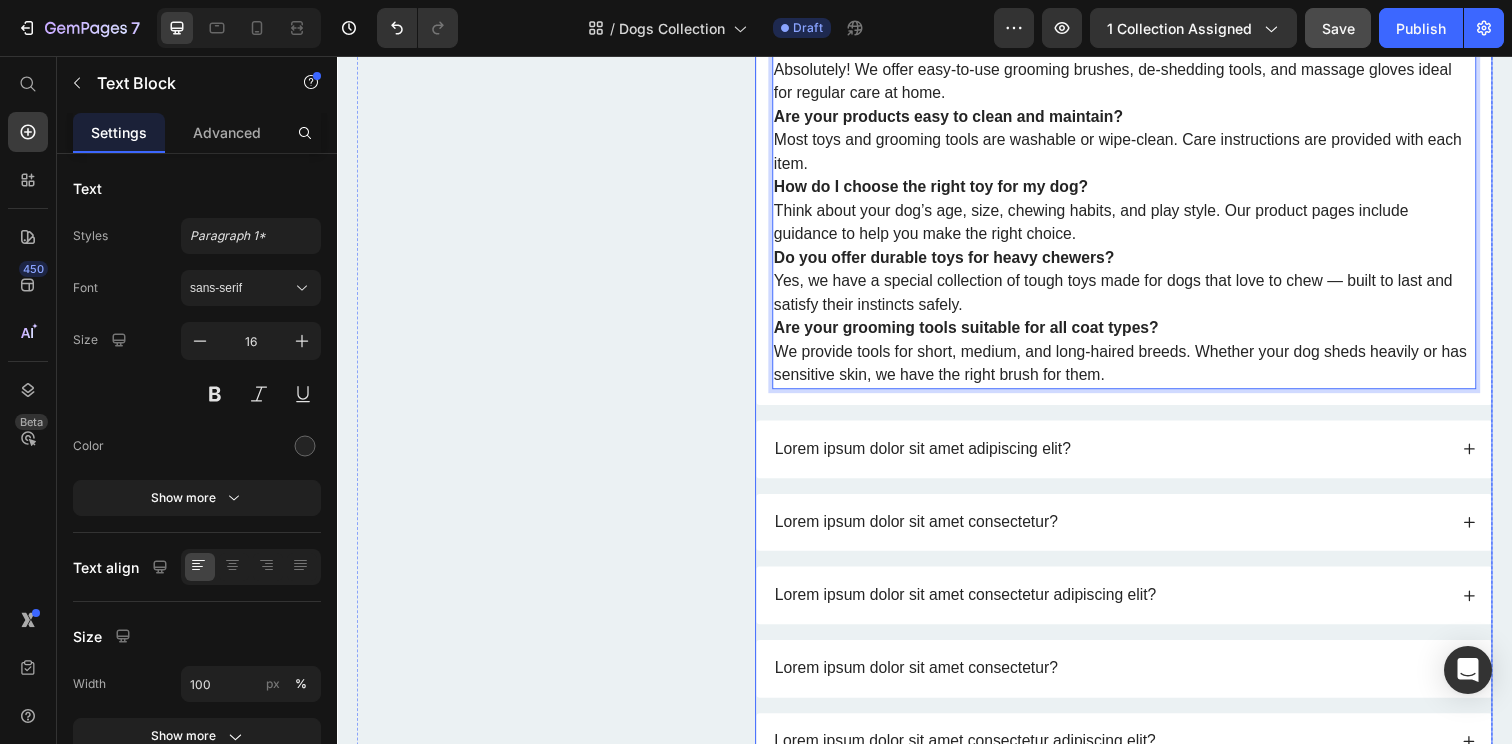 click 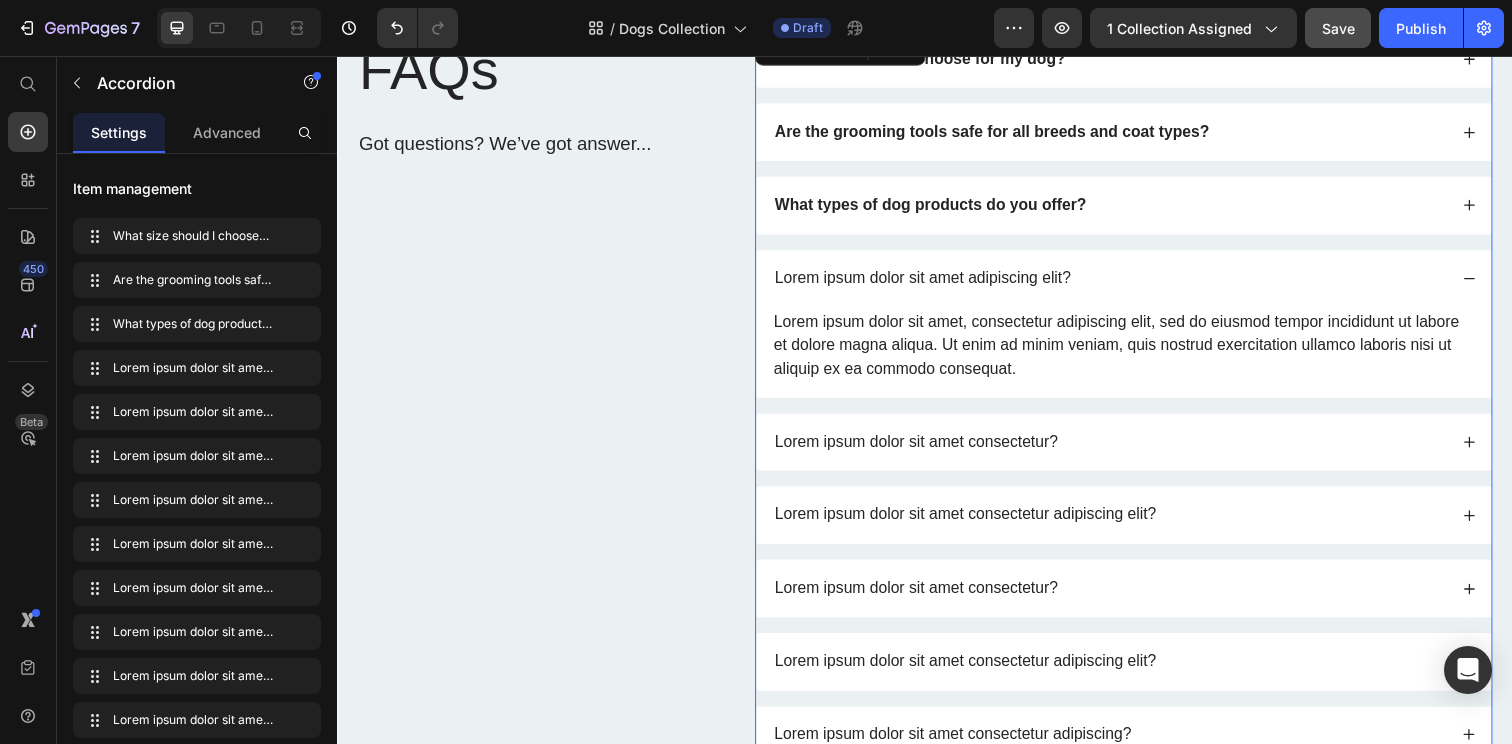scroll, scrollTop: 2637, scrollLeft: 0, axis: vertical 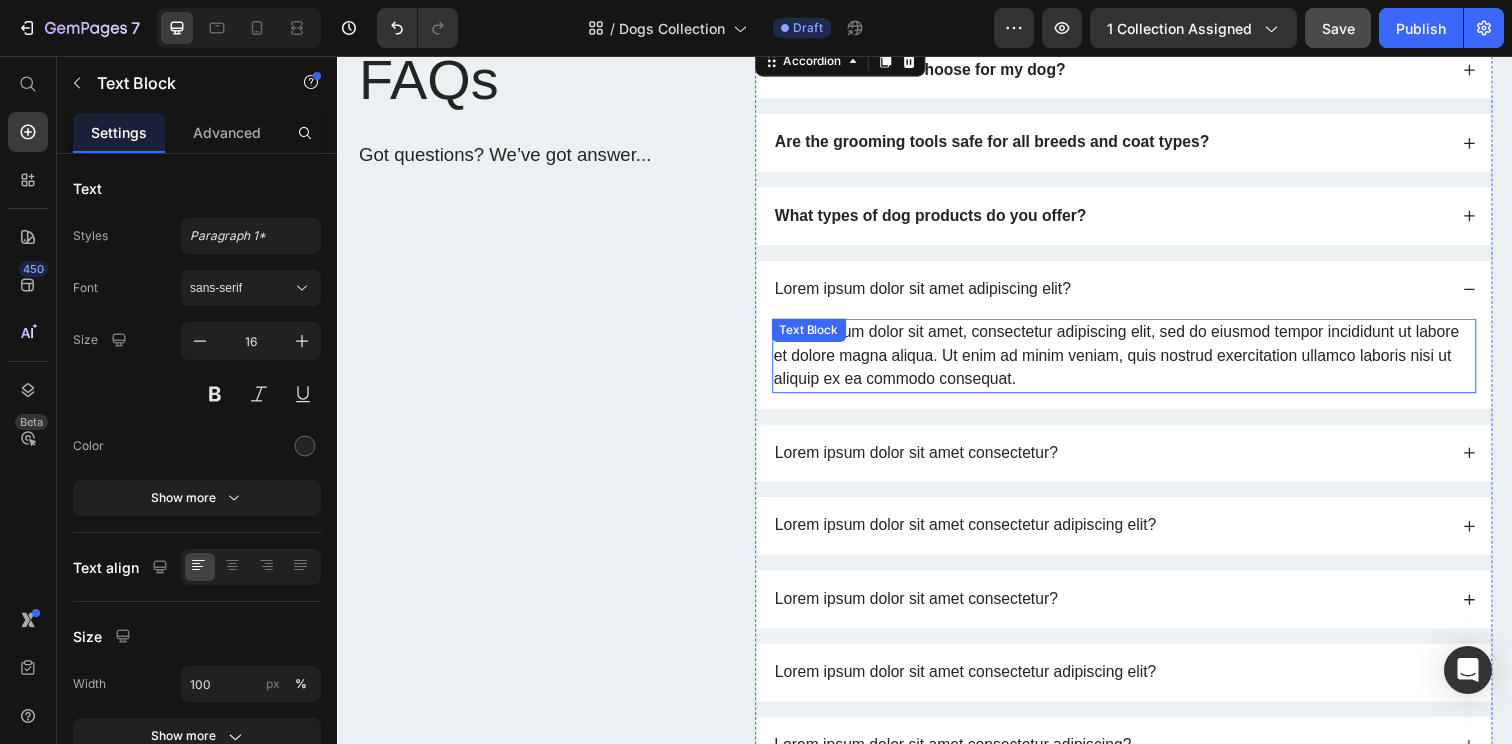 click on "Lorem ipsum dolor sit amet, consectetur adipiscing elit, sed do eiusmod tempor incididunt ut labore et dolore magna aliqua. Ut enim ad minim veniam, quis nostrud exercitation ullamco laboris nisi ut aliquip ex ea commodo consequat." at bounding box center [1140, 362] 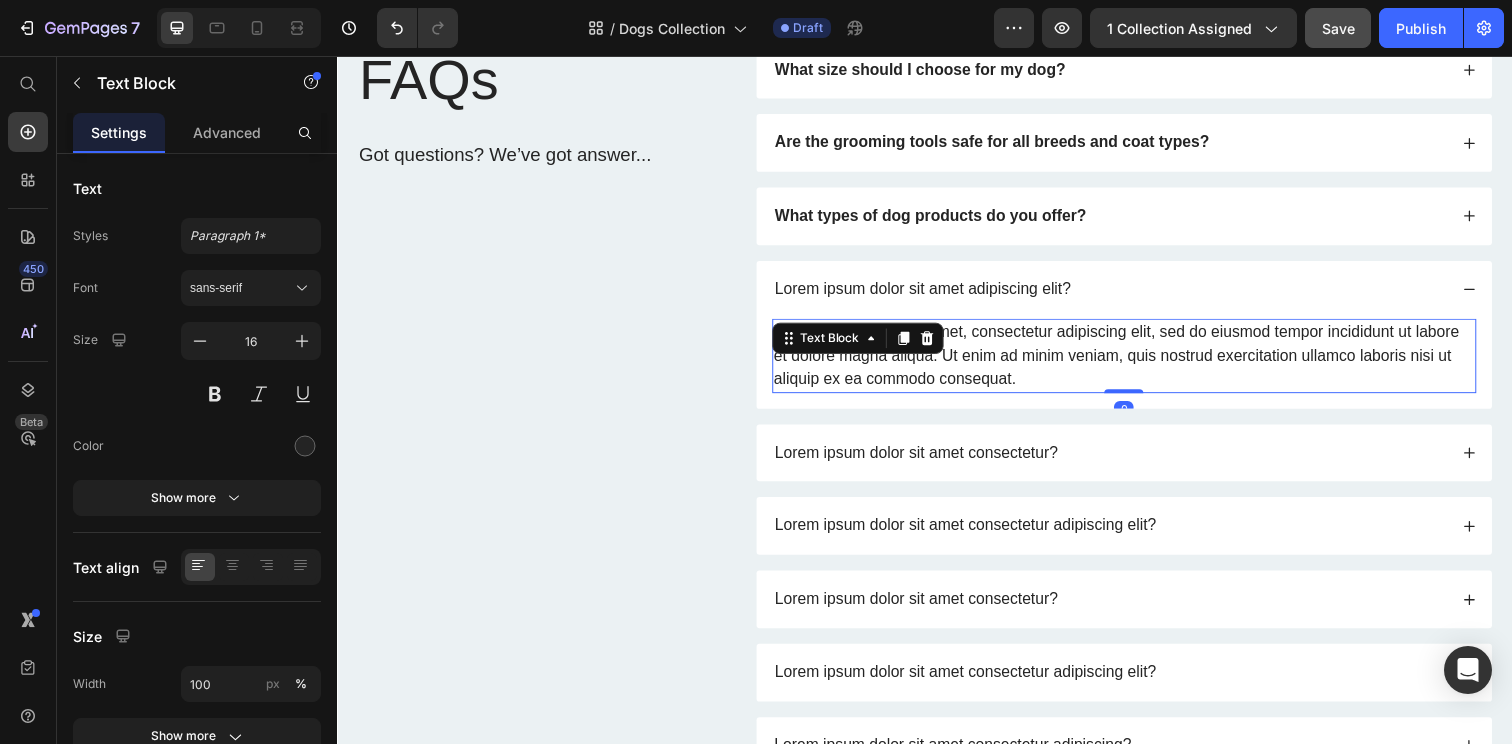 click on "Lorem ipsum dolor sit amet, consectetur adipiscing elit, sed do eiusmod tempor incididunt ut labore et dolore magna aliqua. Ut enim ad minim veniam, quis nostrud exercitation ullamco laboris nisi ut aliquip ex ea commodo consequat." at bounding box center (1140, 362) 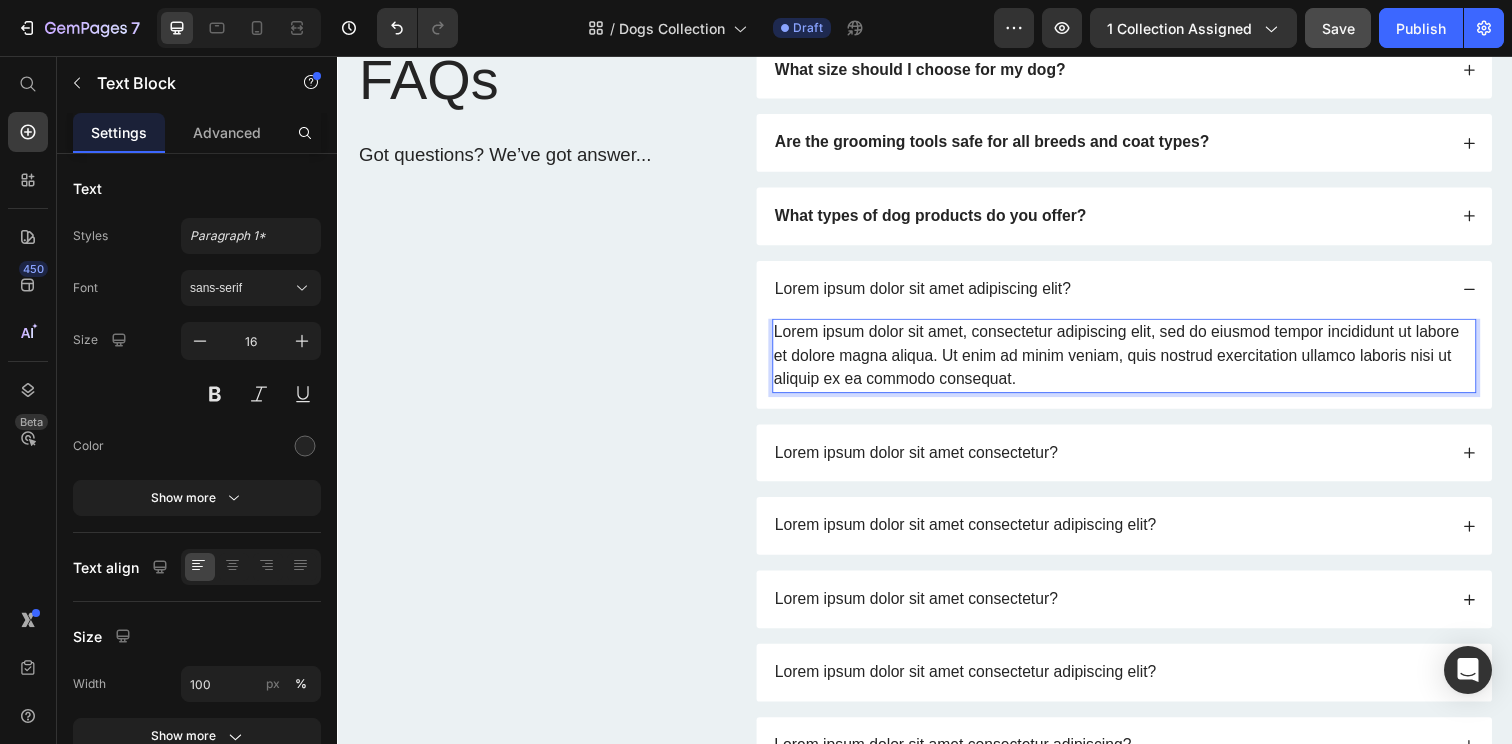 click on "Lorem ipsum dolor sit amet, consectetur adipiscing elit, sed do eiusmod tempor incididunt ut labore et dolore magna aliqua. Ut enim ad minim veniam, quis nostrud exercitation ullamco laboris nisi ut aliquip ex ea commodo consequat." at bounding box center [1140, 362] 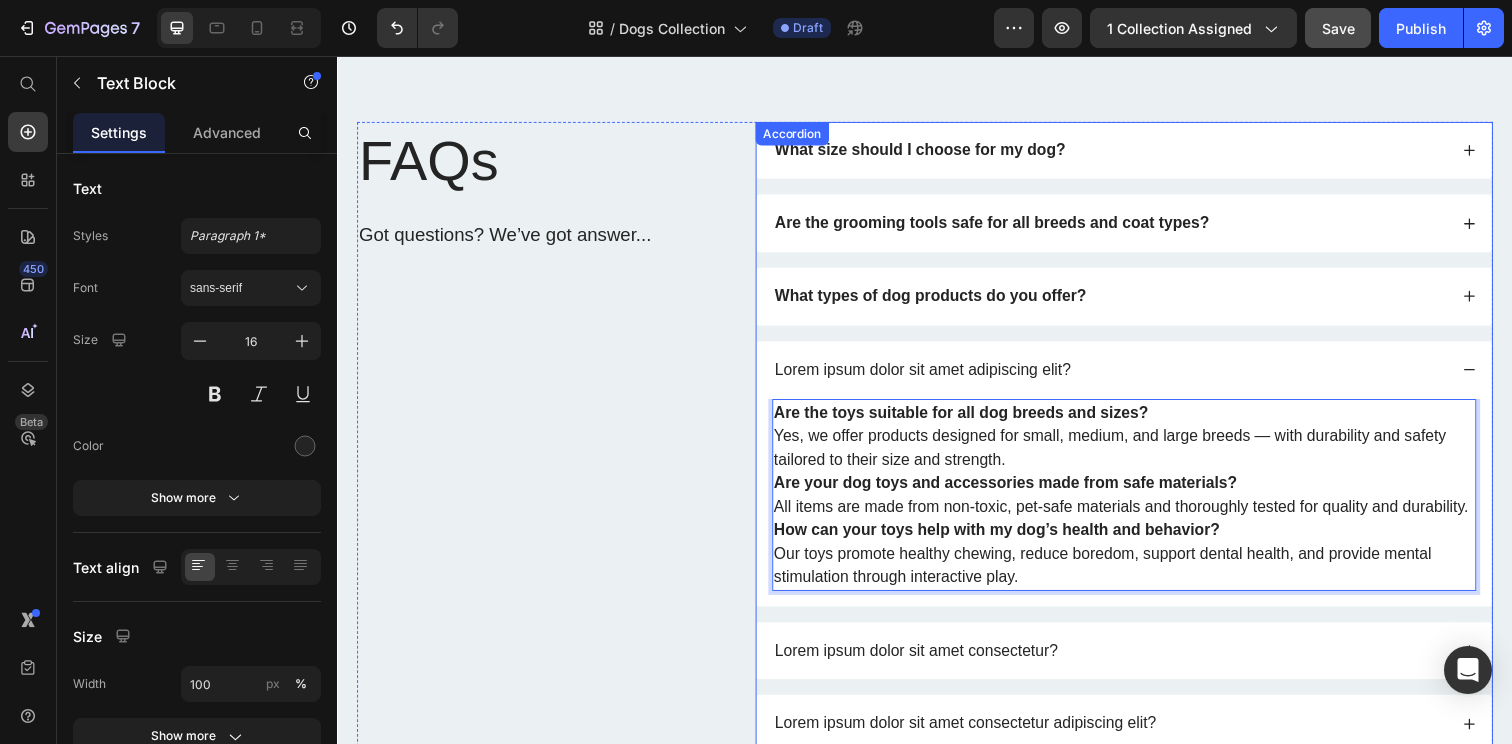 scroll, scrollTop: 1134, scrollLeft: 0, axis: vertical 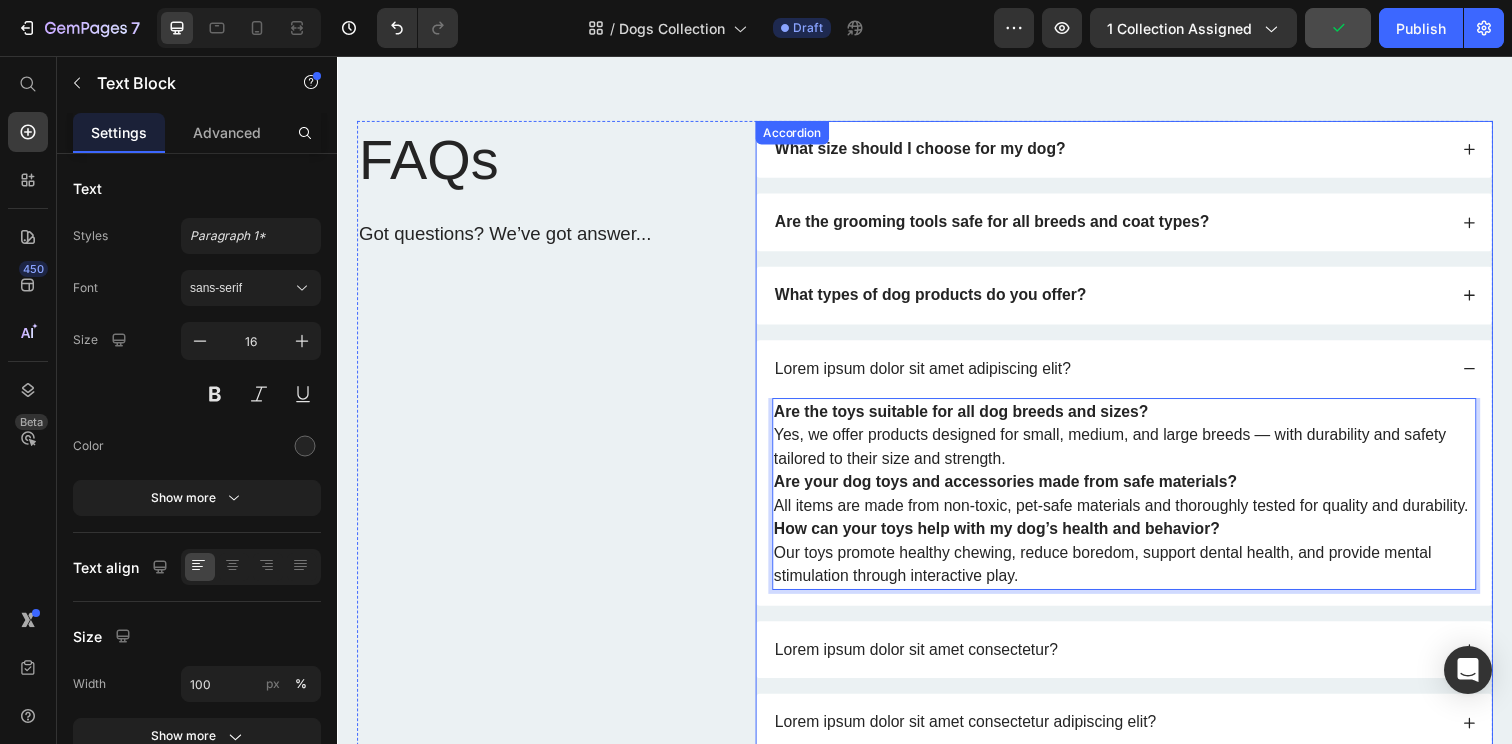 click 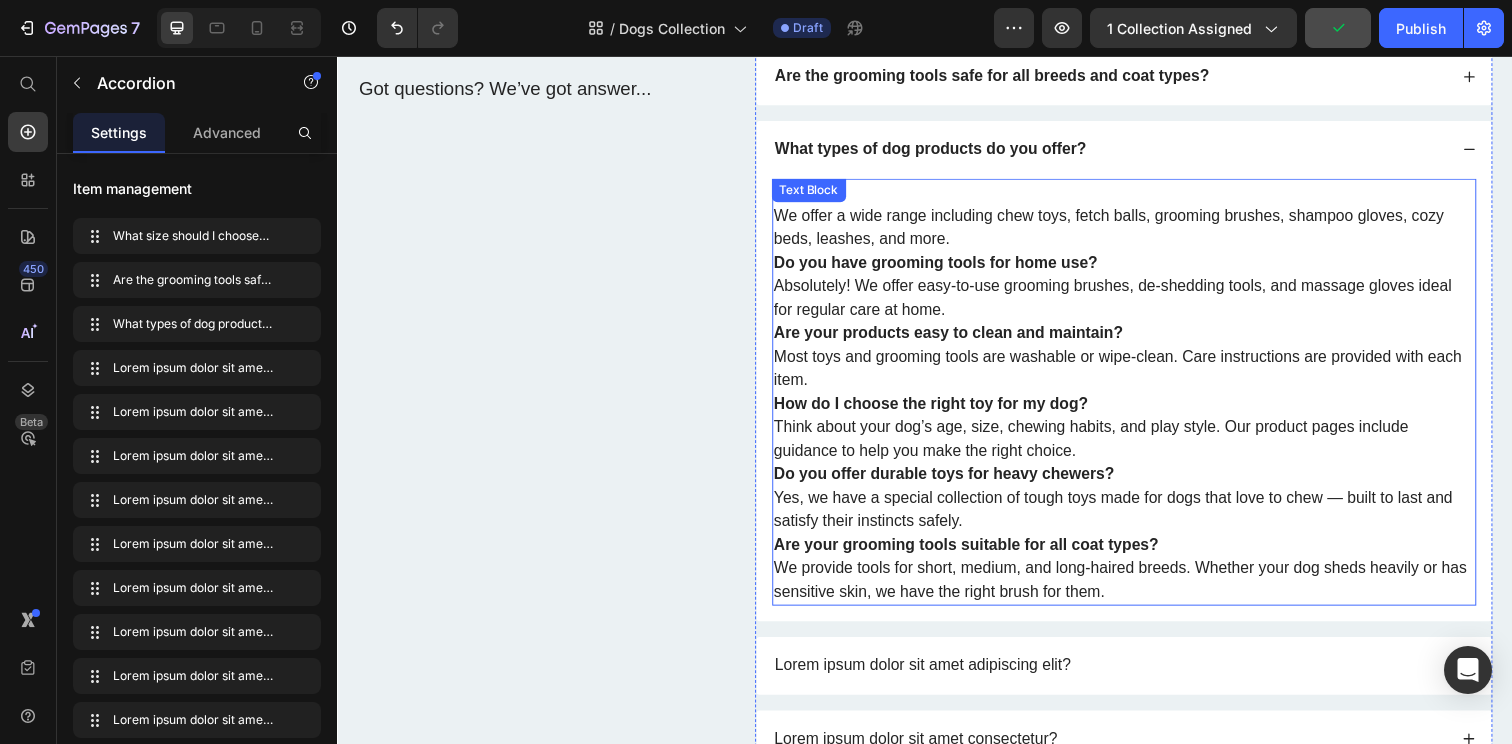 scroll, scrollTop: 1329, scrollLeft: 0, axis: vertical 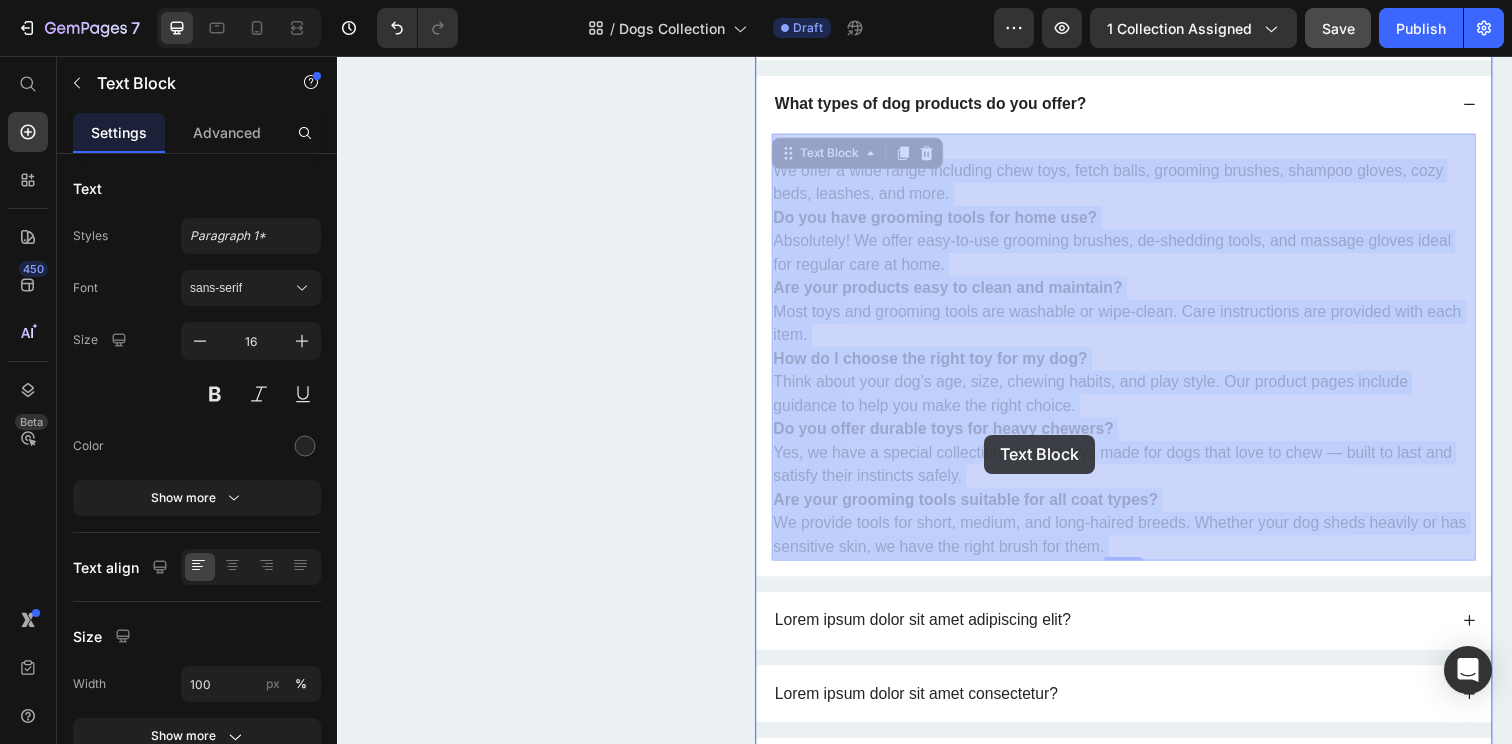 drag, startPoint x: 1121, startPoint y: 555, endPoint x: 998, endPoint y: 443, distance: 166.35204 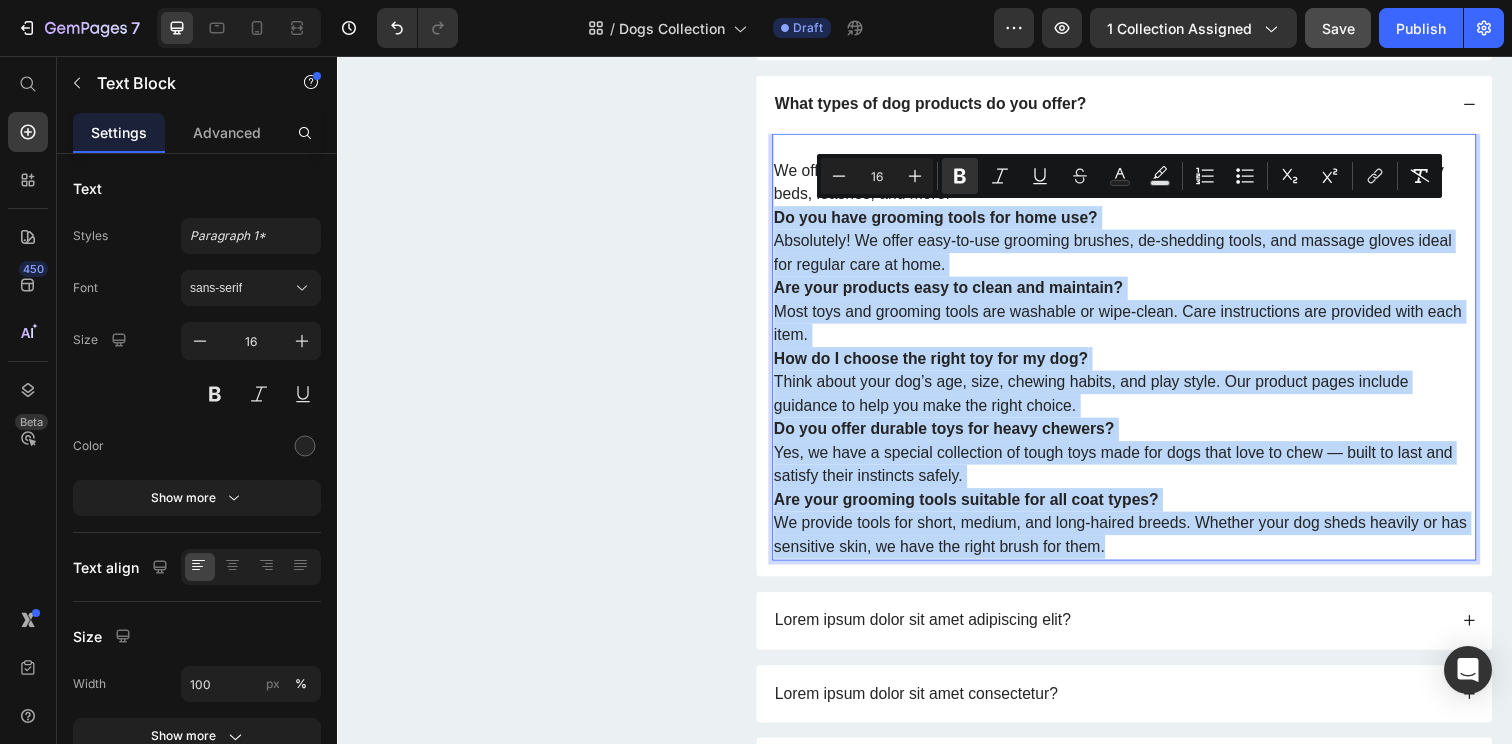 drag, startPoint x: 1024, startPoint y: 195, endPoint x: 1134, endPoint y: 554, distance: 375.47437 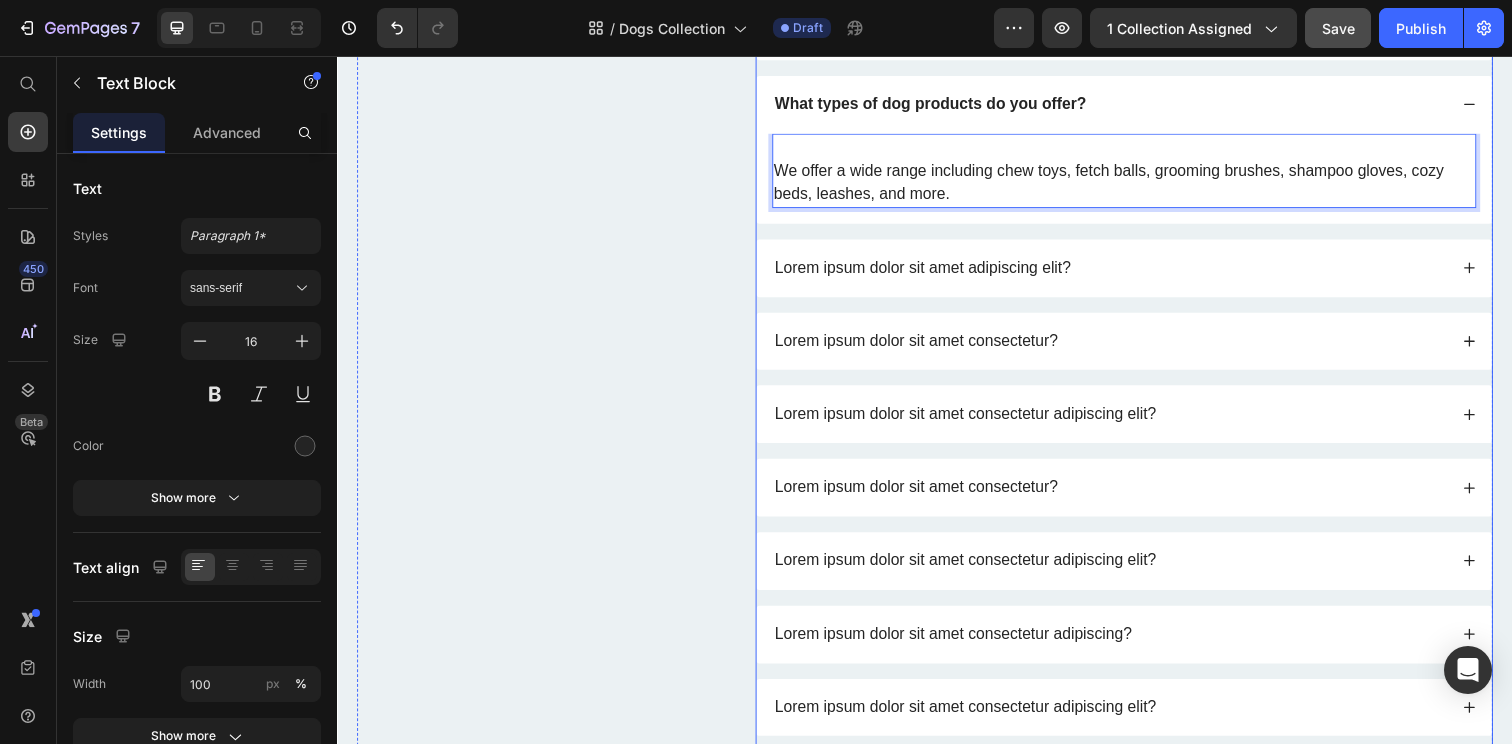 click 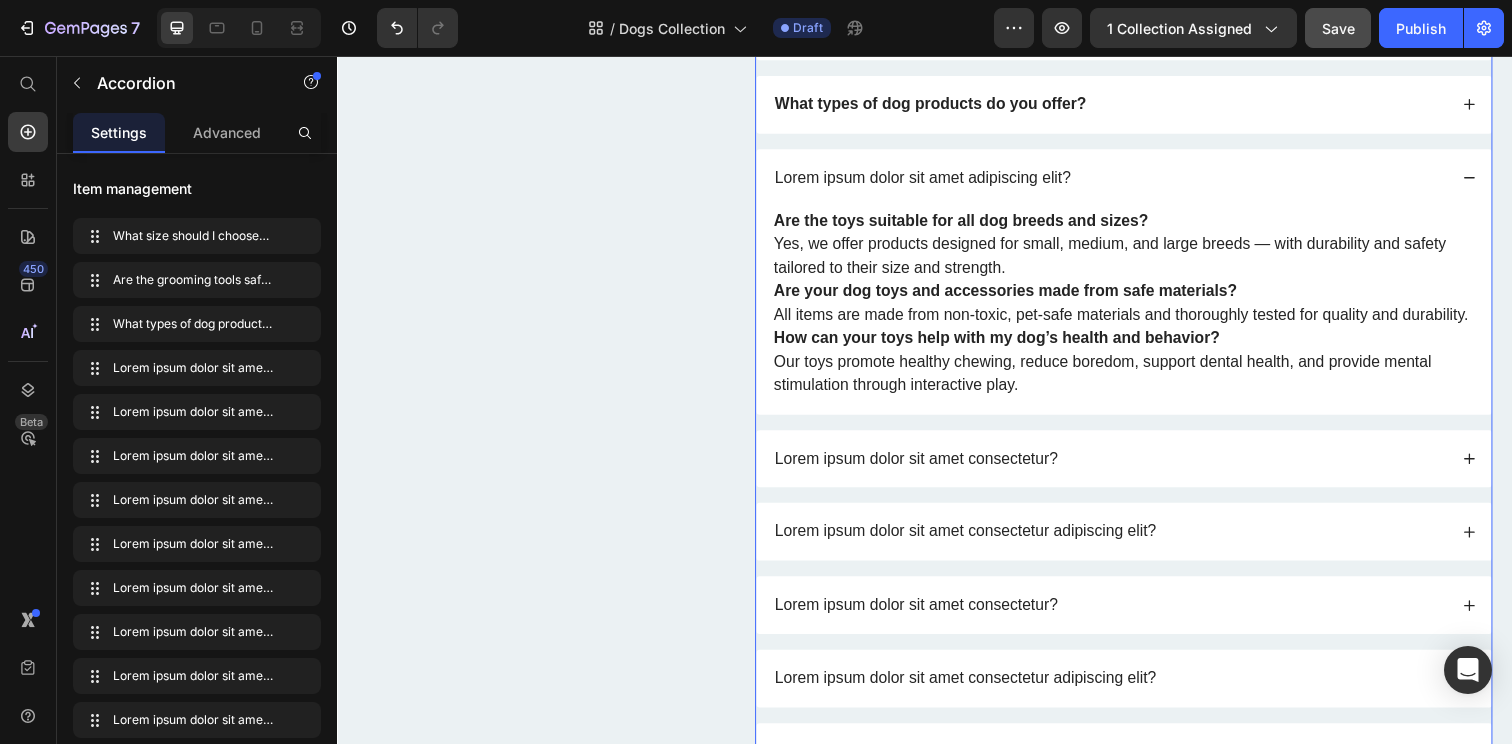 click on "Are the toys suitable for all dog breeds and sizes? Yes, we offer products designed for small, medium, and large breeds — with durability and safety tailored to their size and strength." at bounding box center (1140, 248) 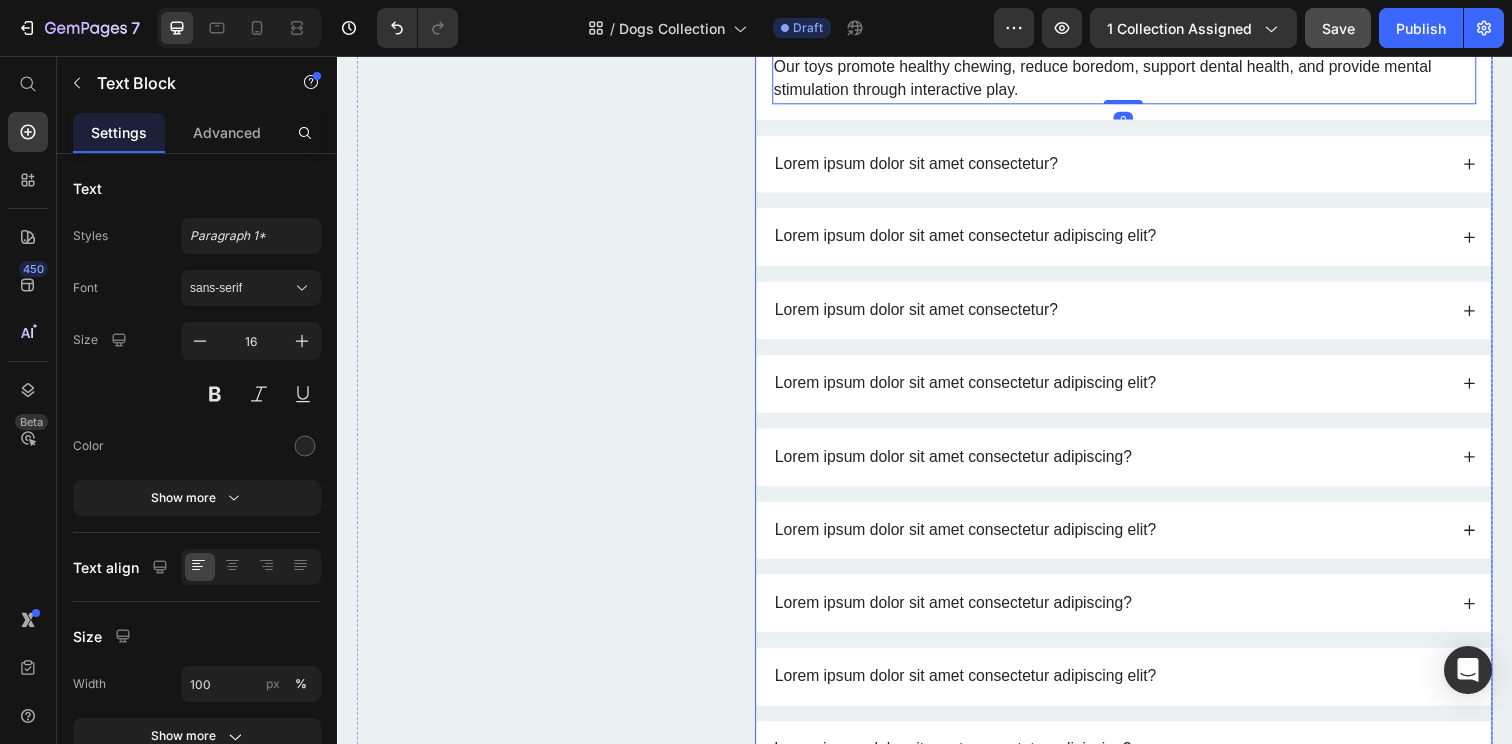 scroll, scrollTop: 1640, scrollLeft: 0, axis: vertical 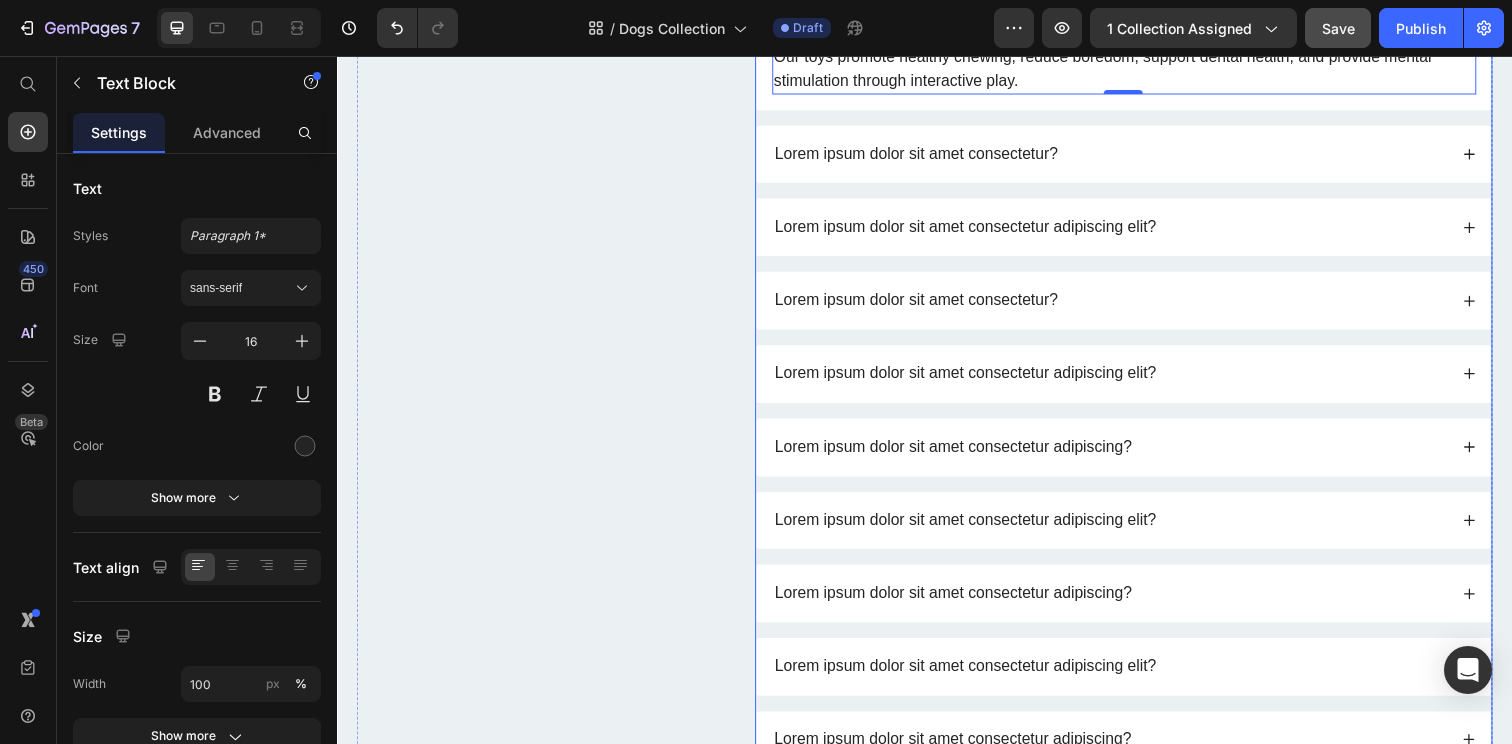 click 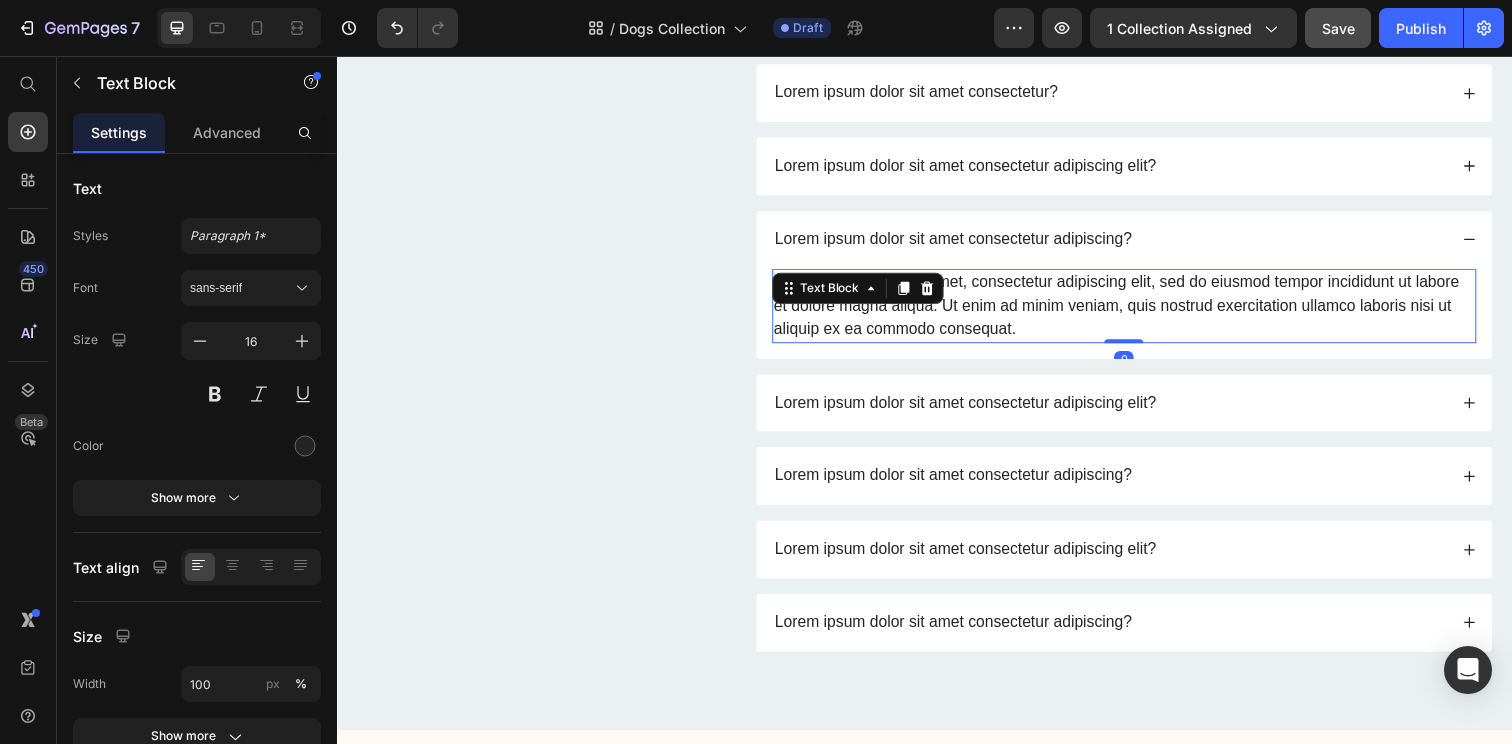 click on "Lorem ipsum dolor sit amet, consectetur adipiscing elit, sed do eiusmod tempor incididunt ut labore et dolore magna aliqua. Ut enim ad minim veniam, quis nostrud exercitation ullamco laboris nisi ut aliquip ex ea commodo consequat." at bounding box center [1140, 311] 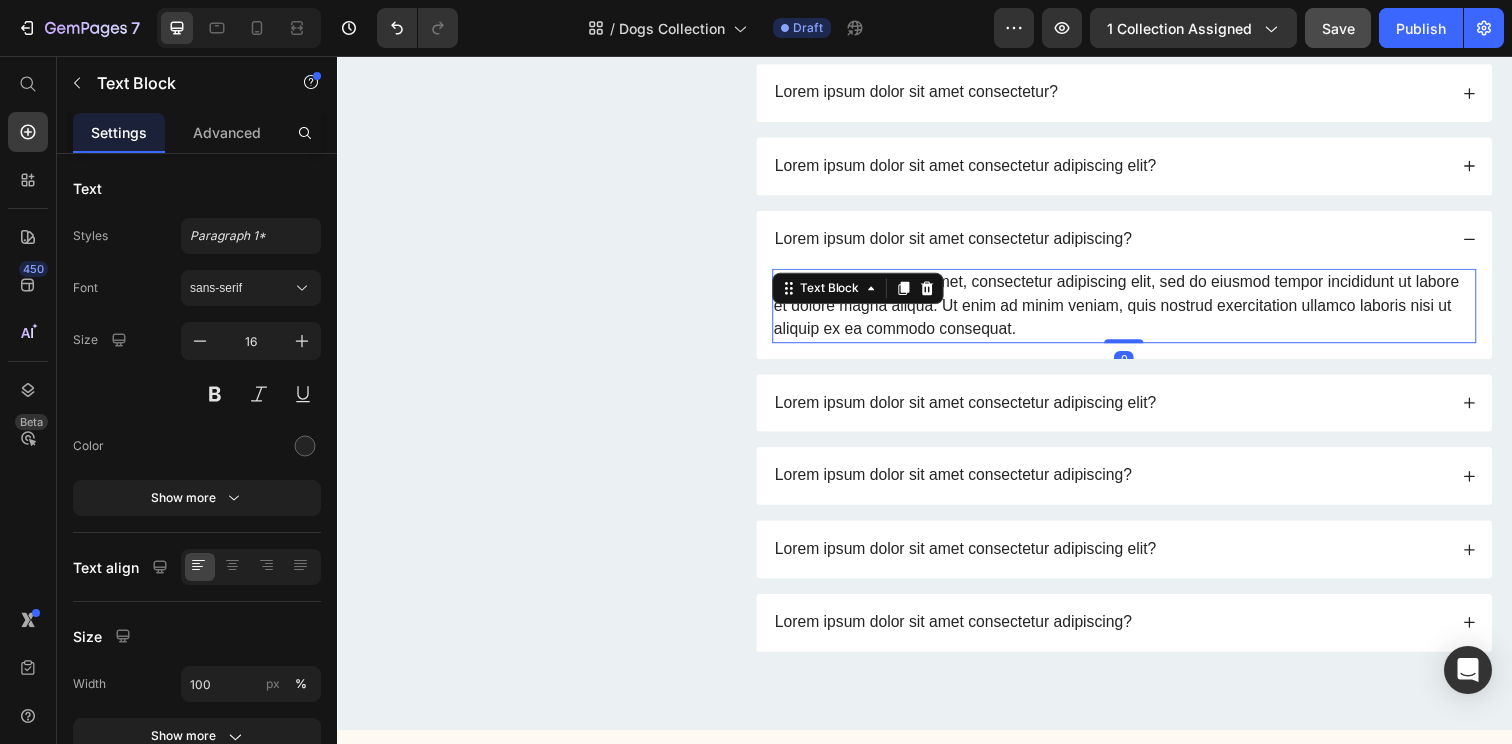 click on "Lorem ipsum dolor sit amet, consectetur adipiscing elit, sed do eiusmod tempor incididunt ut labore et dolore magna aliqua. Ut enim ad minim veniam, quis nostrud exercitation ullamco laboris nisi ut aliquip ex ea commodo consequat." at bounding box center (1140, 311) 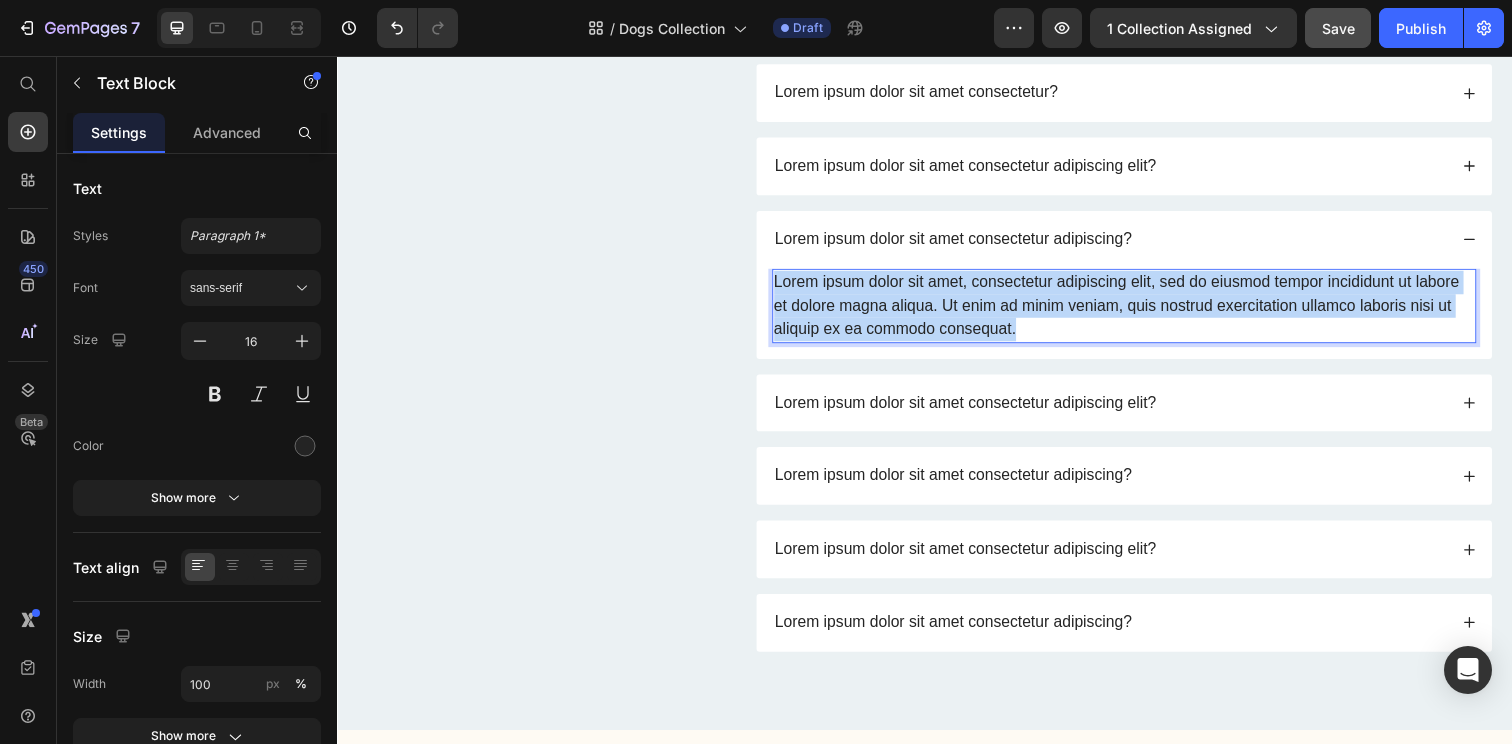 click on "Lorem ipsum dolor sit amet, consectetur adipiscing elit, sed do eiusmod tempor incididunt ut labore et dolore magna aliqua. Ut enim ad minim veniam, quis nostrud exercitation ullamco laboris nisi ut aliquip ex ea commodo consequat." at bounding box center [1140, 311] 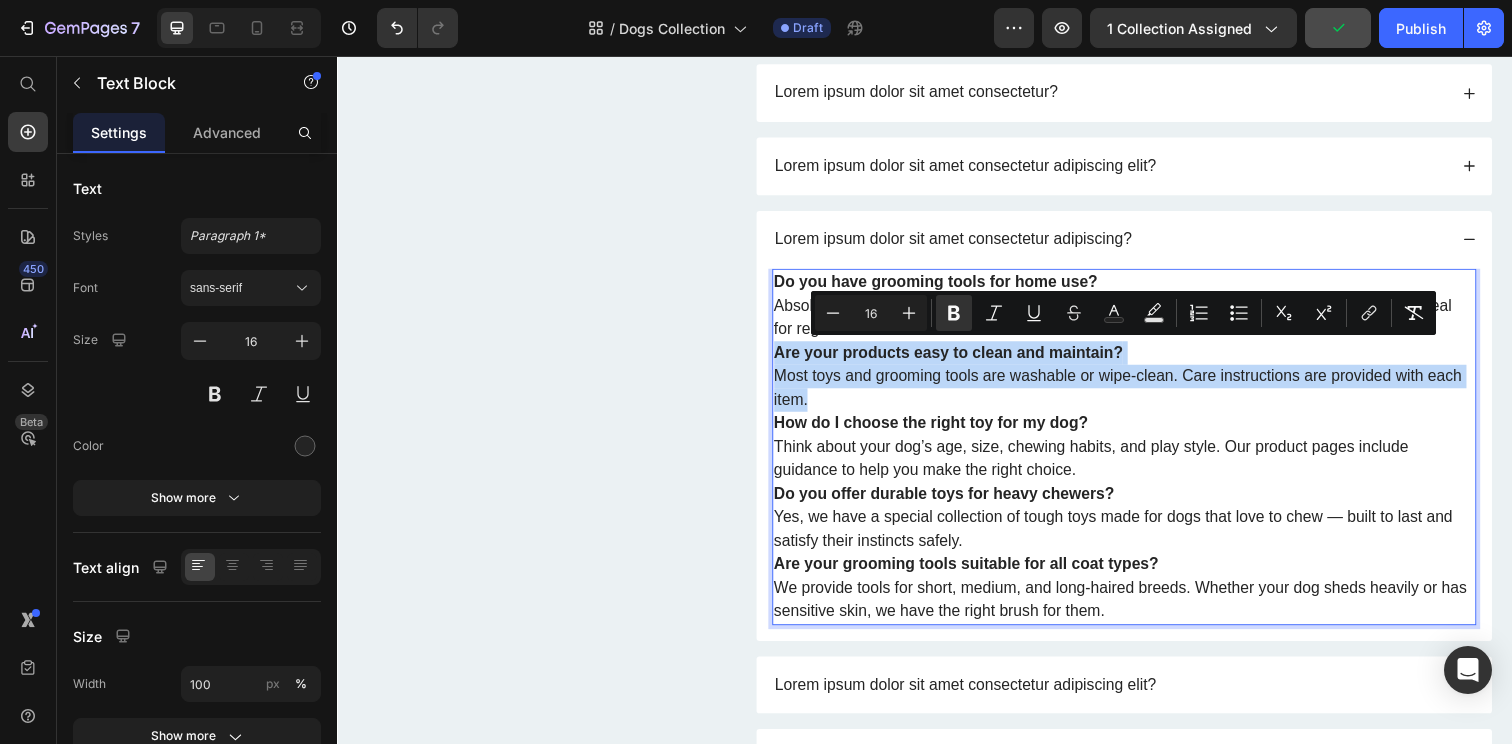 drag, startPoint x: 982, startPoint y: 343, endPoint x: 960, endPoint y: 405, distance: 65.78754 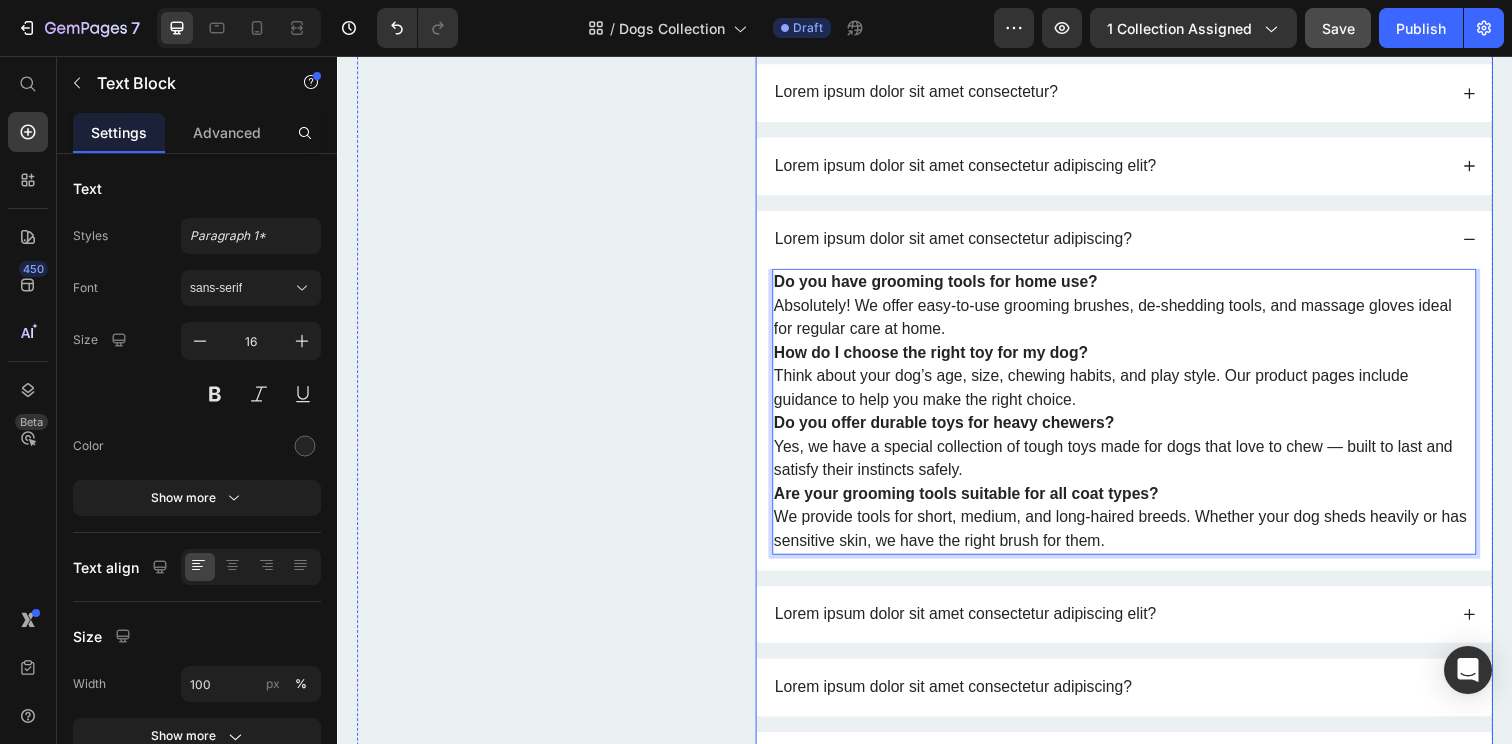 click on "Lorem ipsum dolor sit amet consectetur adipiscing elit?" at bounding box center [1125, 626] 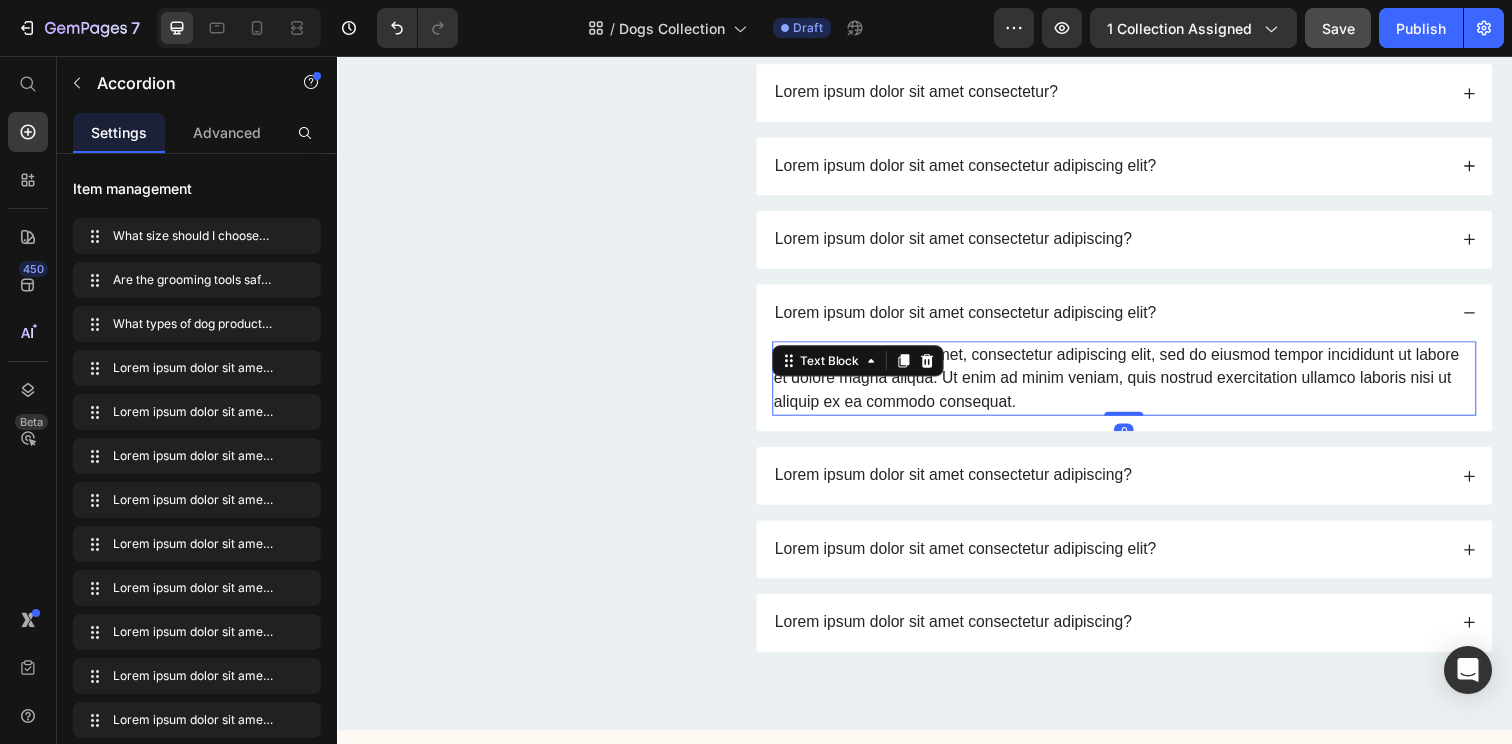 click on "Lorem ipsum dolor sit amet, consectetur adipiscing elit, sed do eiusmod tempor incididunt ut labore et dolore magna aliqua. Ut enim ad minim veniam, quis nostrud exercitation ullamco laboris nisi ut aliquip ex ea commodo consequat." at bounding box center [1140, 385] 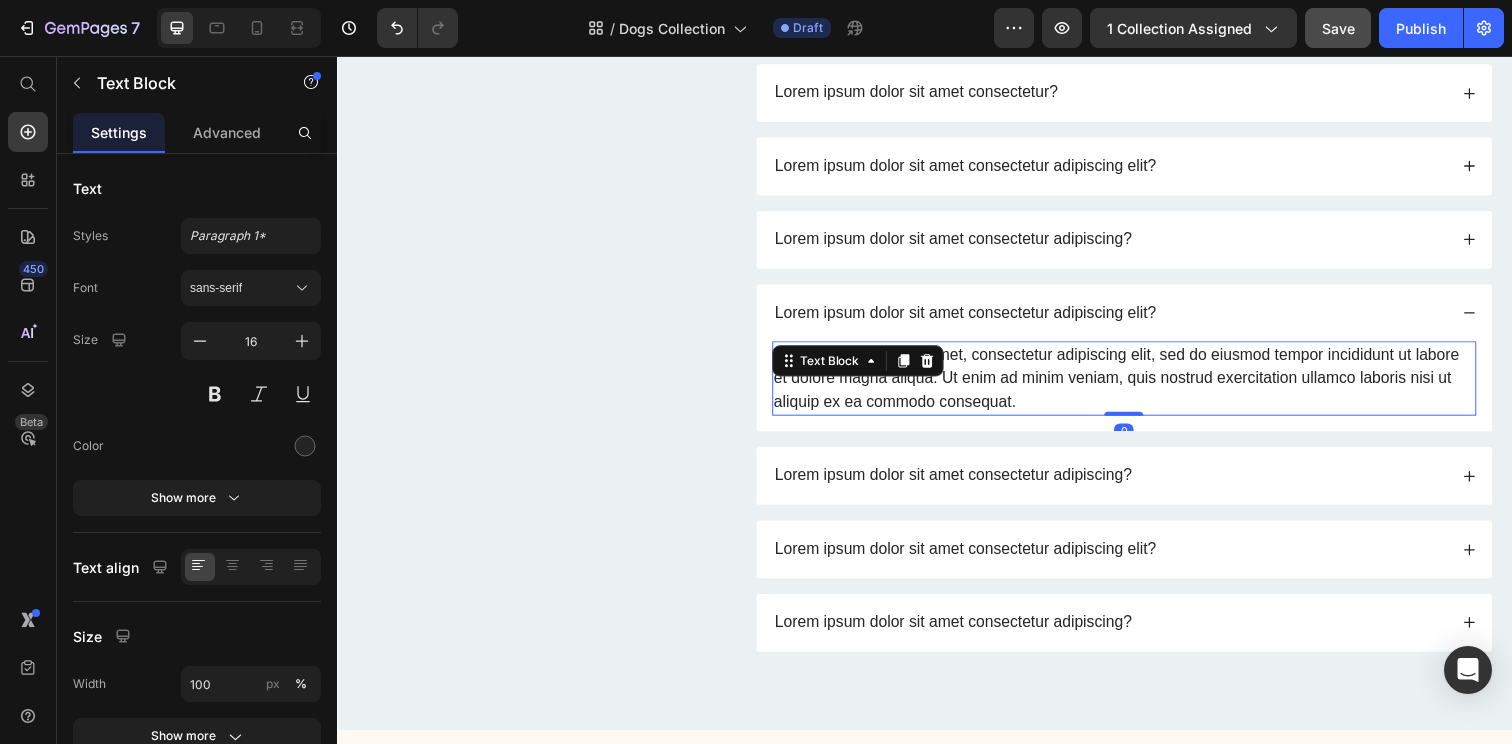 click on "Lorem ipsum dolor sit amet, consectetur adipiscing elit, sed do eiusmod tempor incididunt ut labore et dolore magna aliqua. Ut enim ad minim veniam, quis nostrud exercitation ullamco laboris nisi ut aliquip ex ea commodo consequat." at bounding box center (1140, 385) 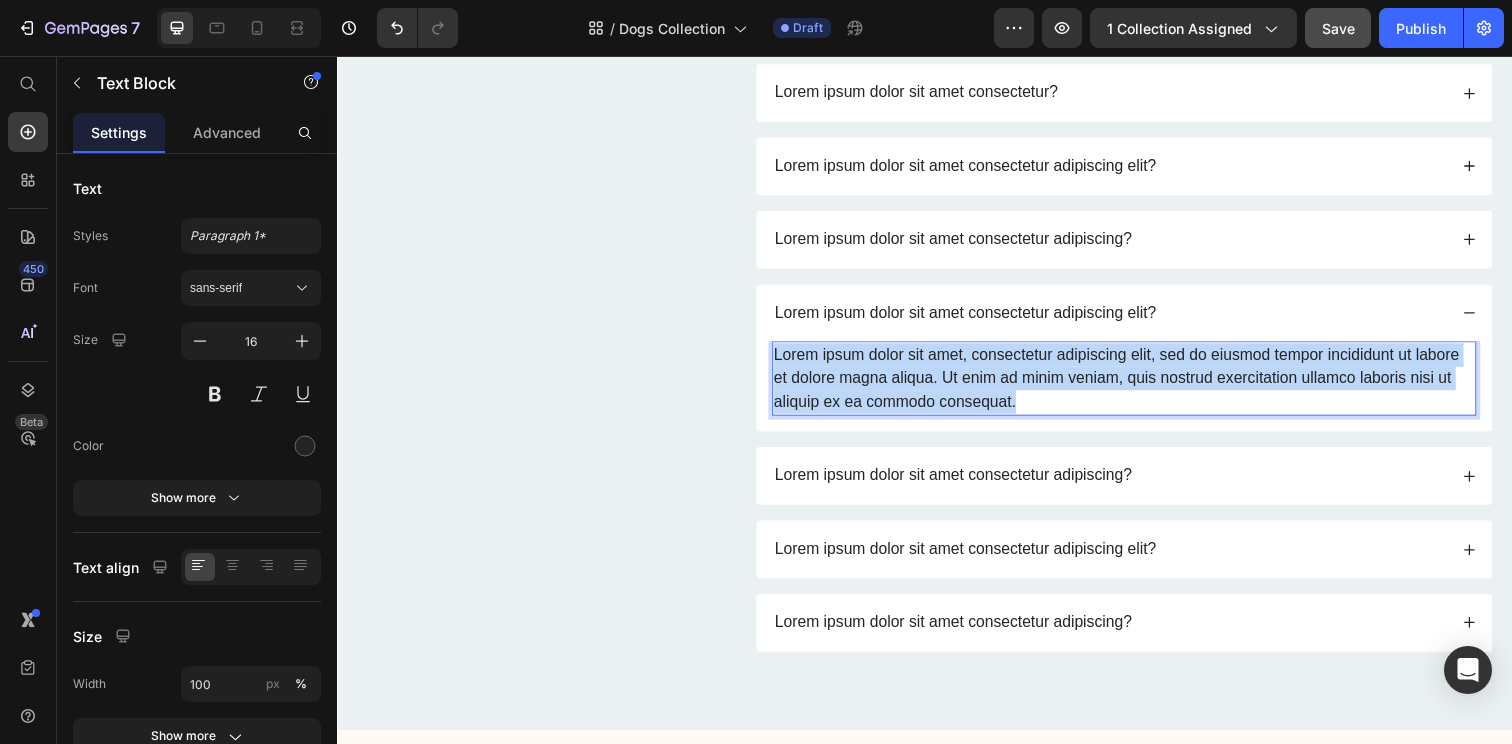 click on "Lorem ipsum dolor sit amet, consectetur adipiscing elit, sed do eiusmod tempor incididunt ut labore et dolore magna aliqua. Ut enim ad minim veniam, quis nostrud exercitation ullamco laboris nisi ut aliquip ex ea commodo consequat." at bounding box center [1140, 385] 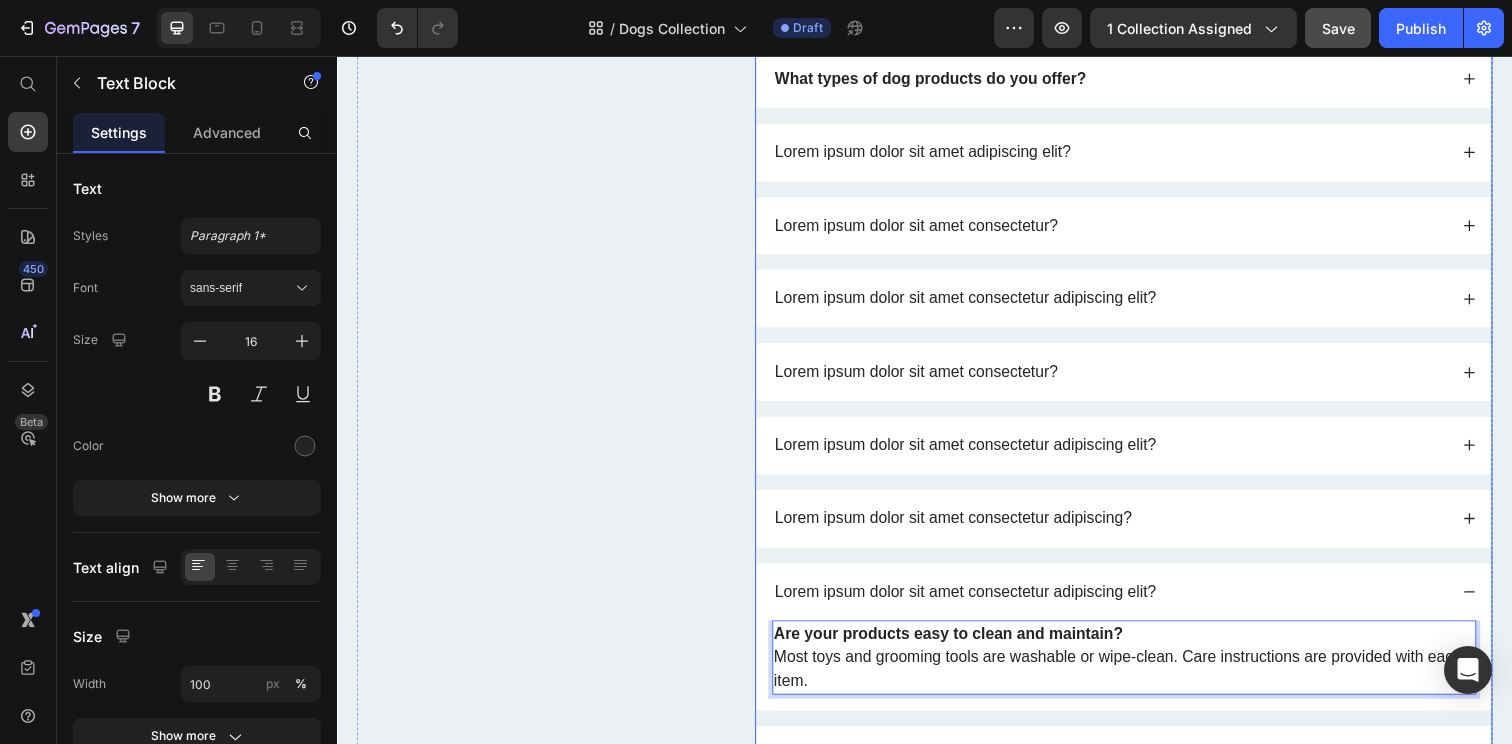scroll, scrollTop: 1351, scrollLeft: 0, axis: vertical 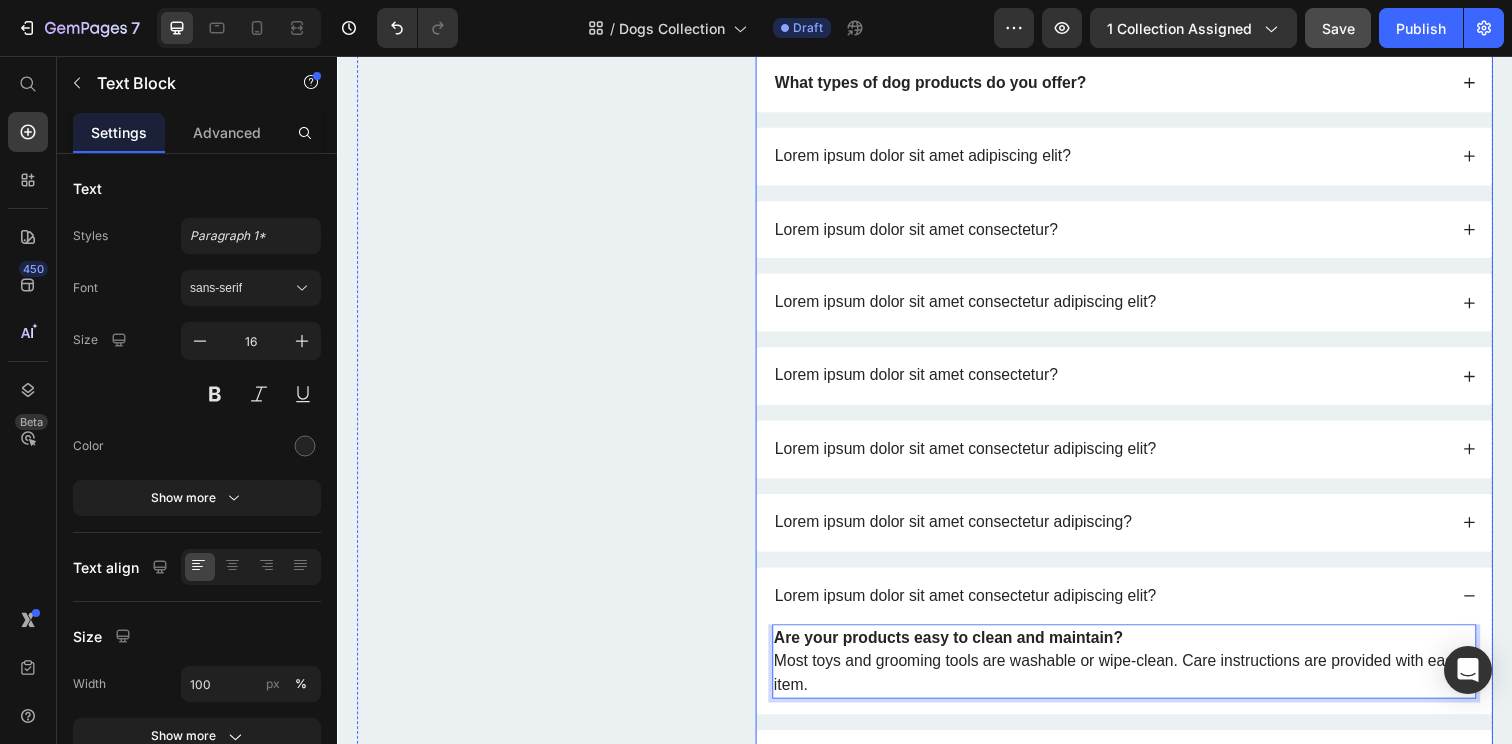 click 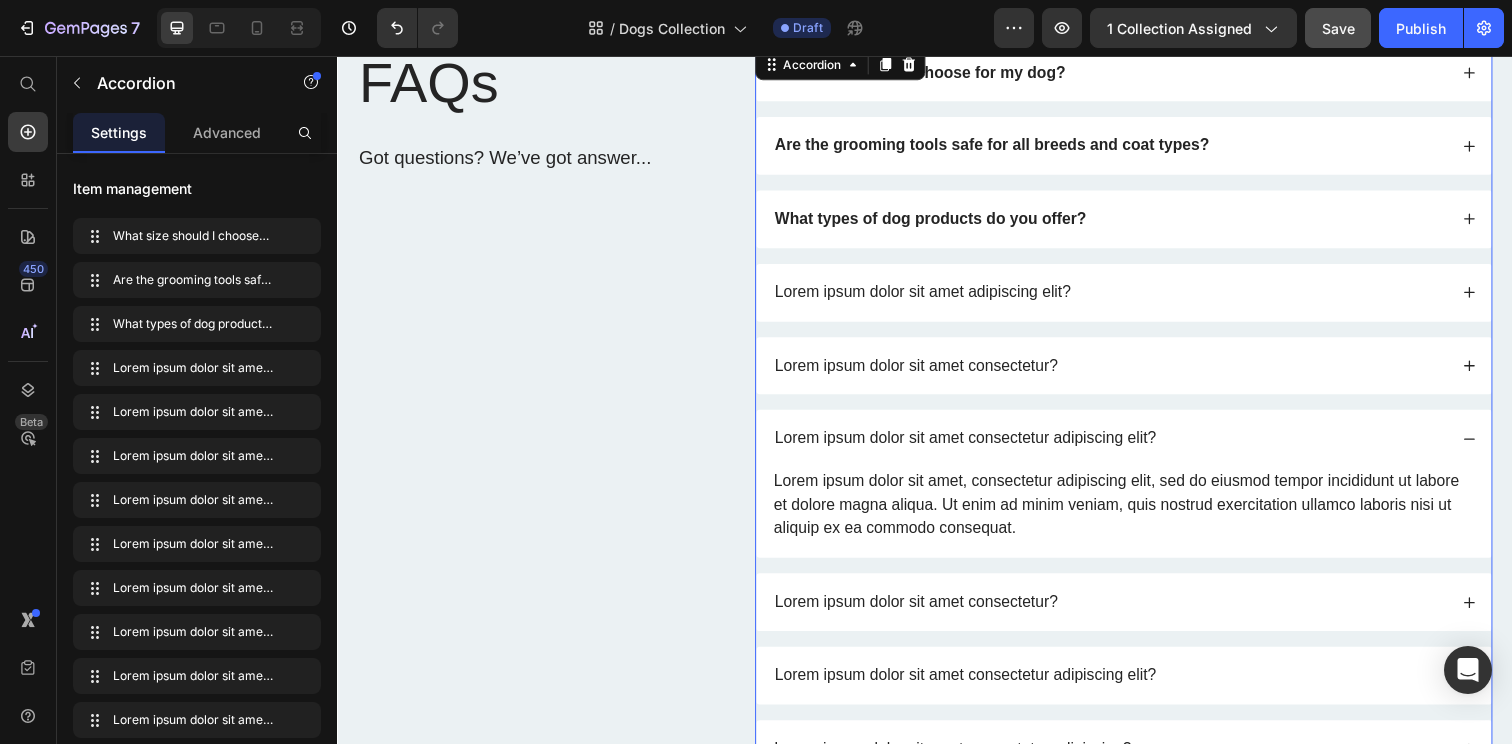scroll, scrollTop: 1210, scrollLeft: 0, axis: vertical 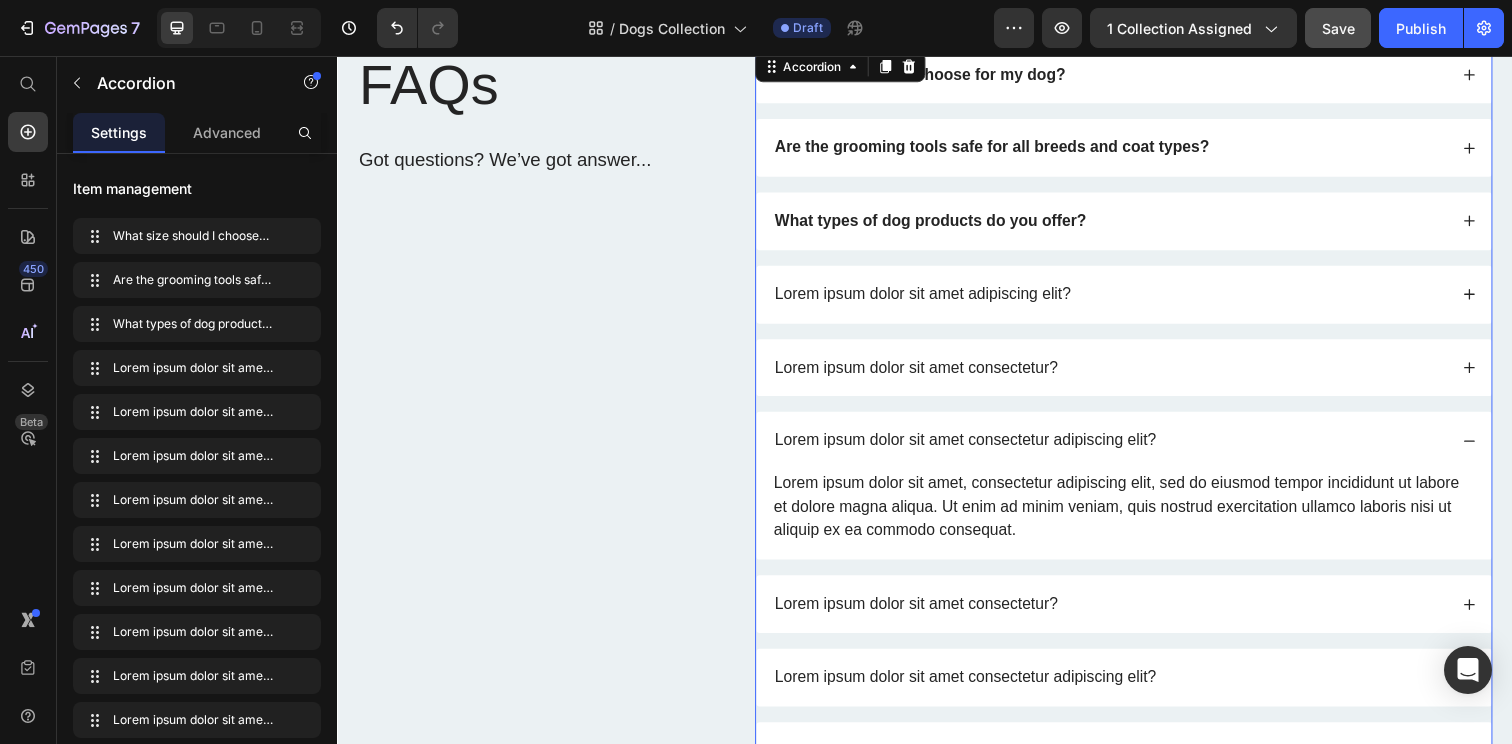 click 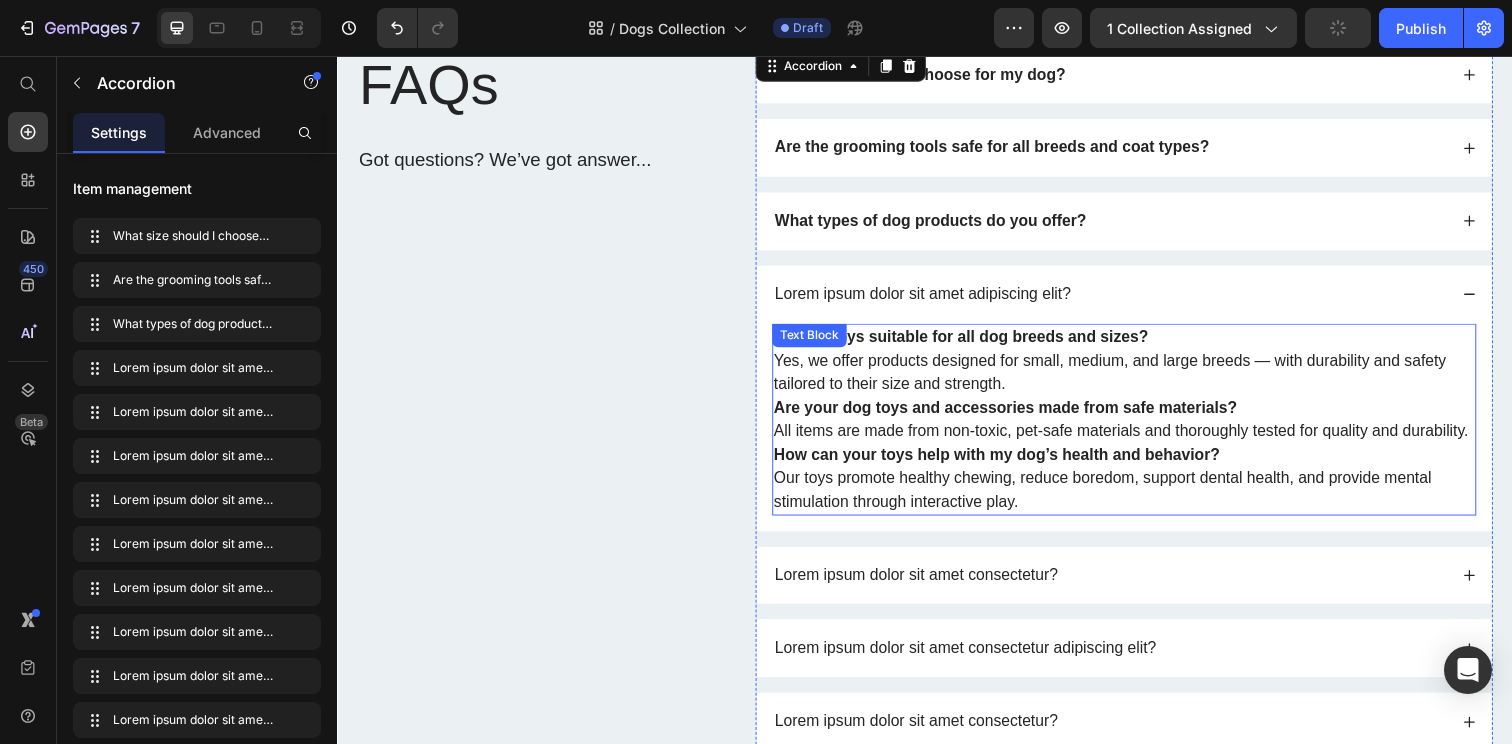 click on "Are the toys suitable for all dog breeds and sizes? Yes, we offer products designed for small, medium, and large breeds — with durability and safety tailored to their size and strength." at bounding box center [1140, 367] 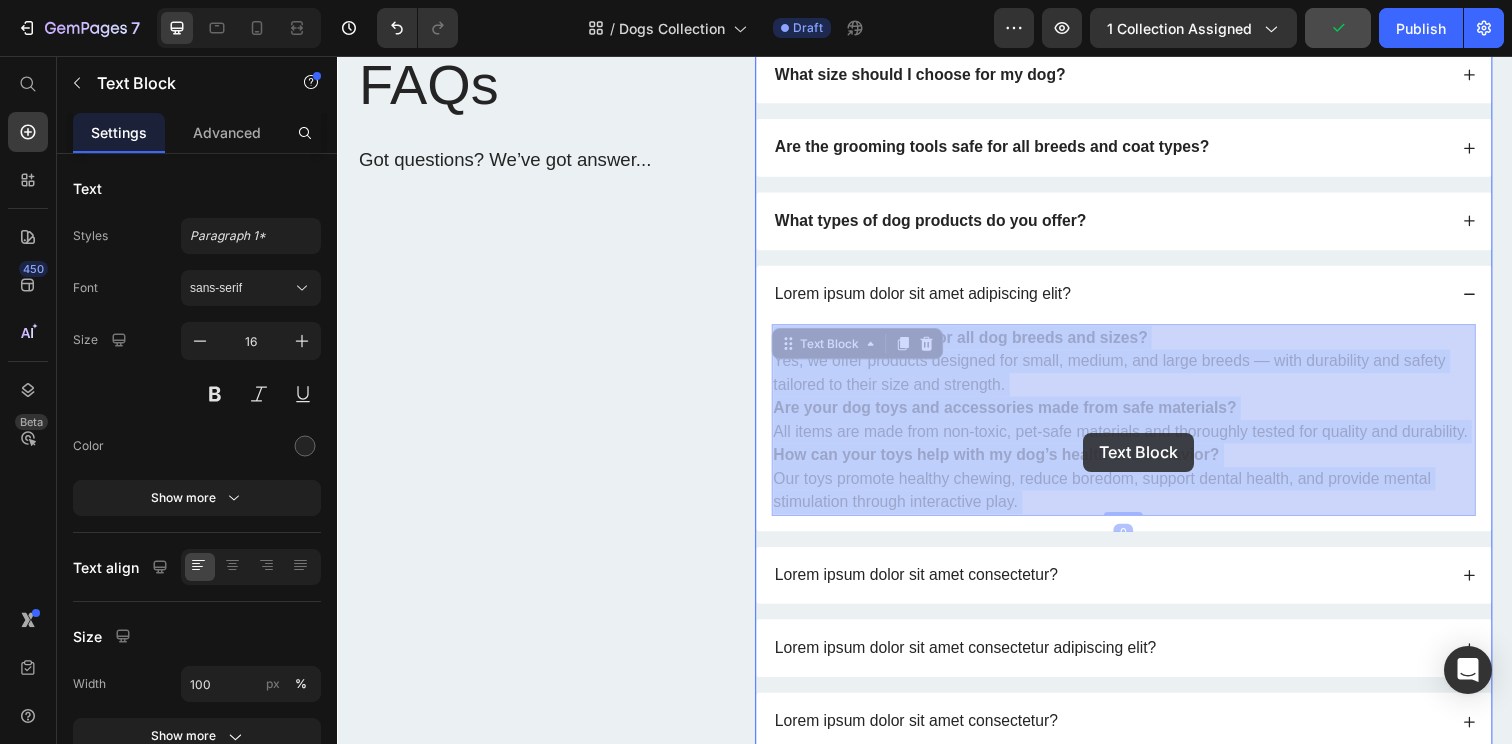 drag, startPoint x: 1083, startPoint y: 395, endPoint x: 1099, endPoint y: 441, distance: 48.703182 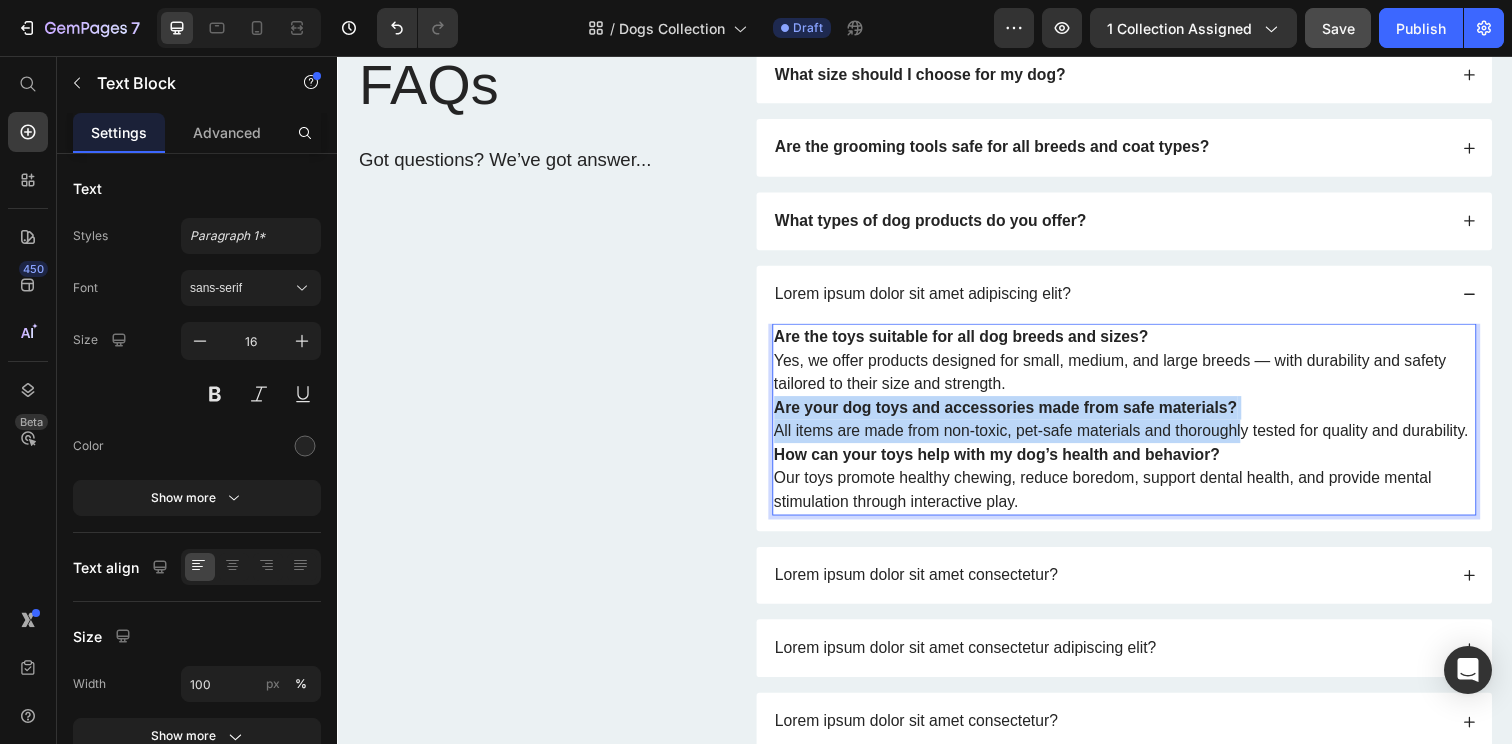 drag, startPoint x: 1266, startPoint y: 406, endPoint x: 1259, endPoint y: 449, distance: 43.56604 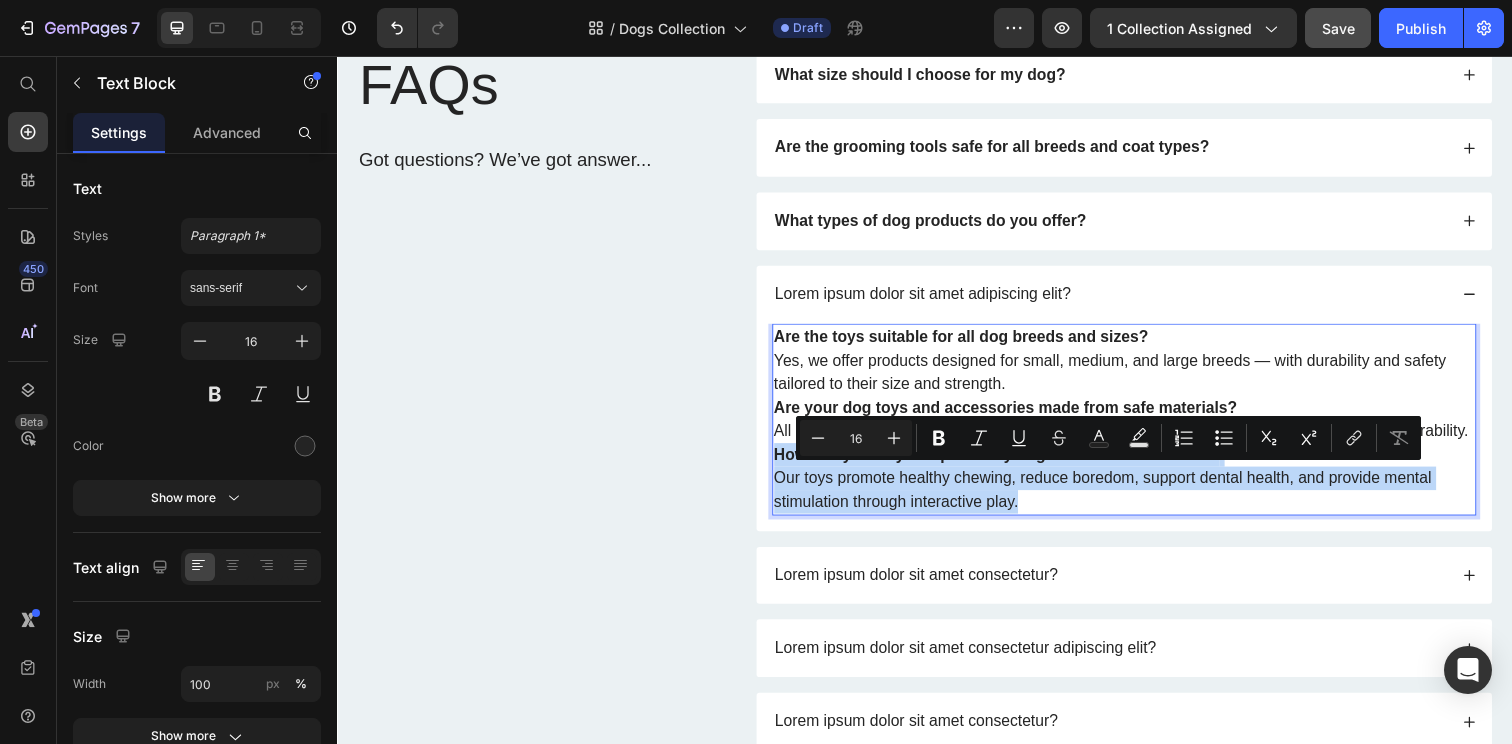 drag, startPoint x: 1245, startPoint y: 456, endPoint x: 1160, endPoint y: 508, distance: 99.64437 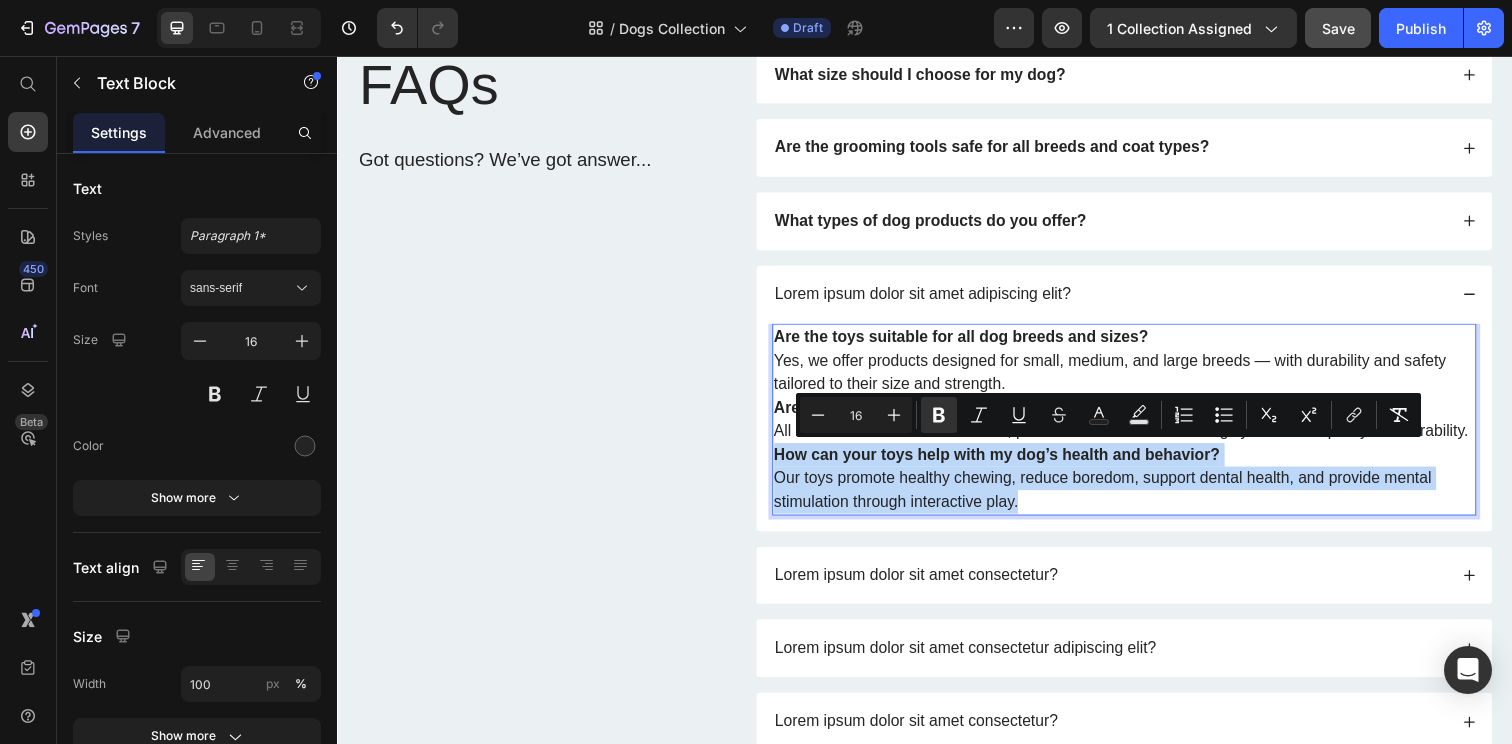 drag, startPoint x: 1055, startPoint y: 509, endPoint x: 788, endPoint y: 461, distance: 271.2803 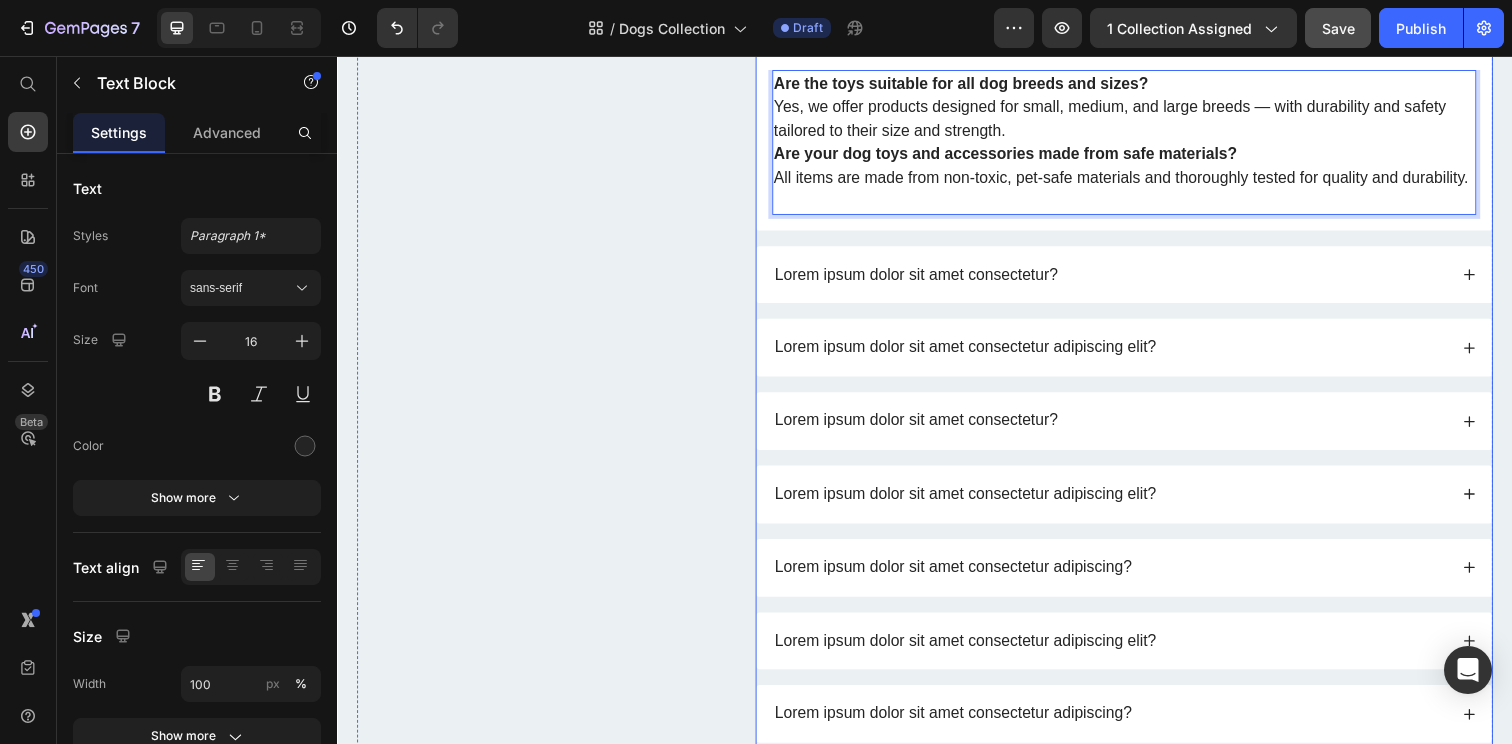 scroll, scrollTop: 1459, scrollLeft: 0, axis: vertical 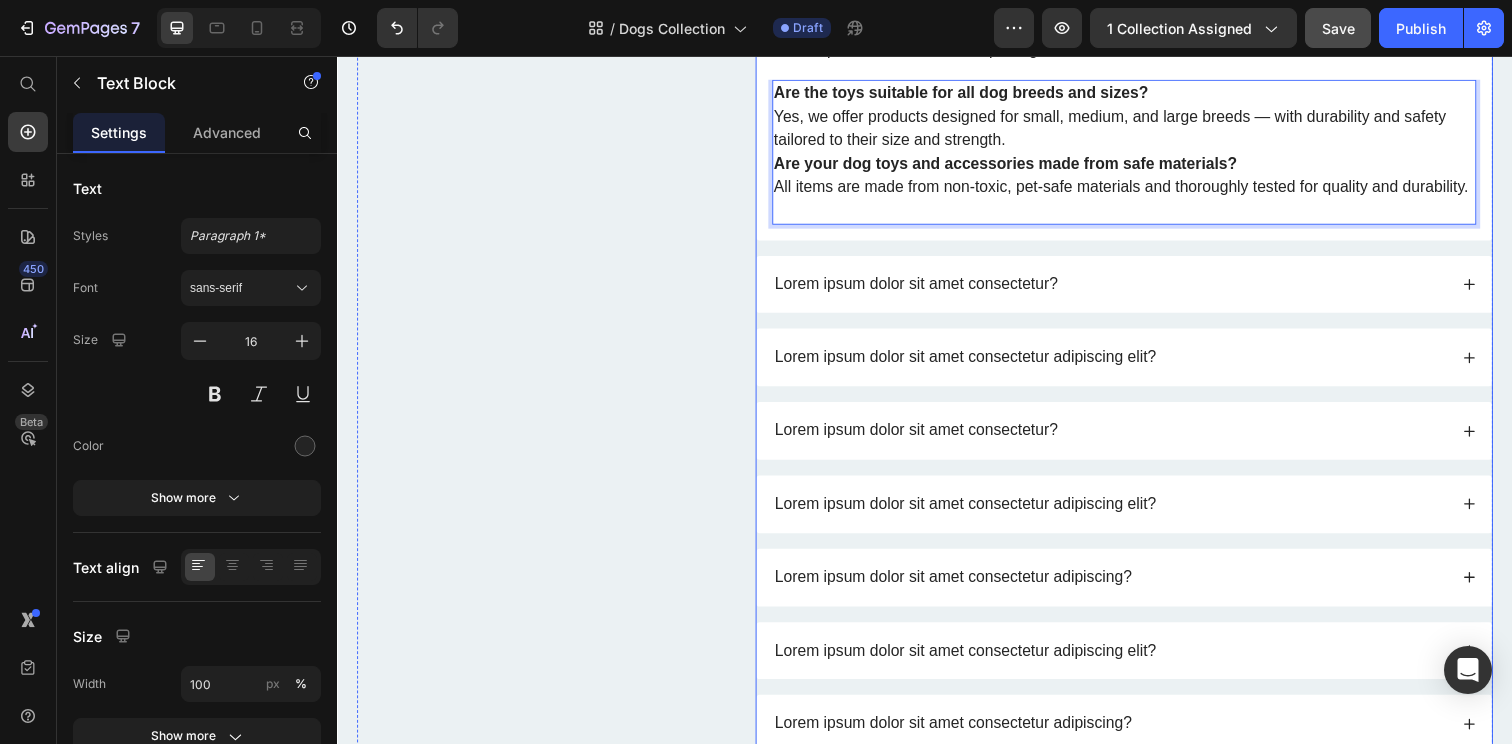 click 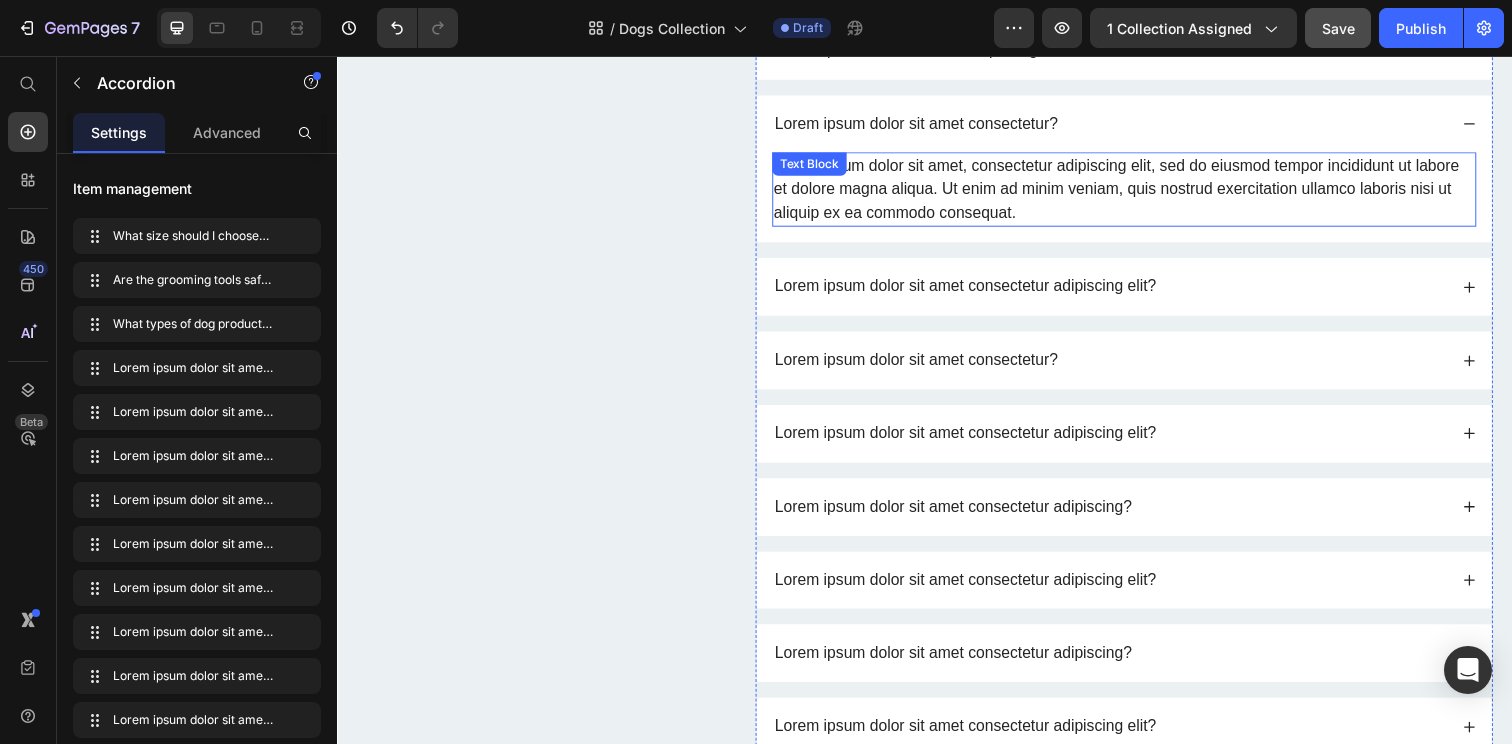 click on "Lorem ipsum dolor sit amet, consectetur adipiscing elit, sed do eiusmod tempor incididunt ut labore et dolore magna aliqua. Ut enim ad minim veniam, quis nostrud exercitation ullamco laboris nisi ut aliquip ex ea commodo consequat." at bounding box center [1140, 192] 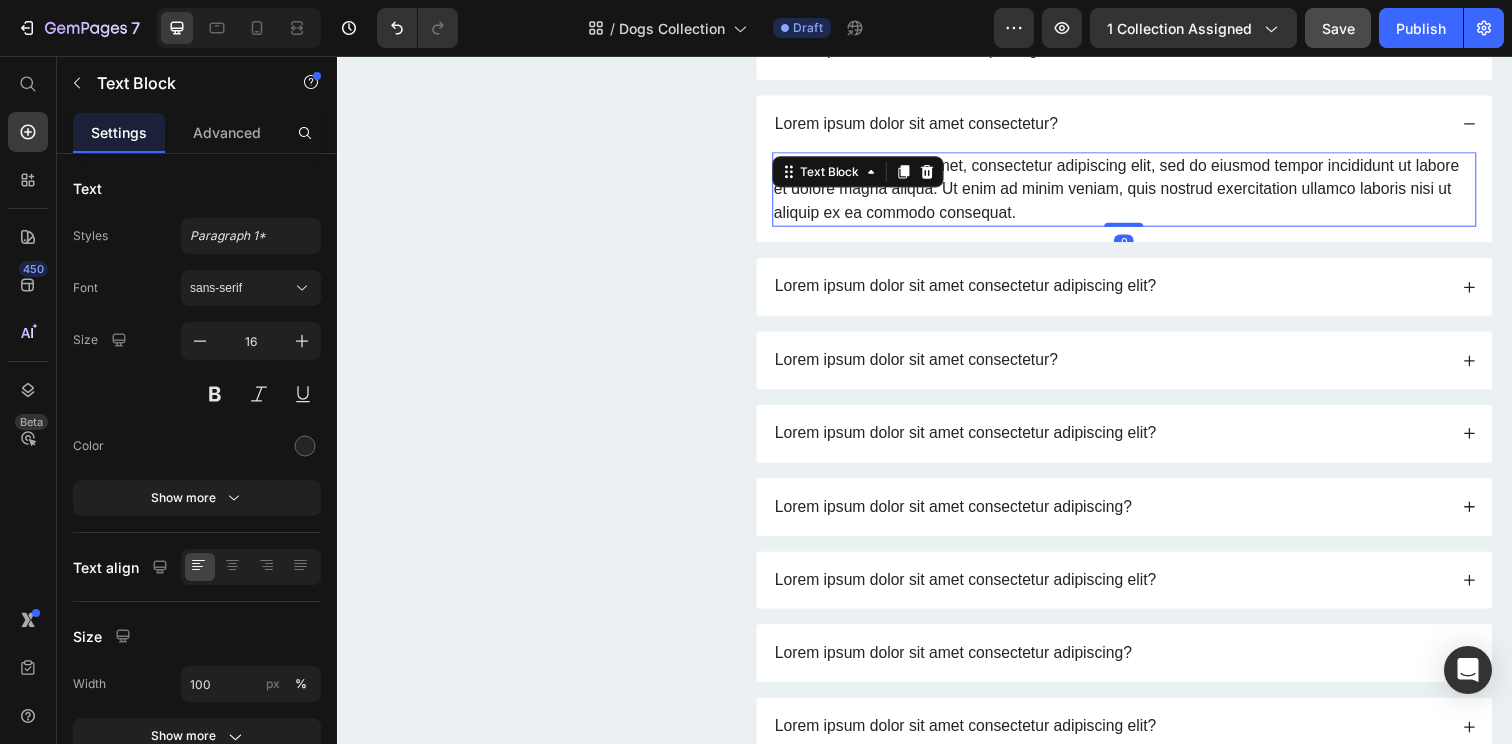click on "Lorem ipsum dolor sit amet, consectetur adipiscing elit, sed do eiusmod tempor incididunt ut labore et dolore magna aliqua. Ut enim ad minim veniam, quis nostrud exercitation ullamco laboris nisi ut aliquip ex ea commodo consequat." at bounding box center [1140, 192] 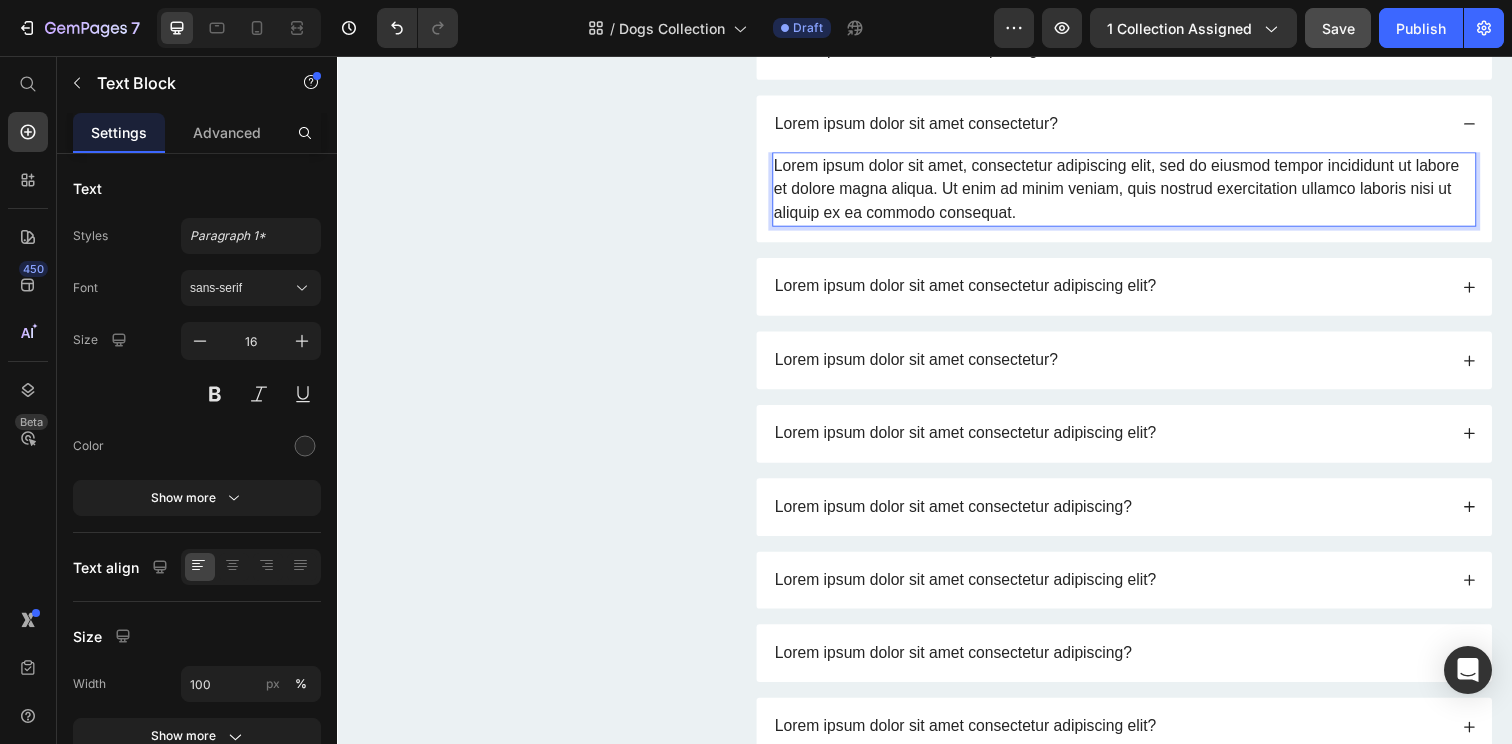 click on "Lorem ipsum dolor sit amet, consectetur adipiscing elit, sed do eiusmod tempor incididunt ut labore et dolore magna aliqua. Ut enim ad minim veniam, quis nostrud exercitation ullamco laboris nisi ut aliquip ex ea commodo consequat." at bounding box center [1140, 192] 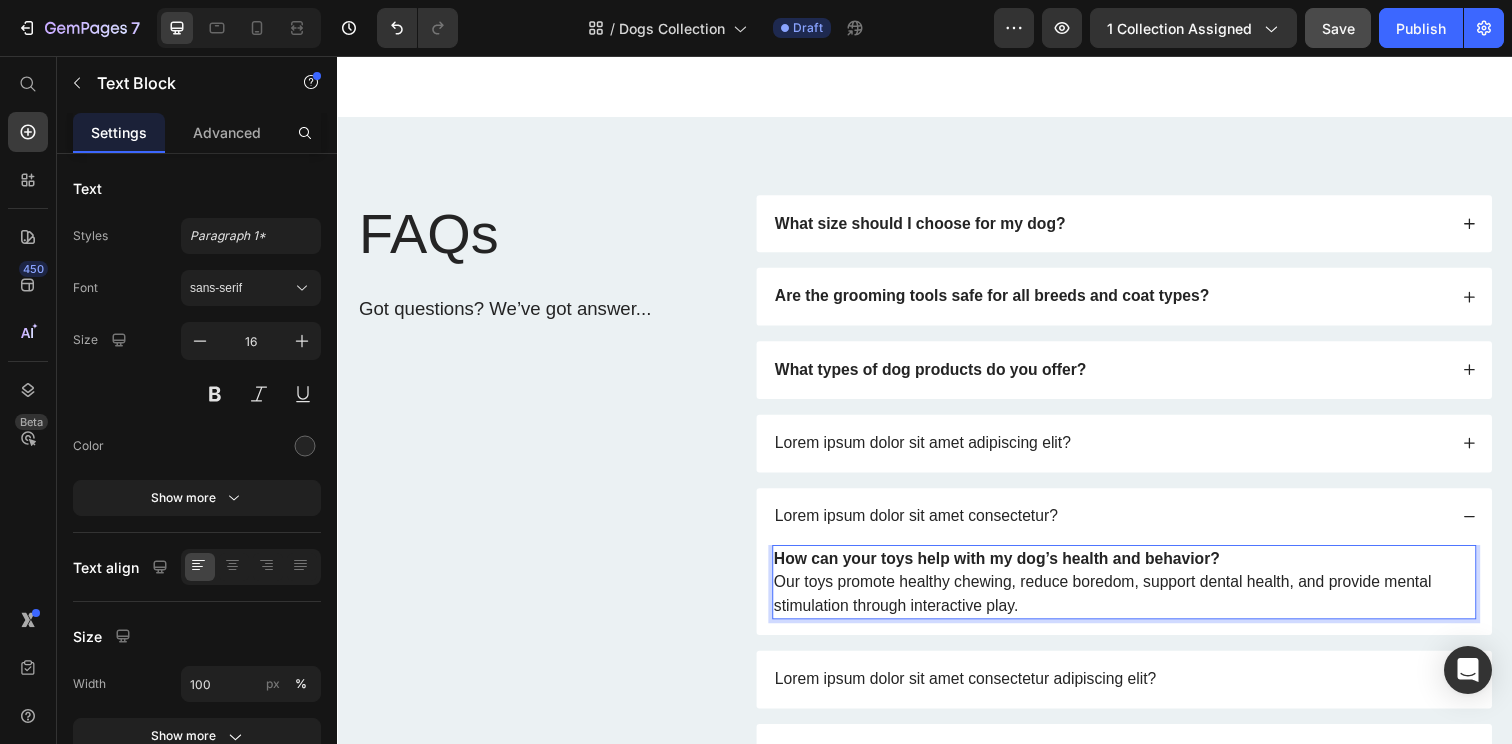 scroll, scrollTop: 1057, scrollLeft: 0, axis: vertical 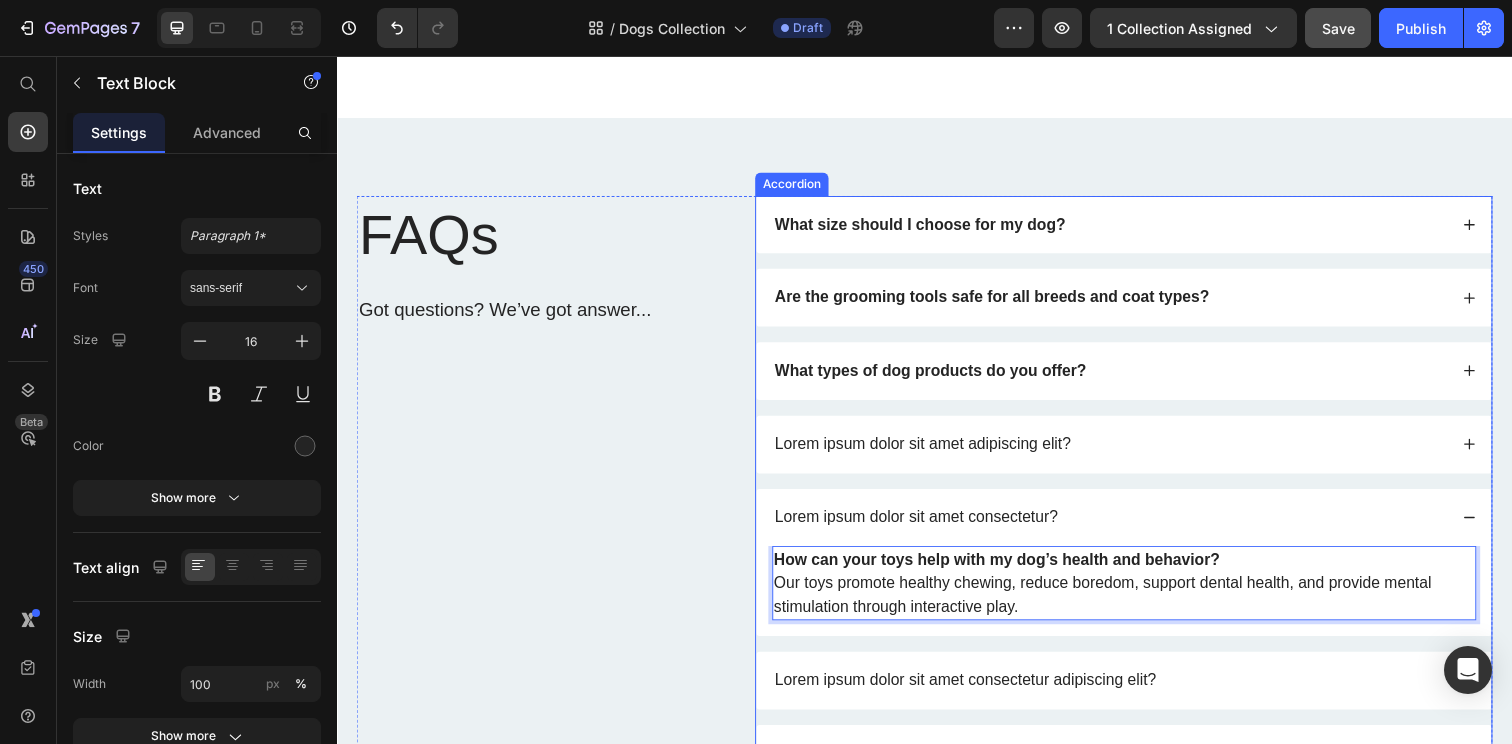 click 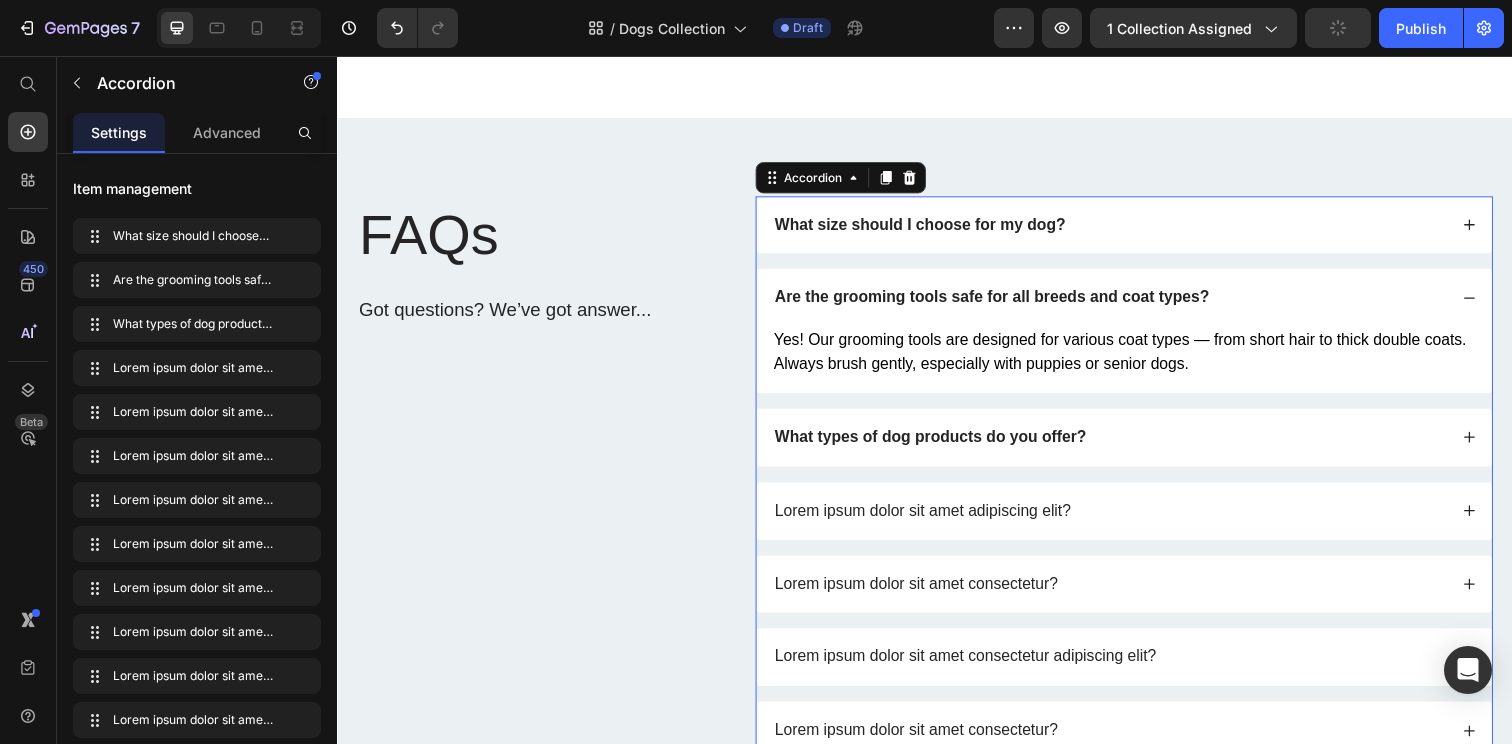 click 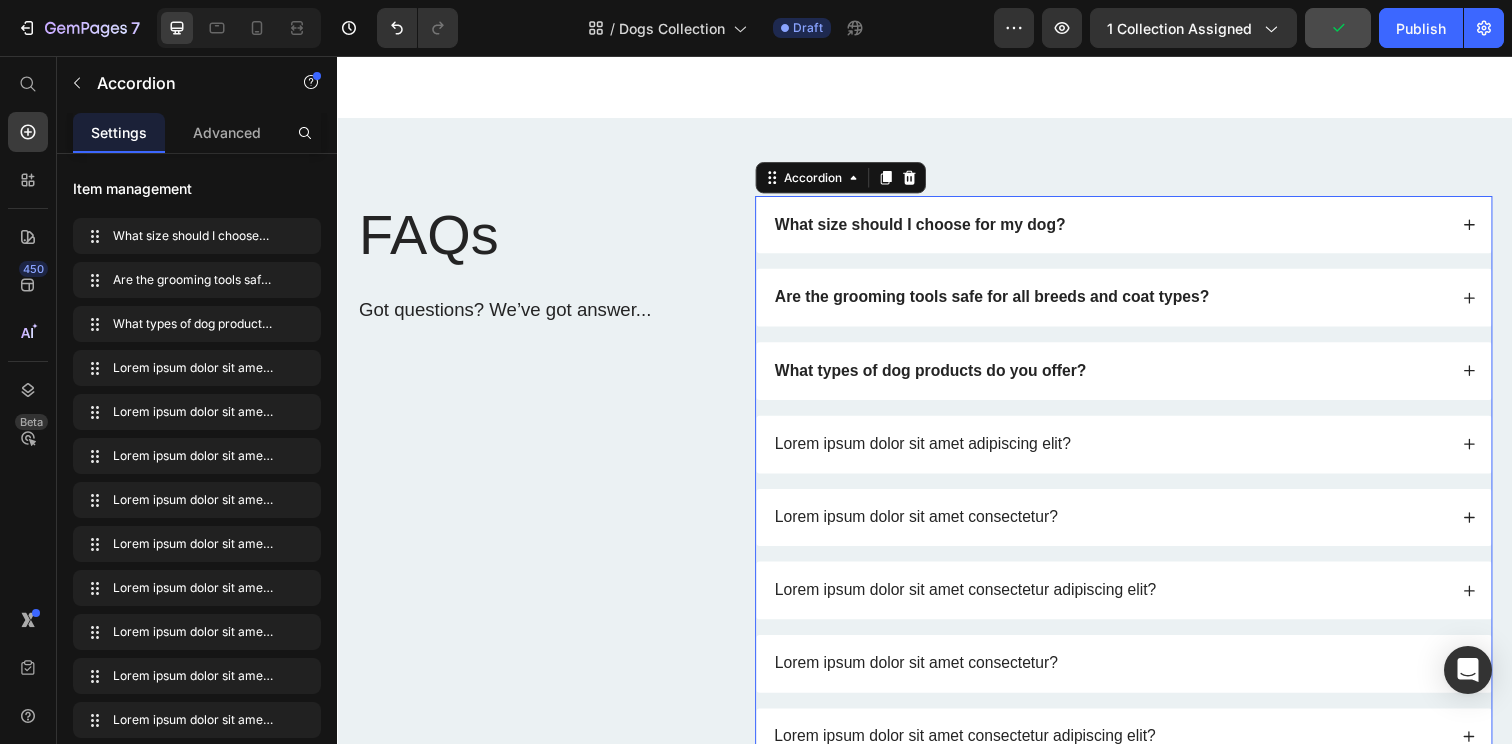 click on "What types of dog products do you offer?" at bounding box center (1140, 377) 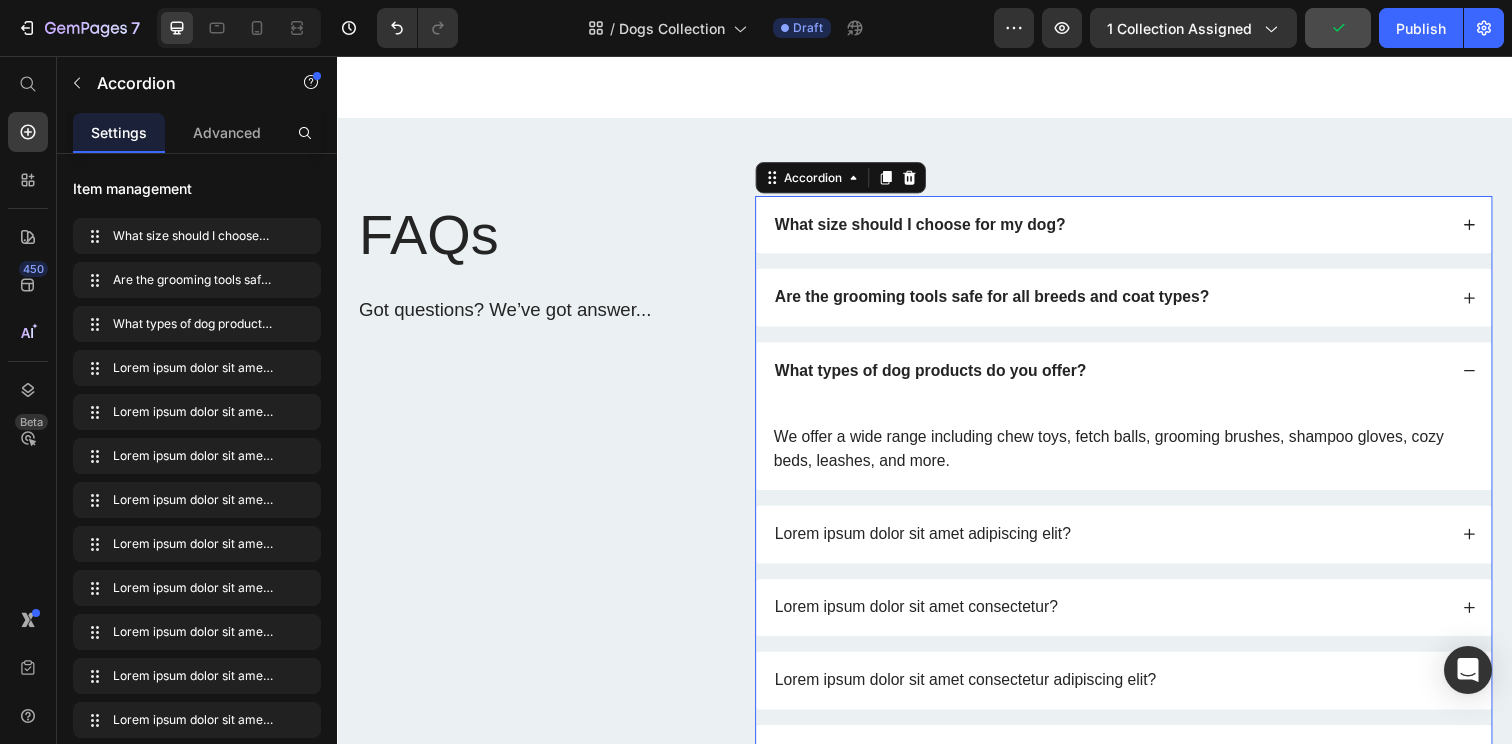 click on "What types of dog products do you offer?" at bounding box center (1140, 377) 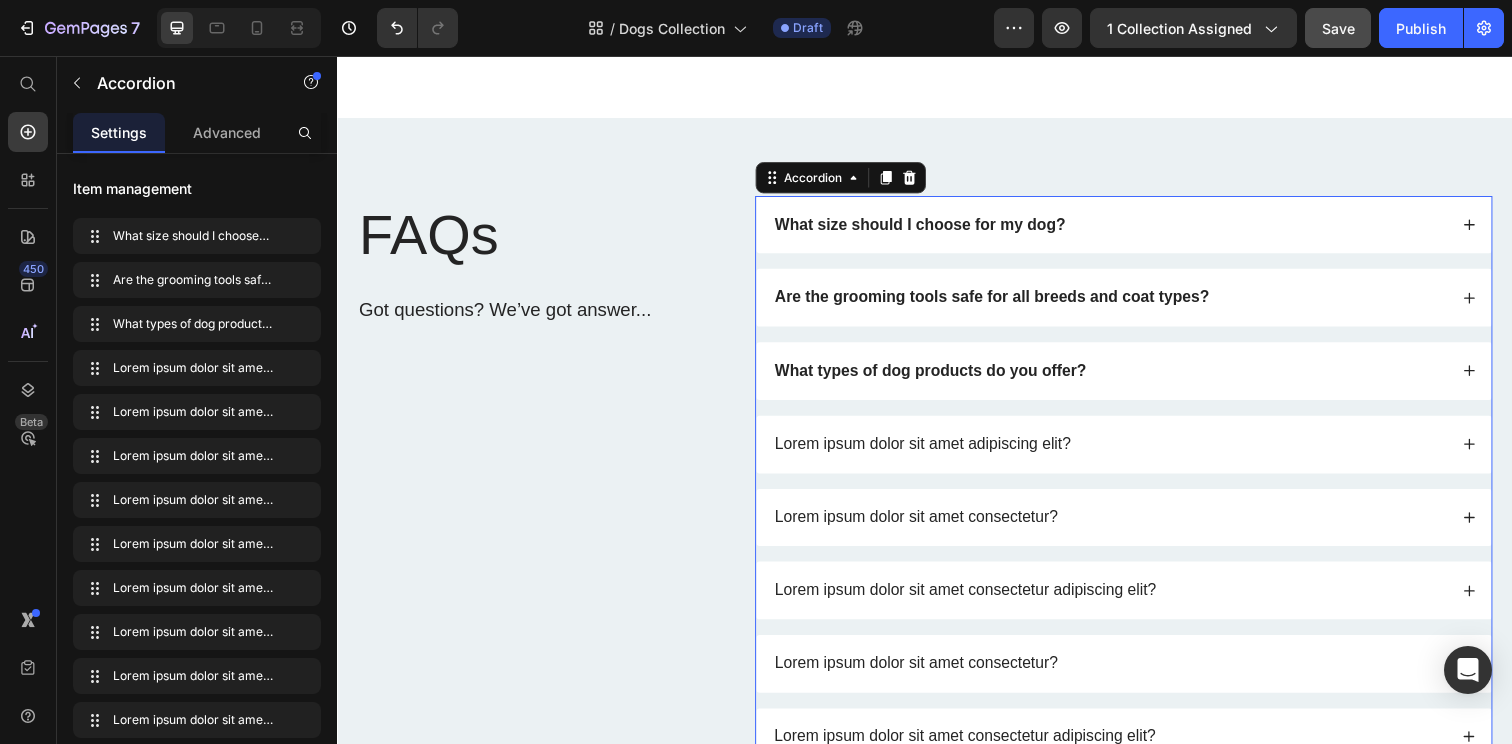 click on "Lorem ipsum dolor sit amet adipiscing elit?" at bounding box center [1140, 452] 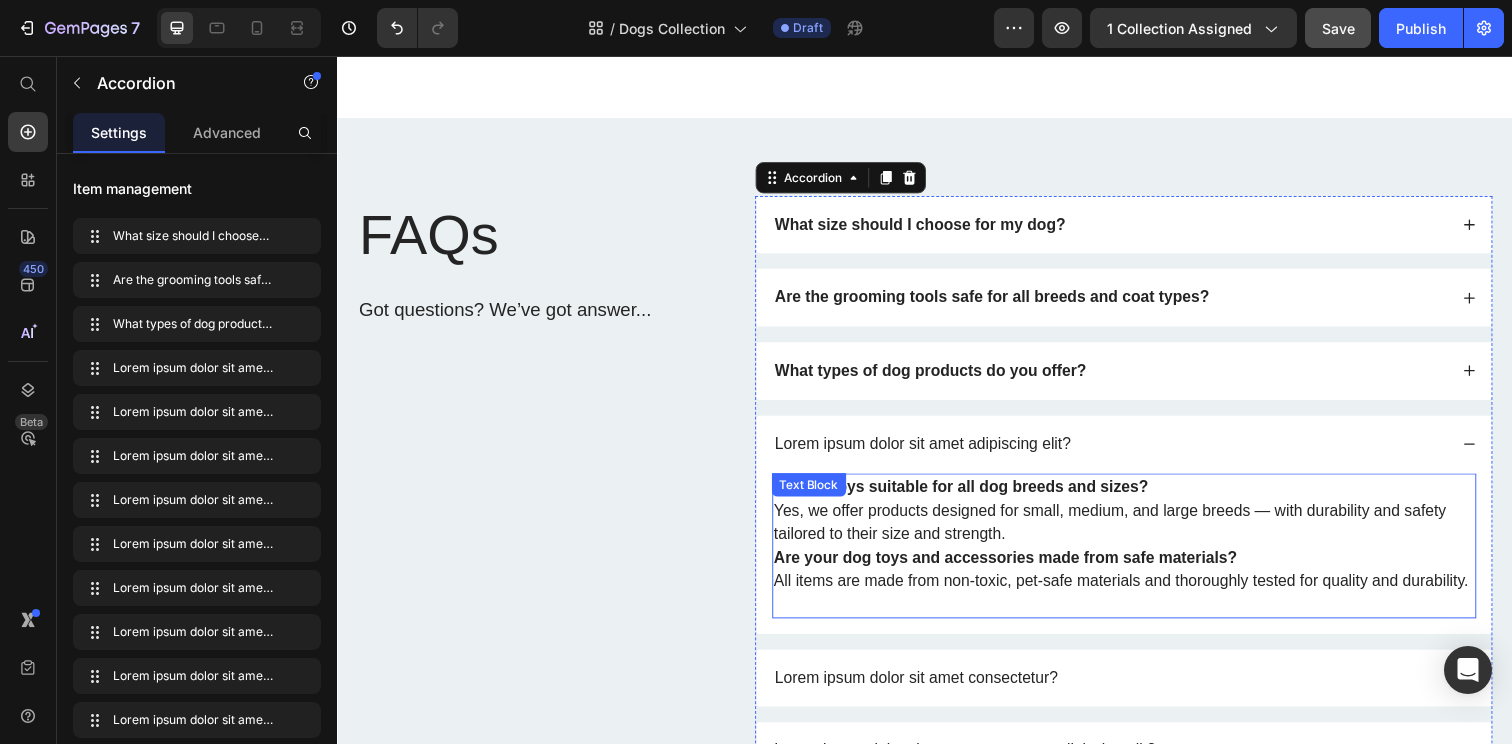 scroll, scrollTop: 1128, scrollLeft: 0, axis: vertical 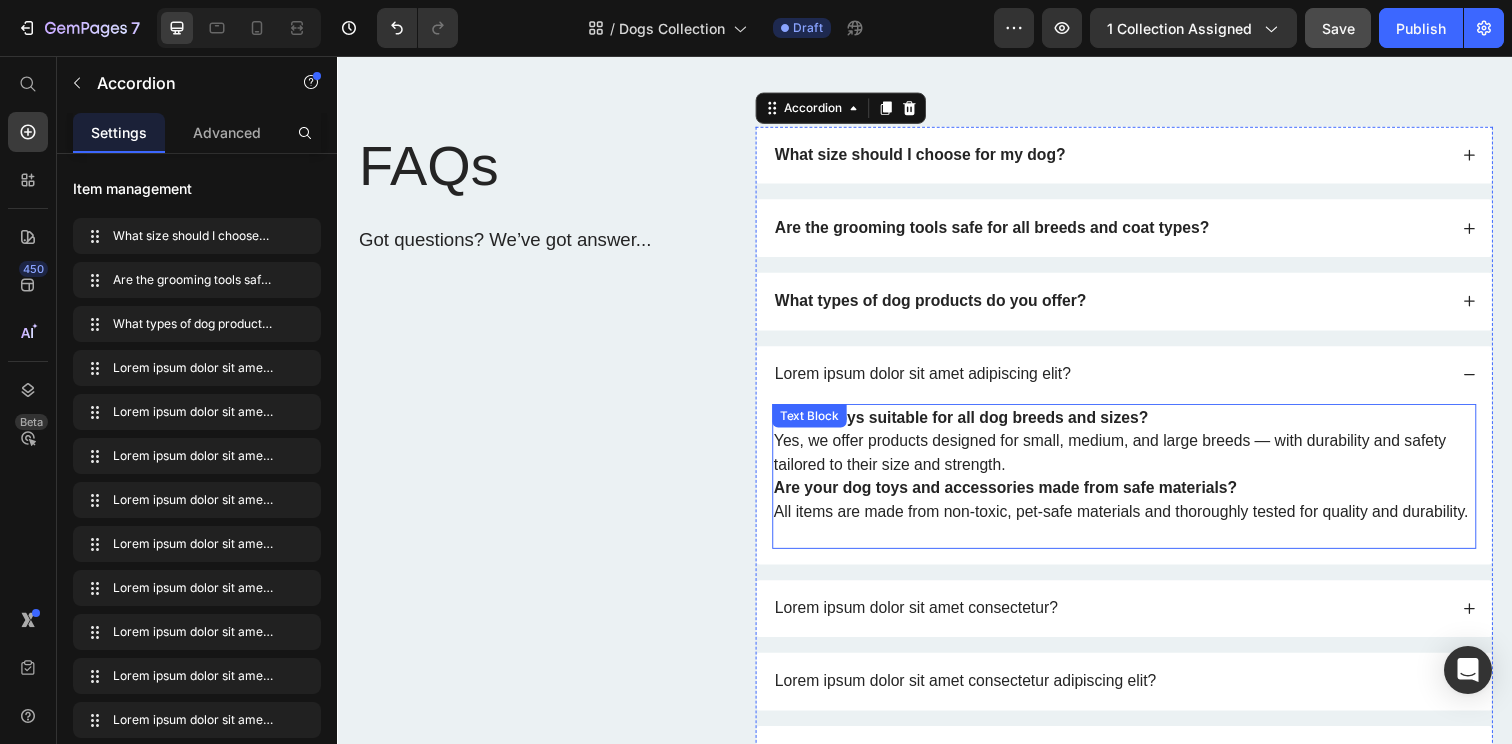 click on "Are the toys suitable for all dog breeds and sizes? Yes, we offer products designed for small, medium, and large breeds — with durability and safety tailored to their size and strength." at bounding box center (1140, 449) 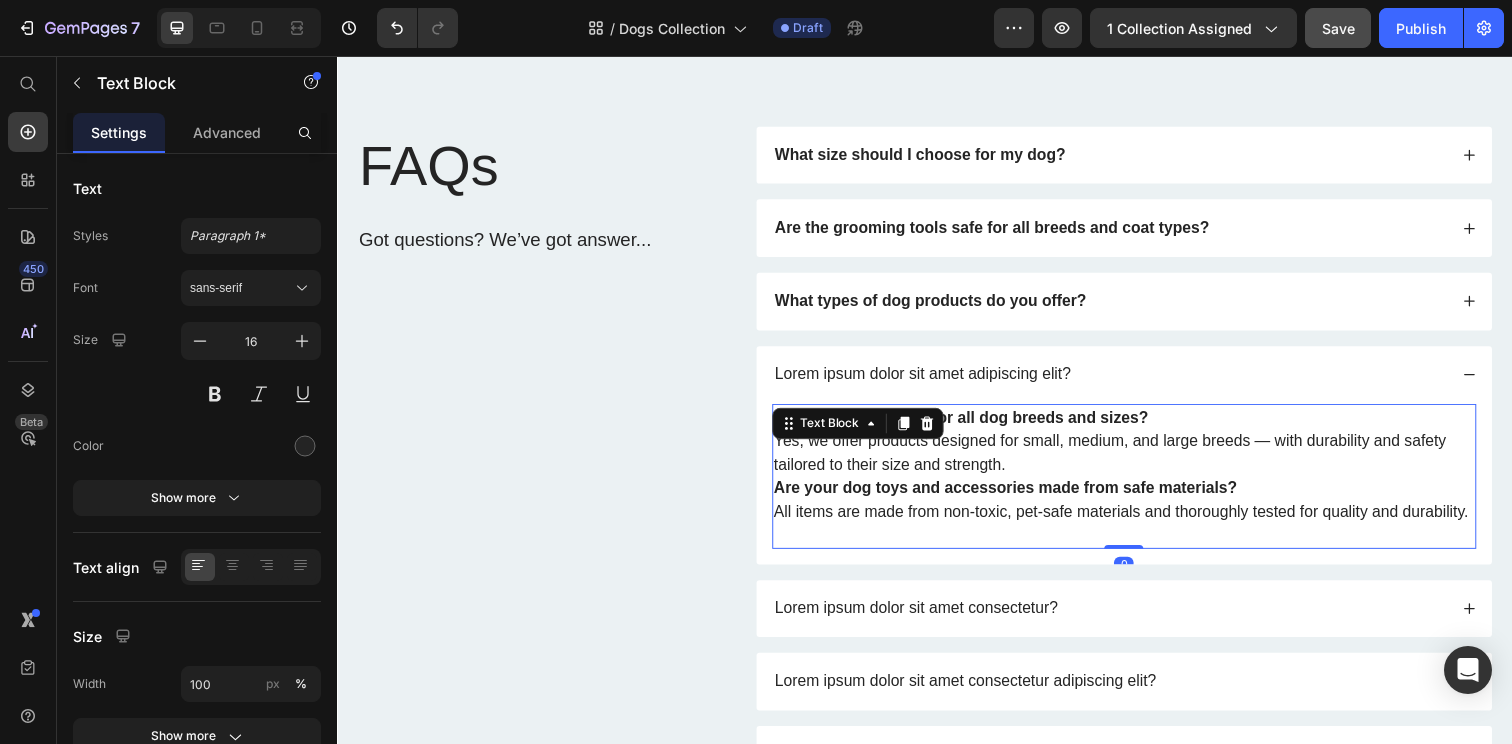click on "Are the toys suitable for all dog breeds and sizes? Yes, we offer products designed for small, medium, and large breeds — with durability and safety tailored to their size and strength." at bounding box center [1140, 449] 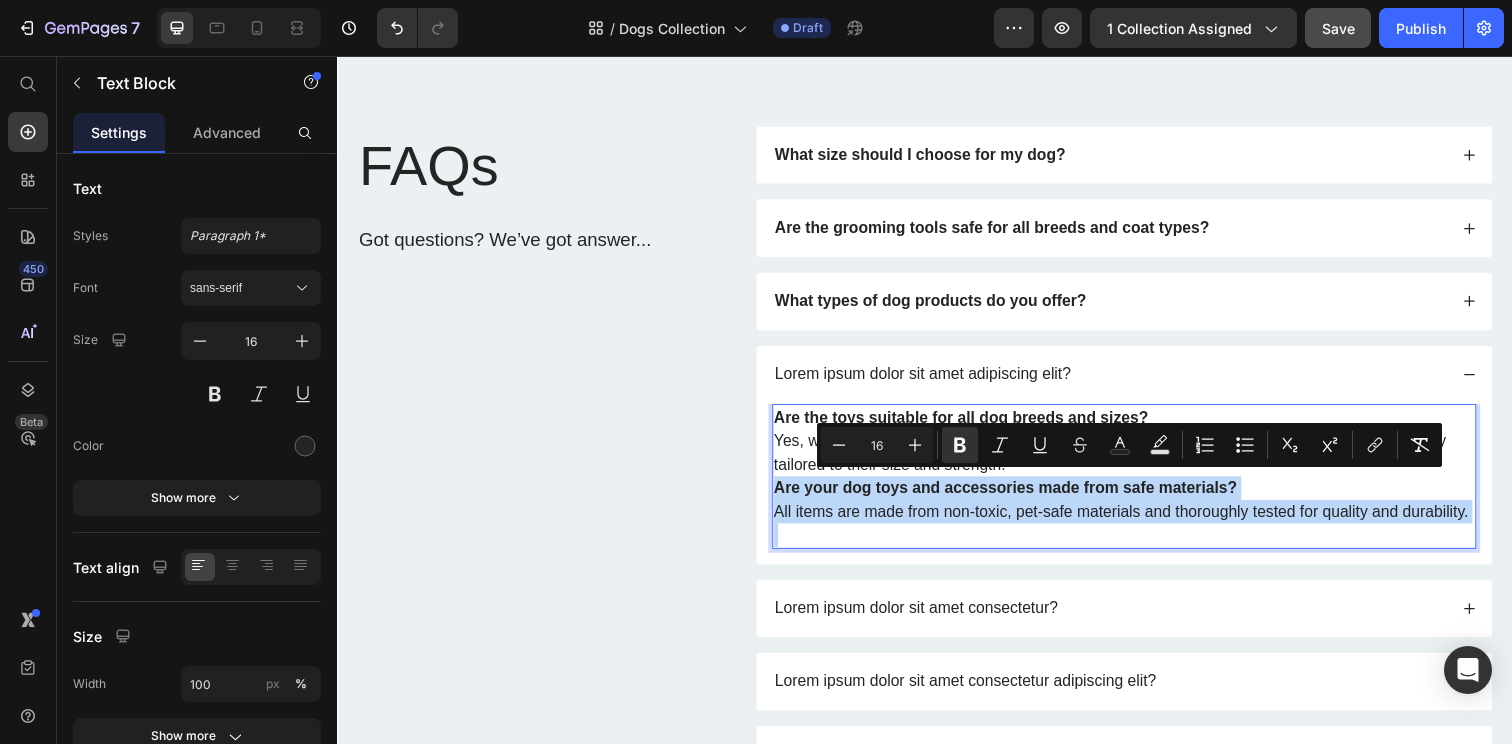 drag, startPoint x: 1041, startPoint y: 473, endPoint x: 1051, endPoint y: 535, distance: 62.801273 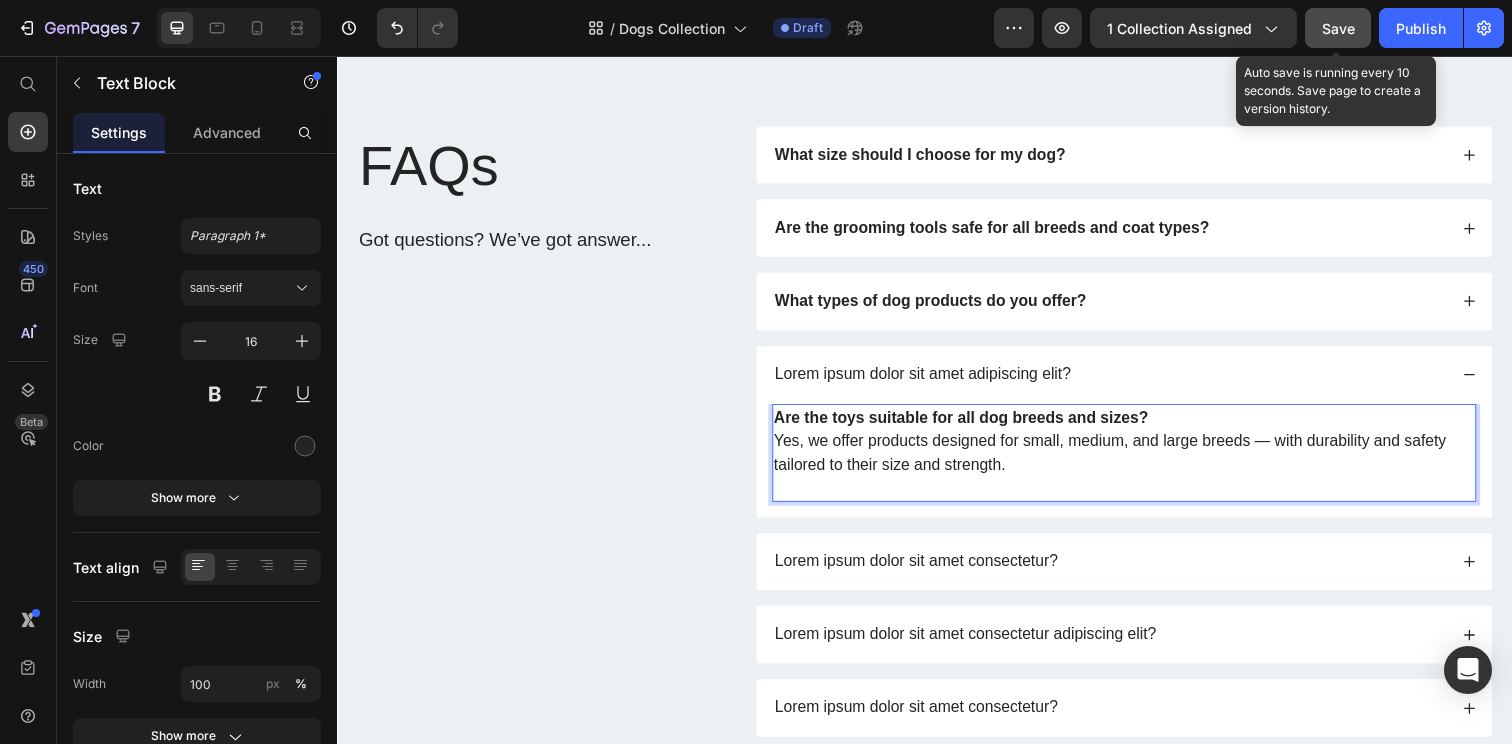 click on "Save" at bounding box center (1338, 28) 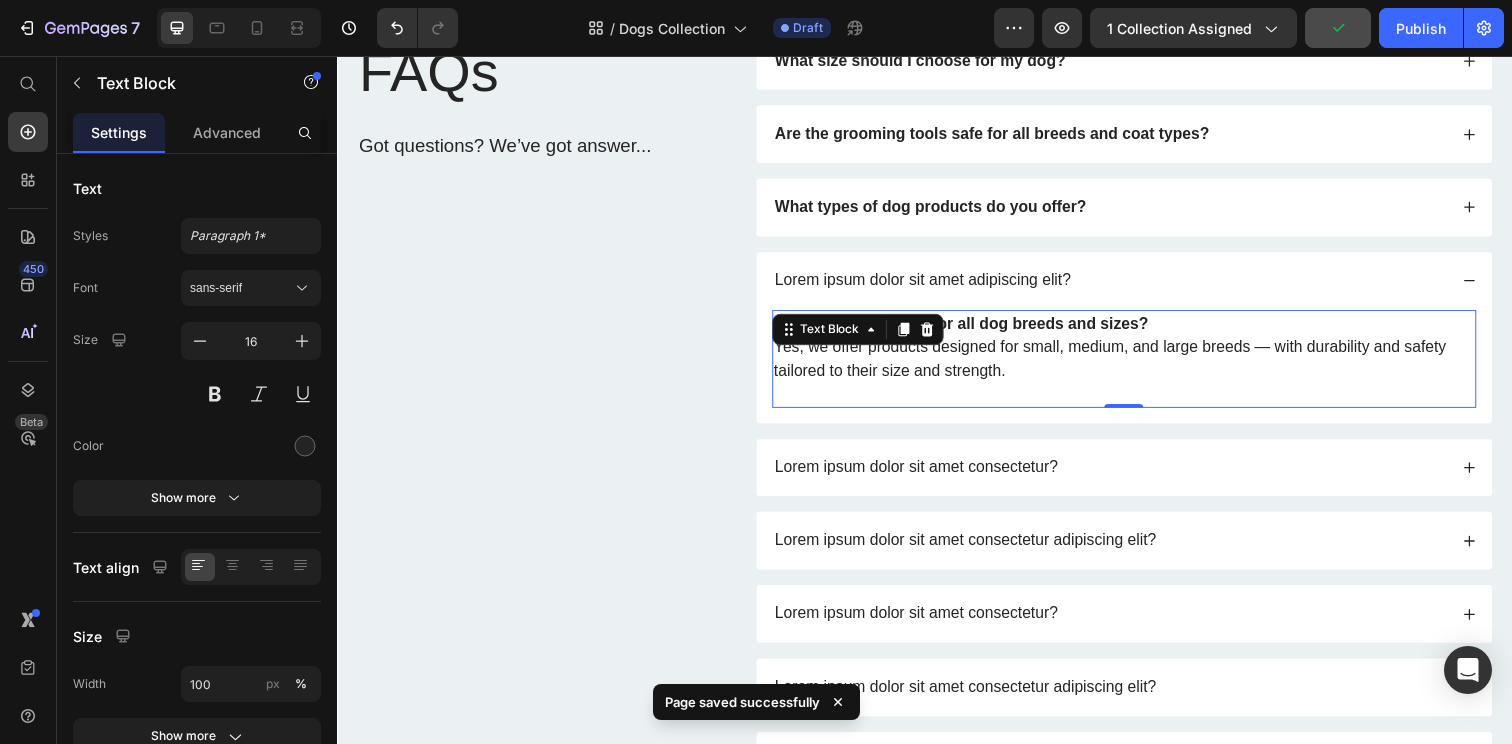 scroll, scrollTop: 1264, scrollLeft: 0, axis: vertical 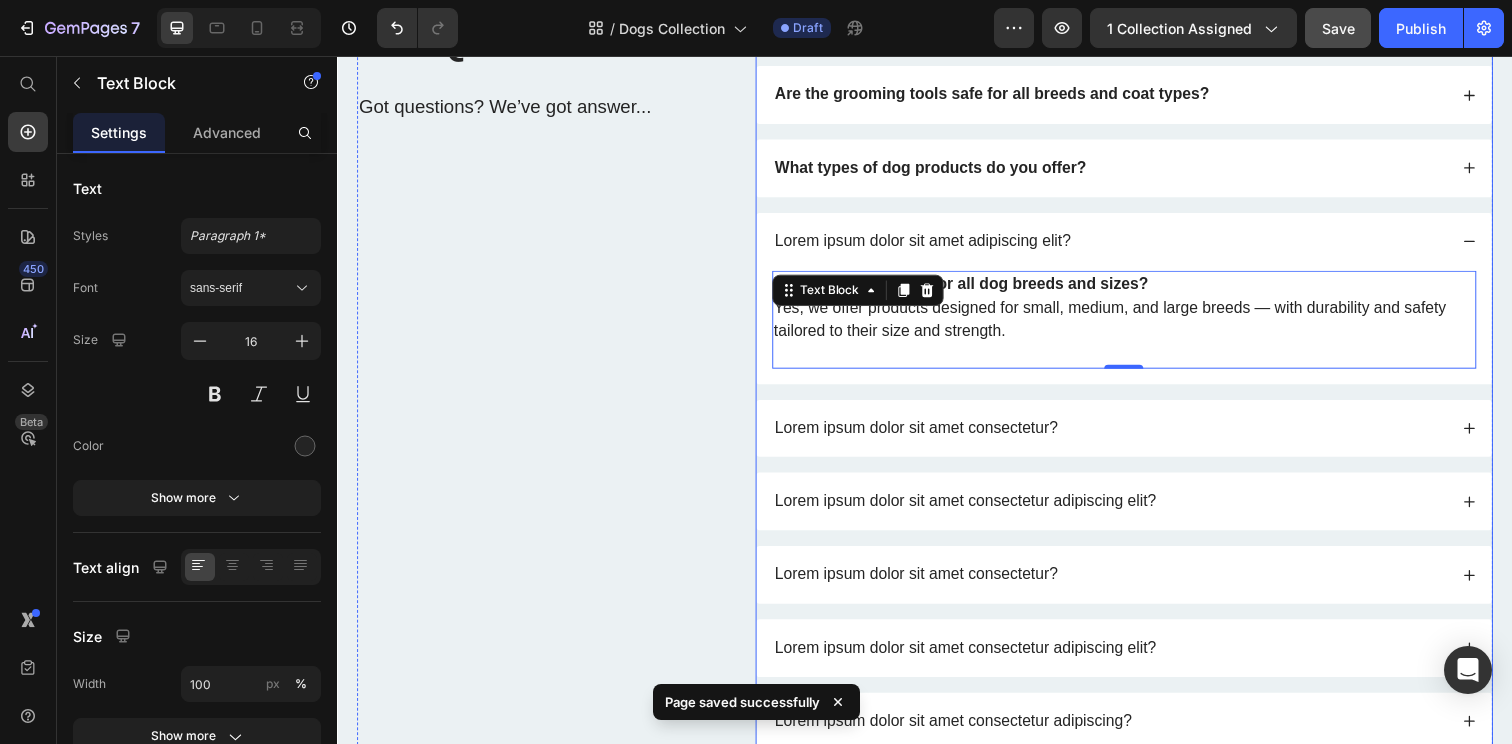 click on "Lorem ipsum dolor sit amet consectetur?" at bounding box center [1140, 436] 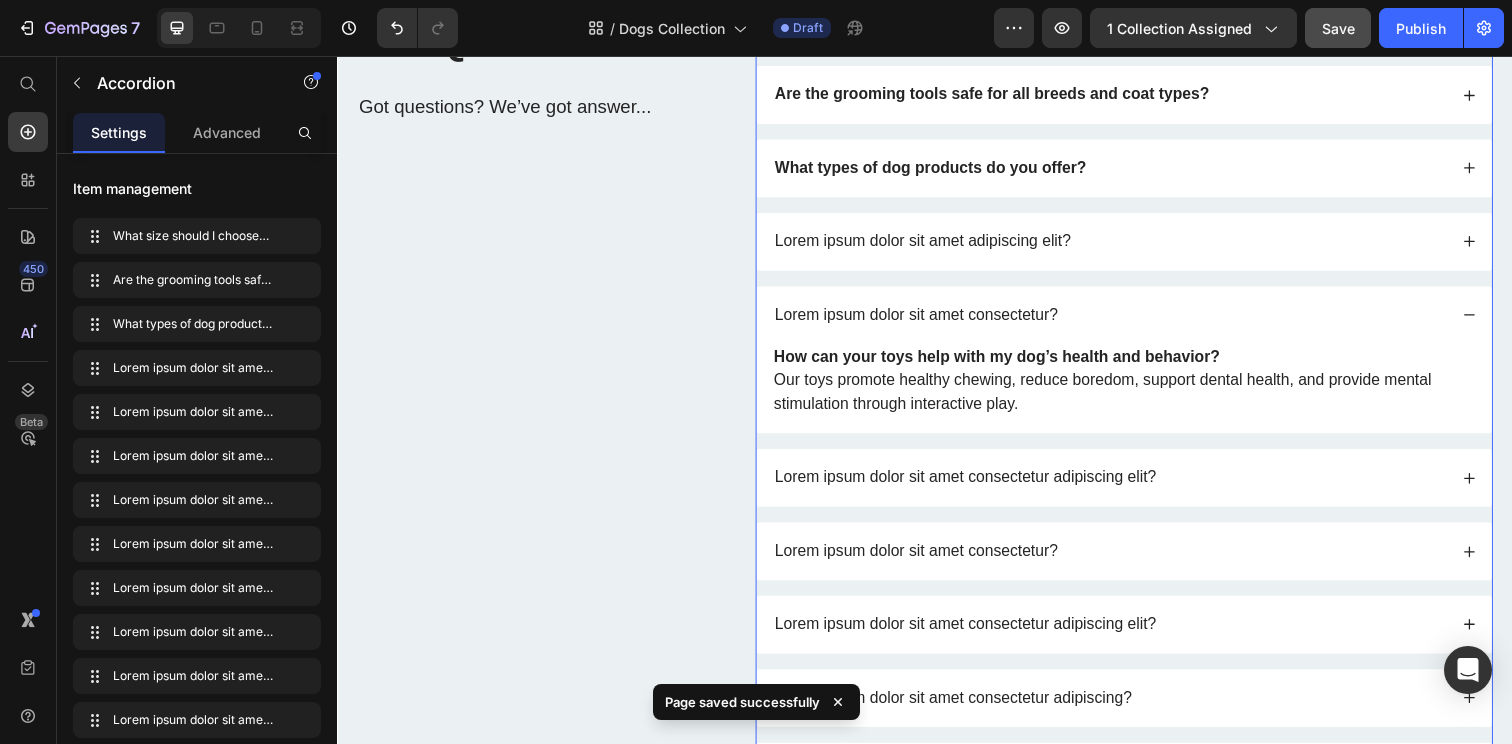click 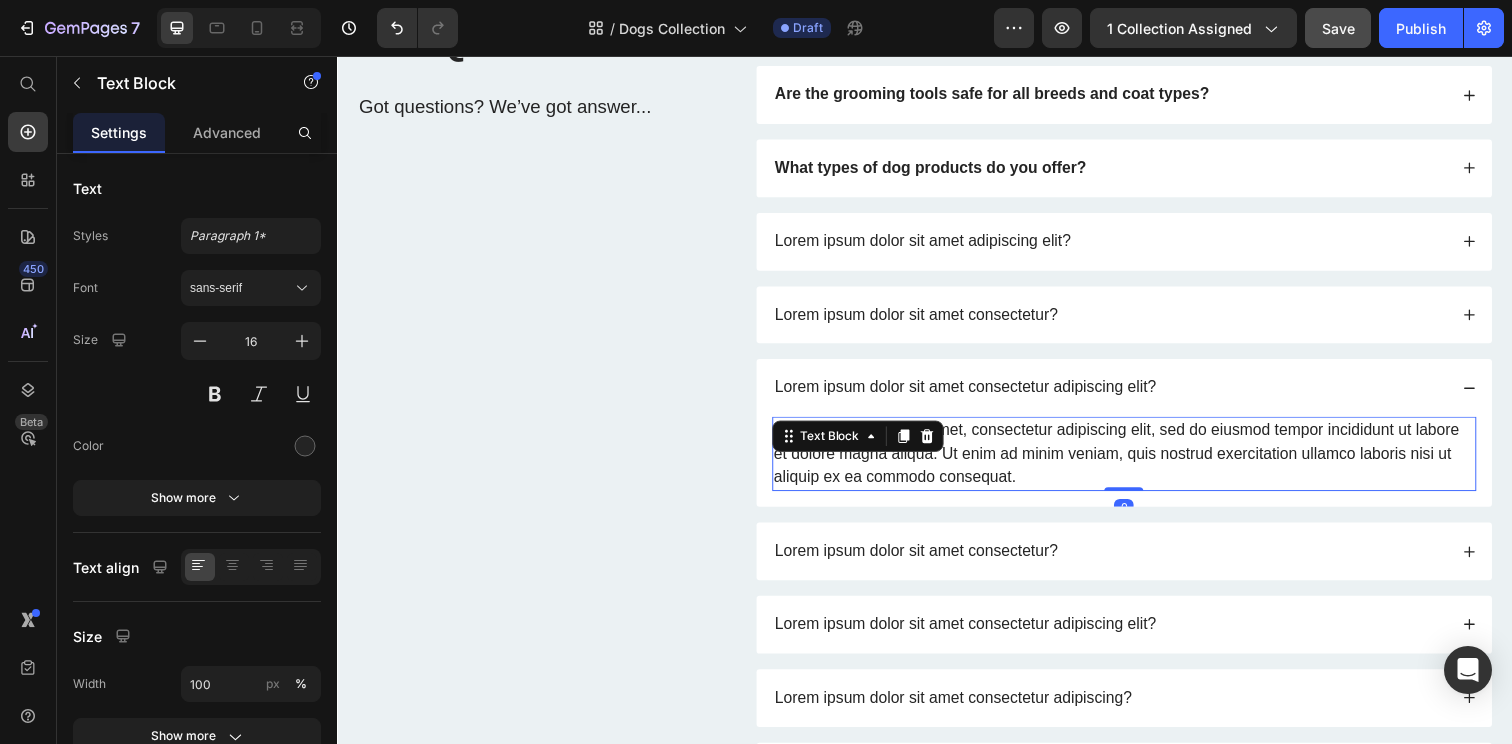 click on "Lorem ipsum dolor sit amet, consectetur adipiscing elit, sed do eiusmod tempor incididunt ut labore et dolore magna aliqua. Ut enim ad minim veniam, quis nostrud exercitation ullamco laboris nisi ut aliquip ex ea commodo consequat." at bounding box center (1140, 462) 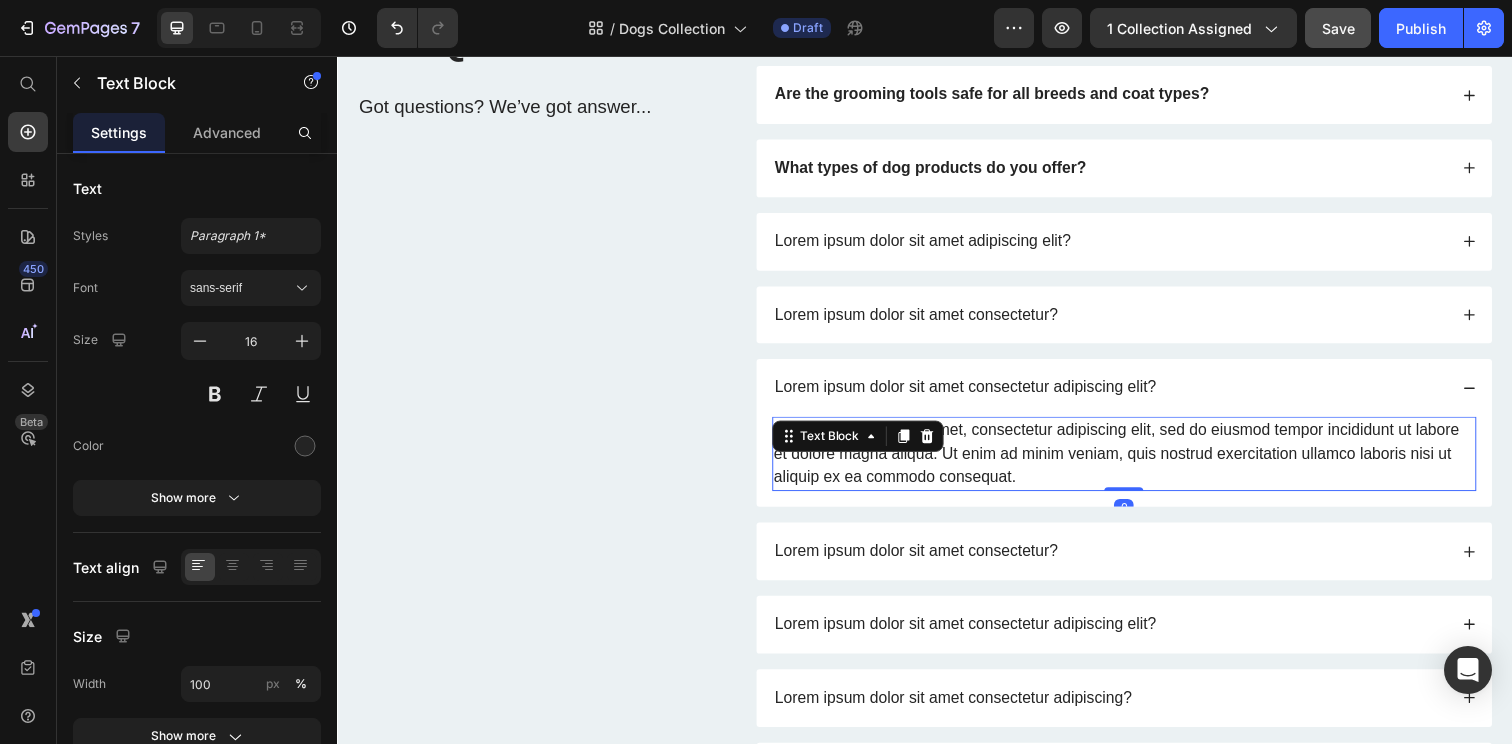 click on "Lorem ipsum dolor sit amet, consectetur adipiscing elit, sed do eiusmod tempor incididunt ut labore et dolore magna aliqua. Ut enim ad minim veniam, quis nostrud exercitation ullamco laboris nisi ut aliquip ex ea commodo consequat." at bounding box center (1140, 462) 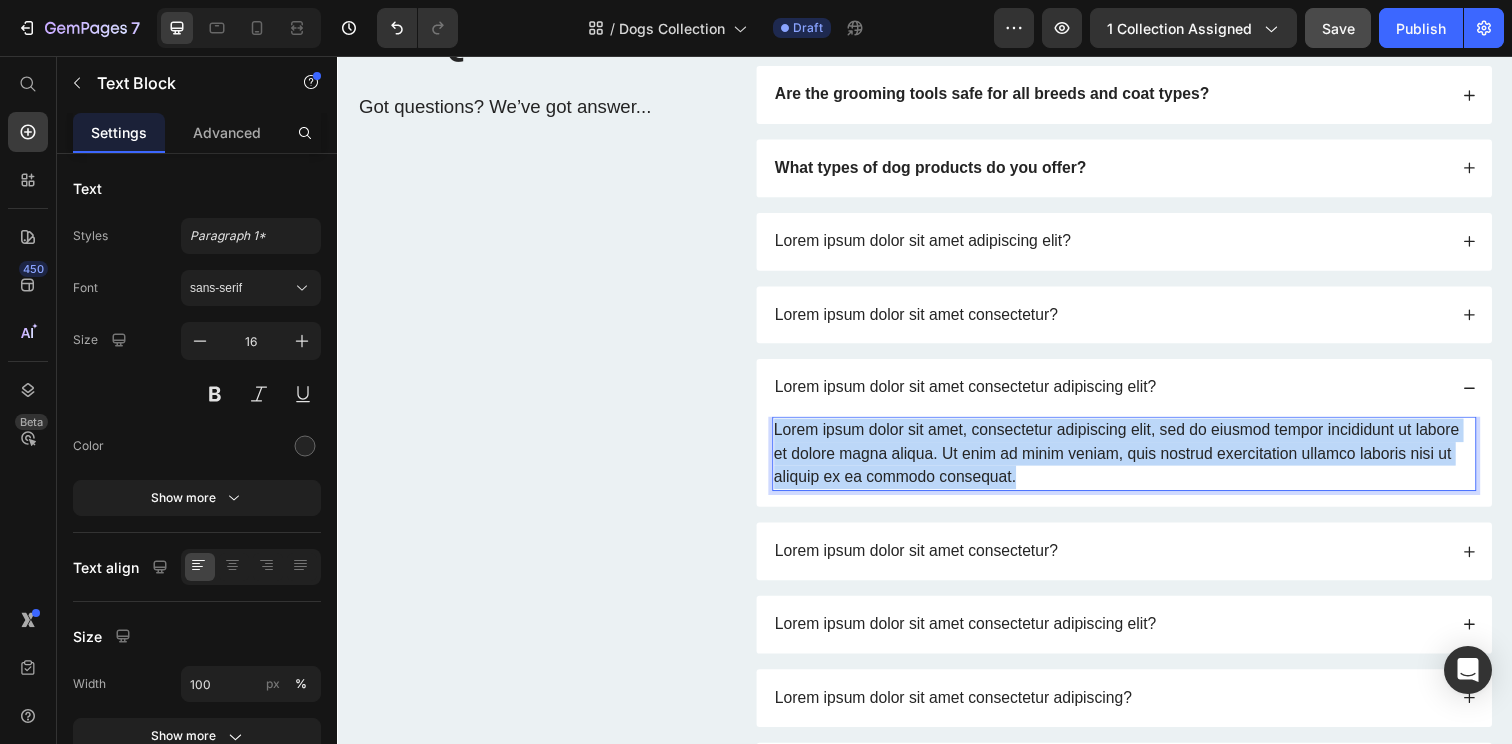 click on "Lorem ipsum dolor sit amet, consectetur adipiscing elit, sed do eiusmod tempor incididunt ut labore et dolore magna aliqua. Ut enim ad minim veniam, quis nostrud exercitation ullamco laboris nisi ut aliquip ex ea commodo consequat." at bounding box center (1140, 462) 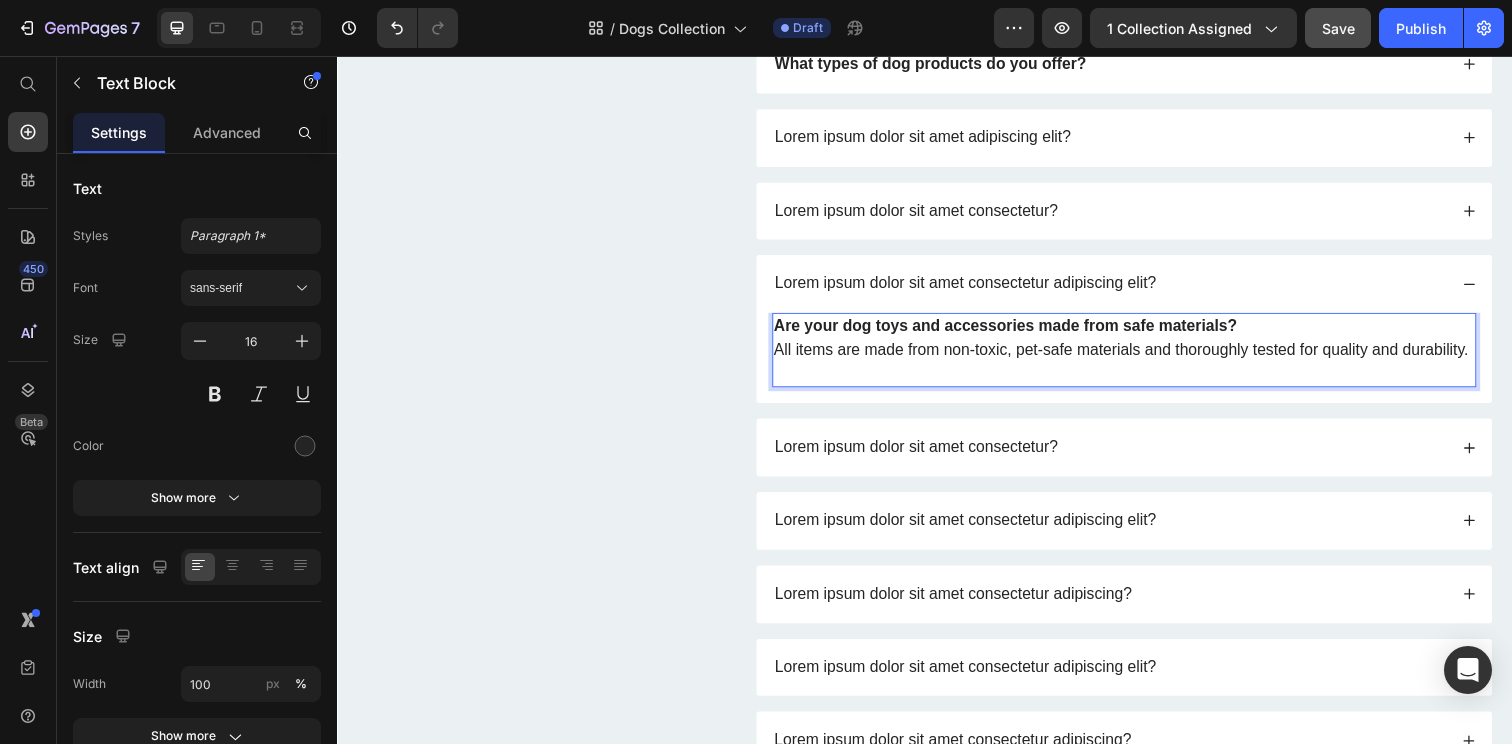 scroll, scrollTop: 1389, scrollLeft: 0, axis: vertical 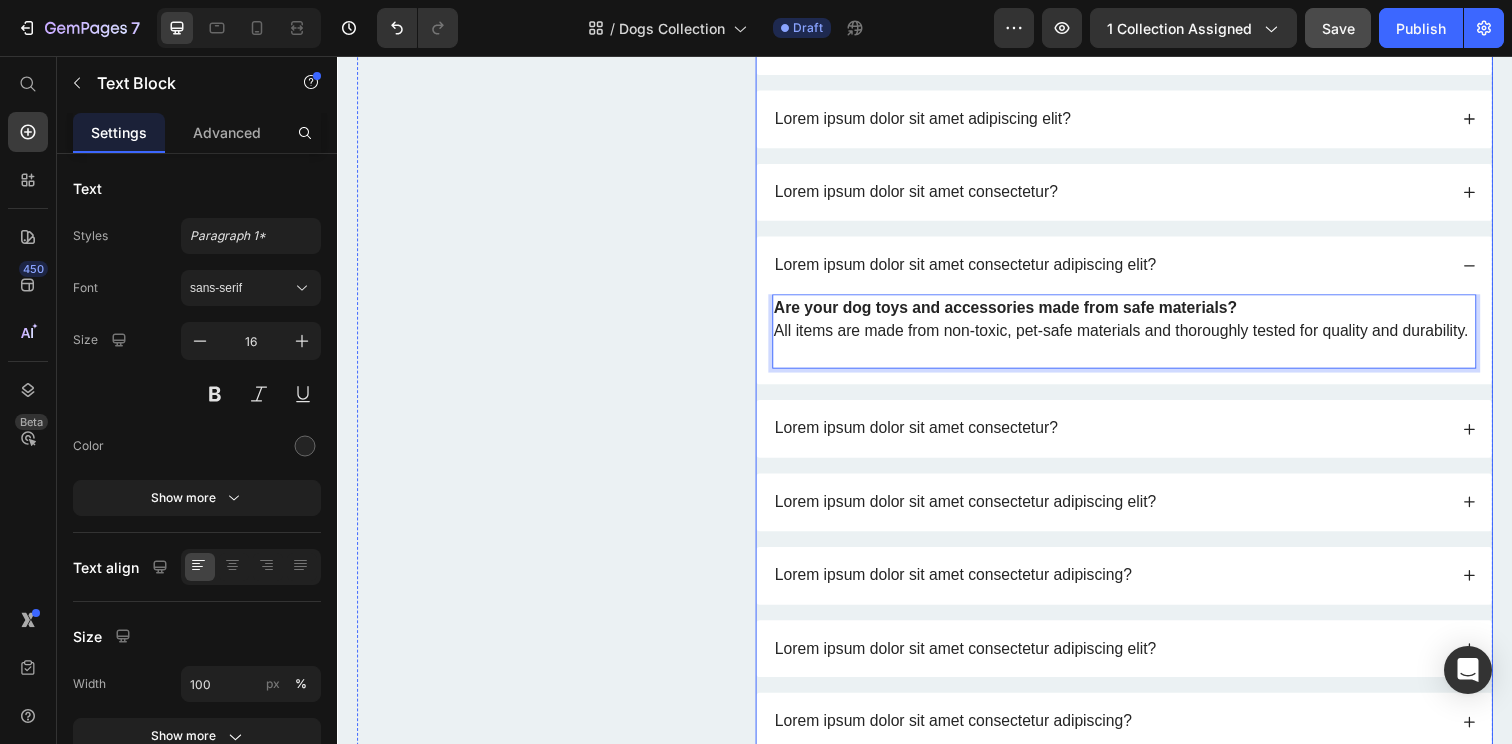 click 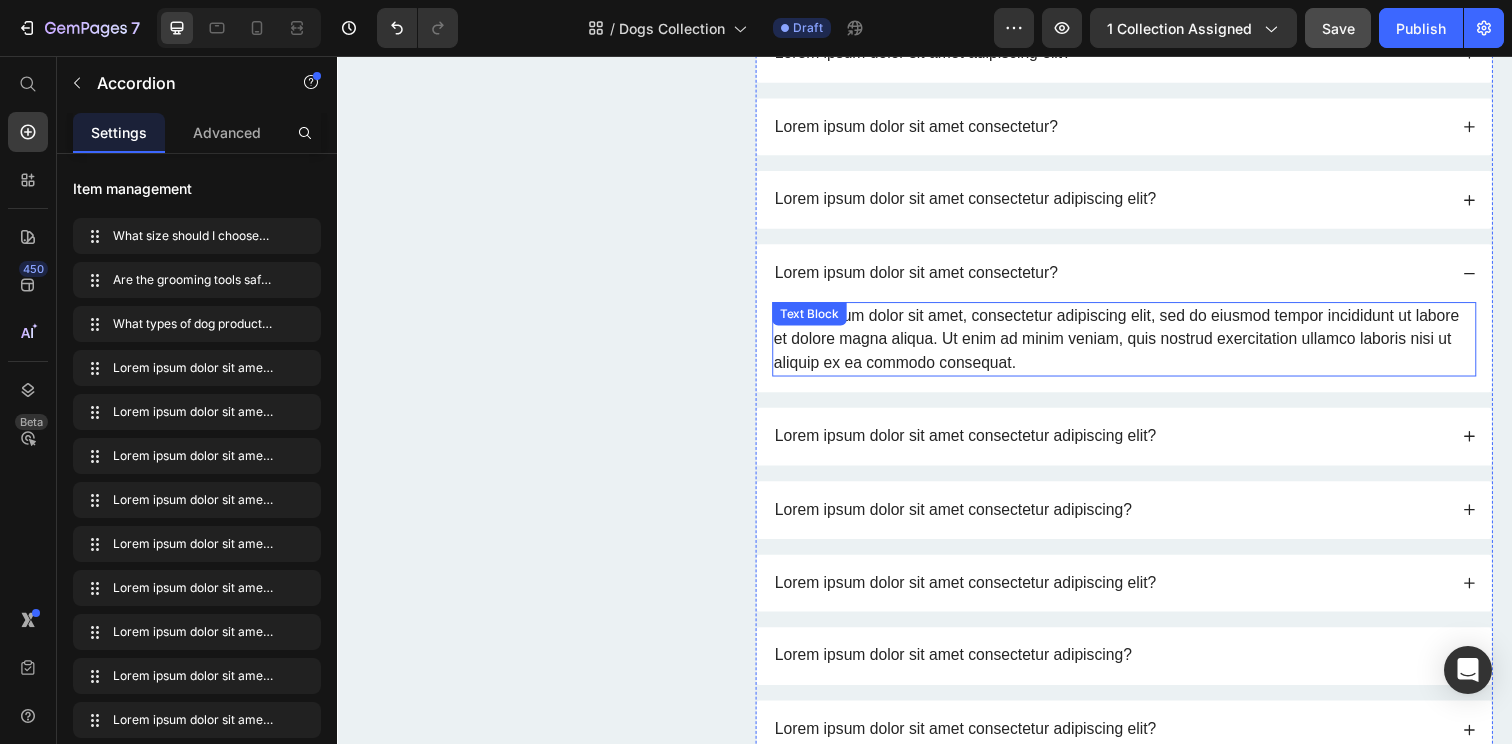 scroll, scrollTop: 1461, scrollLeft: 0, axis: vertical 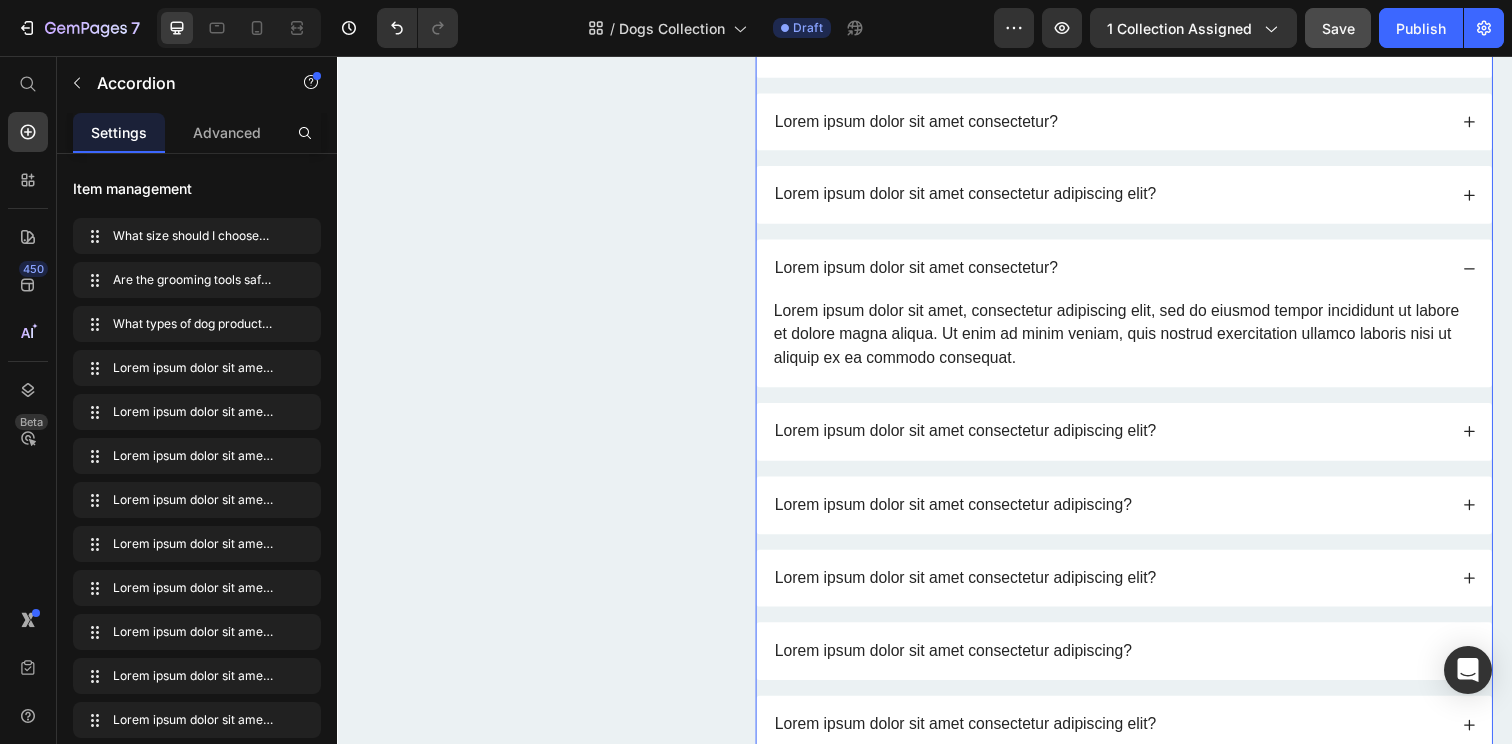 click 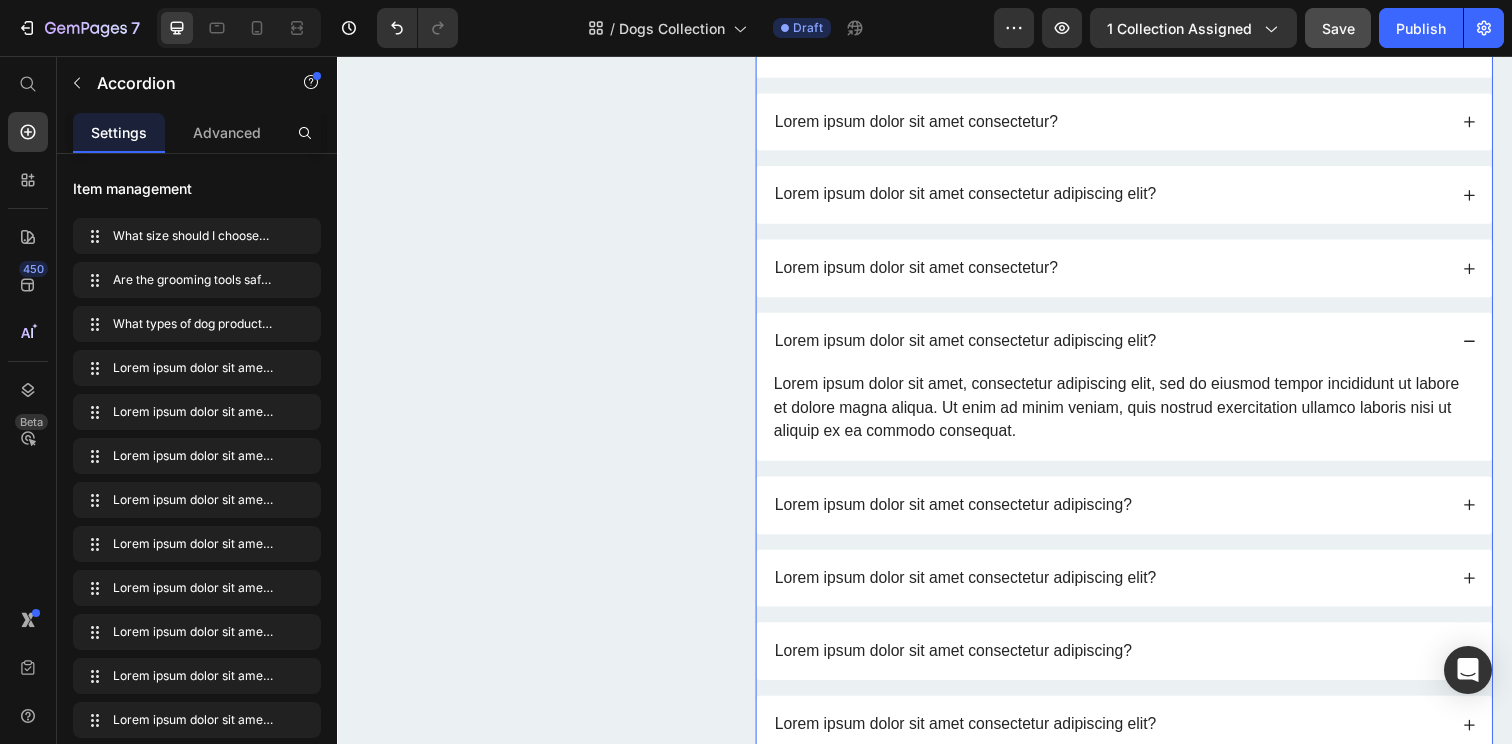 click 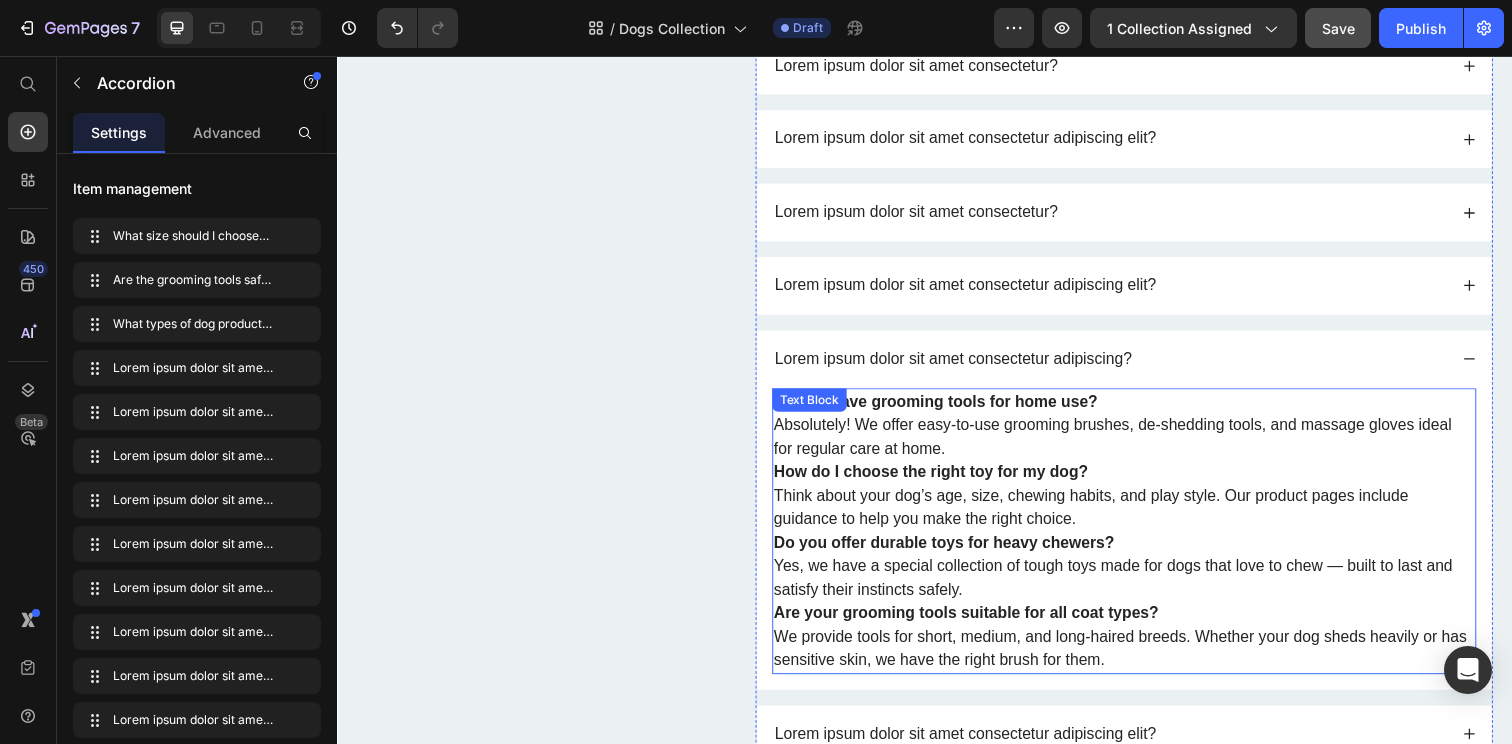 scroll, scrollTop: 1519, scrollLeft: 0, axis: vertical 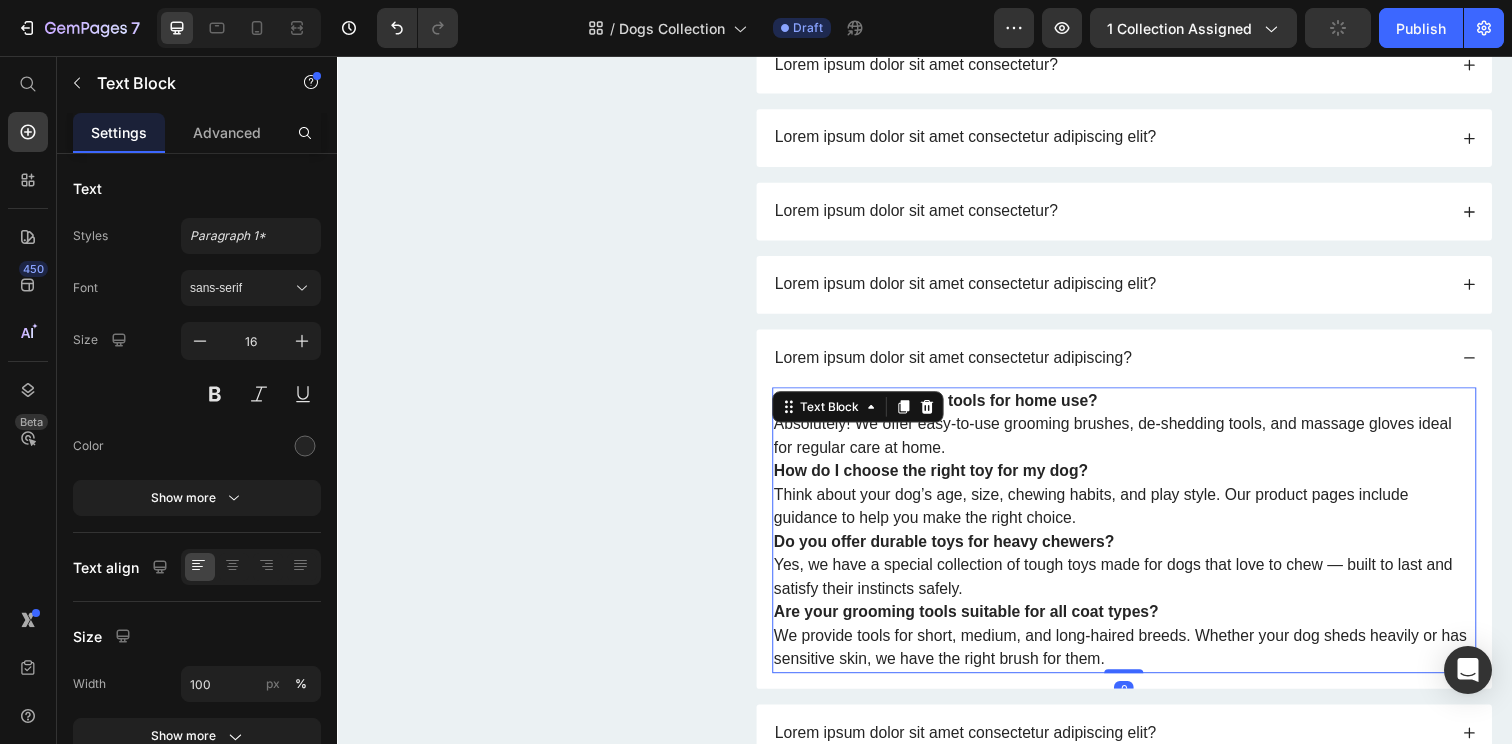 click on "How do I choose the right toy for my dog? Think about your dog’s age, size, chewing habits, and play style. Our product pages include guidance to help you make the right choice." at bounding box center [1140, 504] 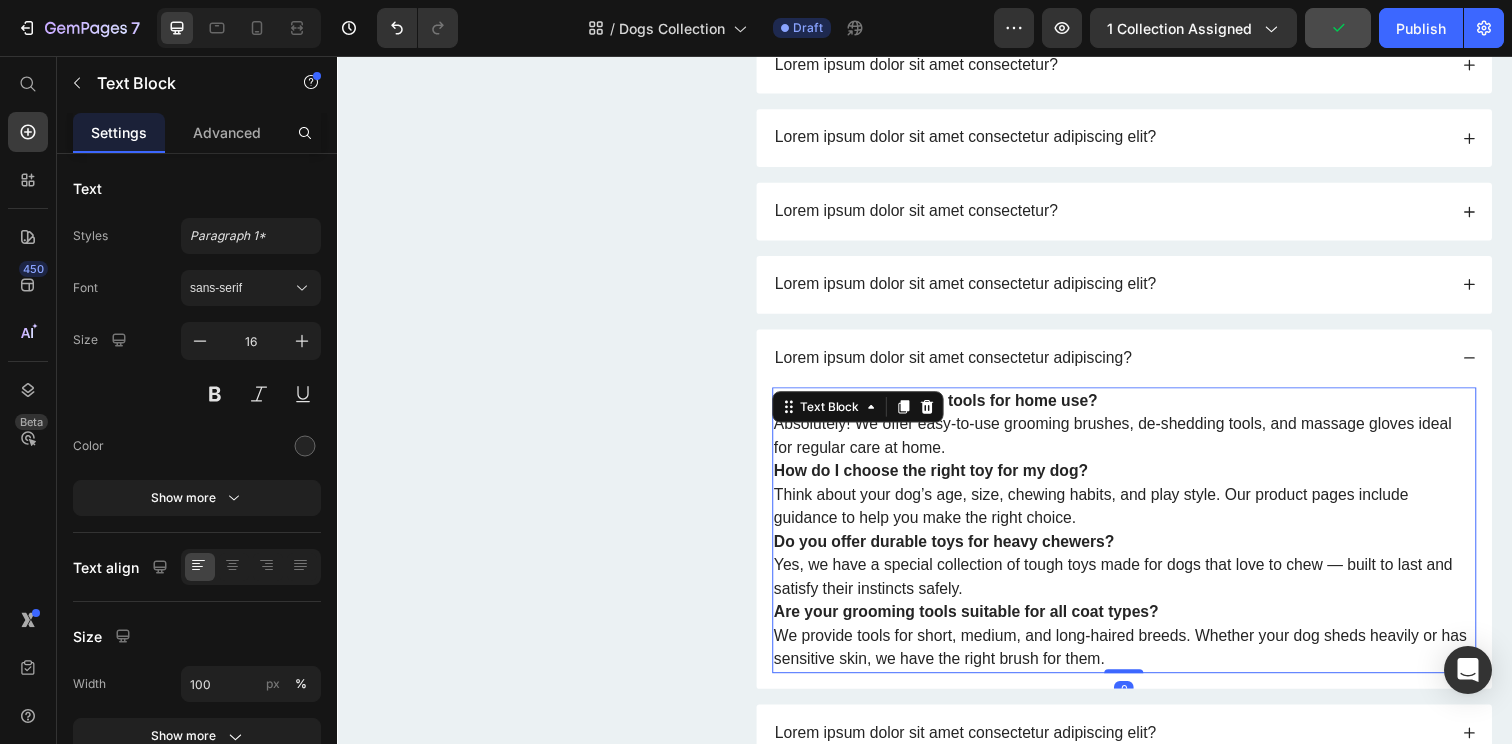 click on "Do you have grooming tools for home use? Absolutely! We offer easy-to-use grooming brushes, de-shedding tools, and massage gloves ideal for regular care at home." at bounding box center [1140, 432] 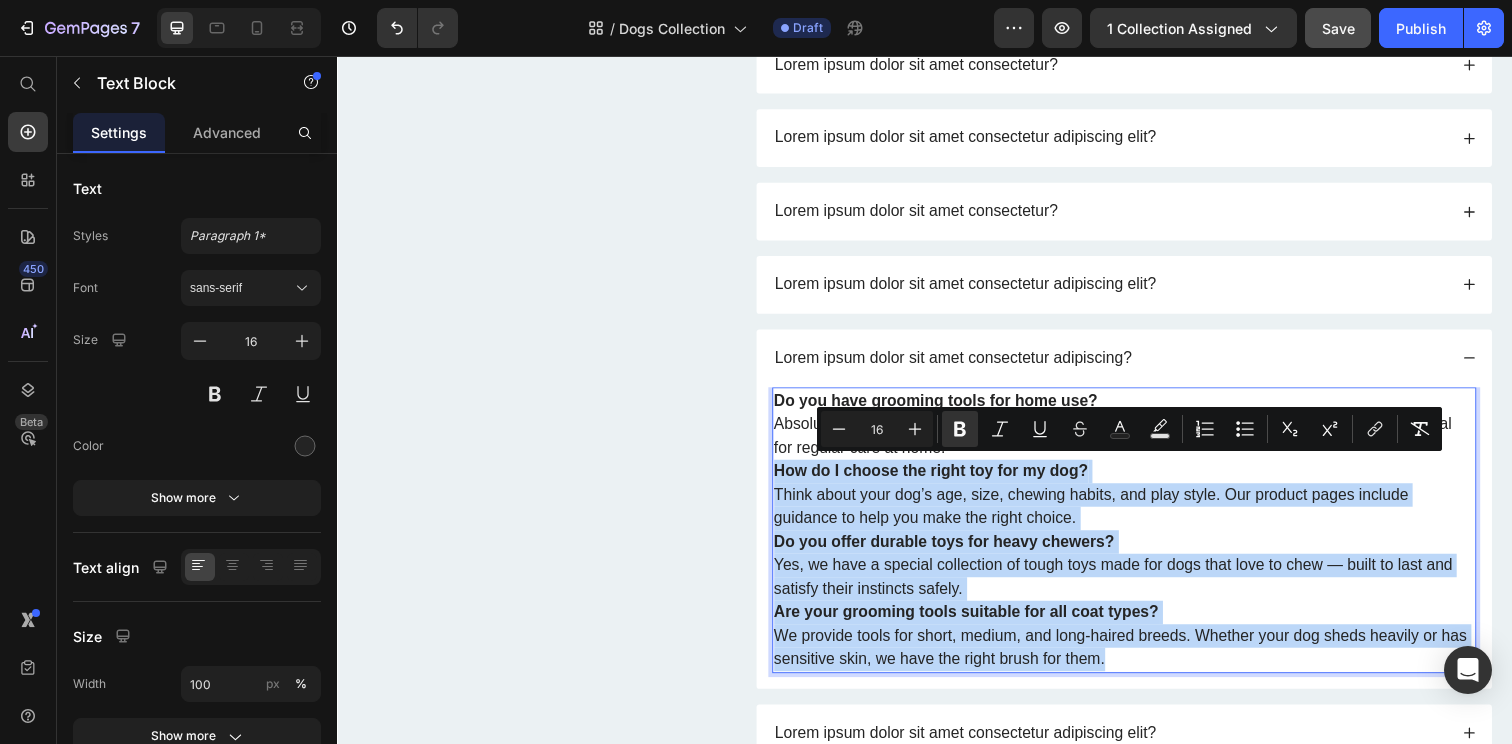 drag, startPoint x: 1022, startPoint y: 458, endPoint x: 1142, endPoint y: 673, distance: 246.22145 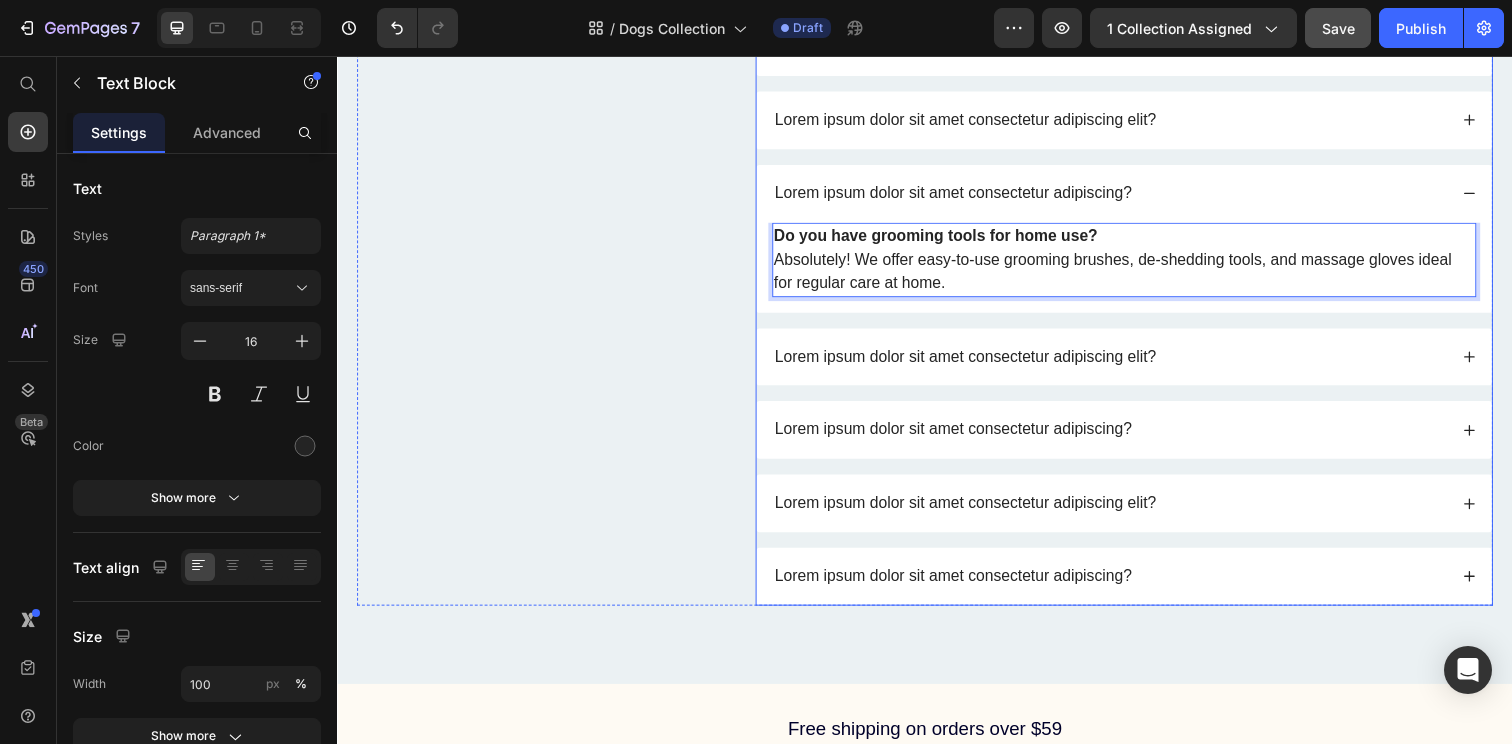 scroll, scrollTop: 1707, scrollLeft: 0, axis: vertical 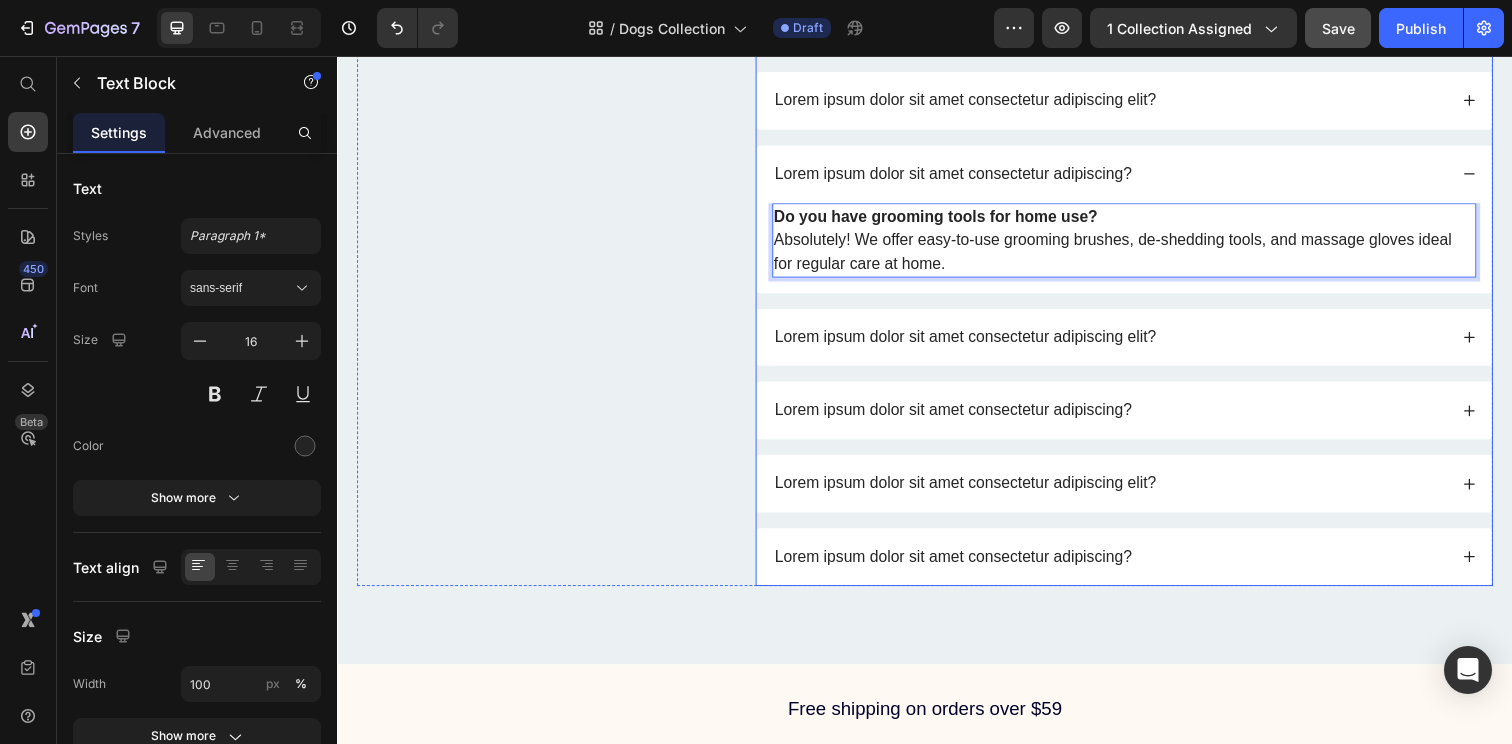 click 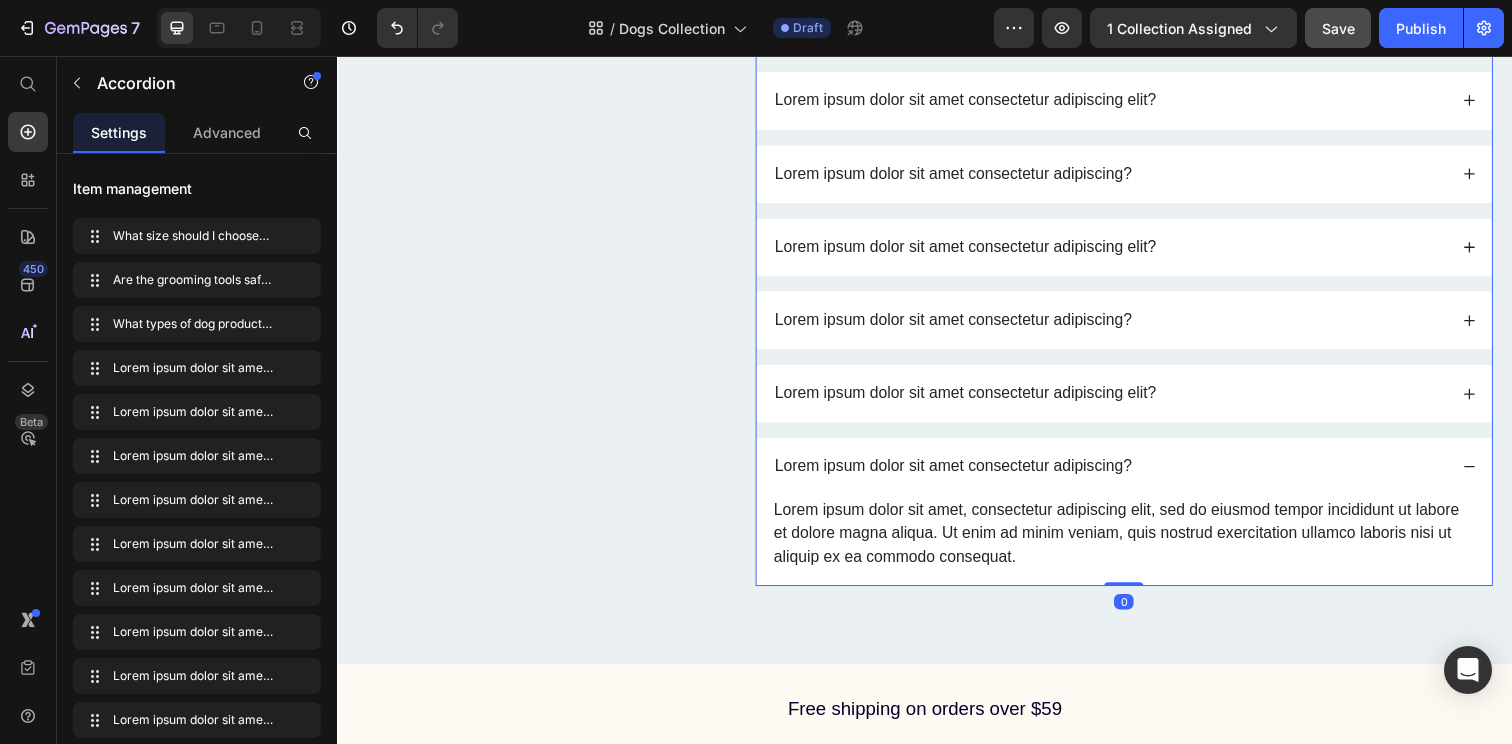 click 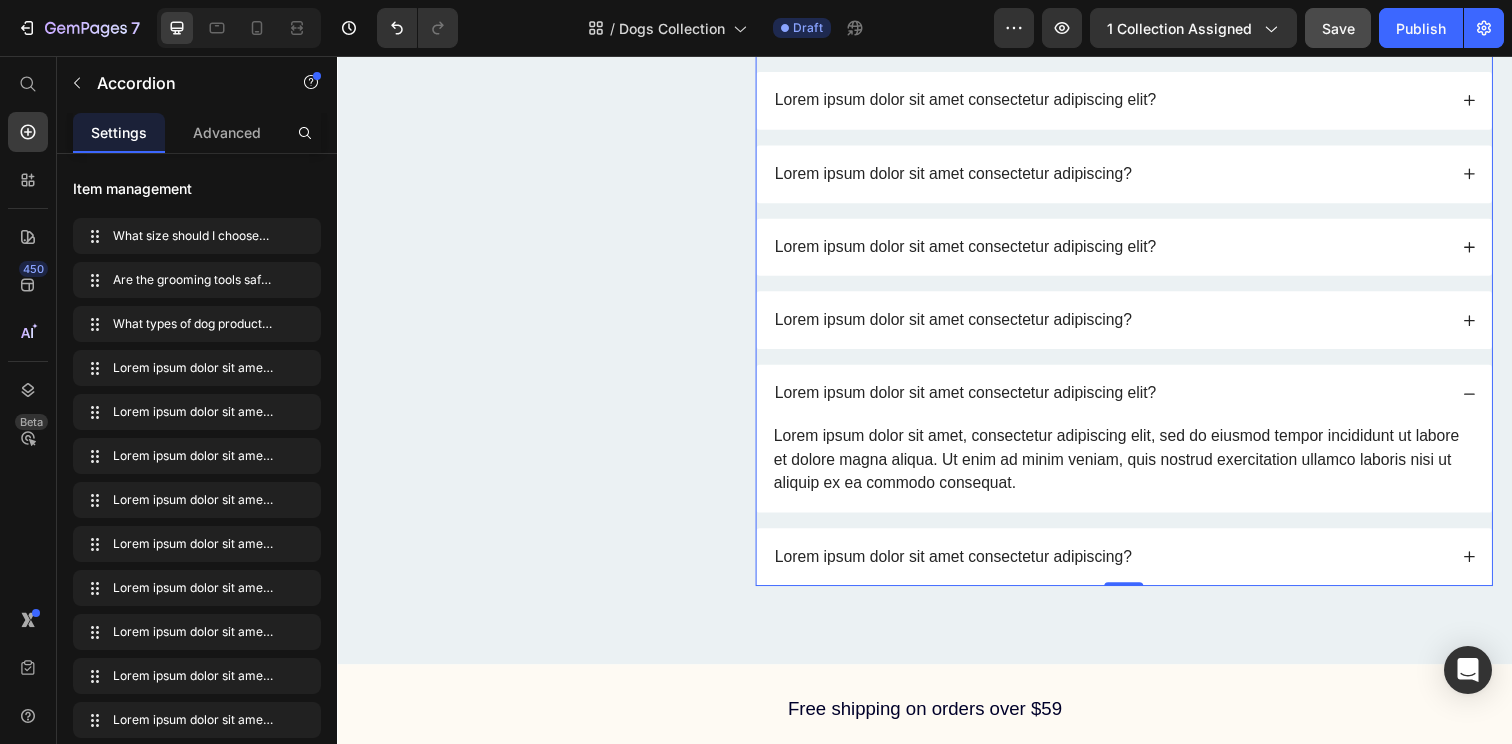 click 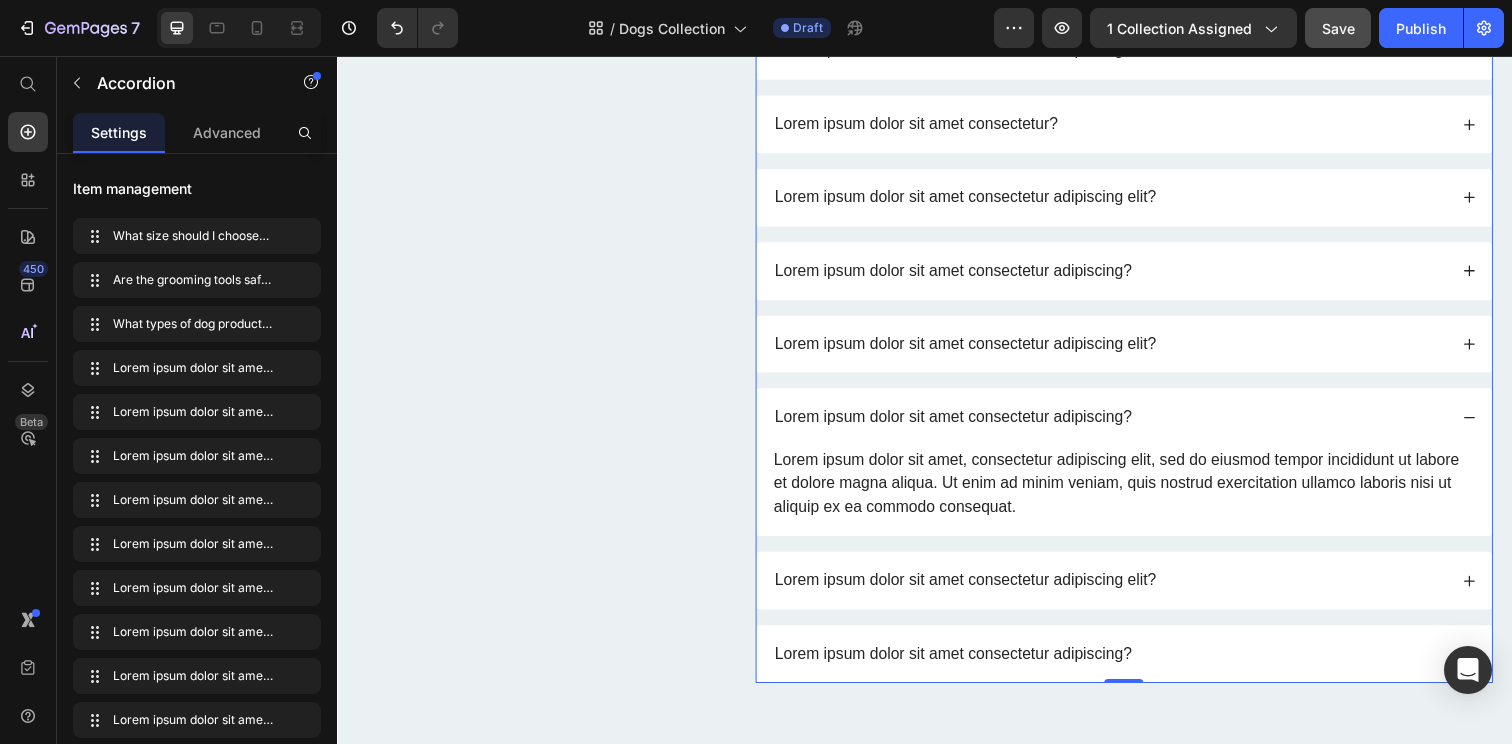 scroll, scrollTop: 1617, scrollLeft: 0, axis: vertical 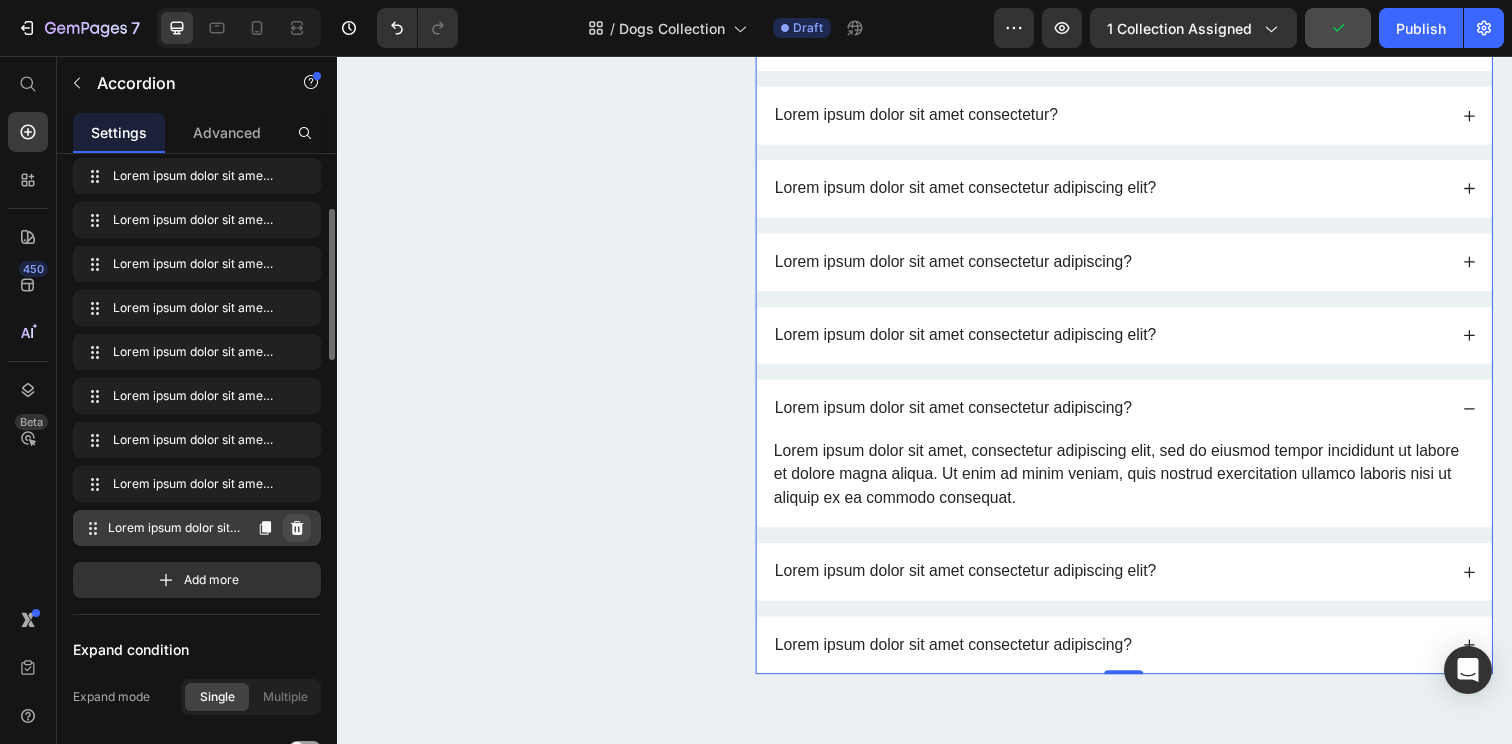 click 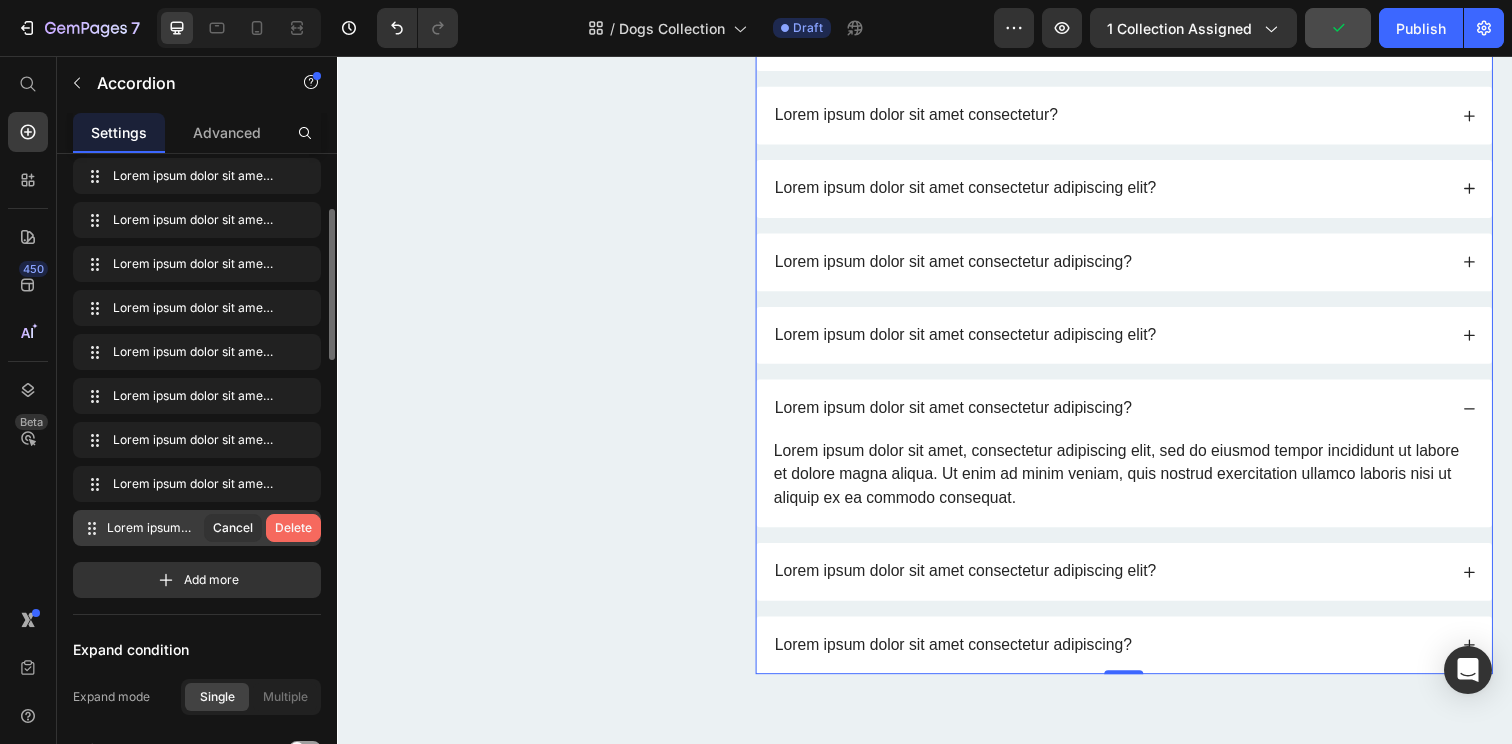 click on "Delete" at bounding box center [293, 528] 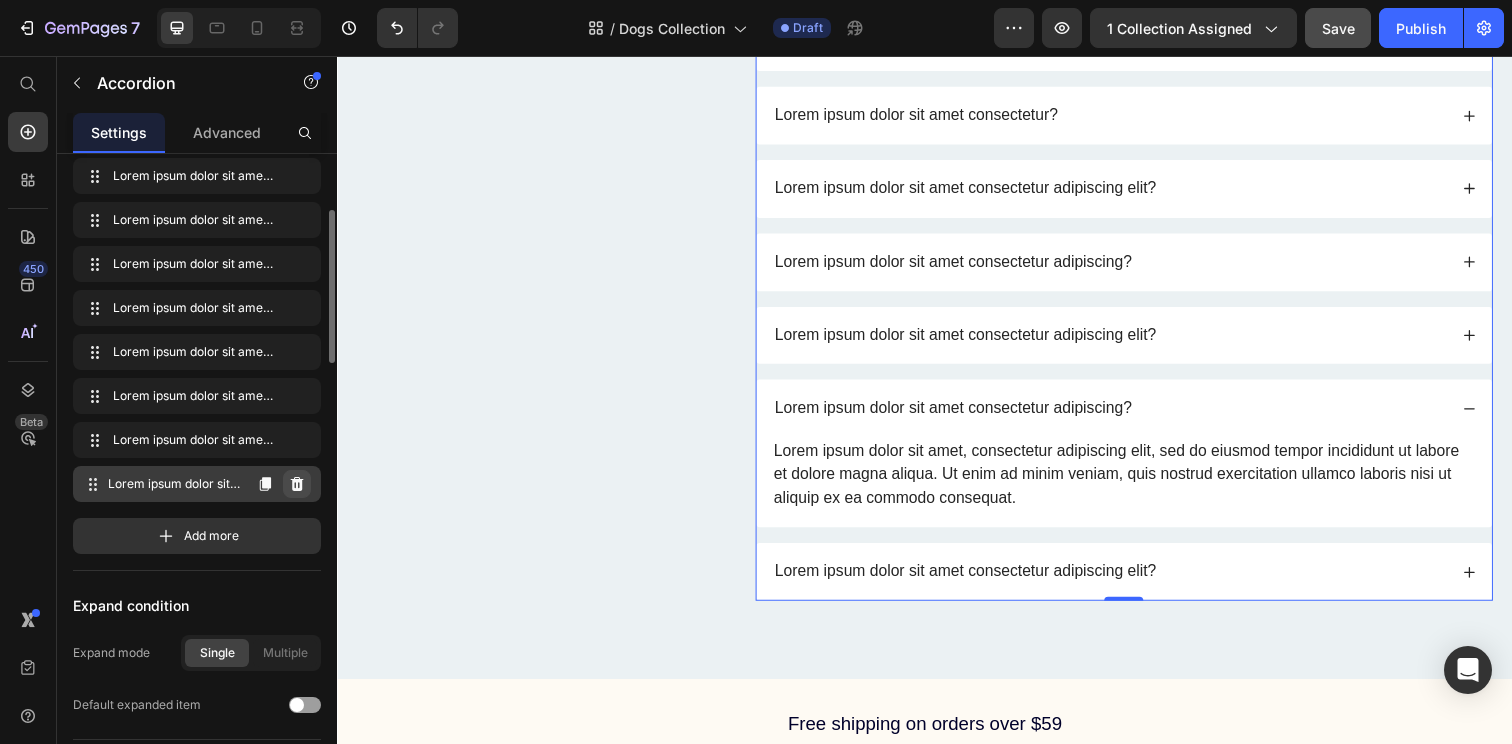 click 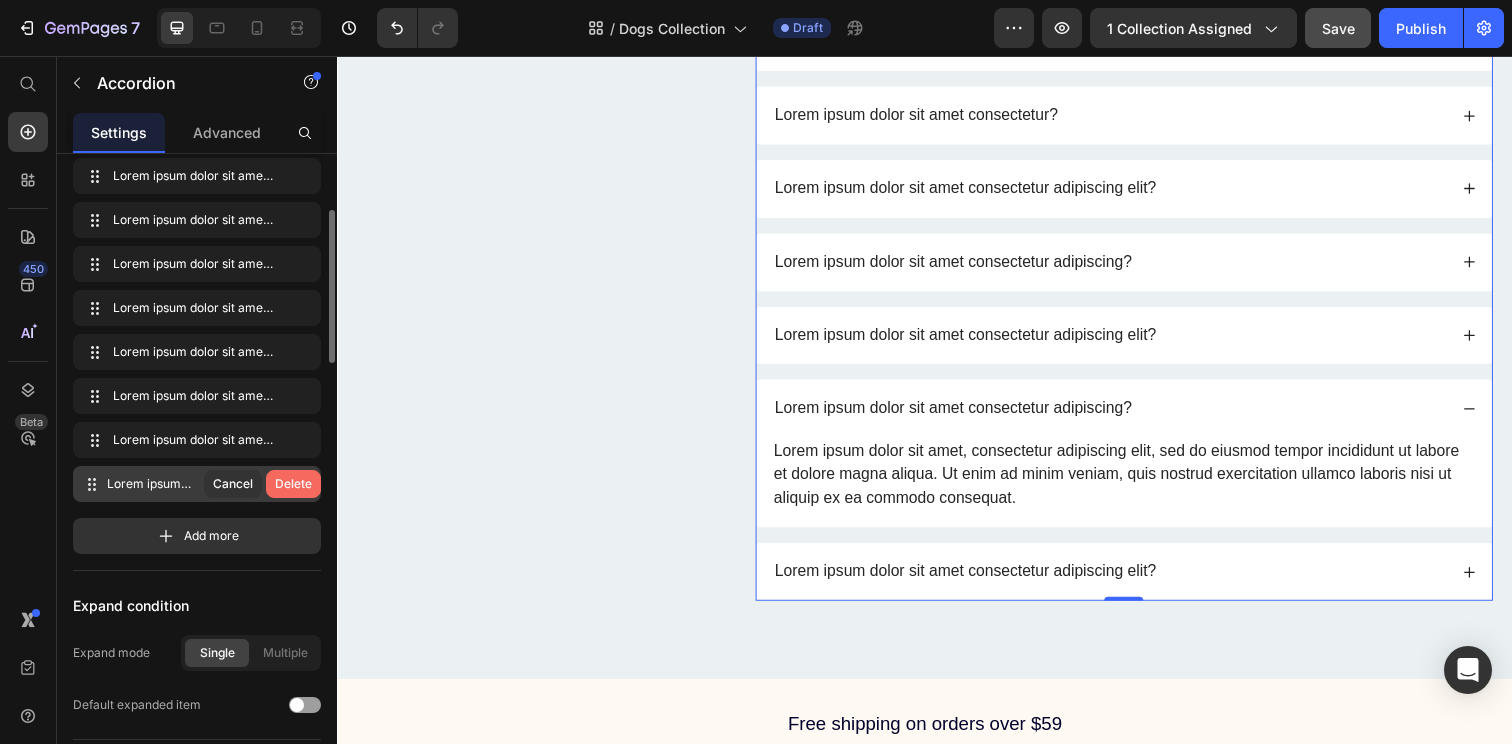 click on "Delete" at bounding box center [293, 484] 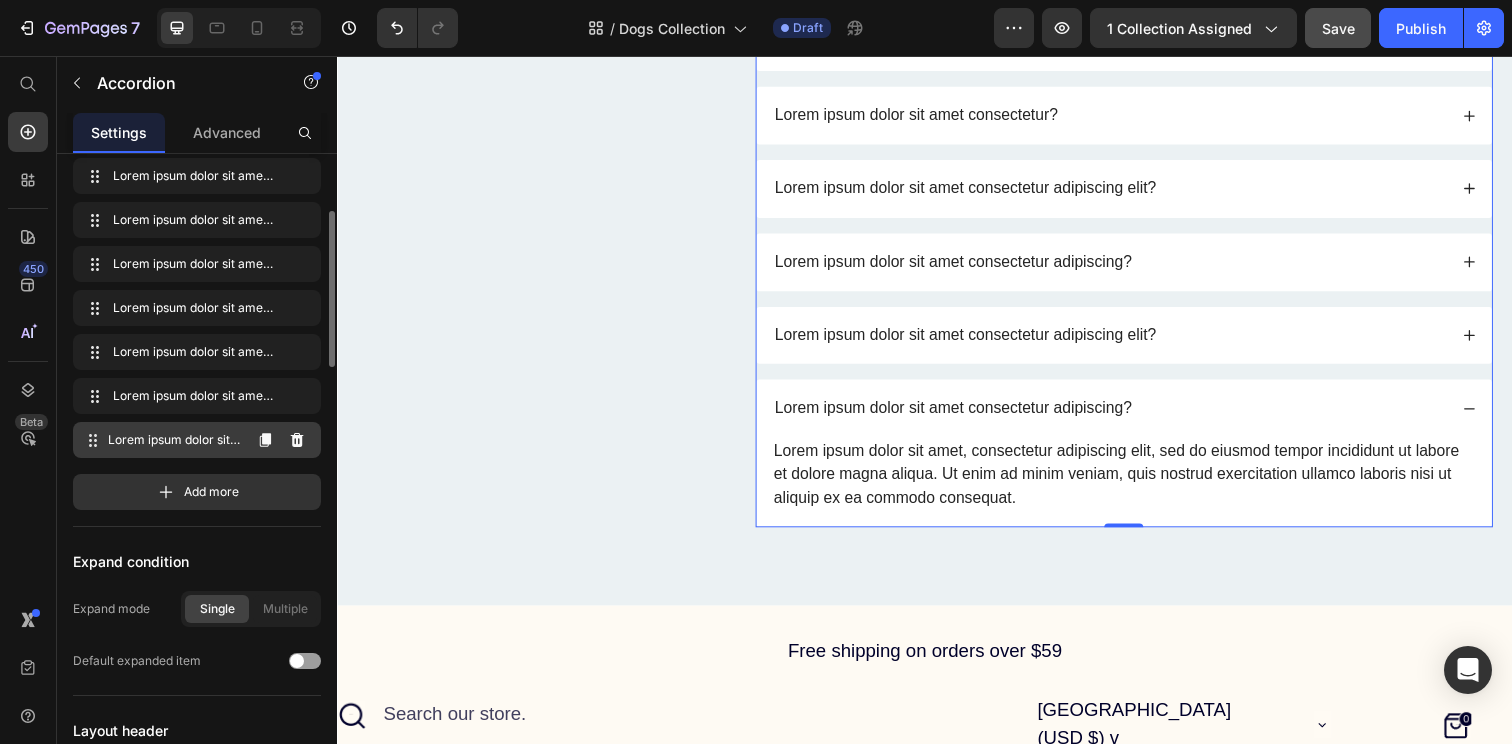 click 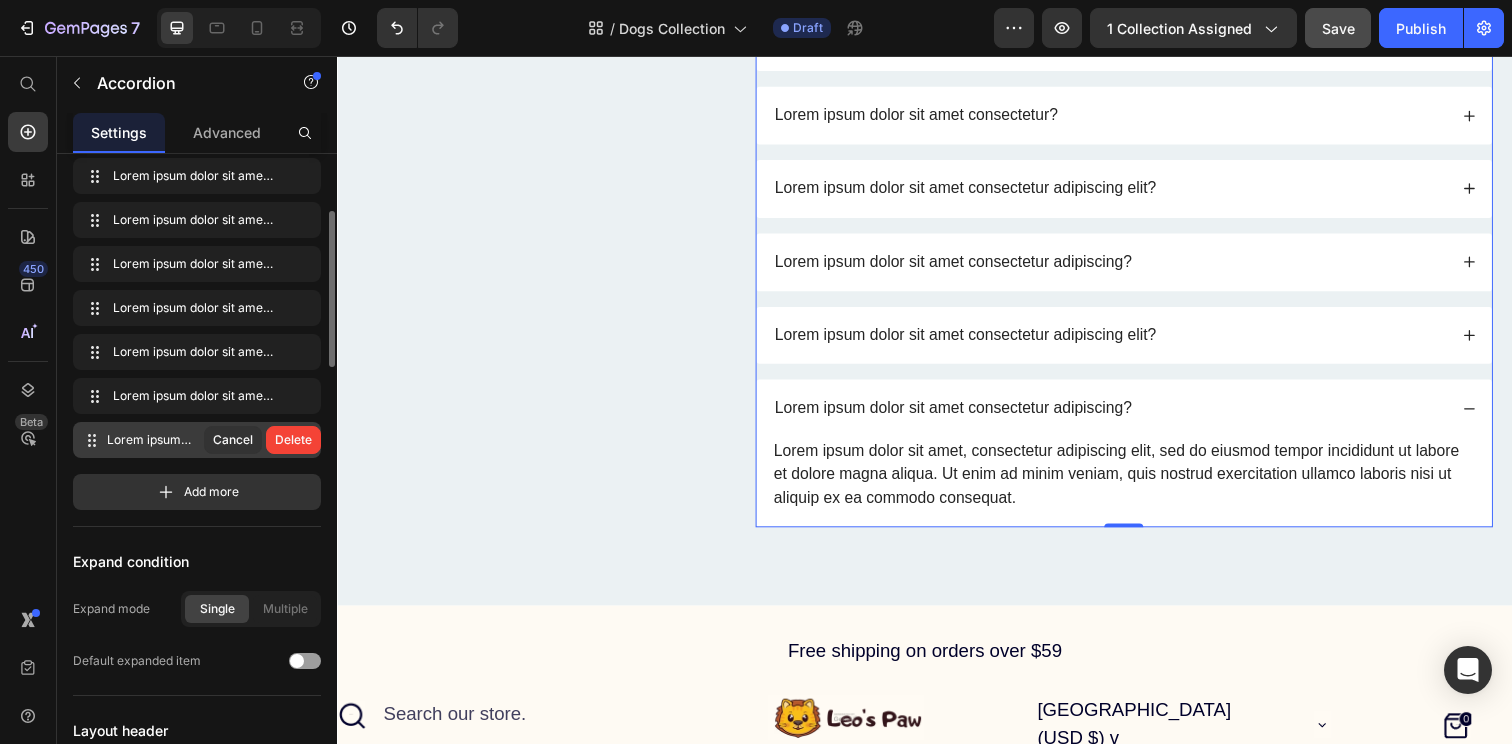click on "Delete" at bounding box center (293, 440) 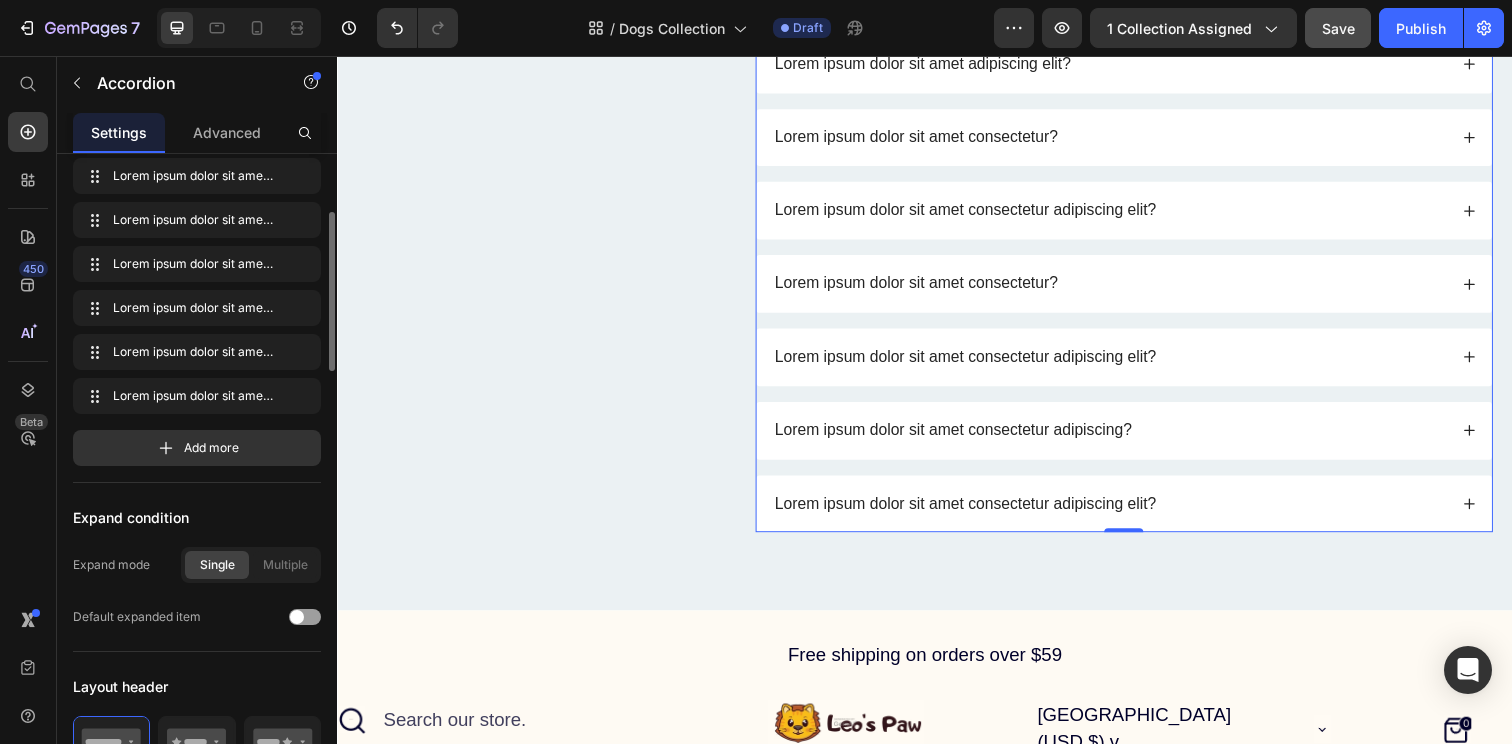 scroll, scrollTop: 1456, scrollLeft: 0, axis: vertical 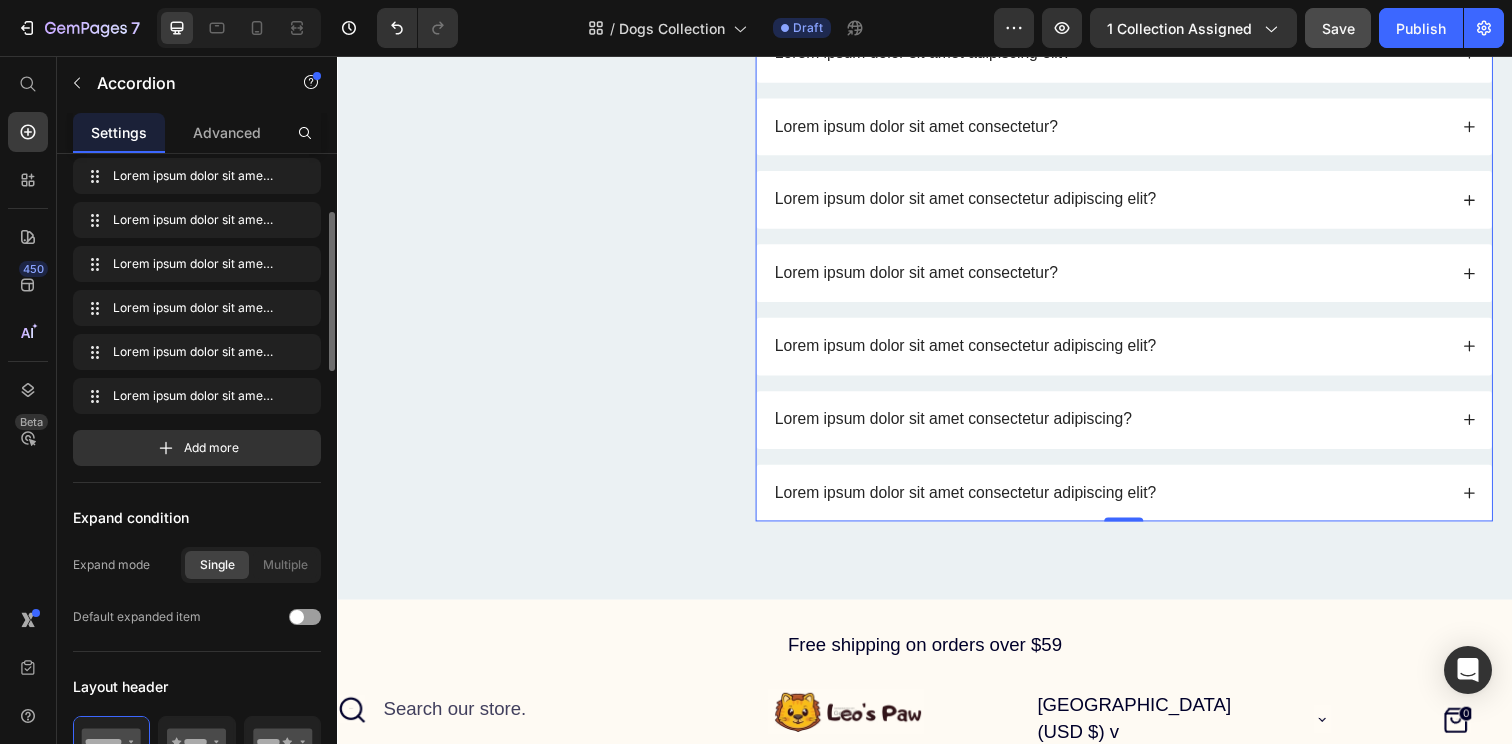 click 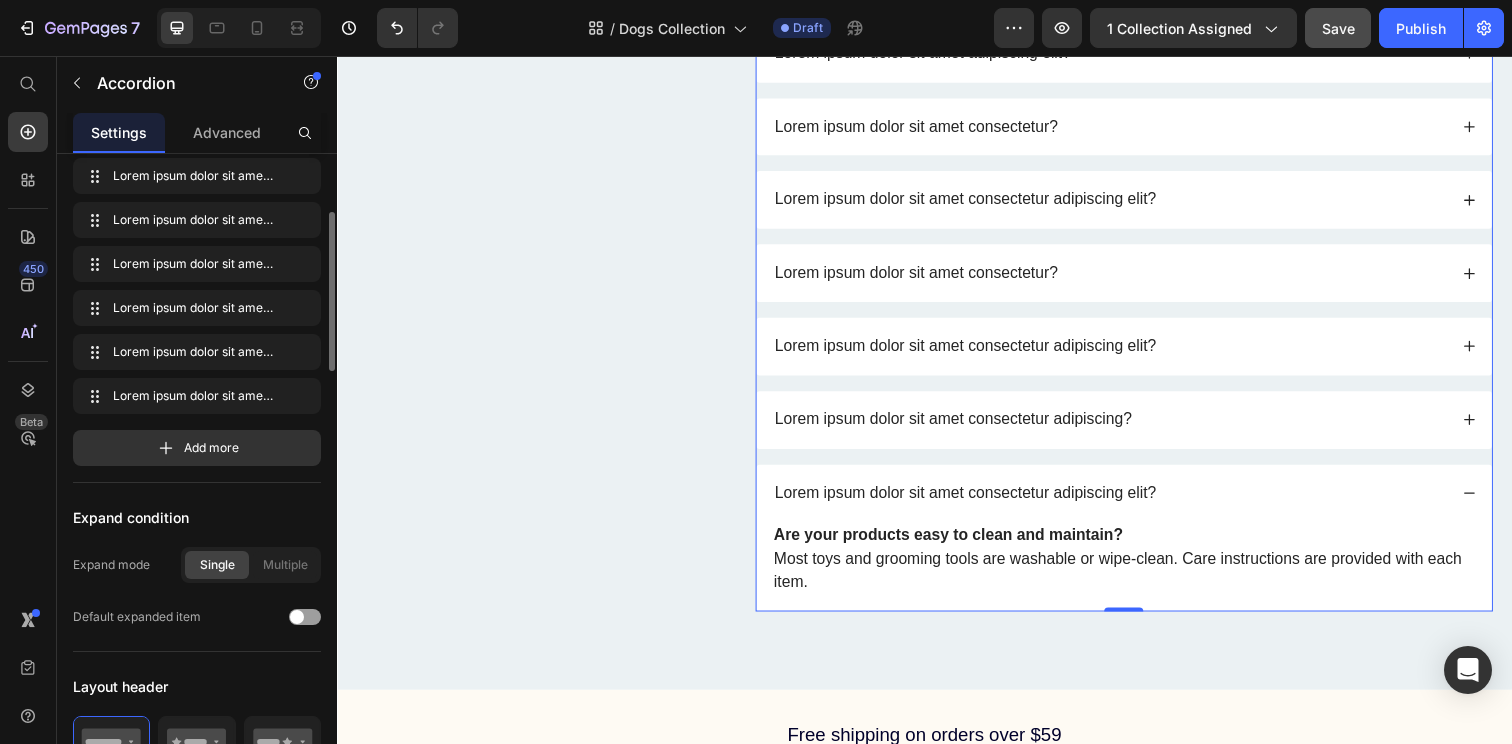 click 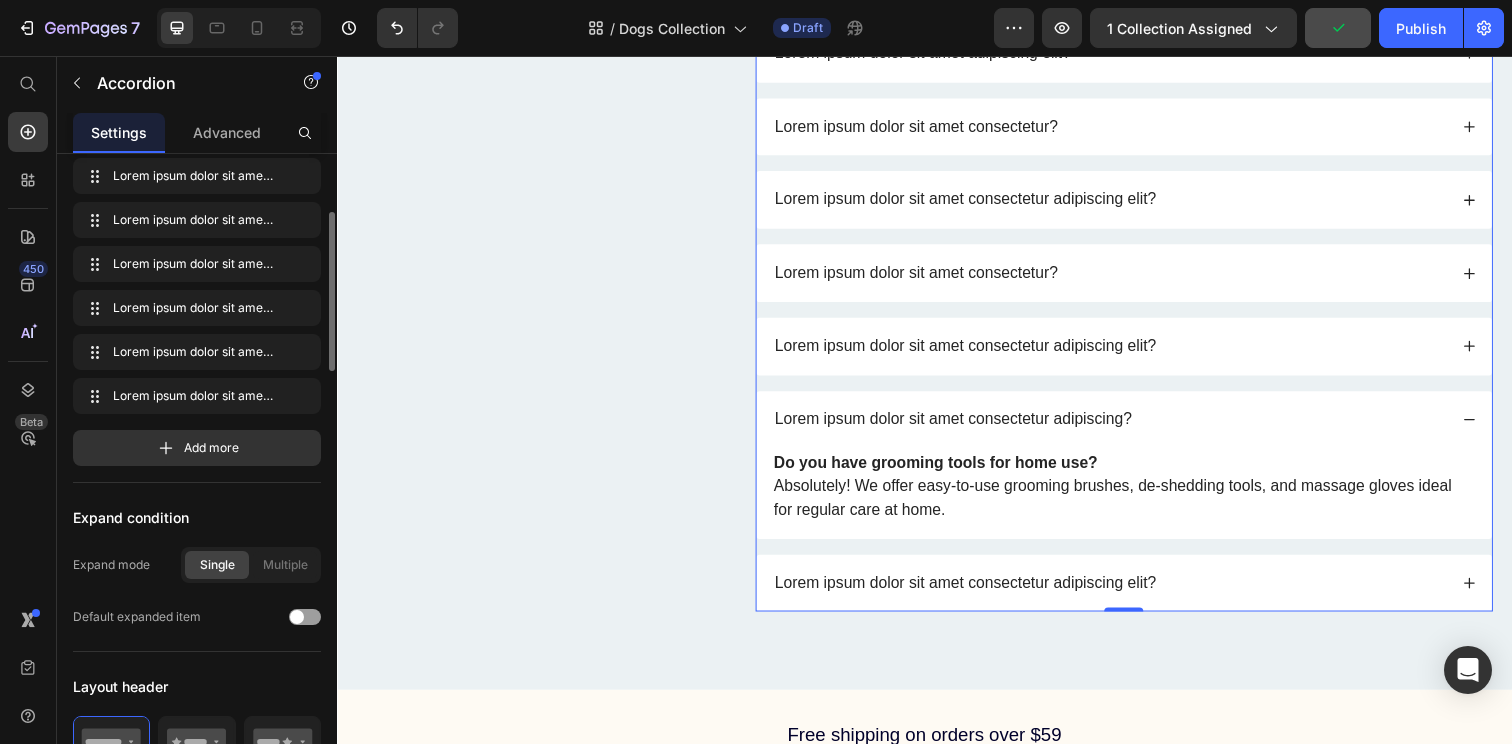 click 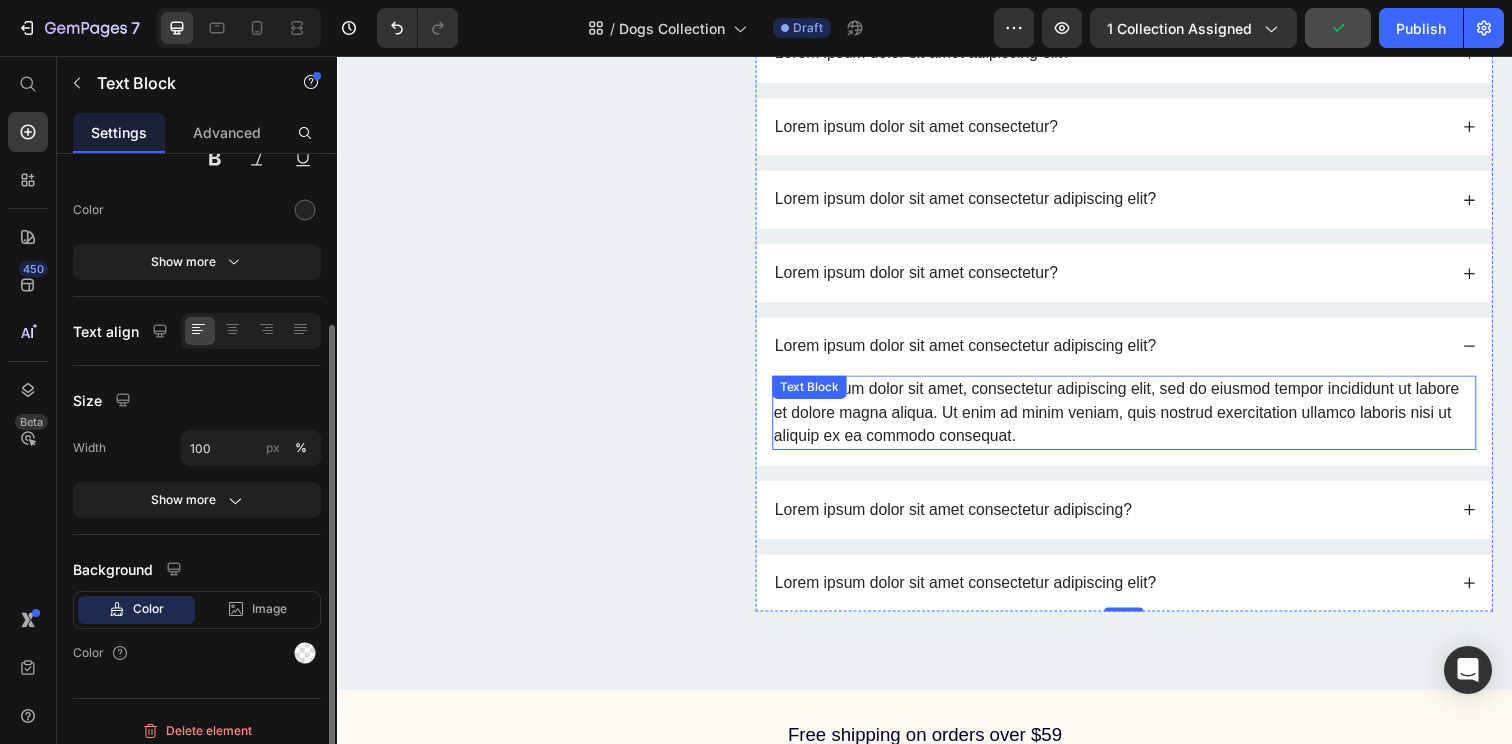 click on "Lorem ipsum dolor sit amet, consectetur adipiscing elit, sed do eiusmod tempor incididunt ut labore et dolore magna aliqua. Ut enim ad minim veniam, quis nostrud exercitation ullamco laboris nisi ut aliquip ex ea commodo consequat." at bounding box center [1140, 420] 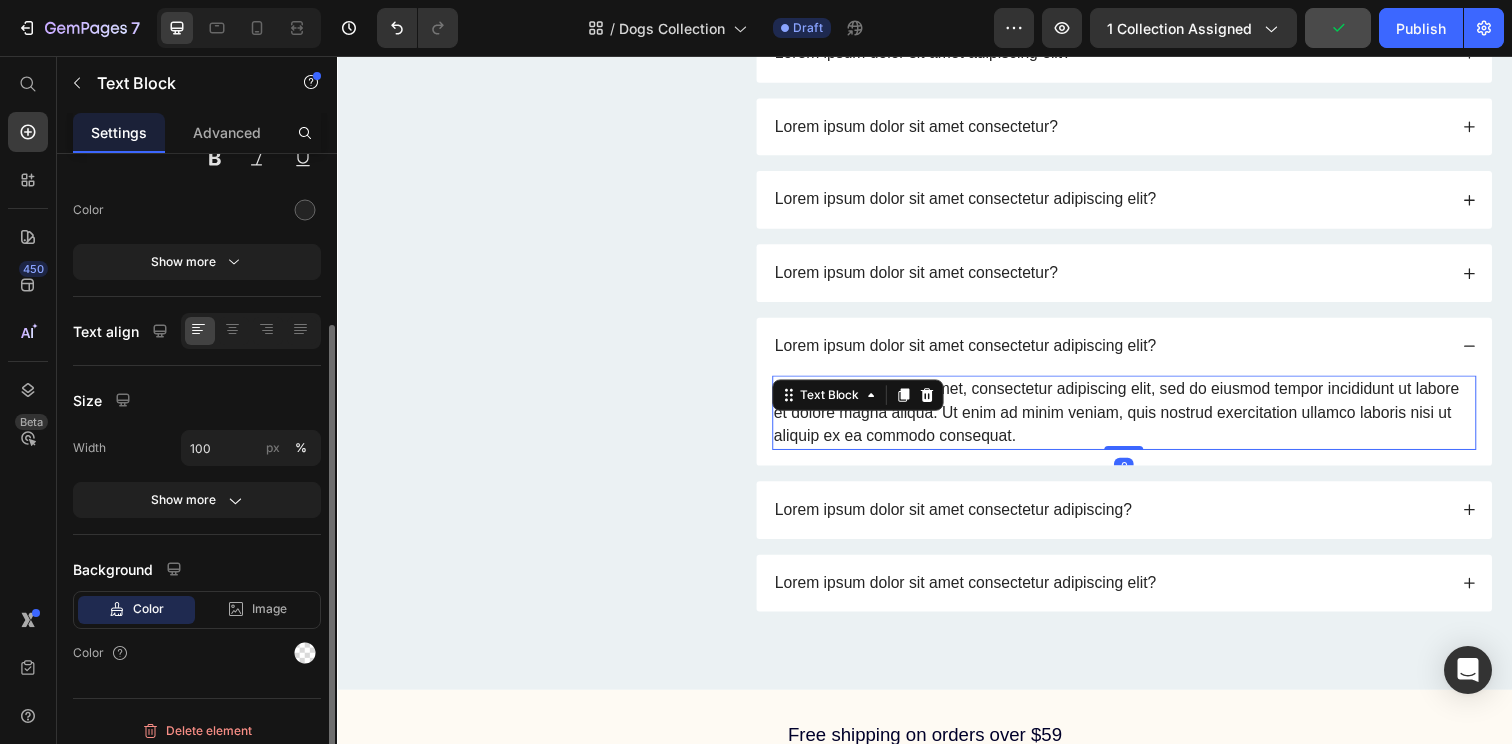 scroll, scrollTop: 0, scrollLeft: 0, axis: both 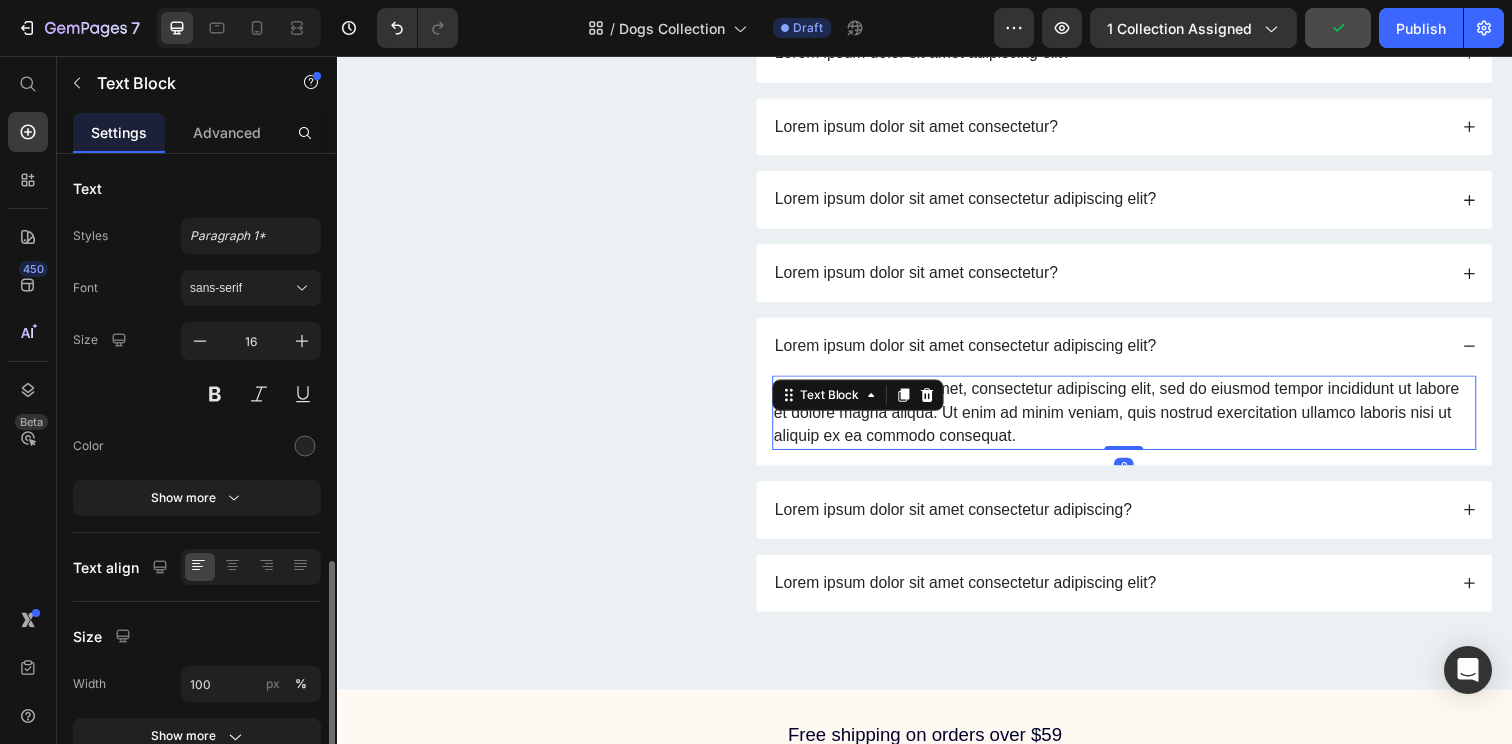click on "Lorem ipsum dolor sit amet, consectetur adipiscing elit, sed do eiusmod tempor incididunt ut labore et dolore magna aliqua. Ut enim ad minim veniam, quis nostrud exercitation ullamco laboris nisi ut aliquip ex ea commodo consequat." at bounding box center (1140, 420) 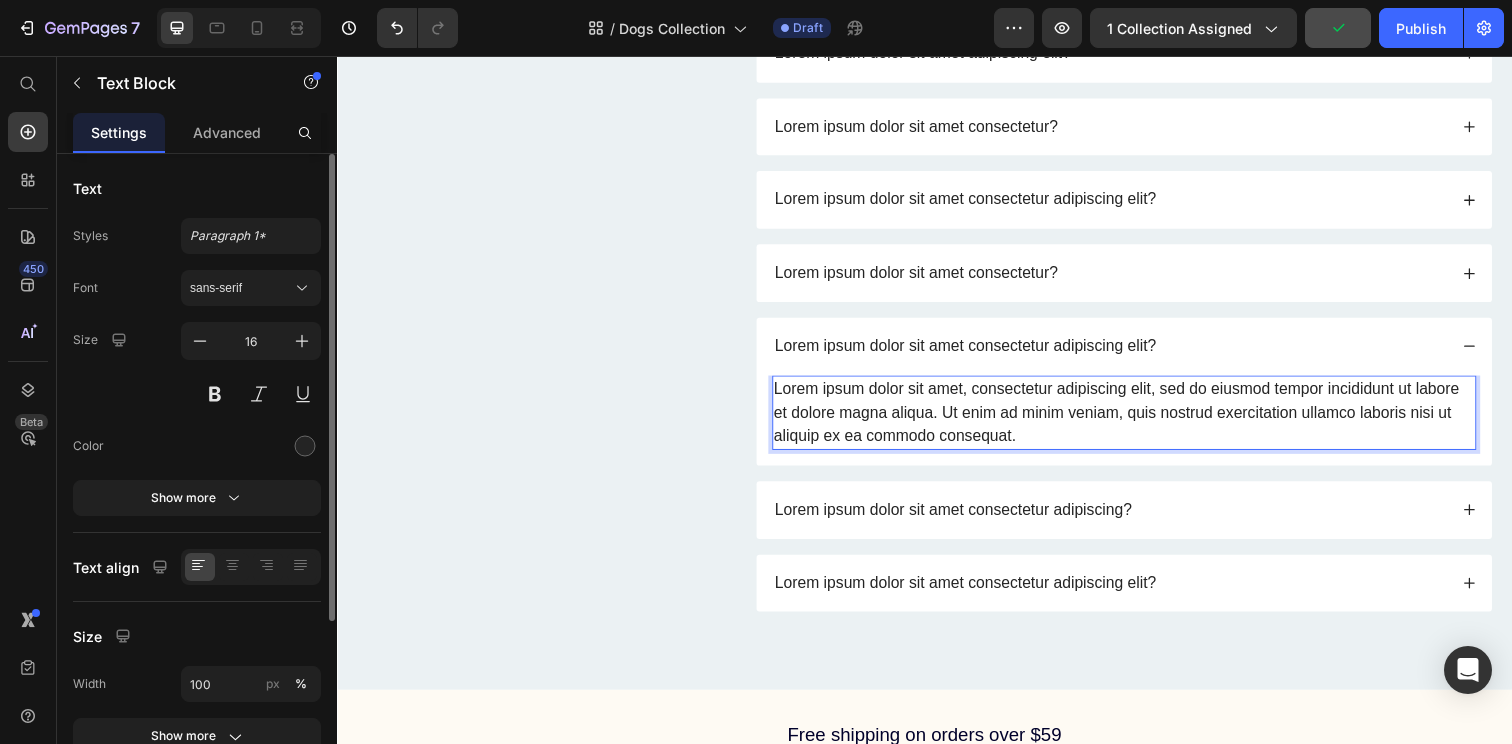 click on "Lorem ipsum dolor sit amet, consectetur adipiscing elit, sed do eiusmod tempor incididunt ut labore et dolore magna aliqua. Ut enim ad minim veniam, quis nostrud exercitation ullamco laboris nisi ut aliquip ex ea commodo consequat." at bounding box center (1140, 420) 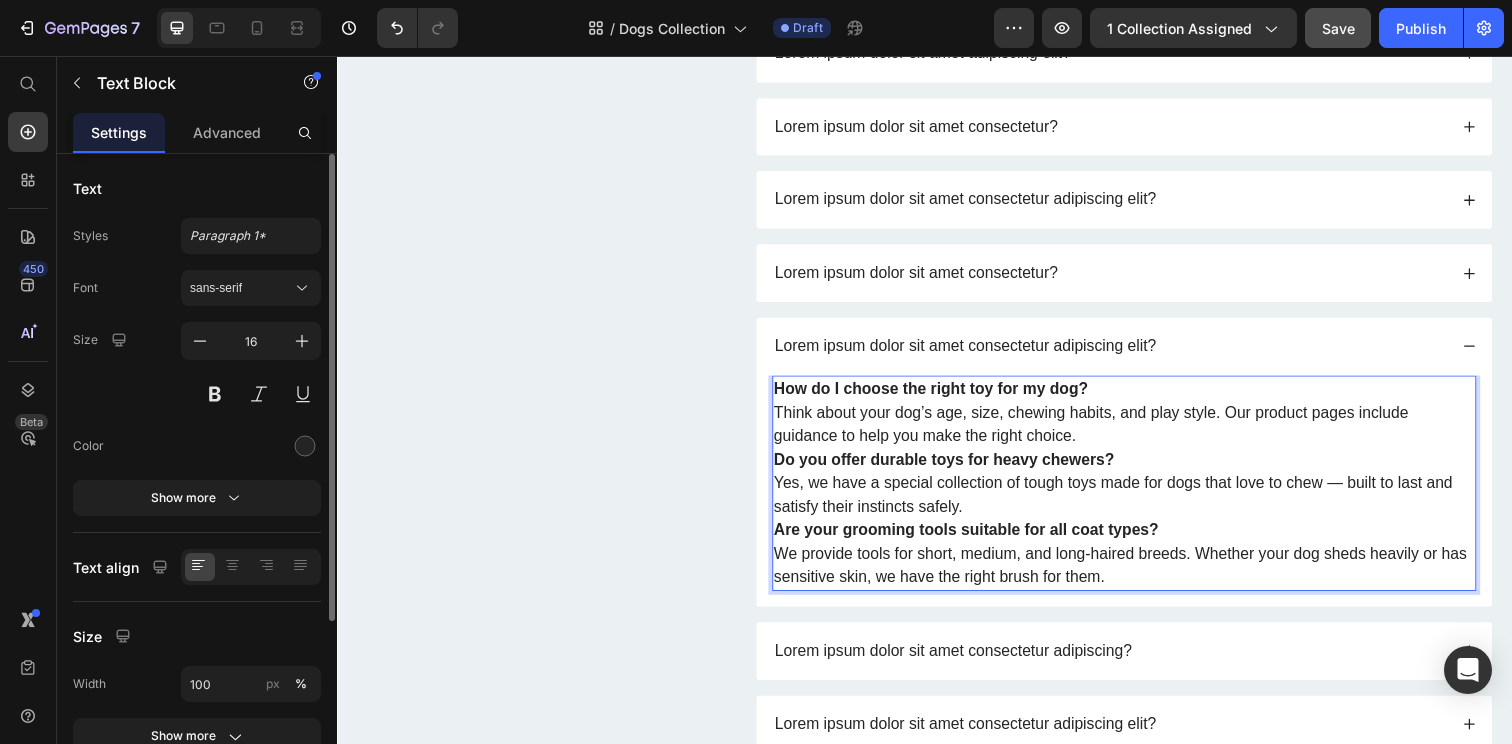 click on "How do I choose the right toy for my dog? Think about your dog’s age, size, chewing habits, and play style. Our product pages include guidance to help you make the right choice." at bounding box center [1140, 420] 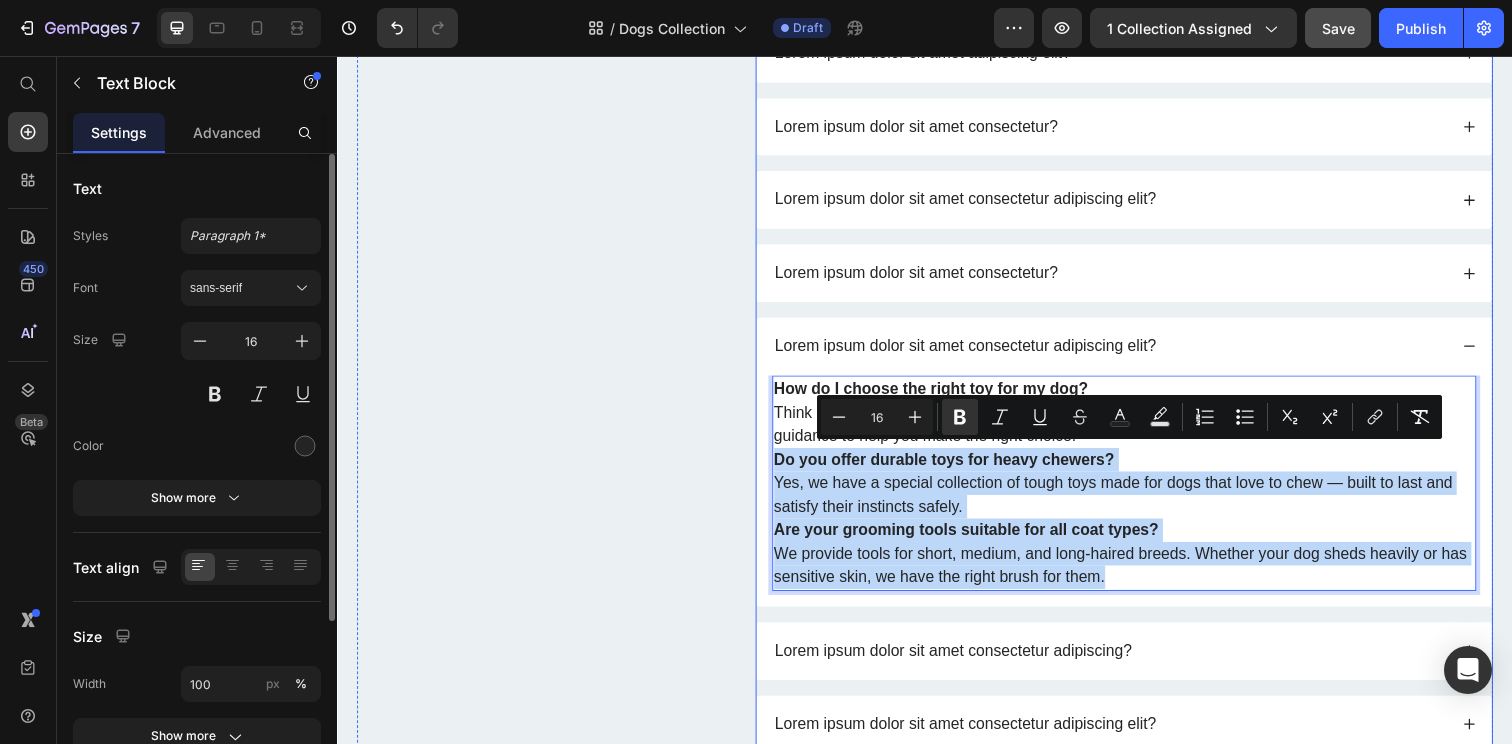 drag, startPoint x: 1110, startPoint y: 449, endPoint x: 1128, endPoint y: 606, distance: 158.02847 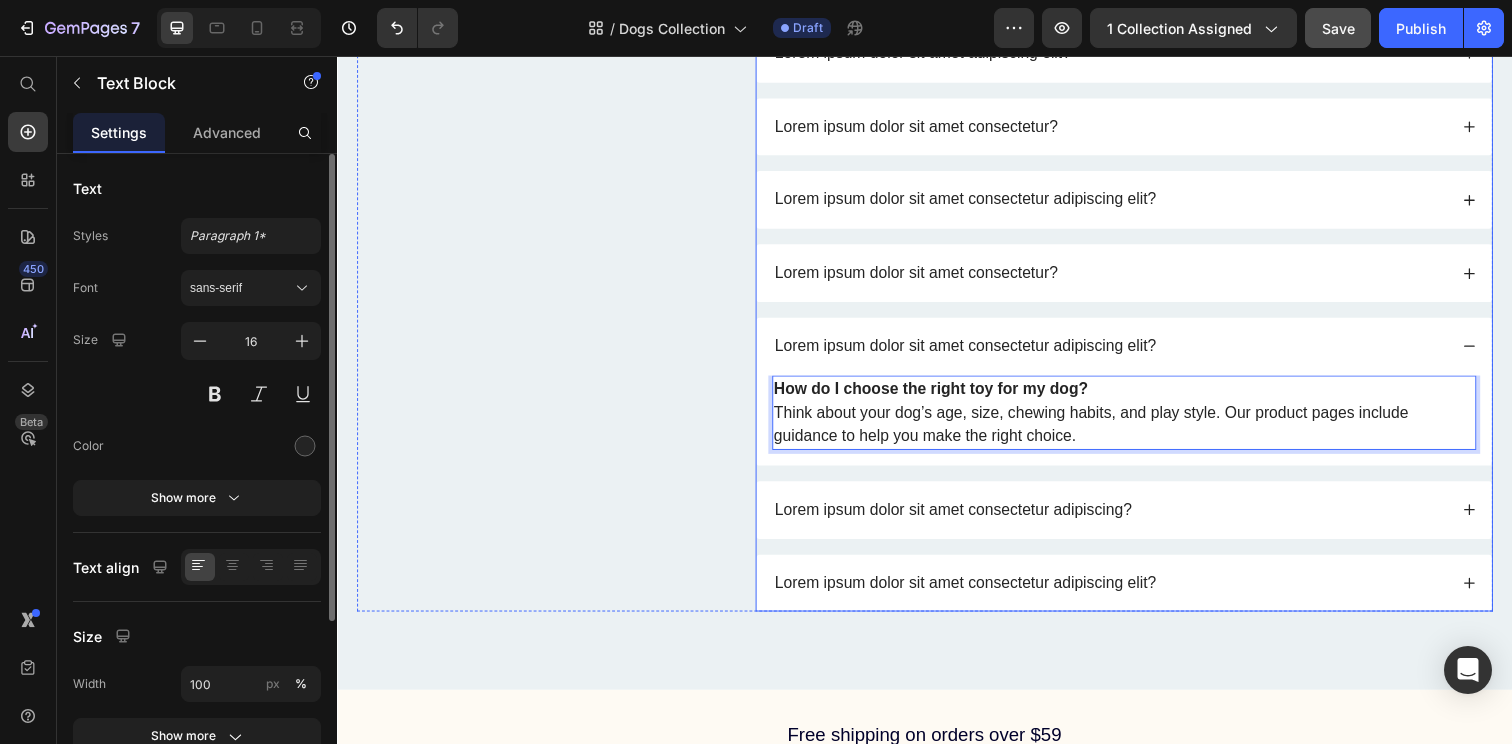 click 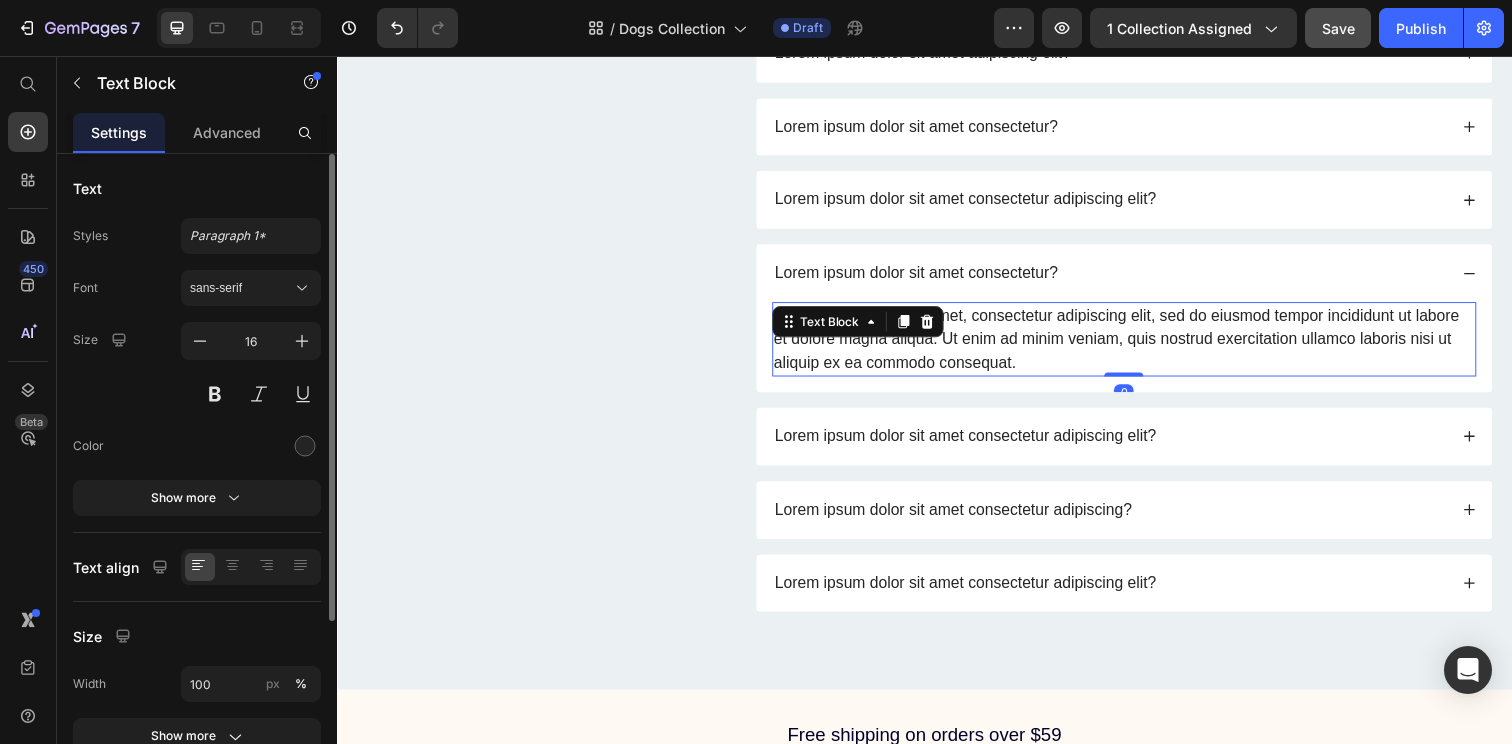 click on "Lorem ipsum dolor sit amet, consectetur adipiscing elit, sed do eiusmod tempor incididunt ut labore et dolore magna aliqua. Ut enim ad minim veniam, quis nostrud exercitation ullamco laboris nisi ut aliquip ex ea commodo consequat." at bounding box center (1140, 345) 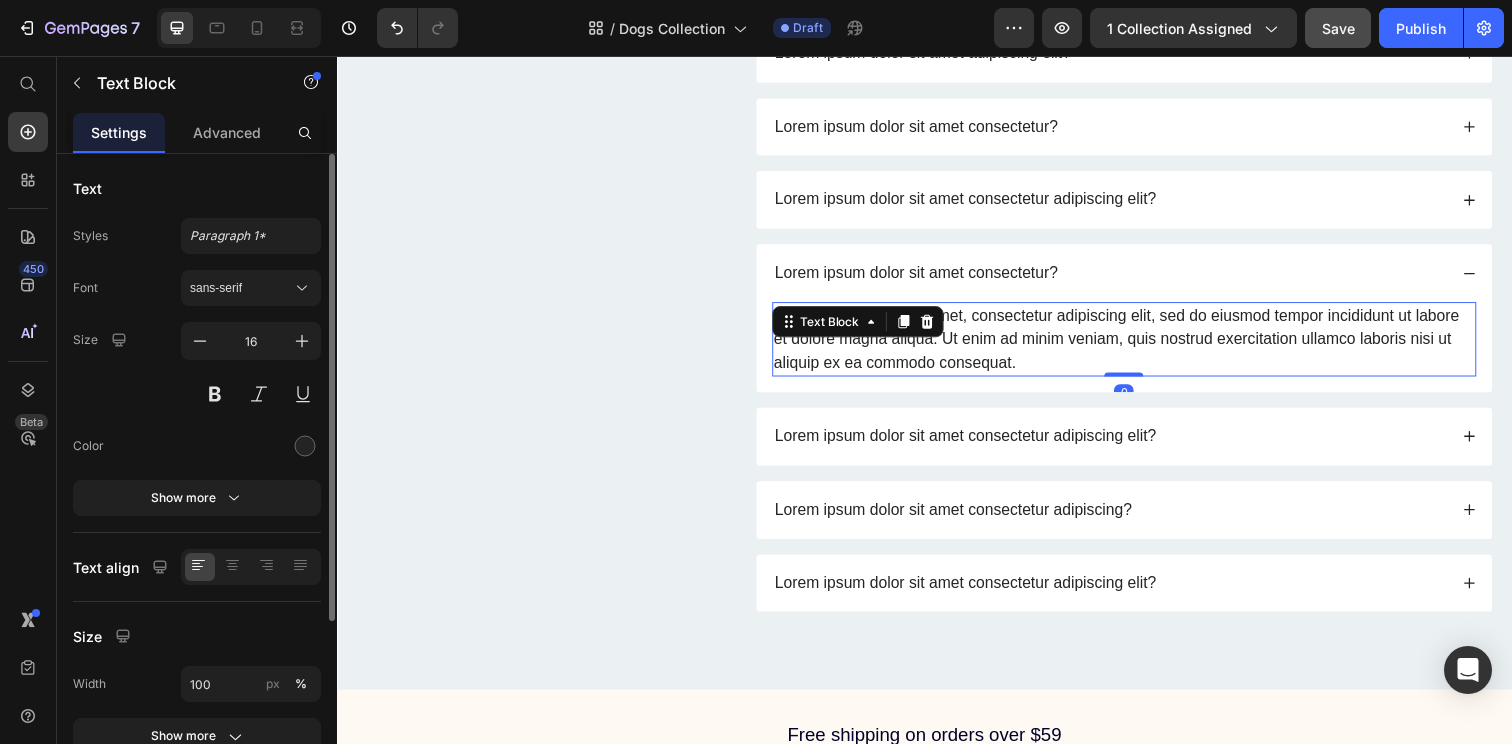 click on "Lorem ipsum dolor sit amet, consectetur adipiscing elit, sed do eiusmod tempor incididunt ut labore et dolore magna aliqua. Ut enim ad minim veniam, quis nostrud exercitation ullamco laboris nisi ut aliquip ex ea commodo consequat." at bounding box center [1140, 345] 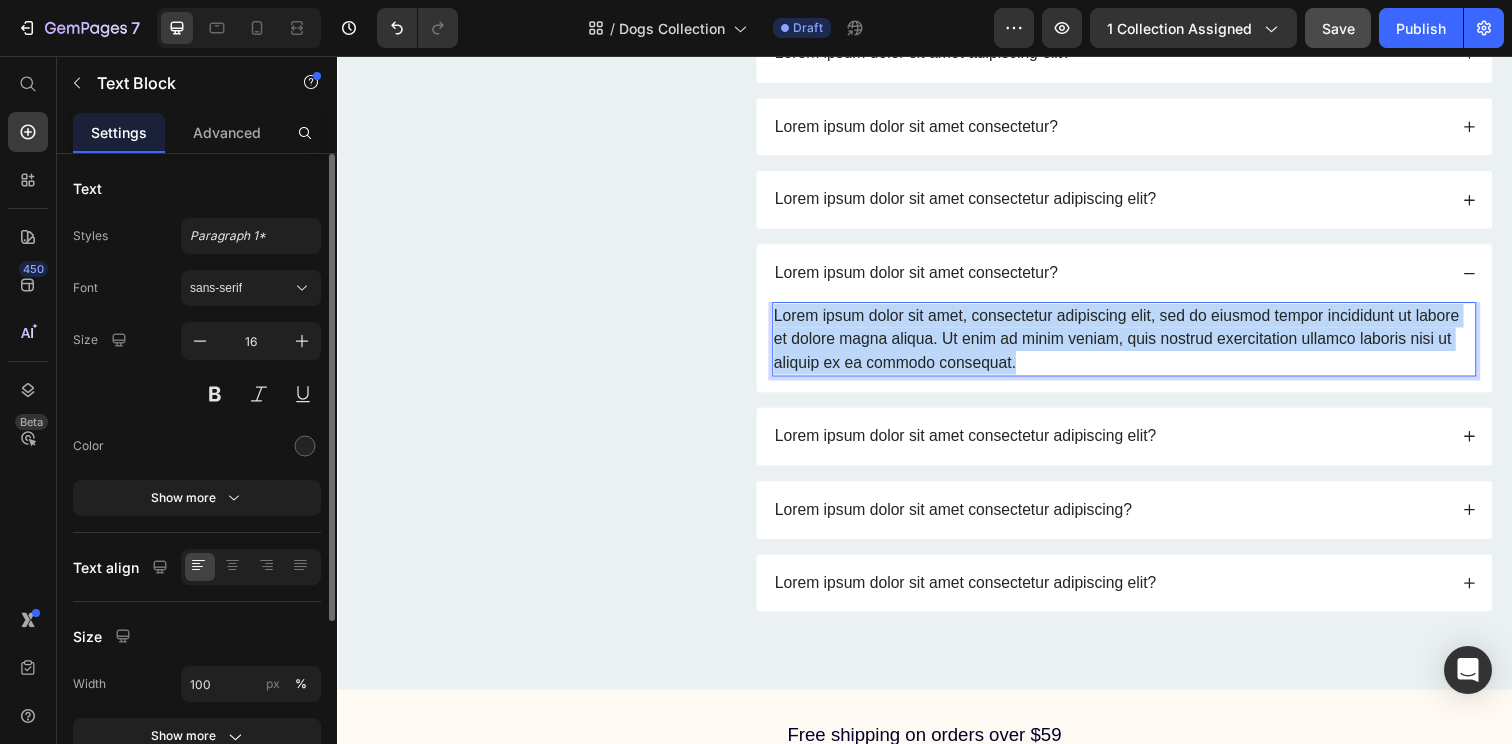 click on "Lorem ipsum dolor sit amet, consectetur adipiscing elit, sed do eiusmod tempor incididunt ut labore et dolore magna aliqua. Ut enim ad minim veniam, quis nostrud exercitation ullamco laboris nisi ut aliquip ex ea commodo consequat." at bounding box center [1140, 345] 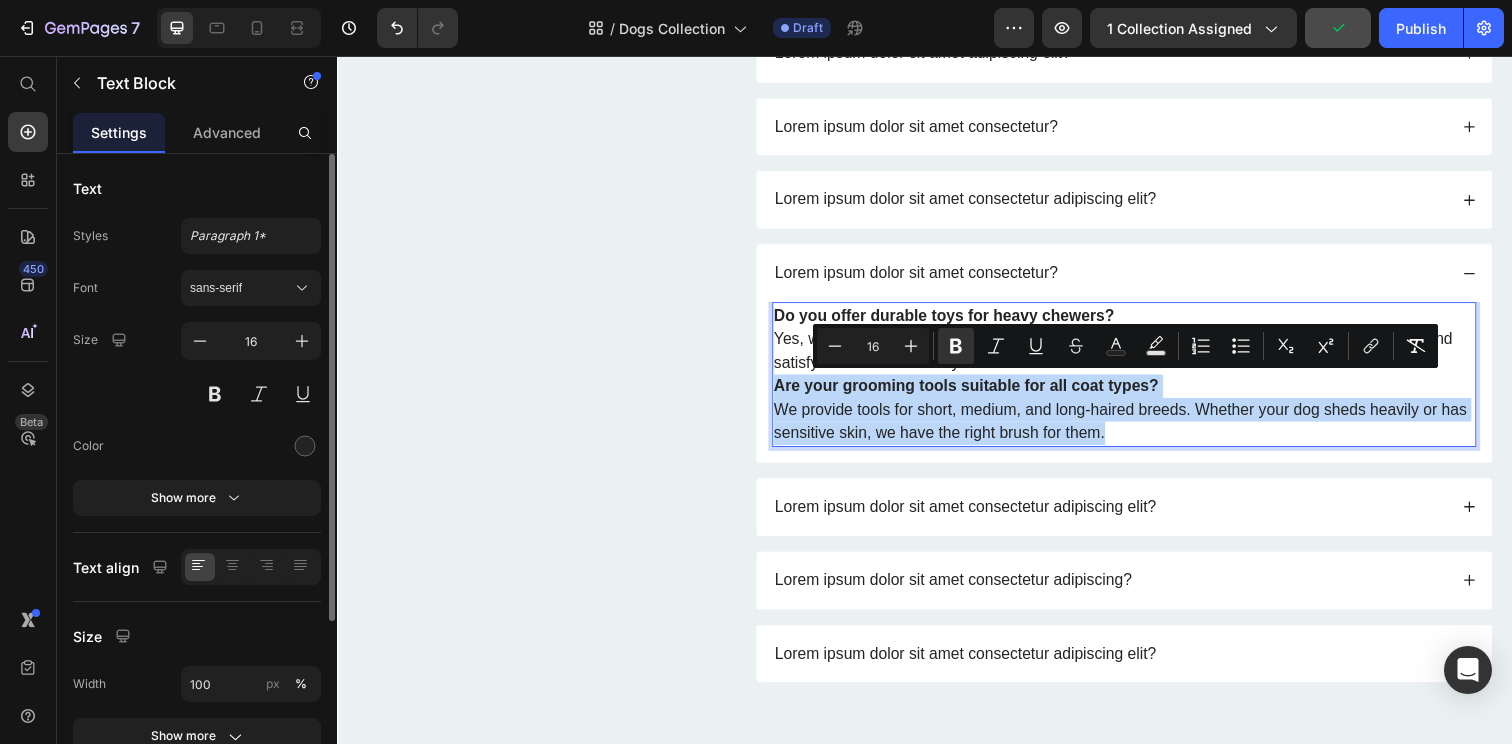 drag, startPoint x: 1080, startPoint y: 367, endPoint x: 1122, endPoint y: 444, distance: 87.70975 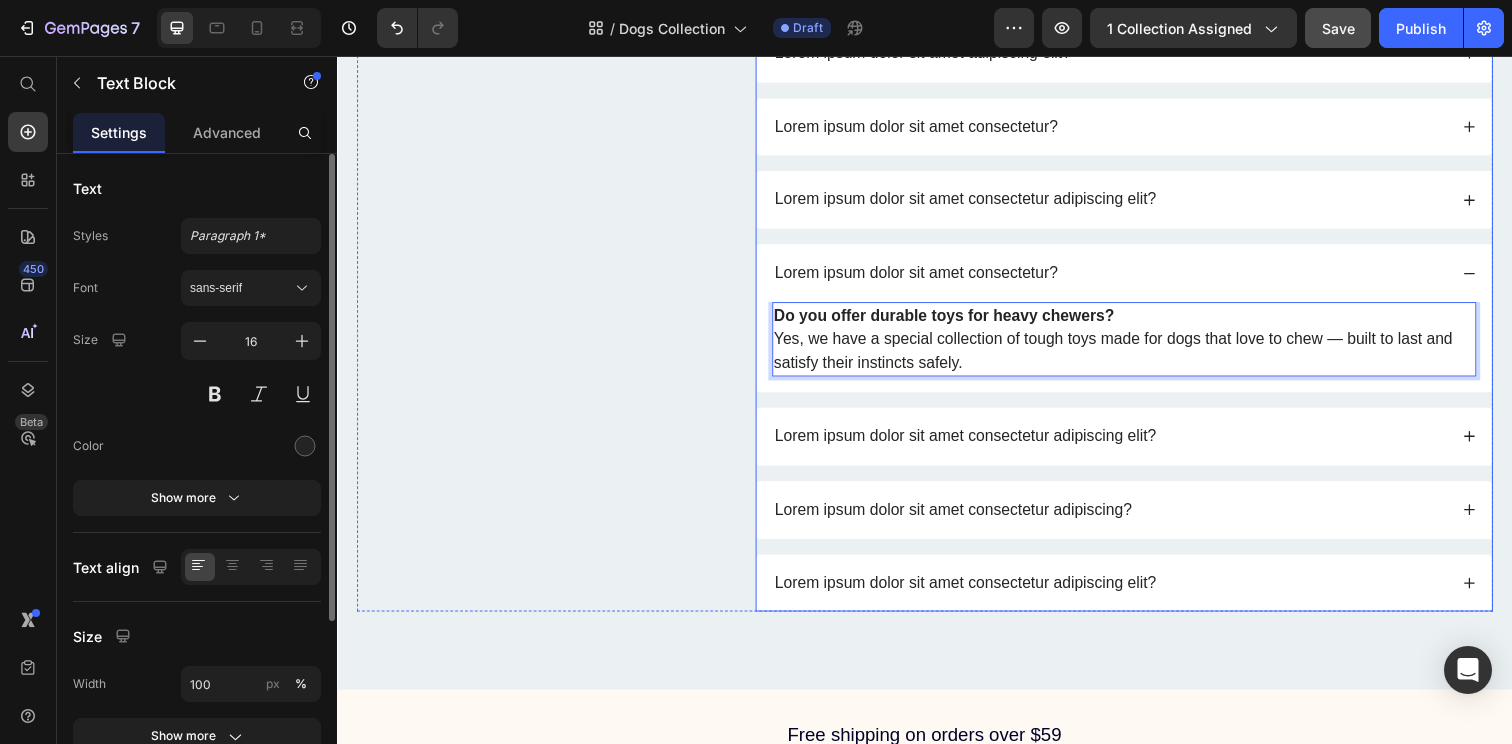 click 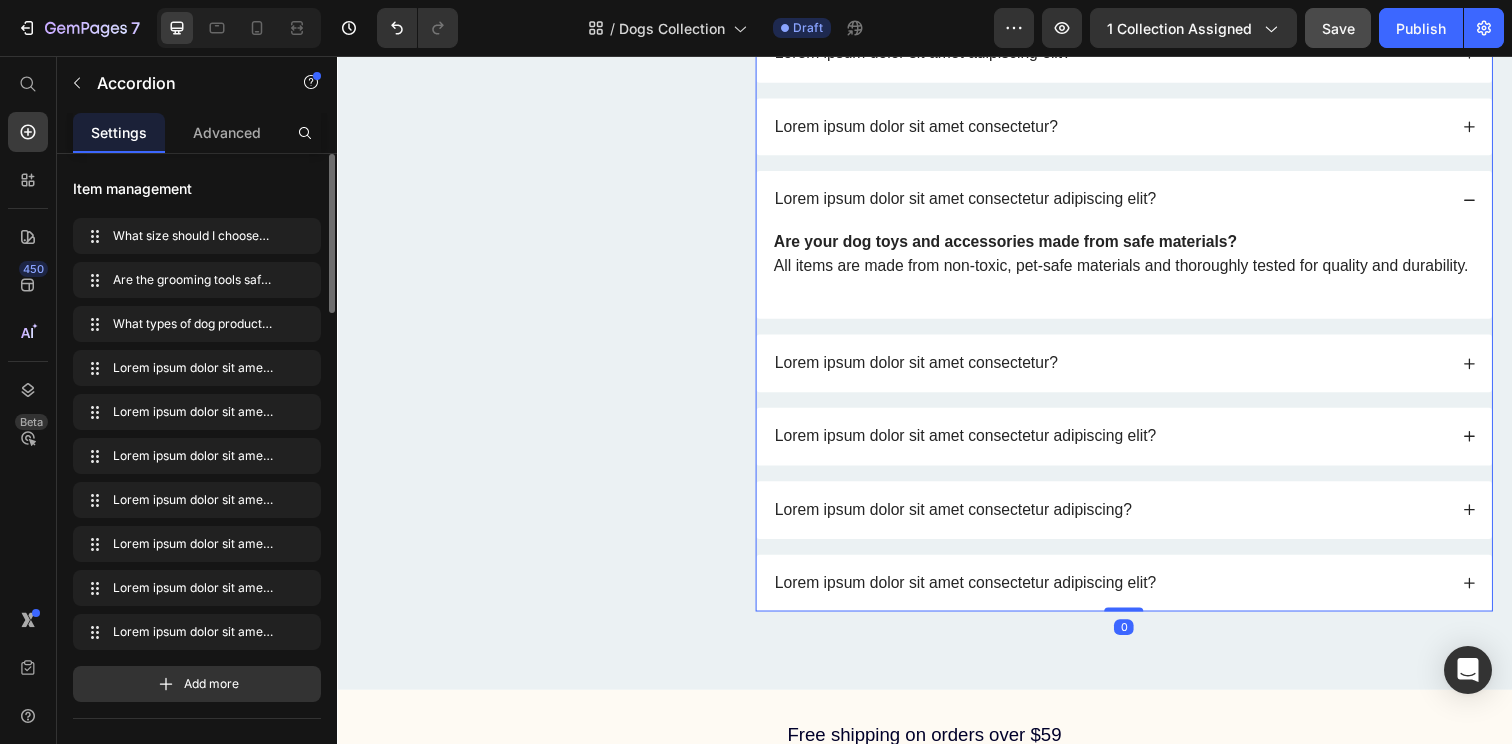 click 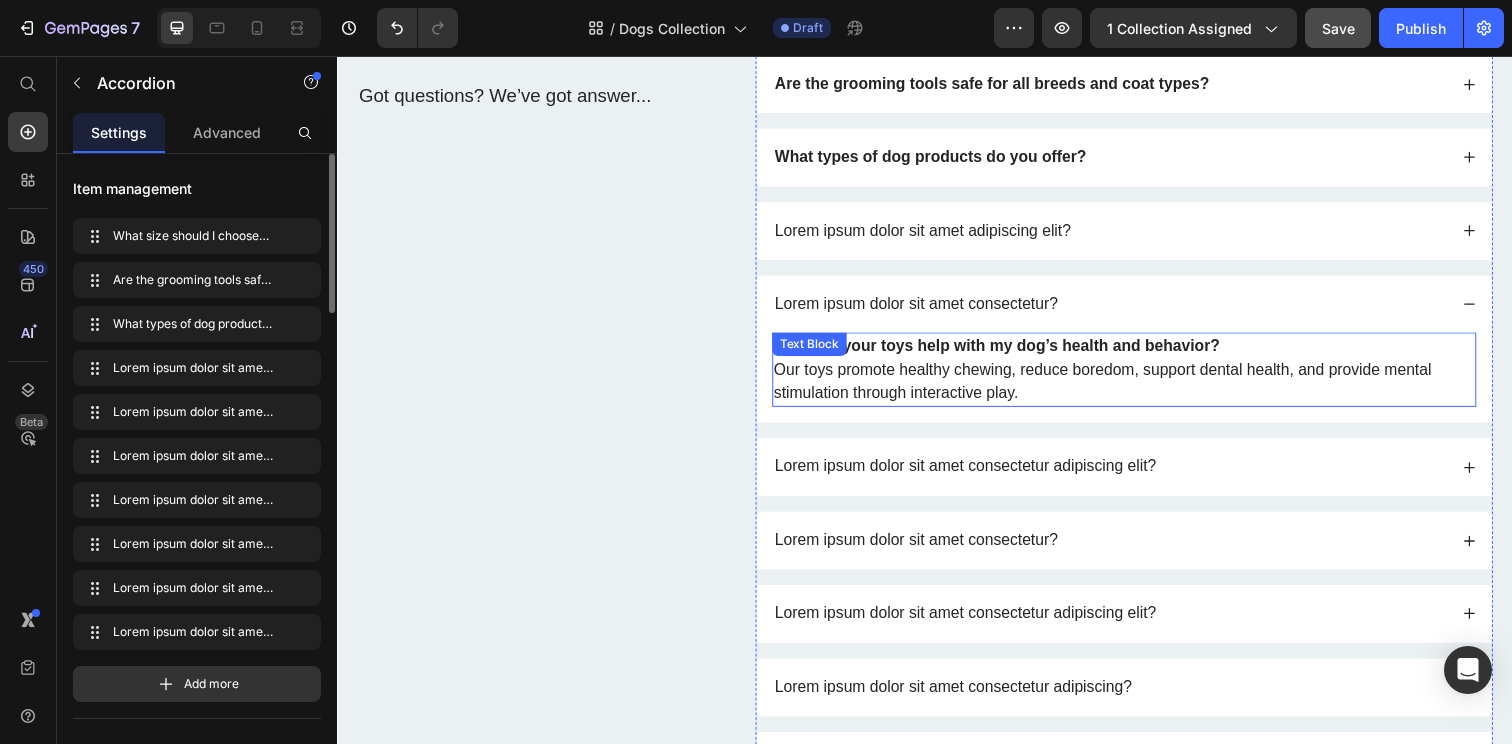scroll, scrollTop: 1277, scrollLeft: 0, axis: vertical 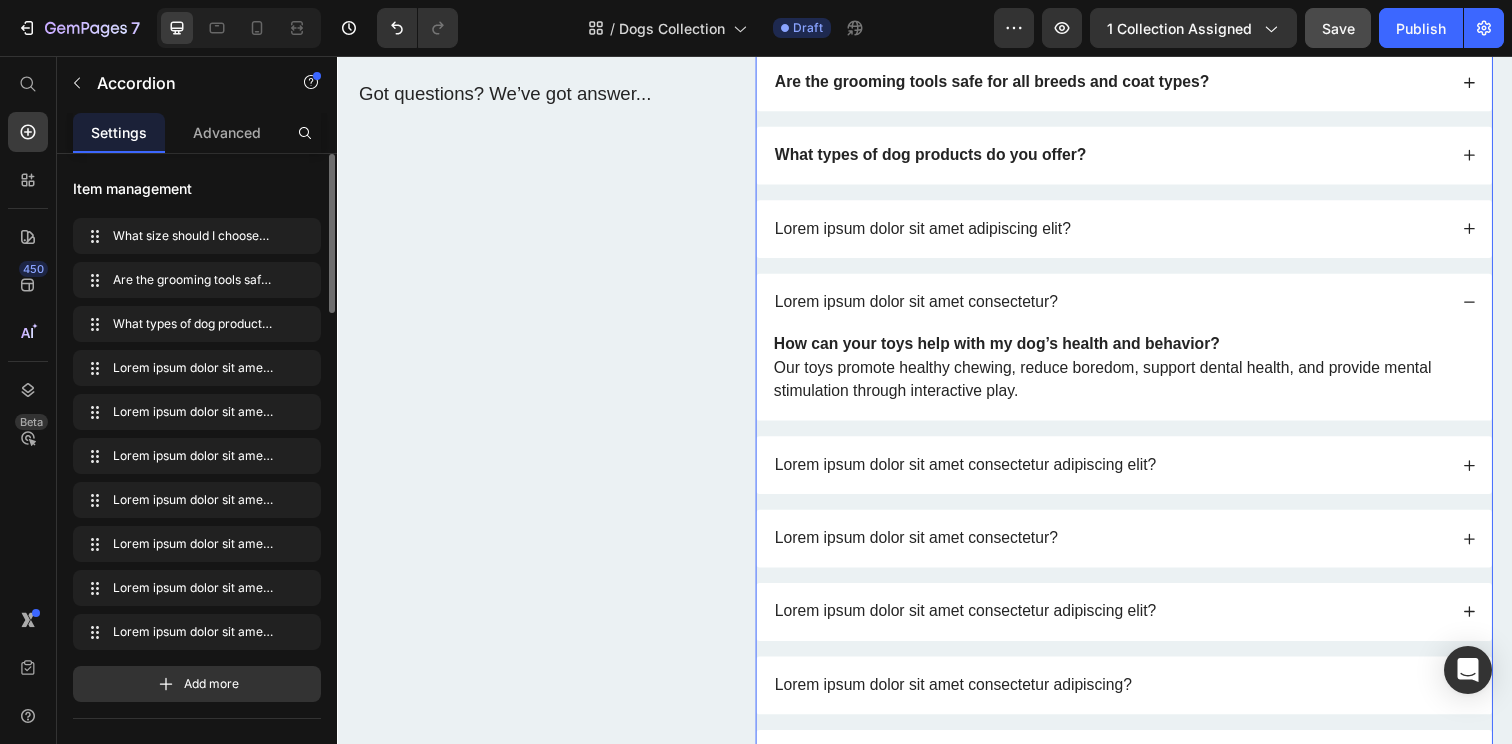 click 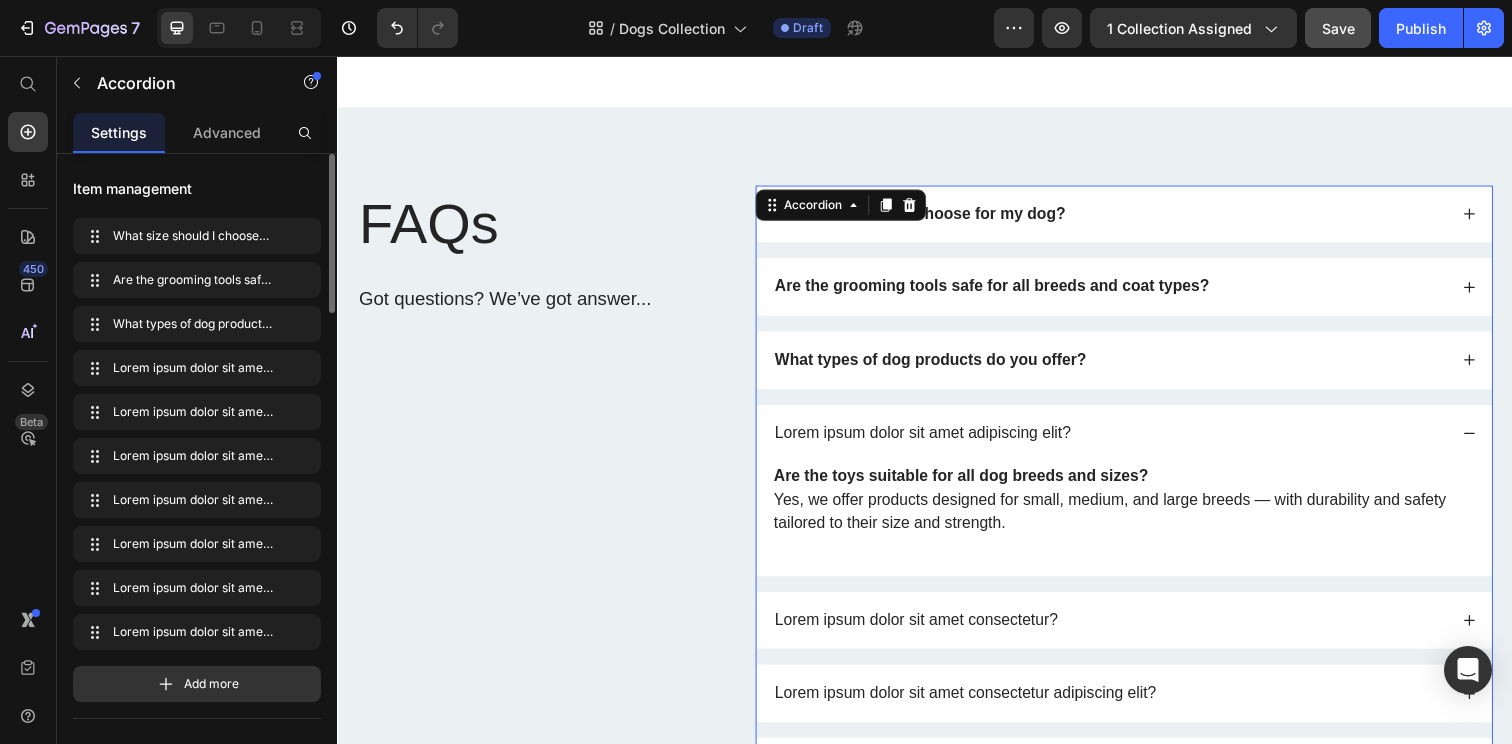 scroll, scrollTop: 1059, scrollLeft: 0, axis: vertical 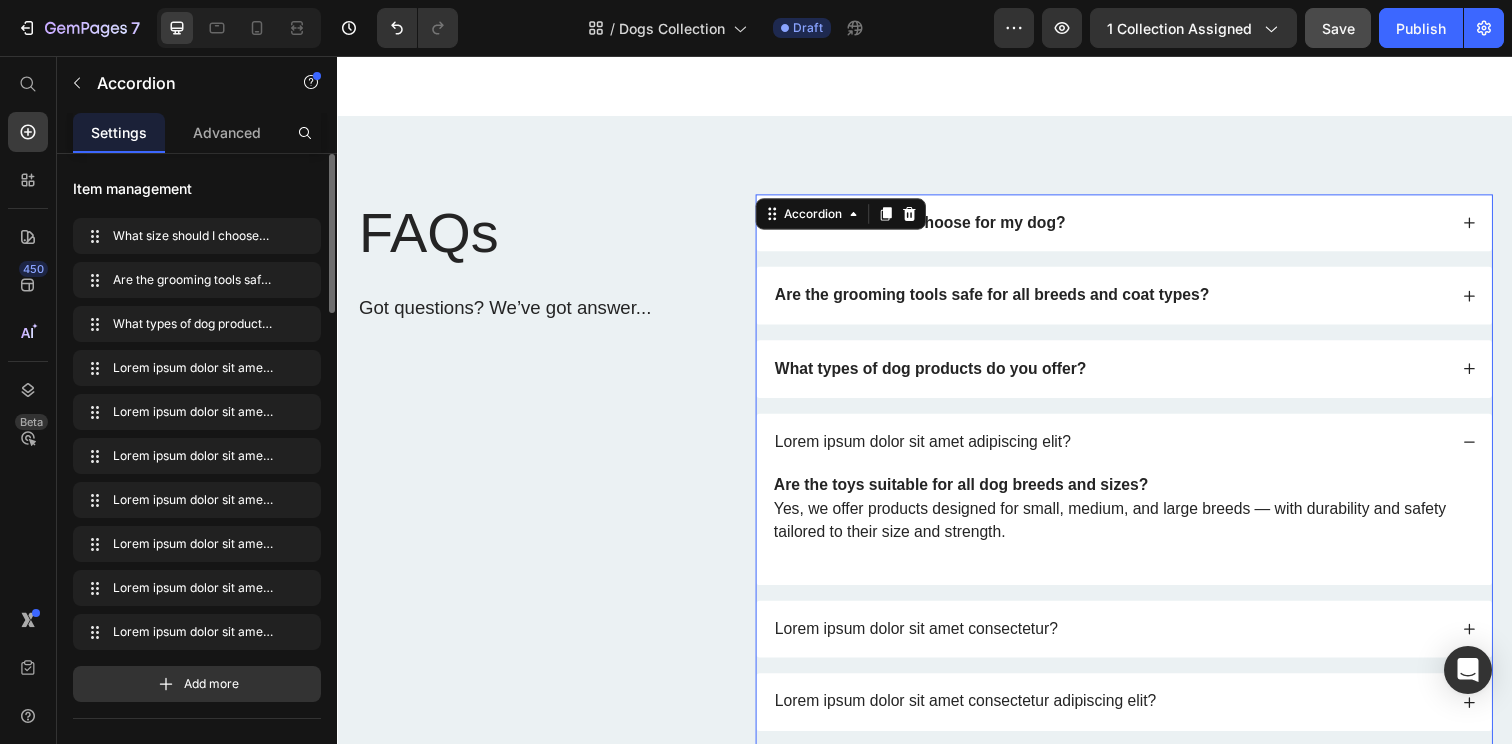 click on "What size should I choose for my dog?" at bounding box center (1125, 226) 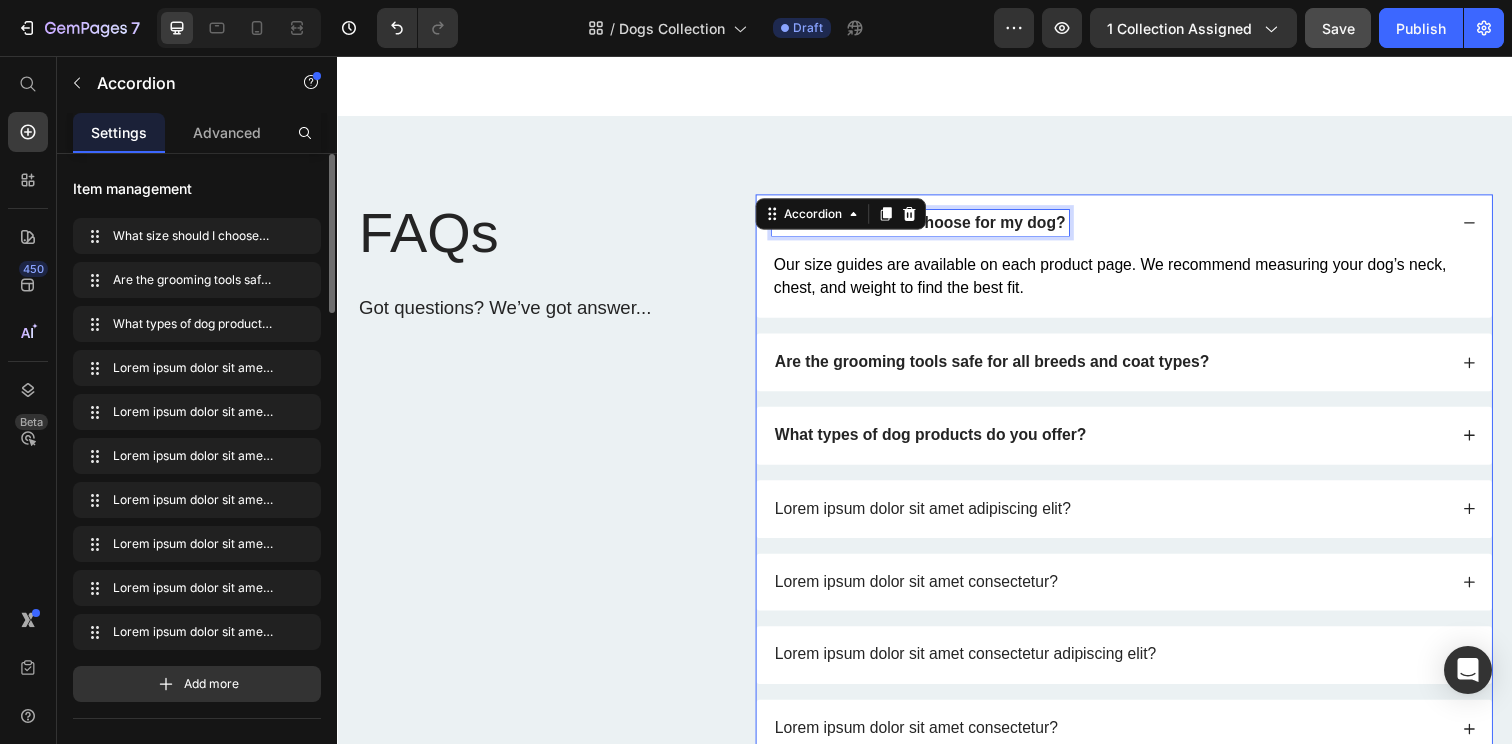click on "What size should I choose for my dog?" at bounding box center (932, 225) 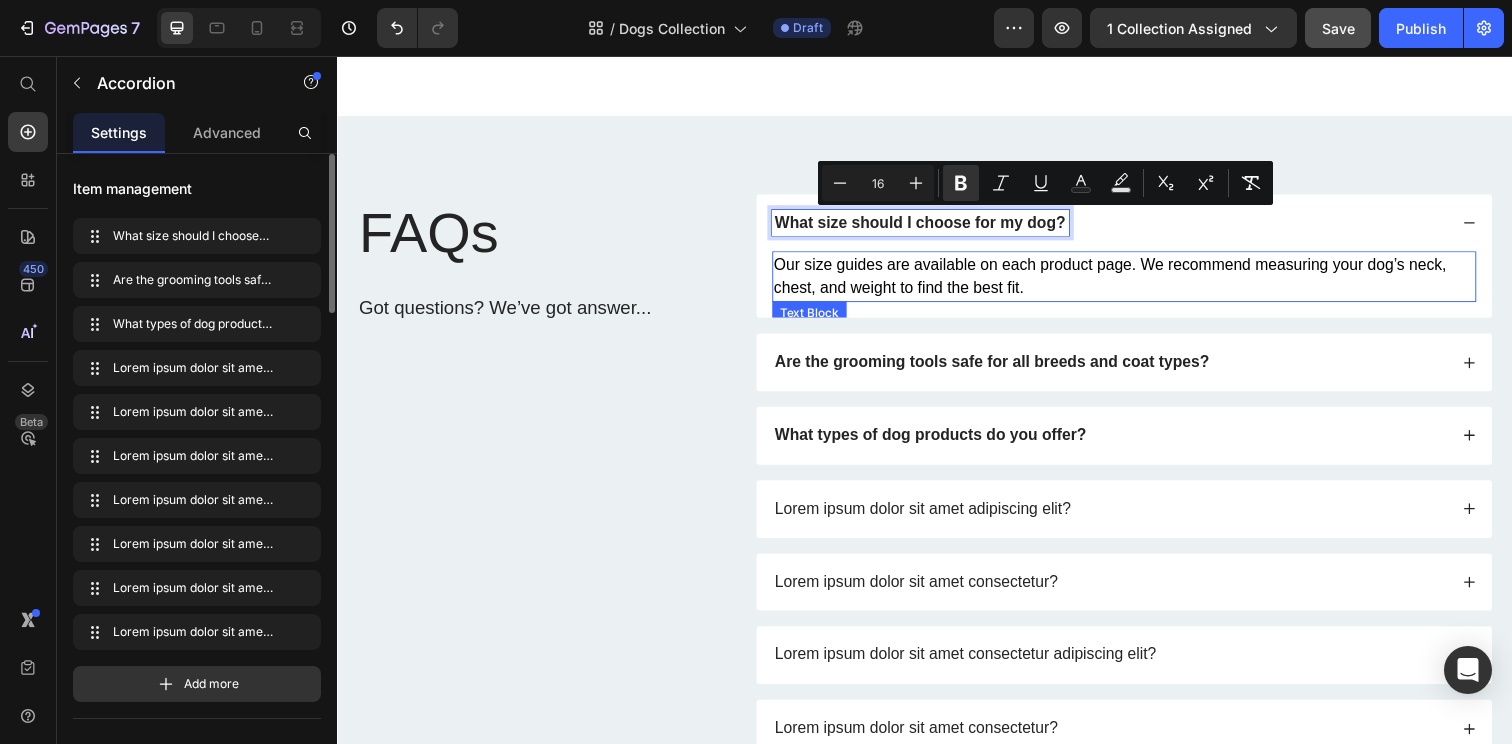 click on "Our size guides are available on each product page. We recommend measuring your dog’s neck, chest, and weight to find the best fit." at bounding box center (1126, 280) 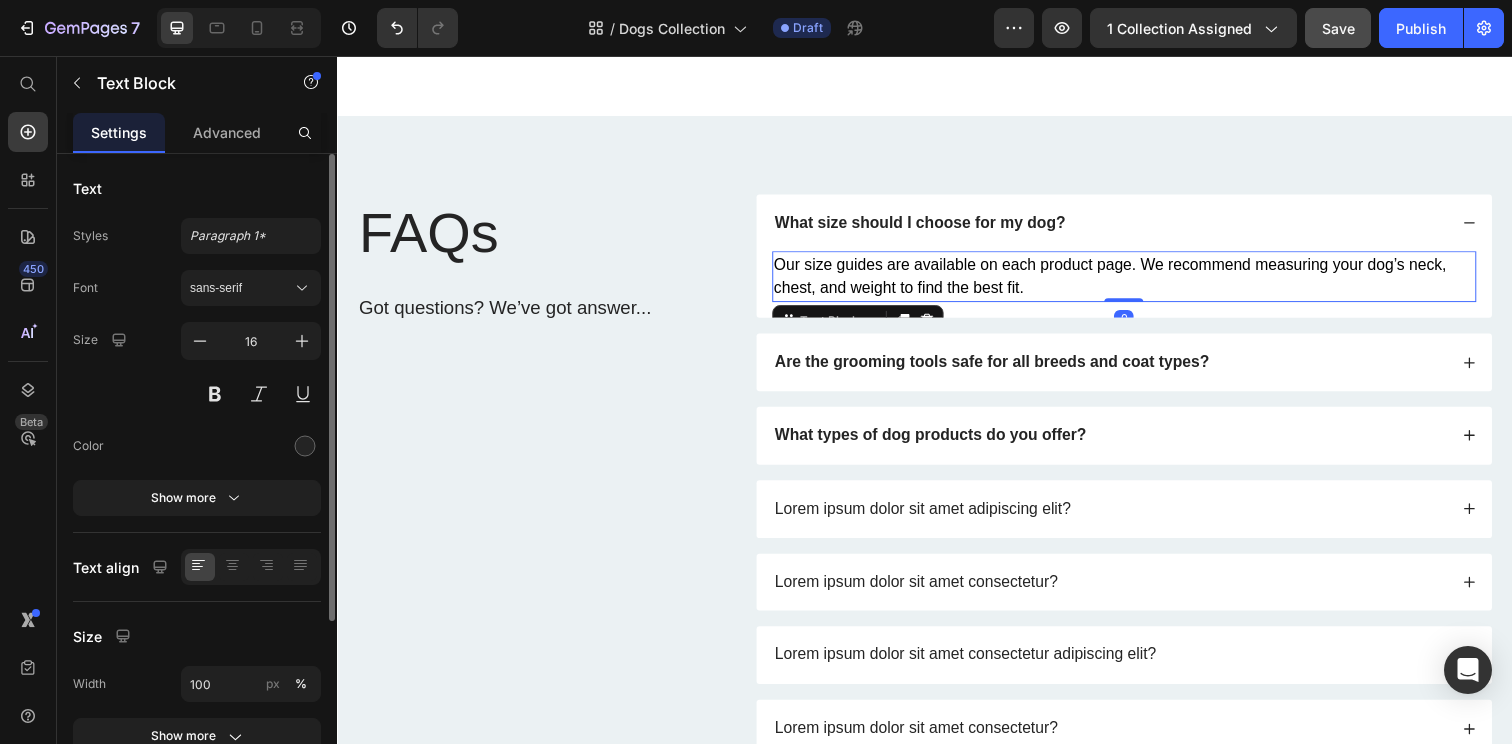 click on "Our size guides are available on each product page. We recommend measuring your dog’s neck, chest, and weight to find the best fit." at bounding box center [1126, 280] 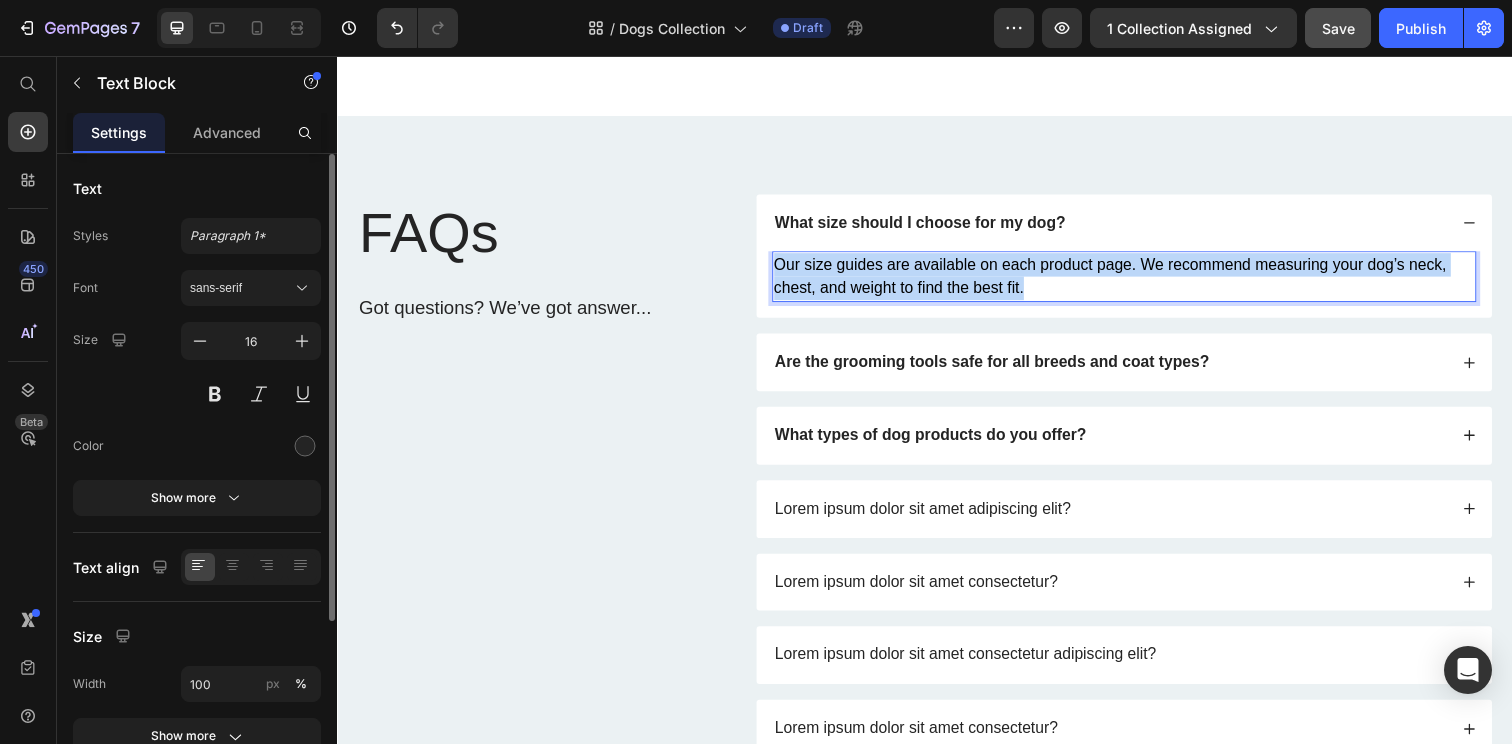 click on "Our size guides are available on each product page. We recommend measuring your dog’s neck, chest, and weight to find the best fit." at bounding box center [1126, 280] 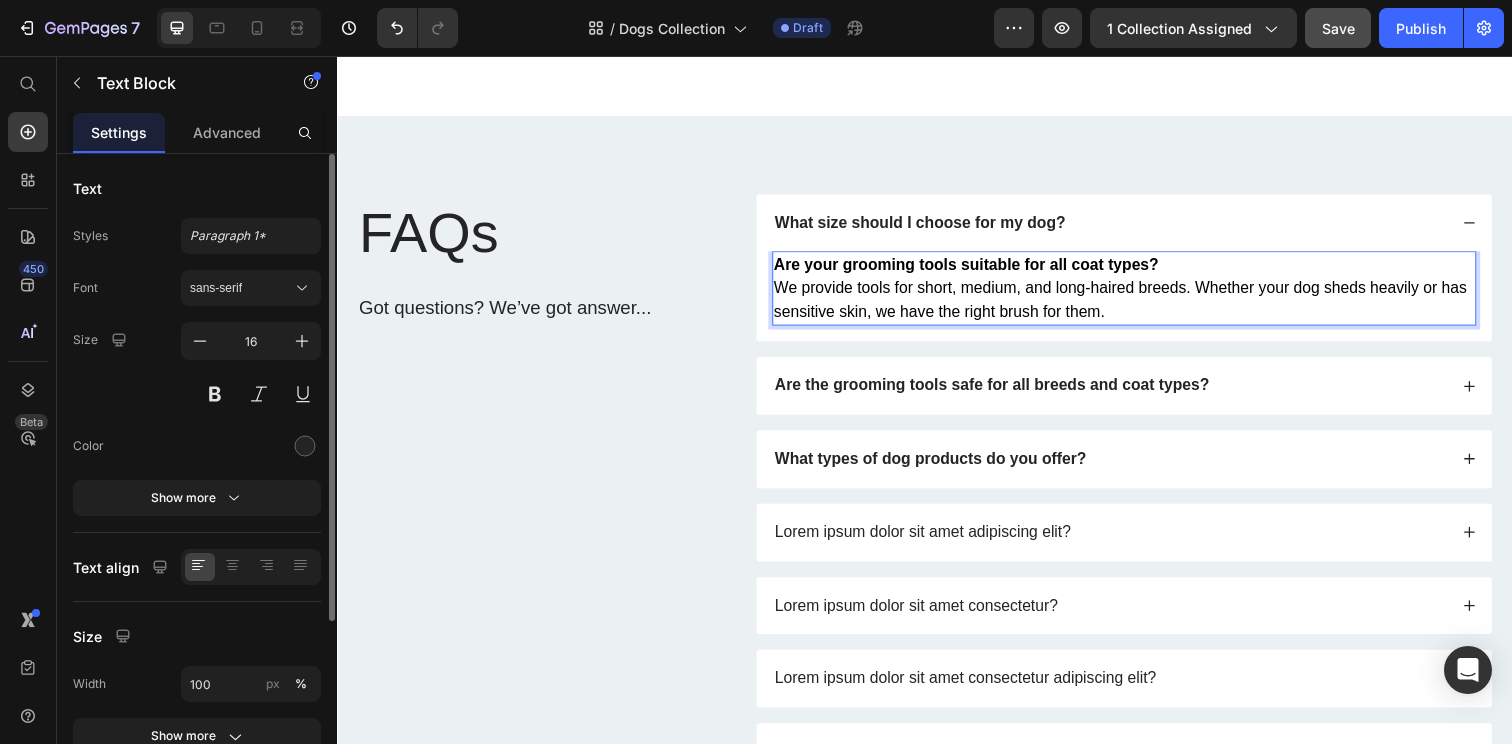 click on "Are your grooming tools suitable for all coat types?" at bounding box center (979, 268) 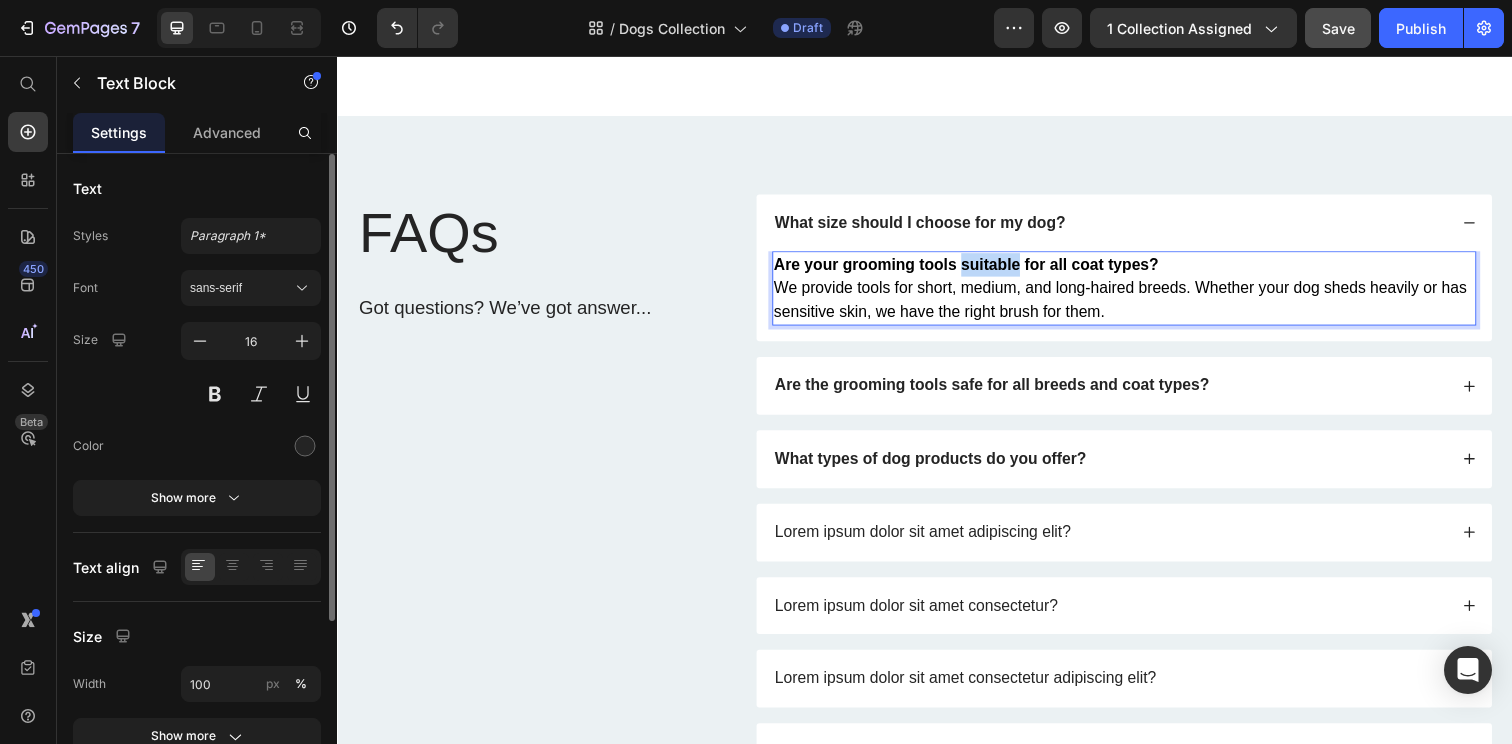 click on "Are your grooming tools suitable for all coat types?" at bounding box center (979, 268) 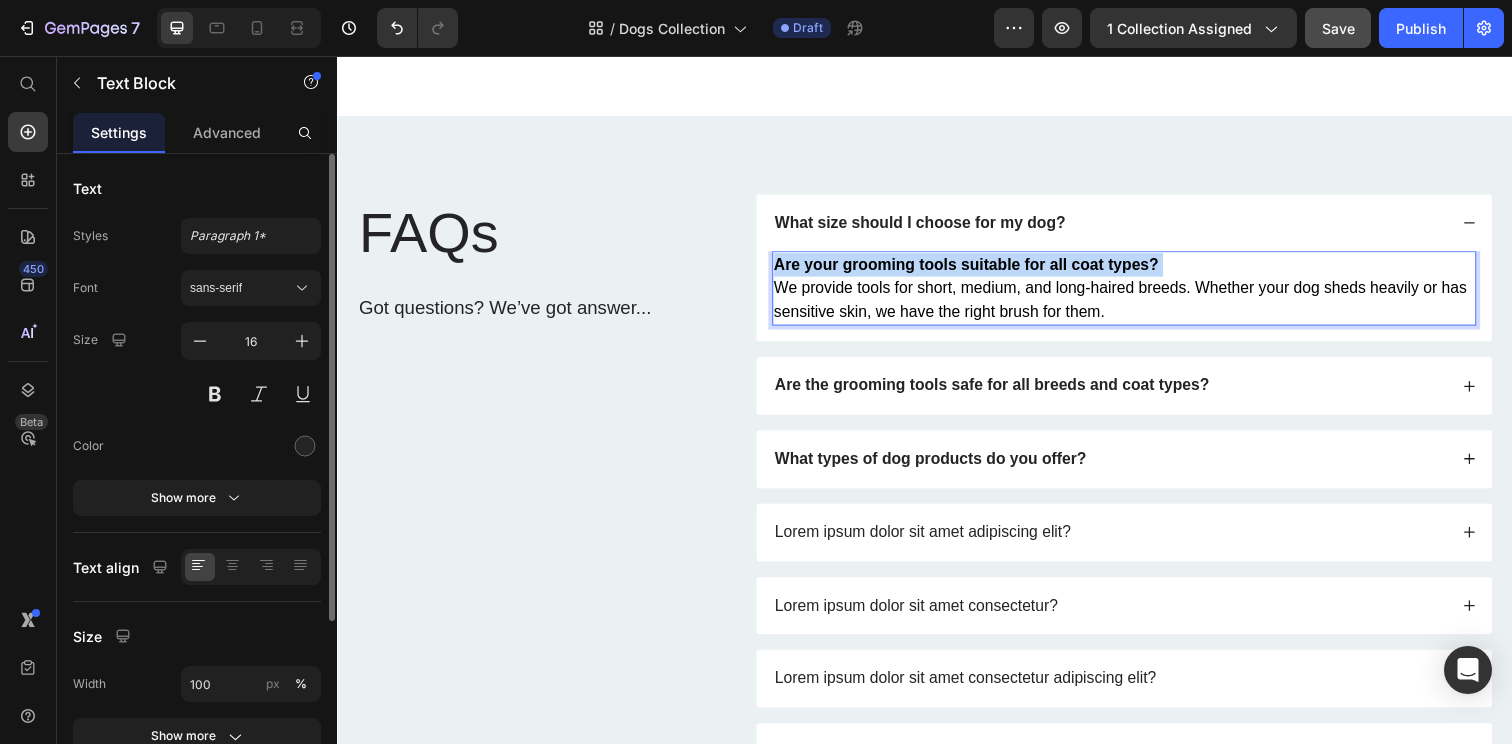 click on "Are your grooming tools suitable for all coat types?" at bounding box center [979, 268] 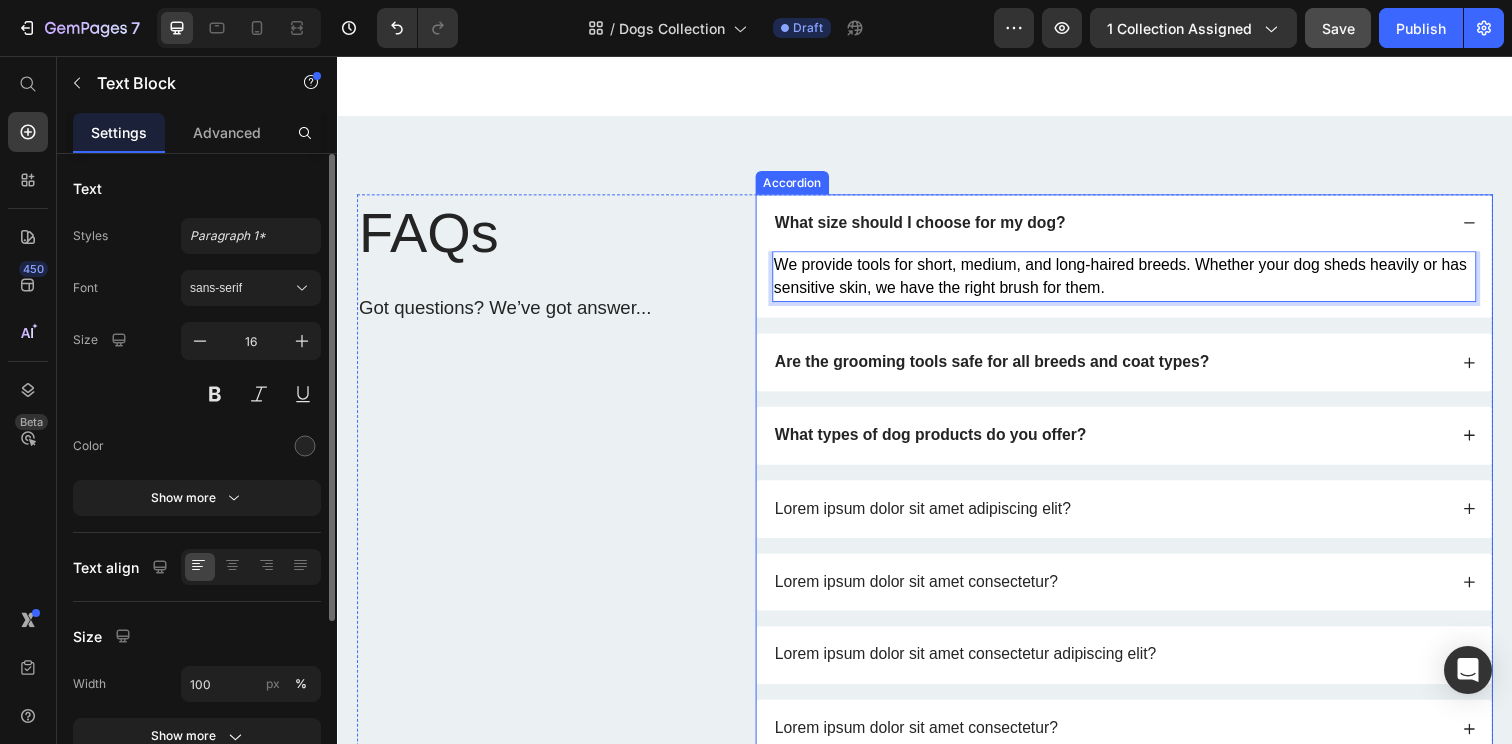 click on "What size should I choose for my dog?" at bounding box center [932, 225] 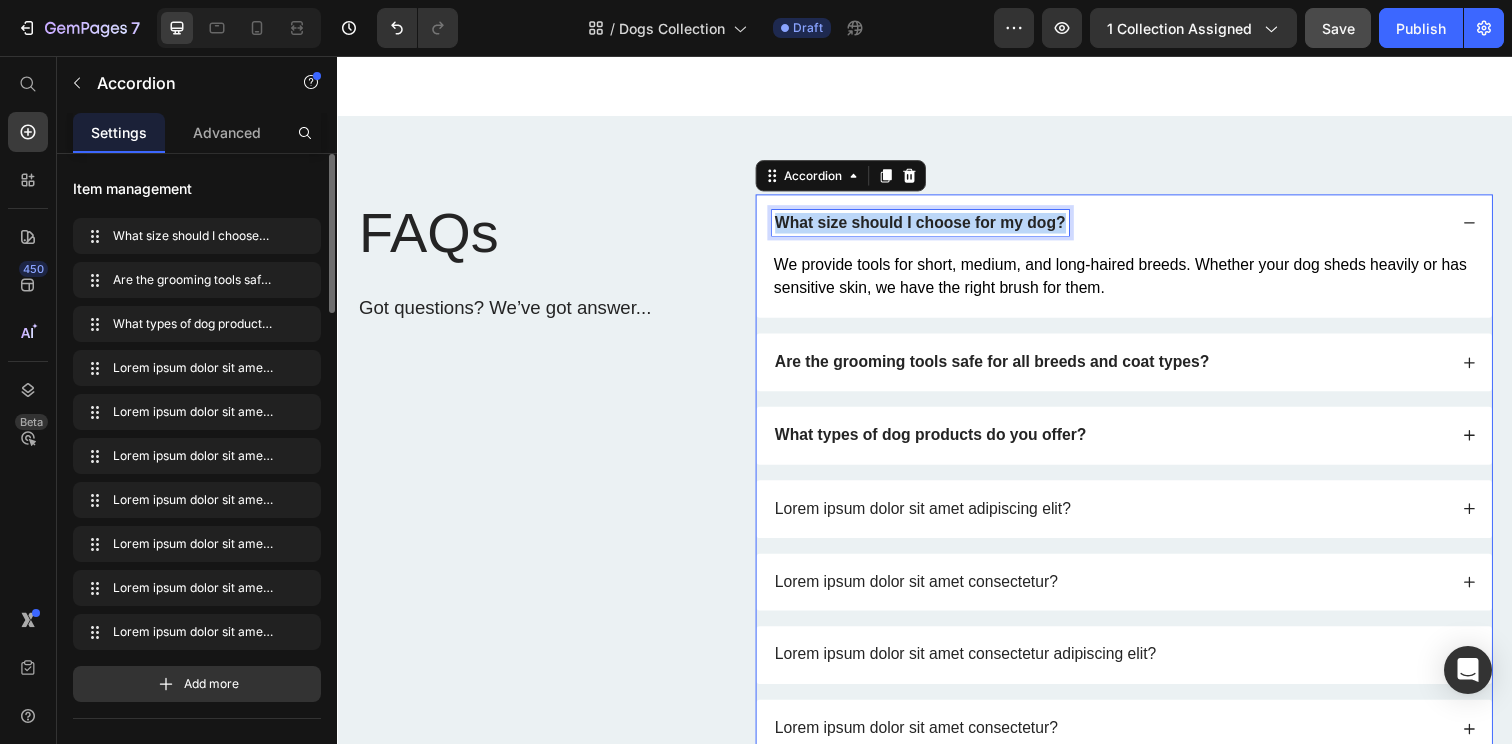 click on "What size should I choose for my dog?" at bounding box center (932, 225) 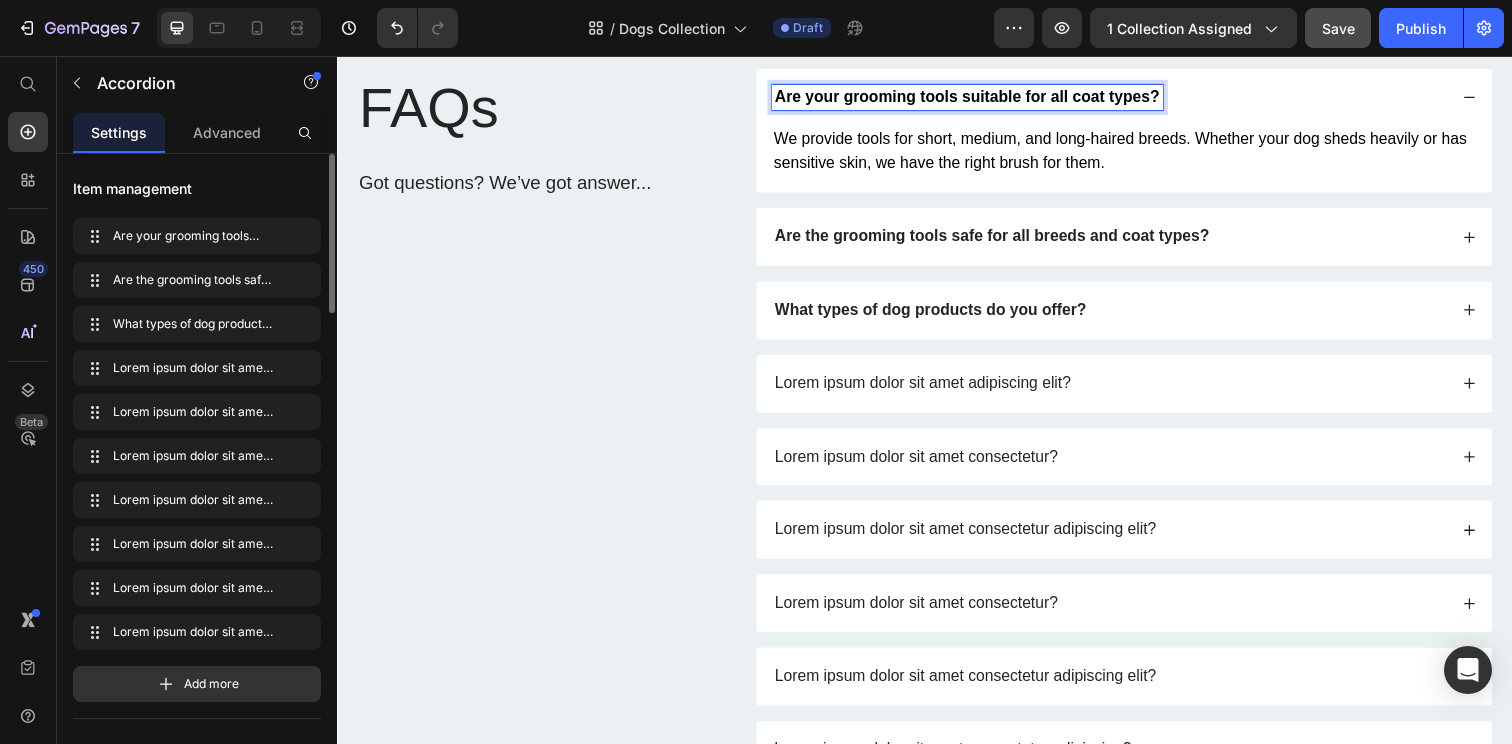 scroll, scrollTop: 1188, scrollLeft: 0, axis: vertical 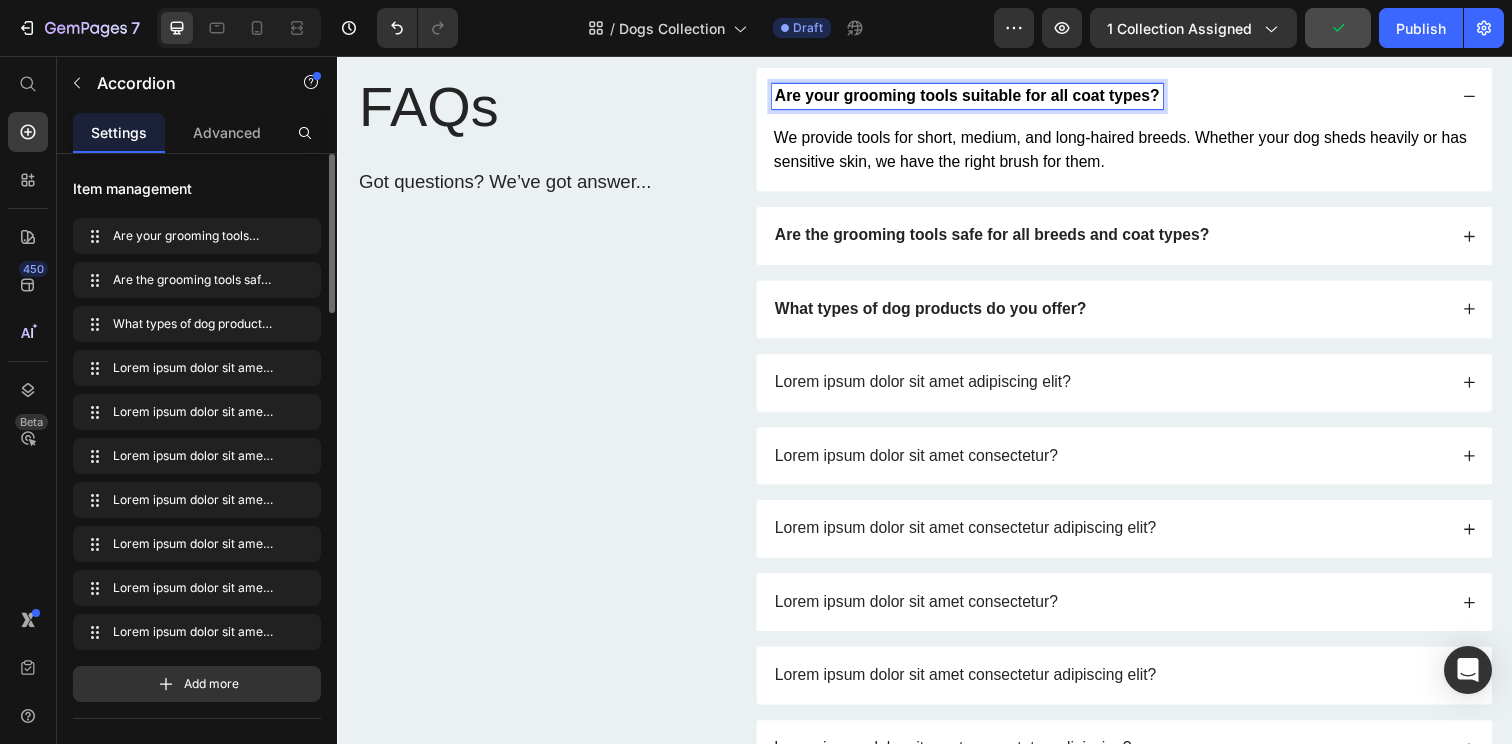 click 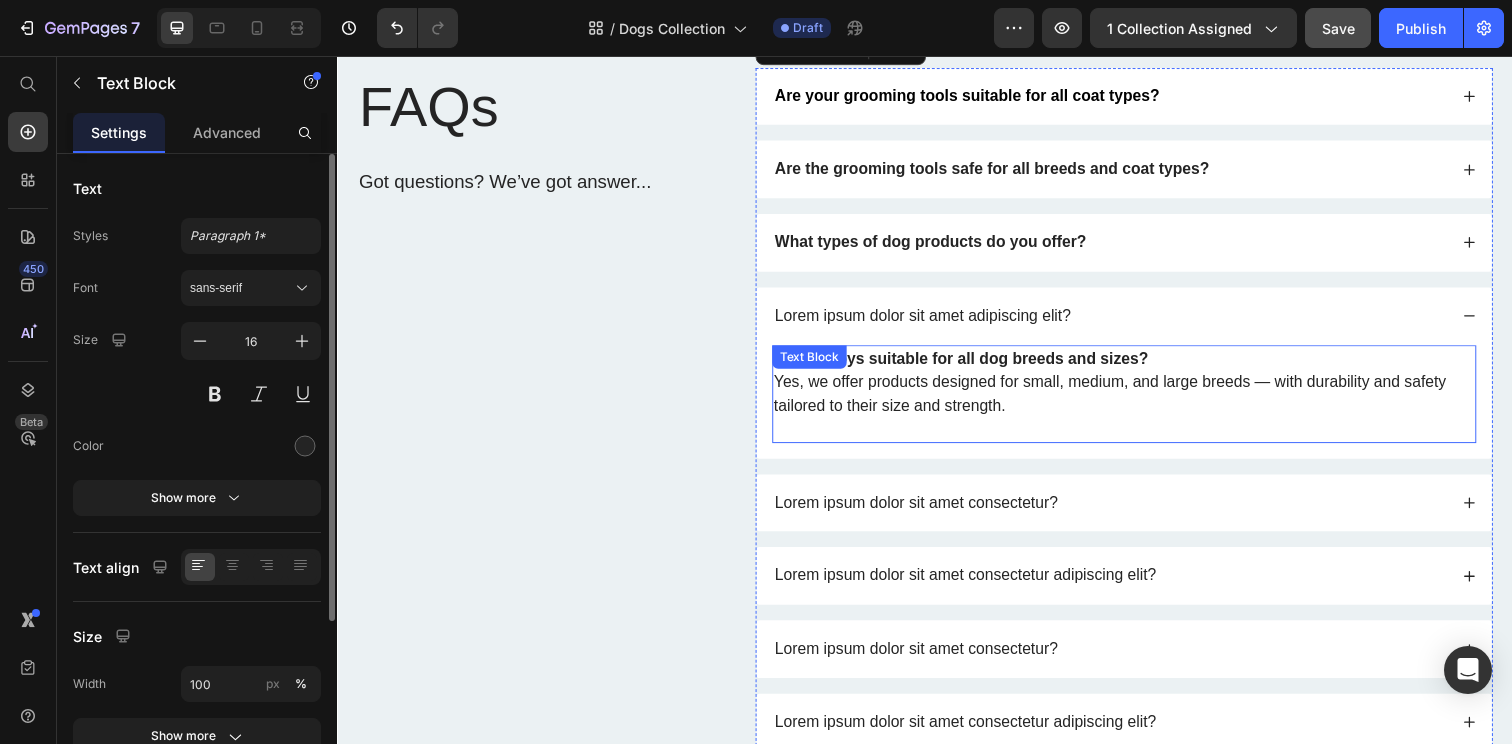 click on "Are the toys suitable for all dog breeds and sizes?" at bounding box center (974, 364) 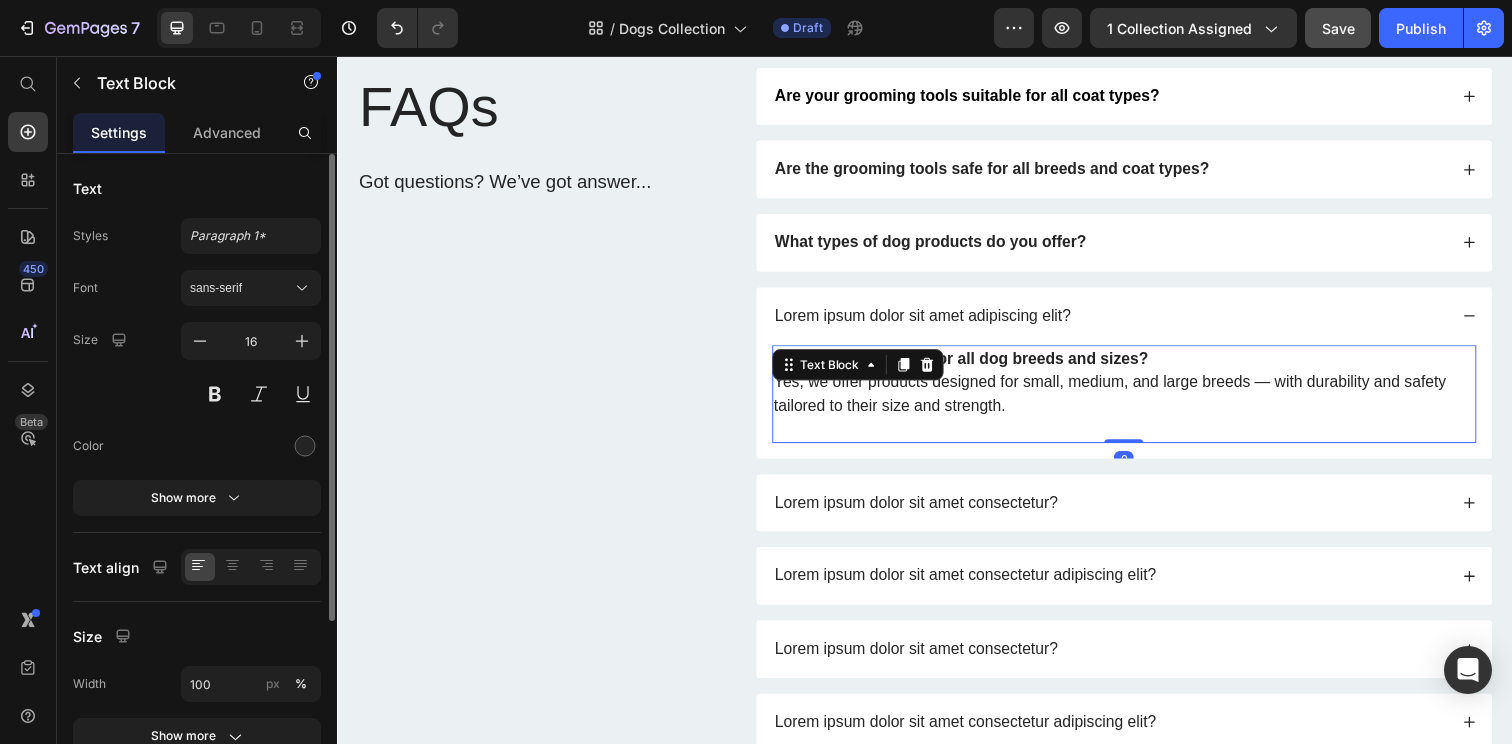 click on "Are the toys suitable for all dog breeds and sizes?" at bounding box center (974, 364) 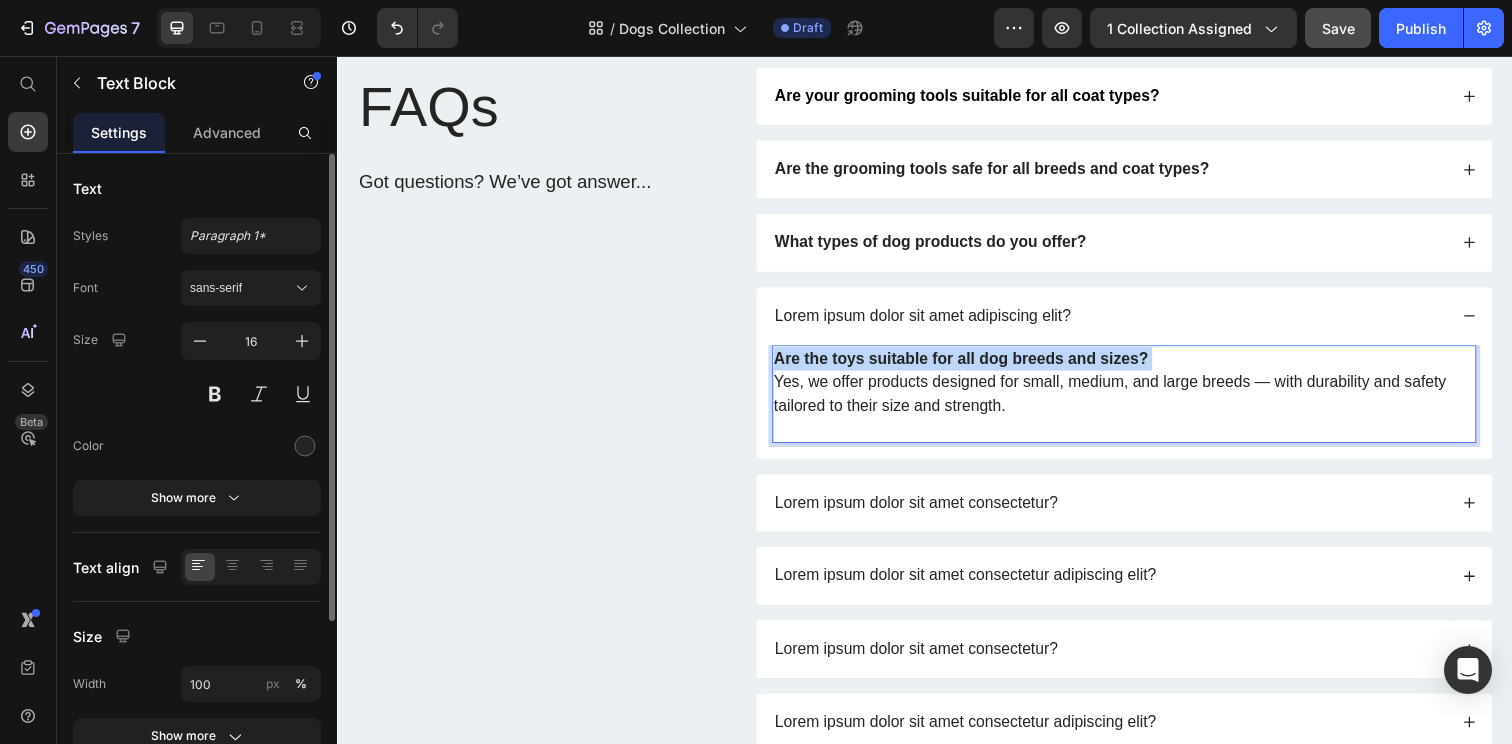 click on "Are the toys suitable for all dog breeds and sizes?" at bounding box center [974, 364] 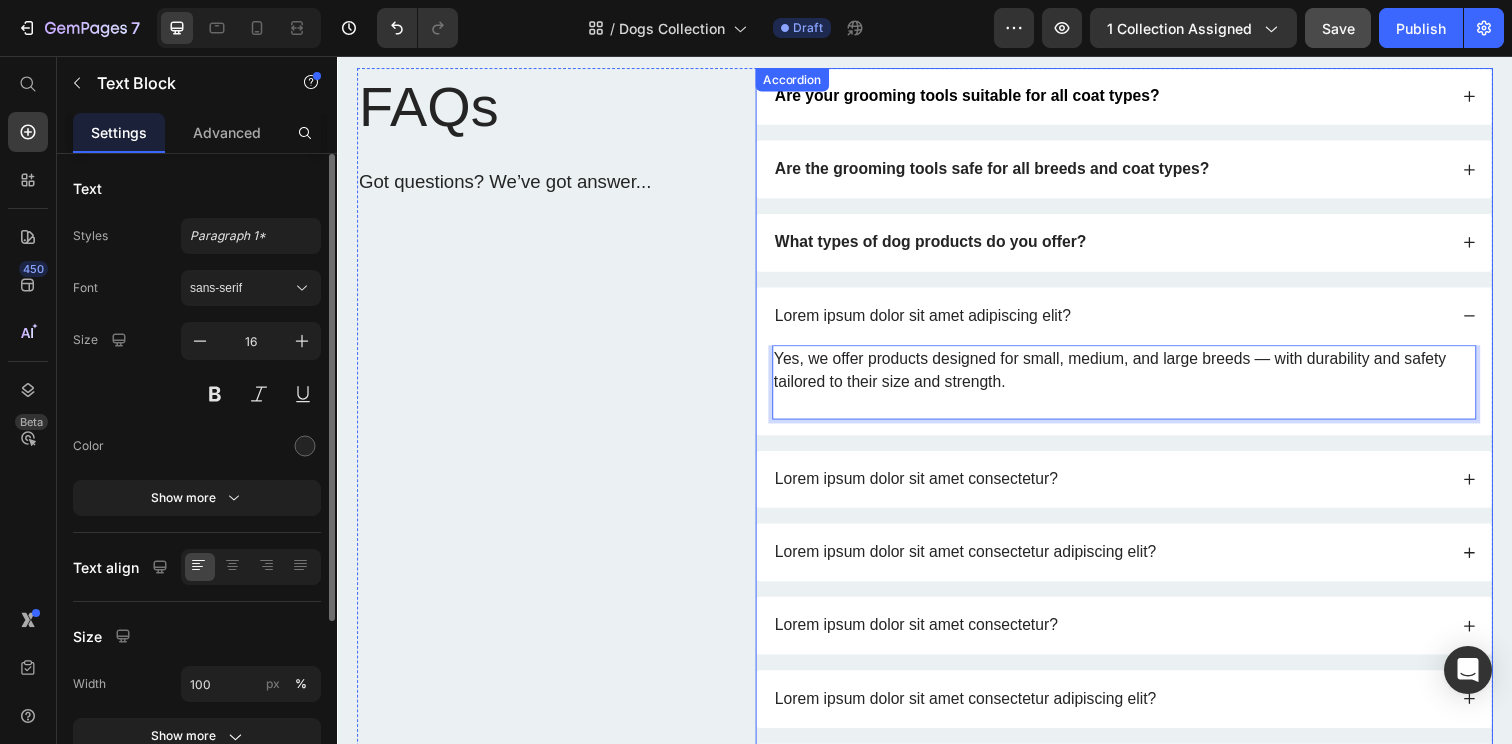 click on "Lorem ipsum dolor sit amet adipiscing elit?" at bounding box center [935, 321] 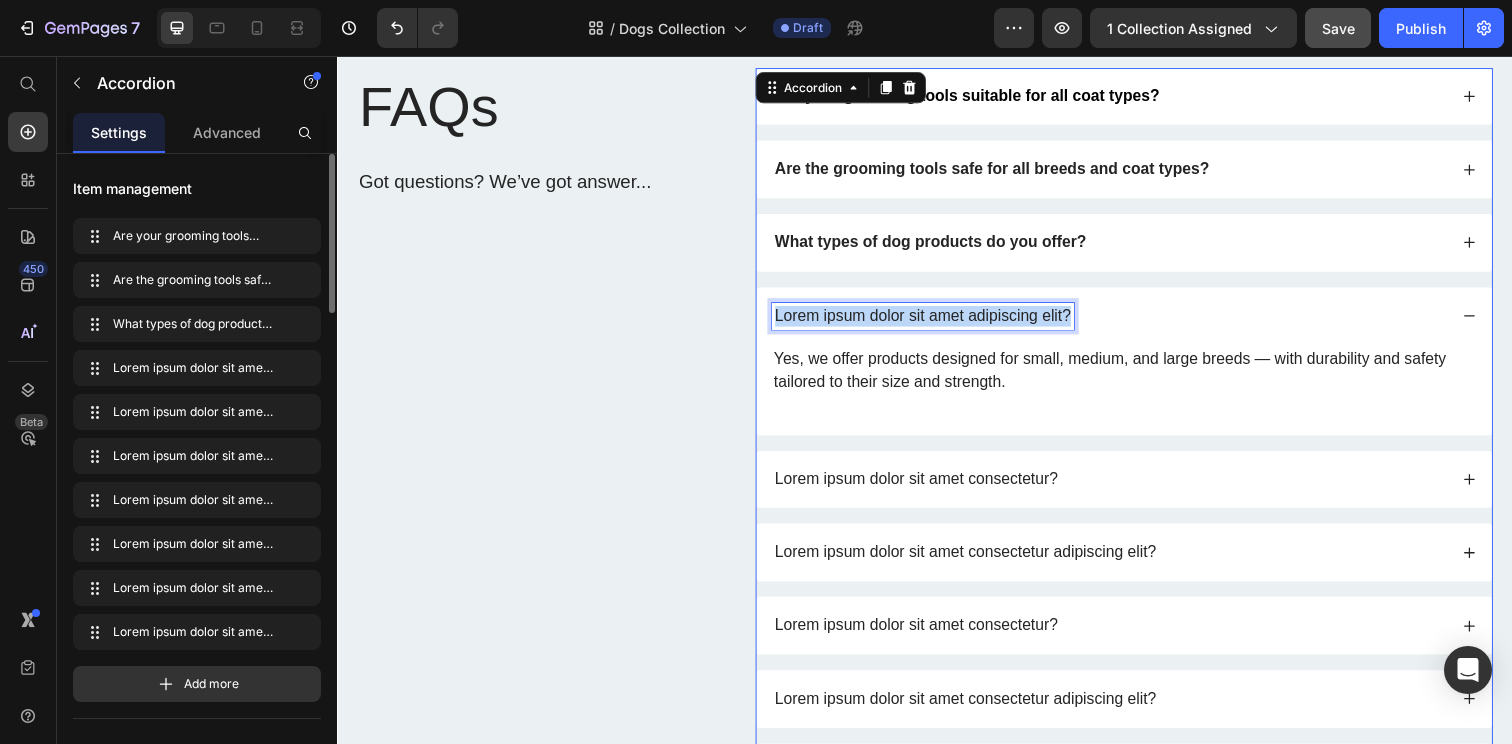 click on "Lorem ipsum dolor sit amet adipiscing elit?" at bounding box center (935, 321) 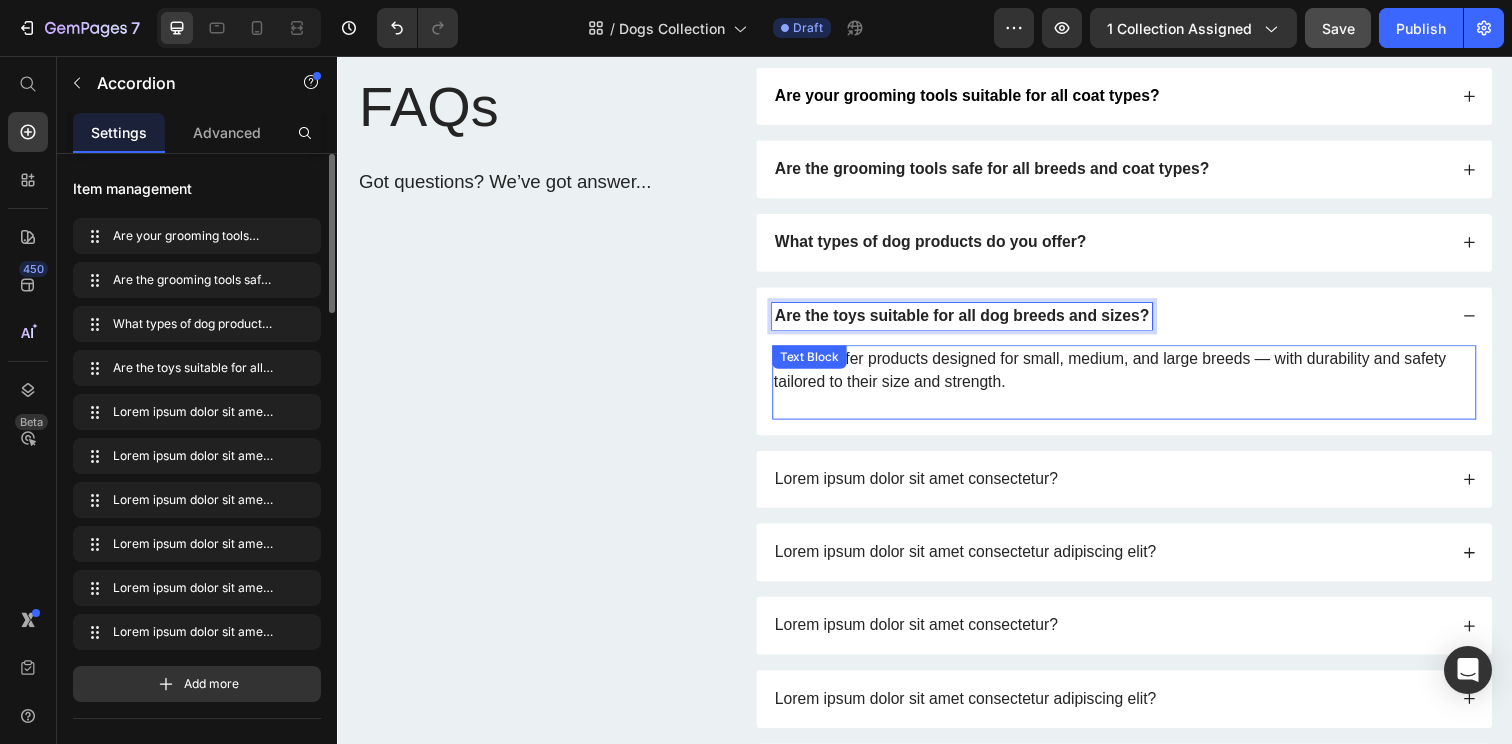click on "Yes, we offer products designed for small, medium, and large breeds — with durability and safety tailored to their size and strength." at bounding box center [1140, 377] 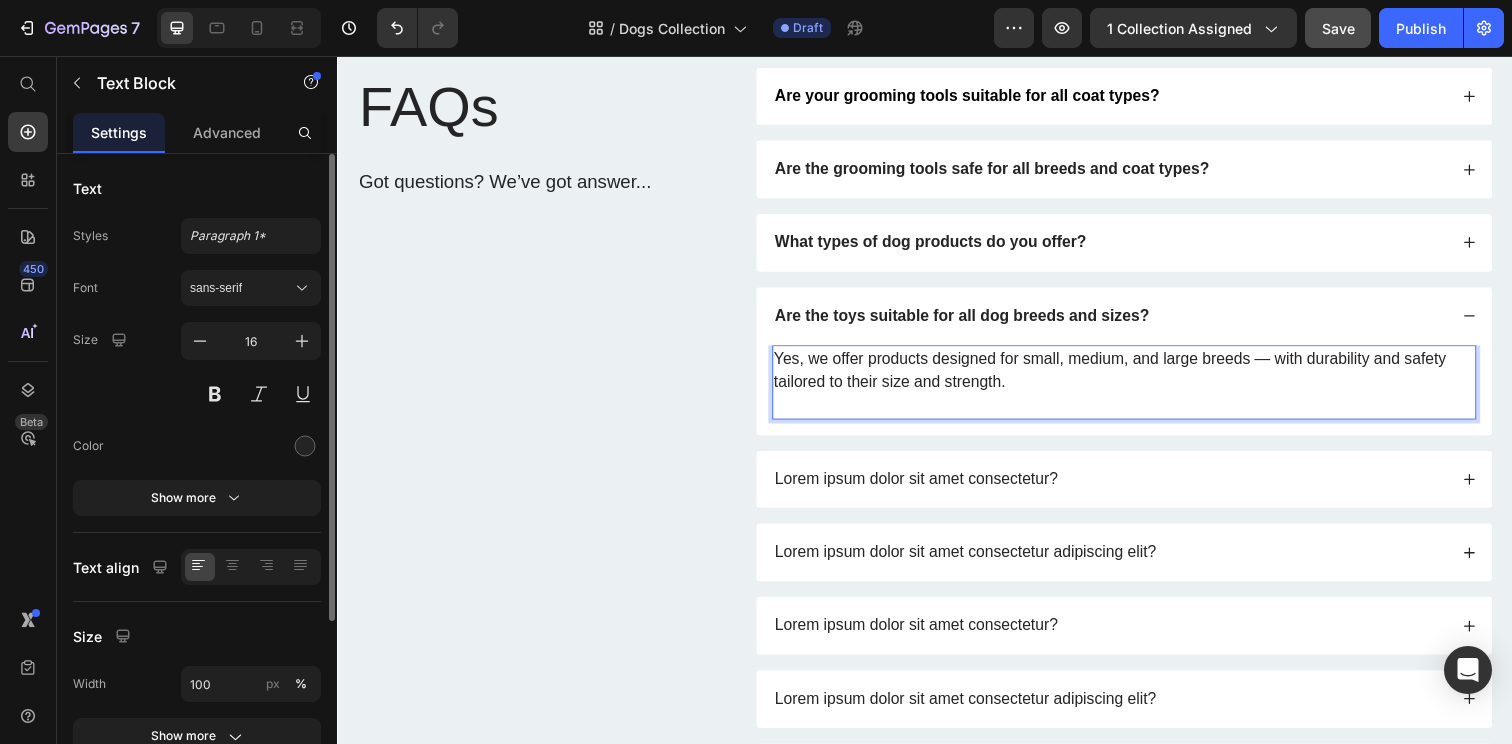 click on "Yes, we offer products designed for small, medium, and large breeds — with durability and safety tailored to their size and strength." at bounding box center (1140, 377) 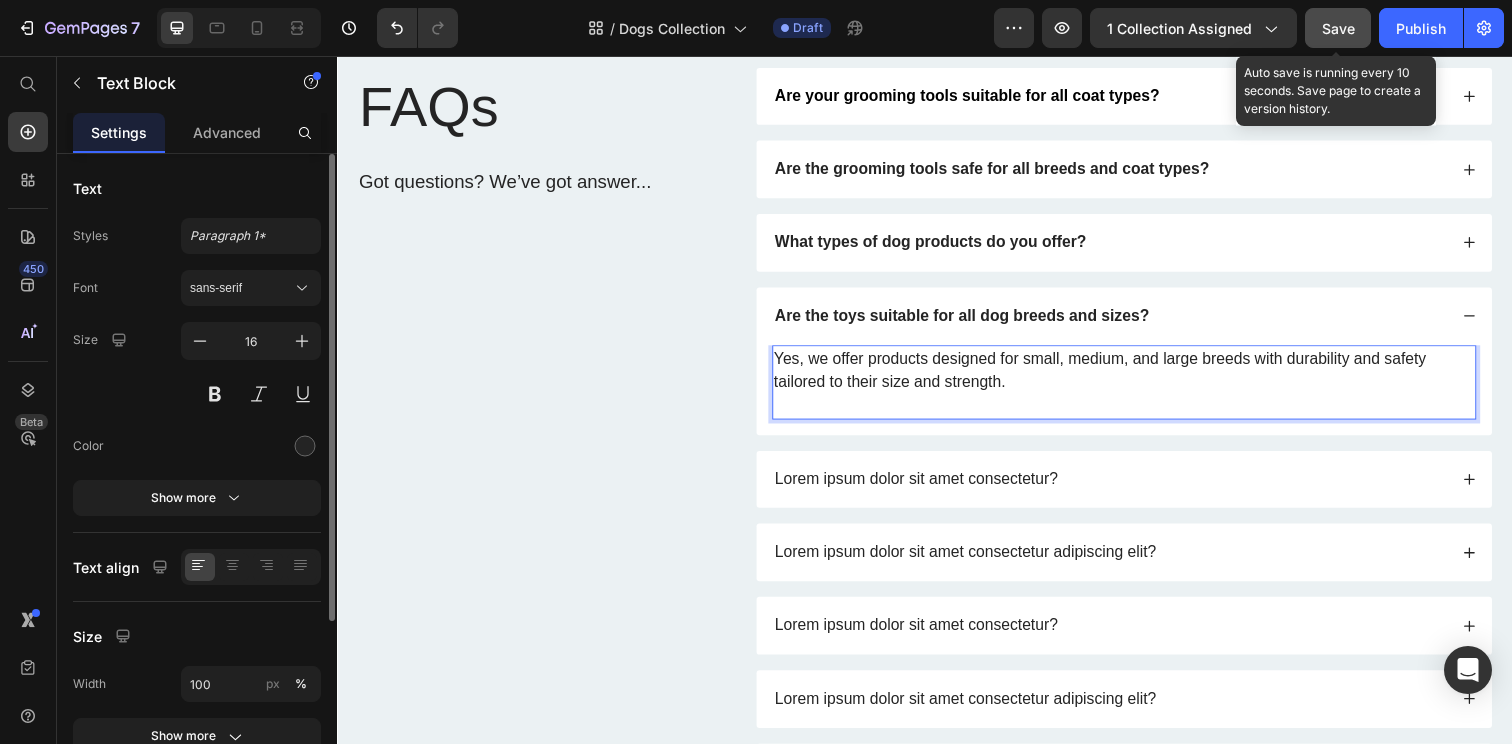 click on "Save" at bounding box center (1338, 28) 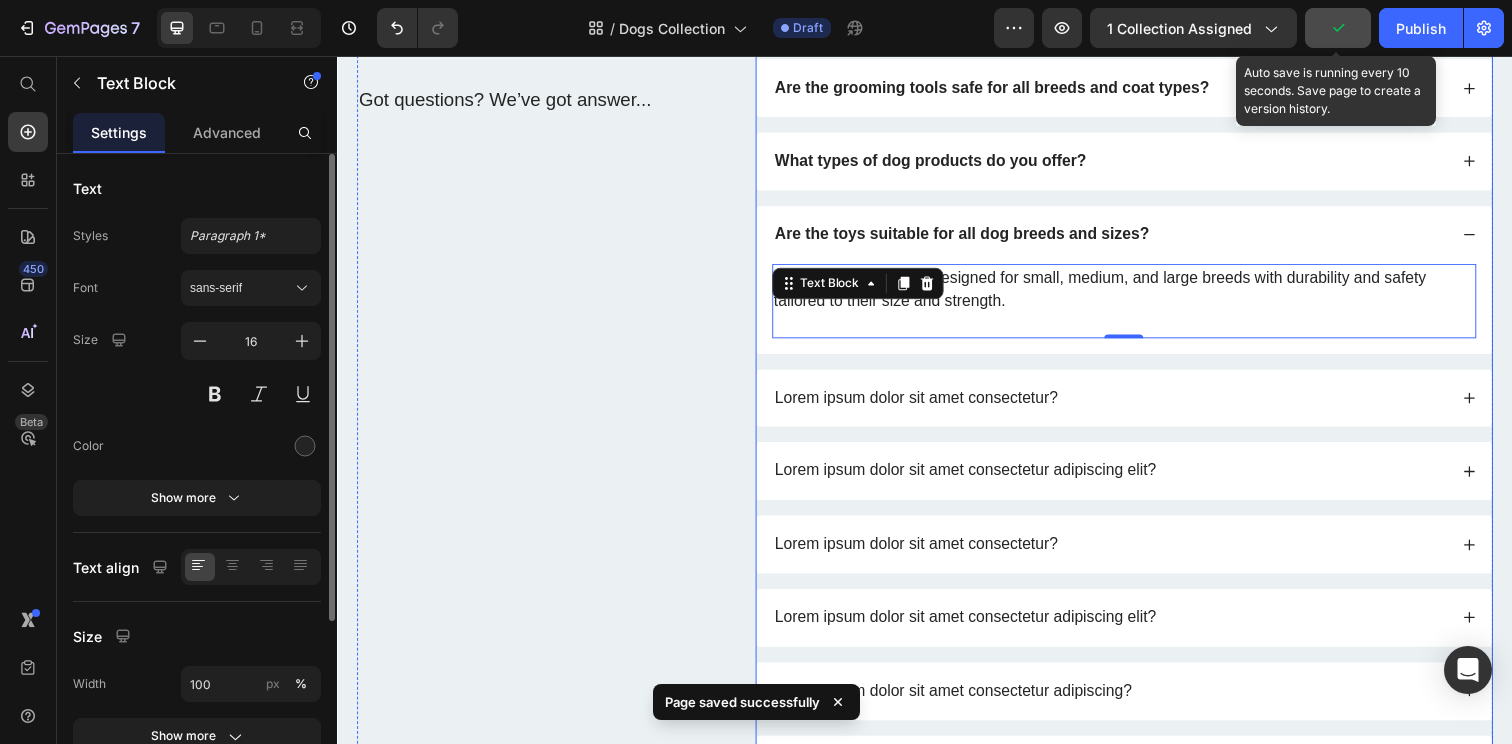 scroll, scrollTop: 1282, scrollLeft: 0, axis: vertical 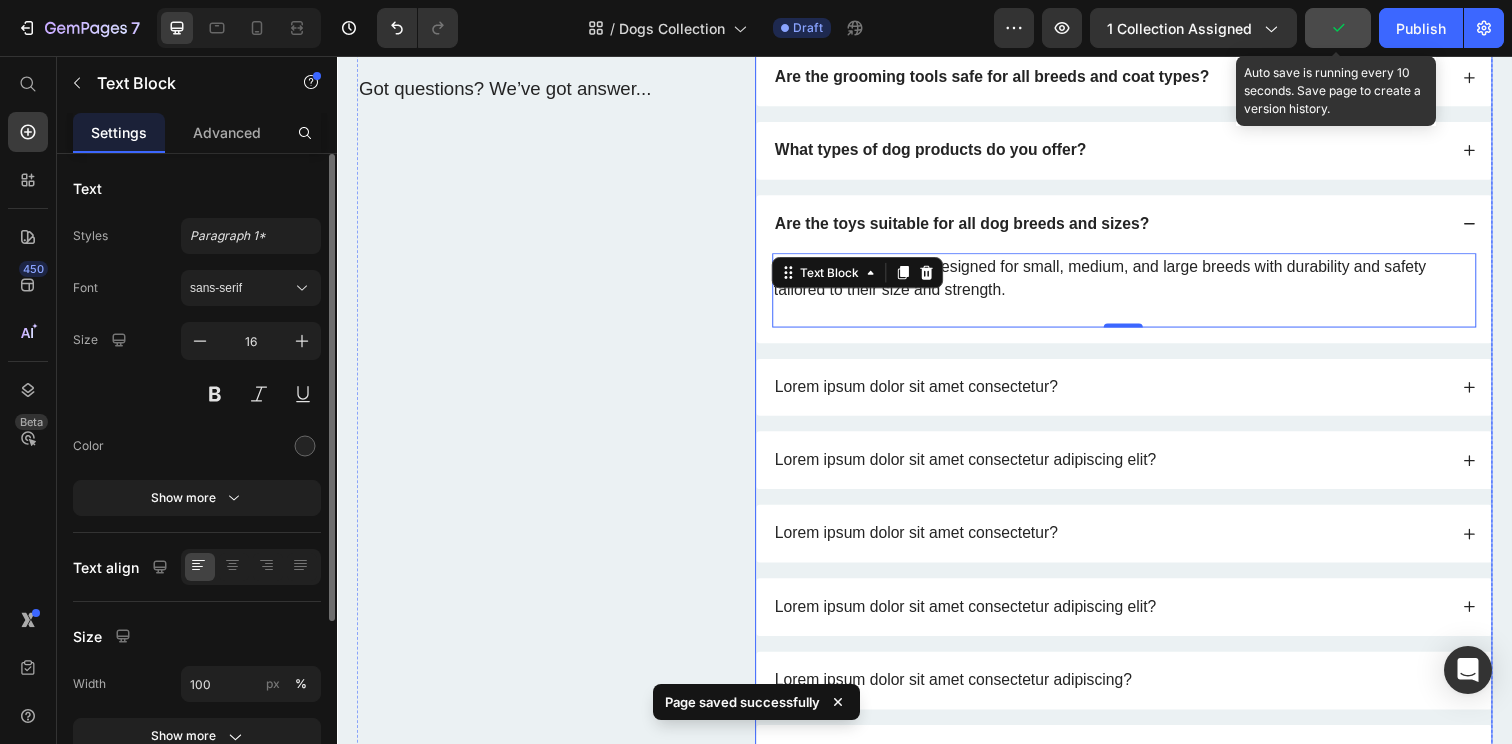 click on "Lorem ipsum dolor sit amet consectetur?" at bounding box center (1125, 394) 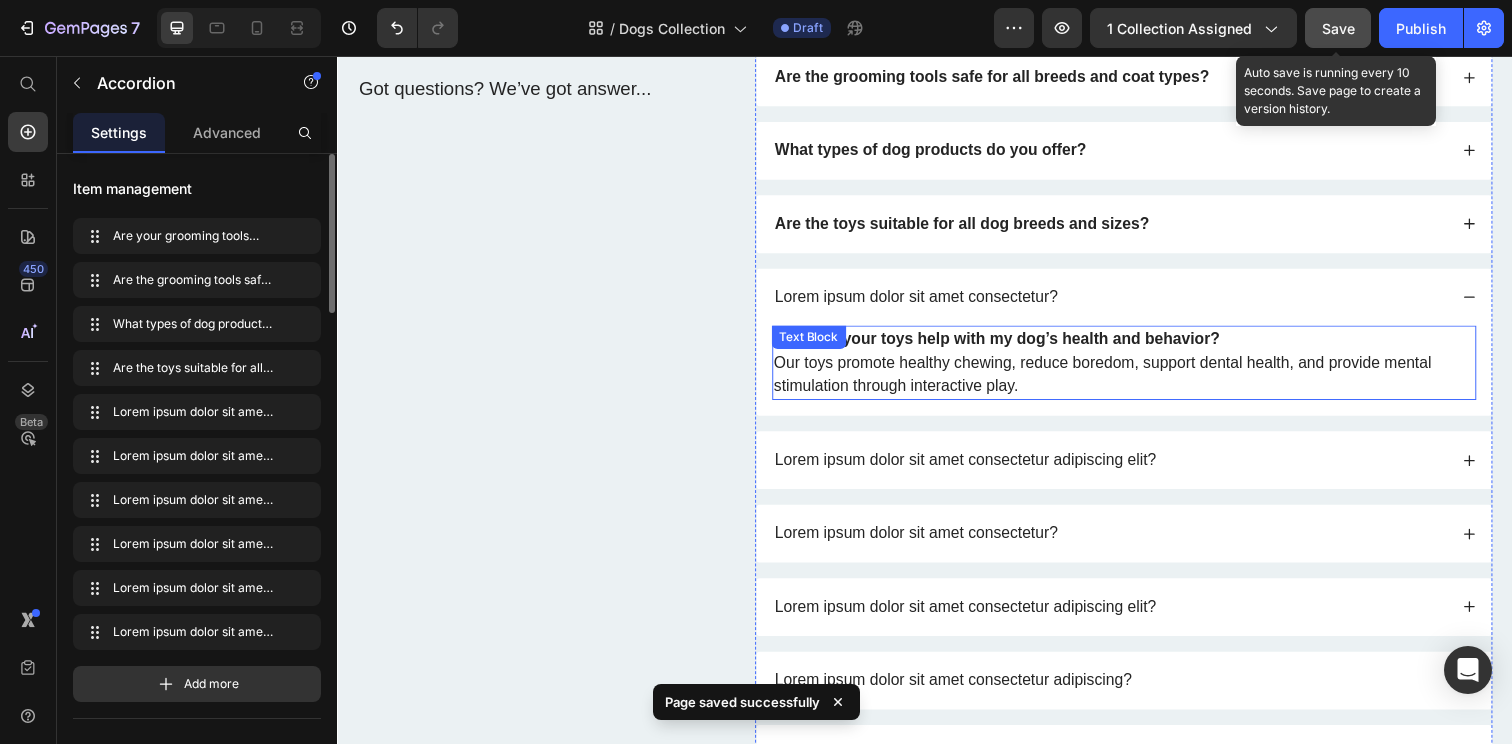 click on "How can your toys help with my dog’s health and behavior?" at bounding box center (1010, 344) 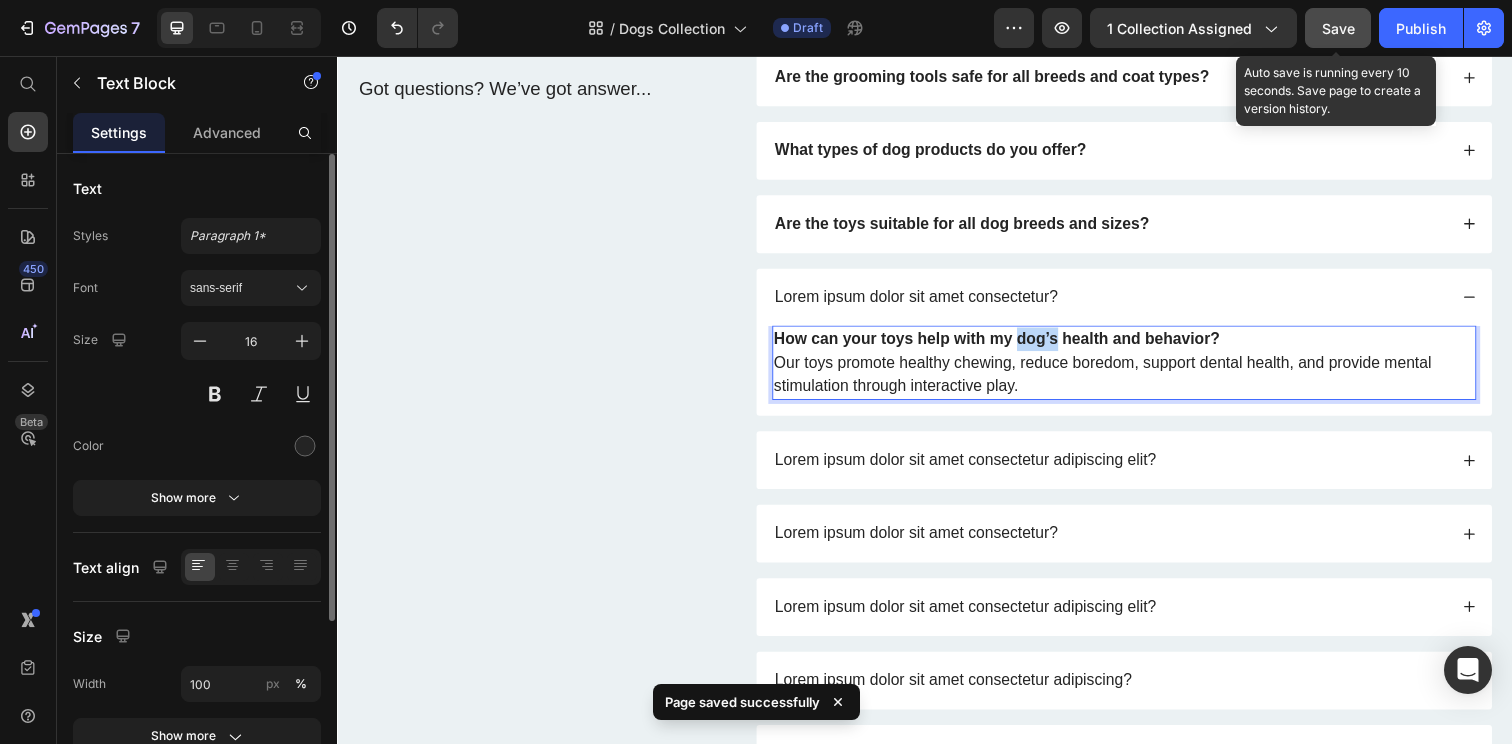 click on "How can your toys help with my dog’s health and behavior?" at bounding box center (1010, 344) 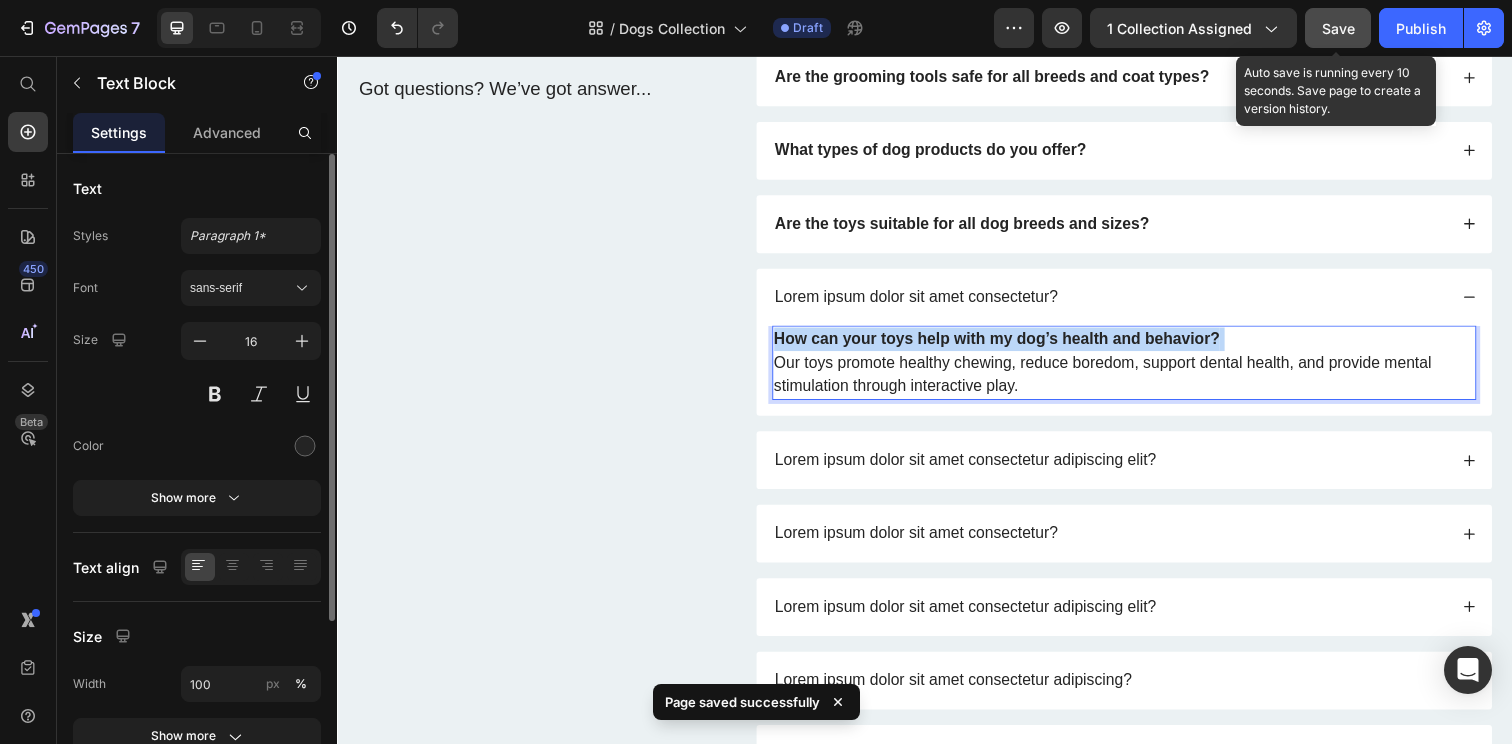 click on "How can your toys help with my dog’s health and behavior?" at bounding box center (1010, 344) 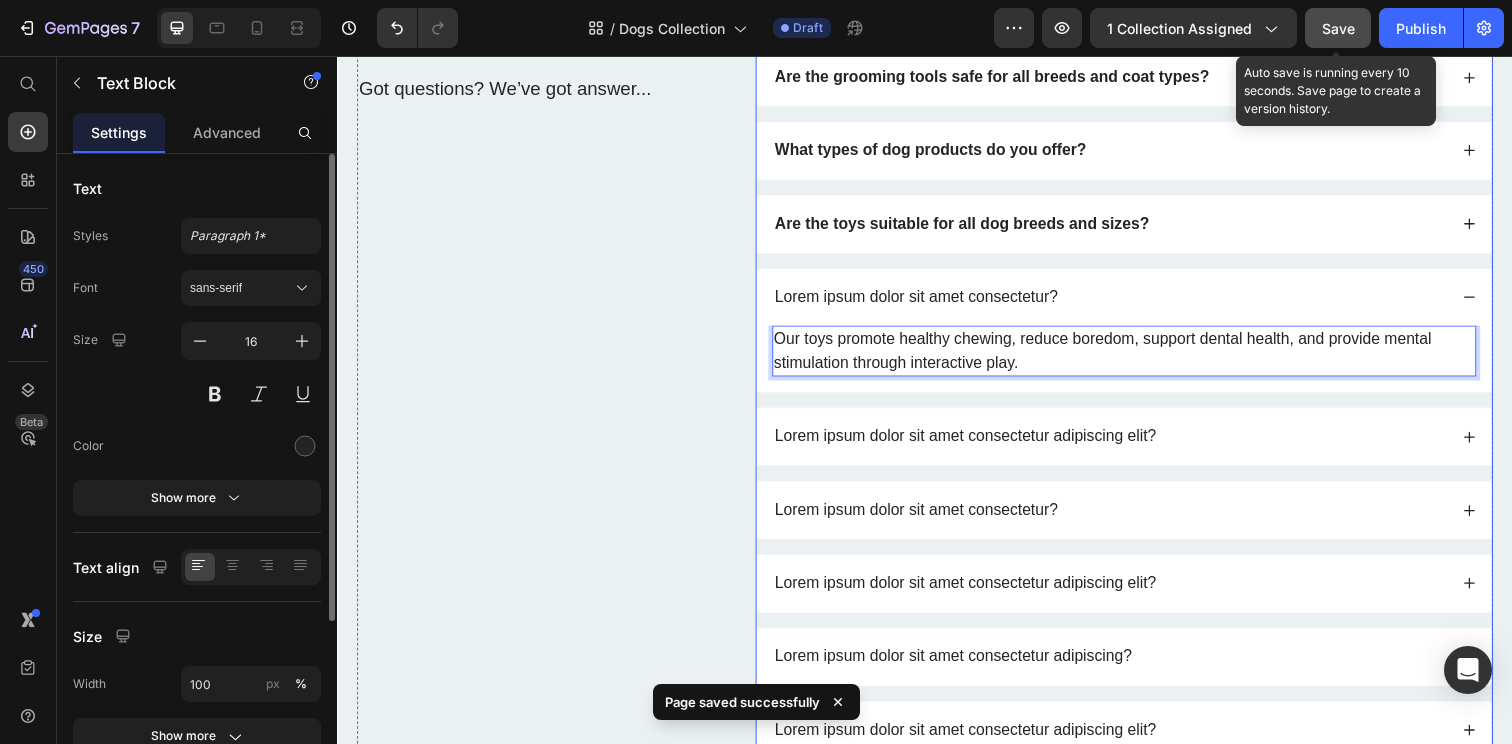 click on "Lorem ipsum dolor sit amet consectetur?" at bounding box center (928, 302) 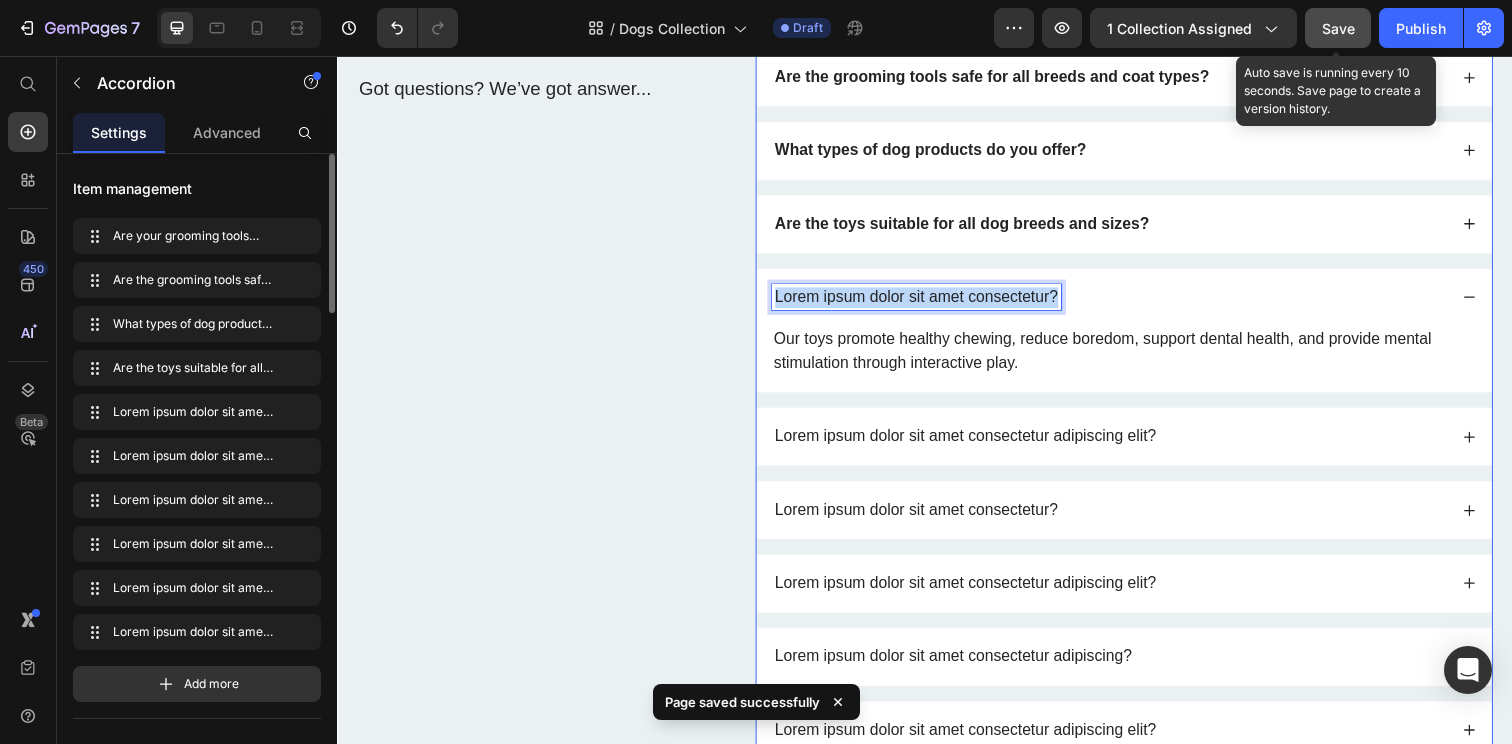 click on "Lorem ipsum dolor sit amet consectetur?" at bounding box center [928, 302] 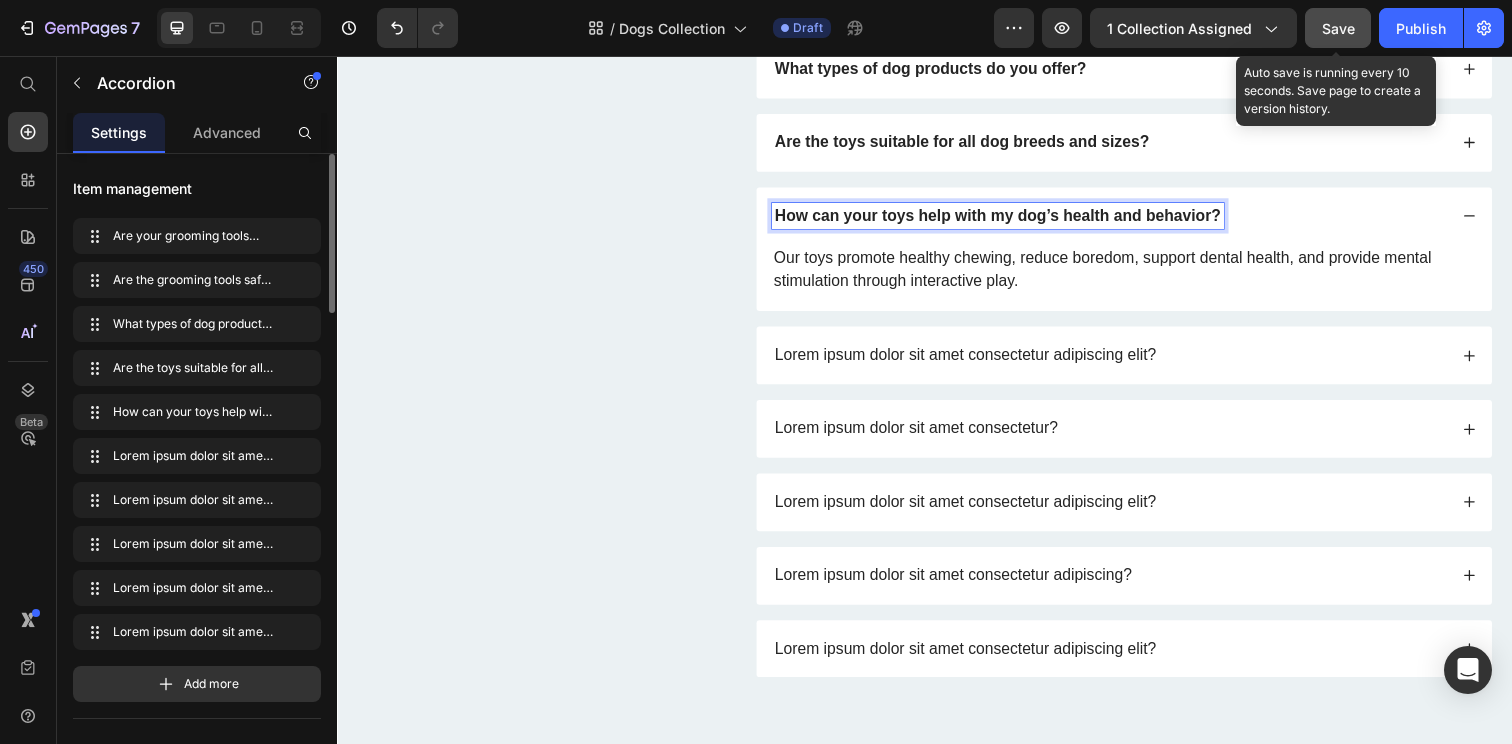 scroll, scrollTop: 1367, scrollLeft: 0, axis: vertical 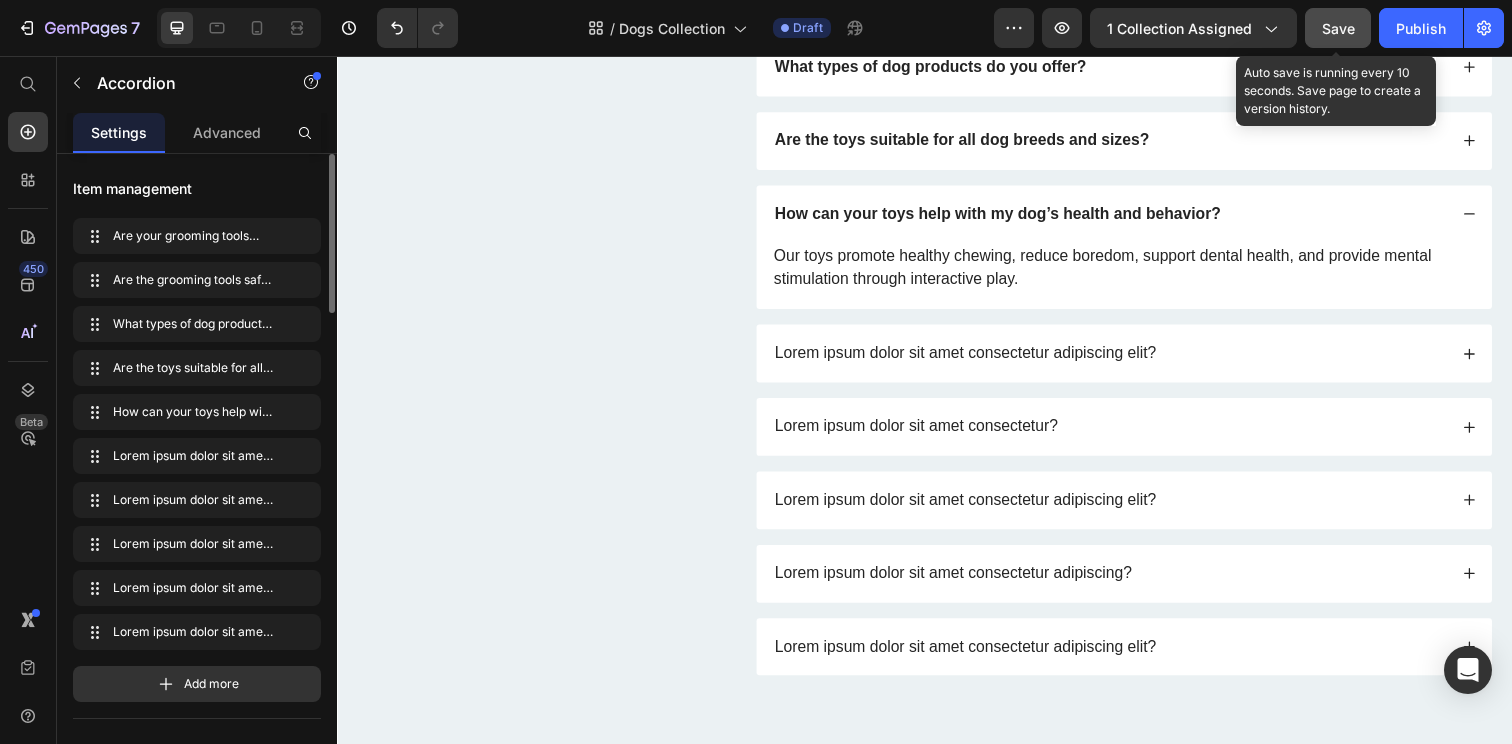 click 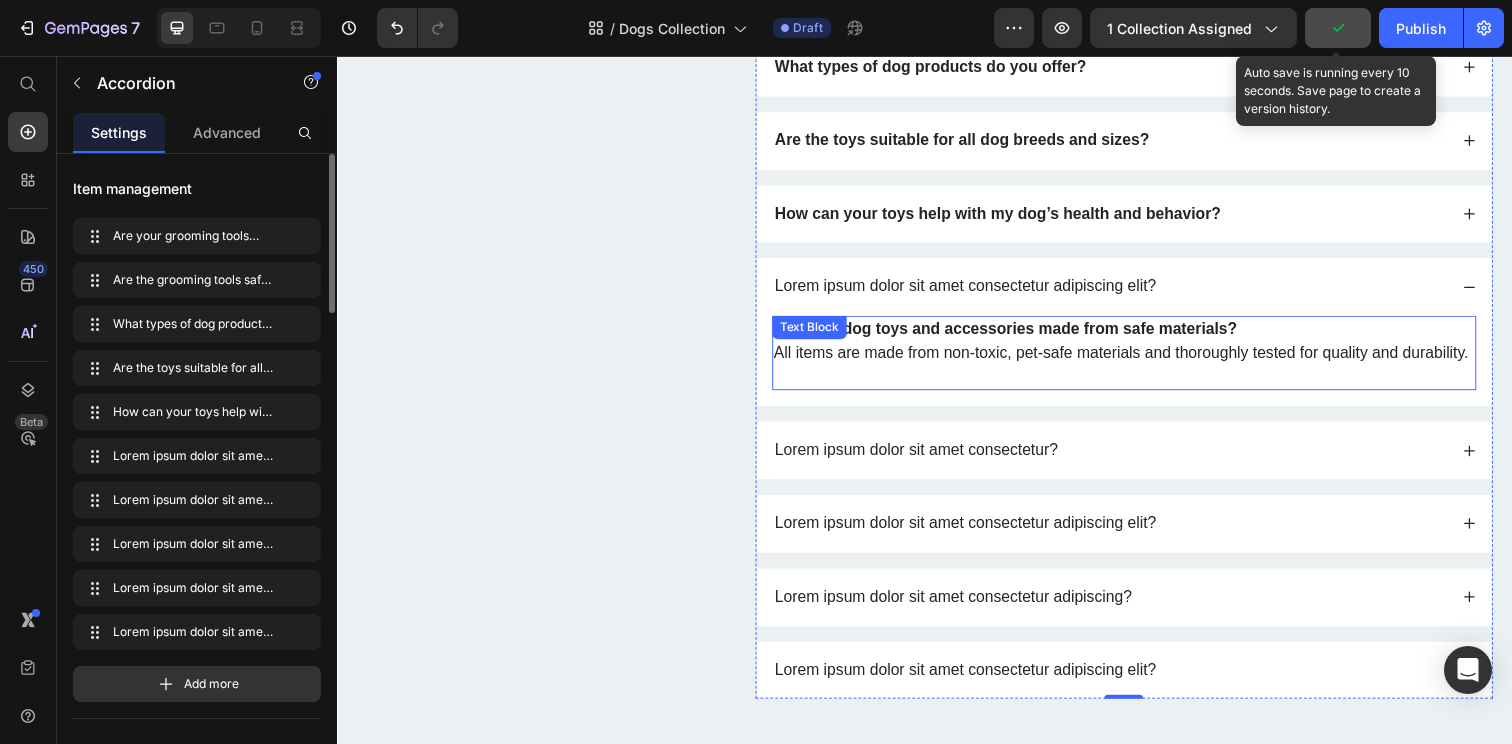 click on "Are your dog toys and accessories made from safe materials?" at bounding box center (1019, 334) 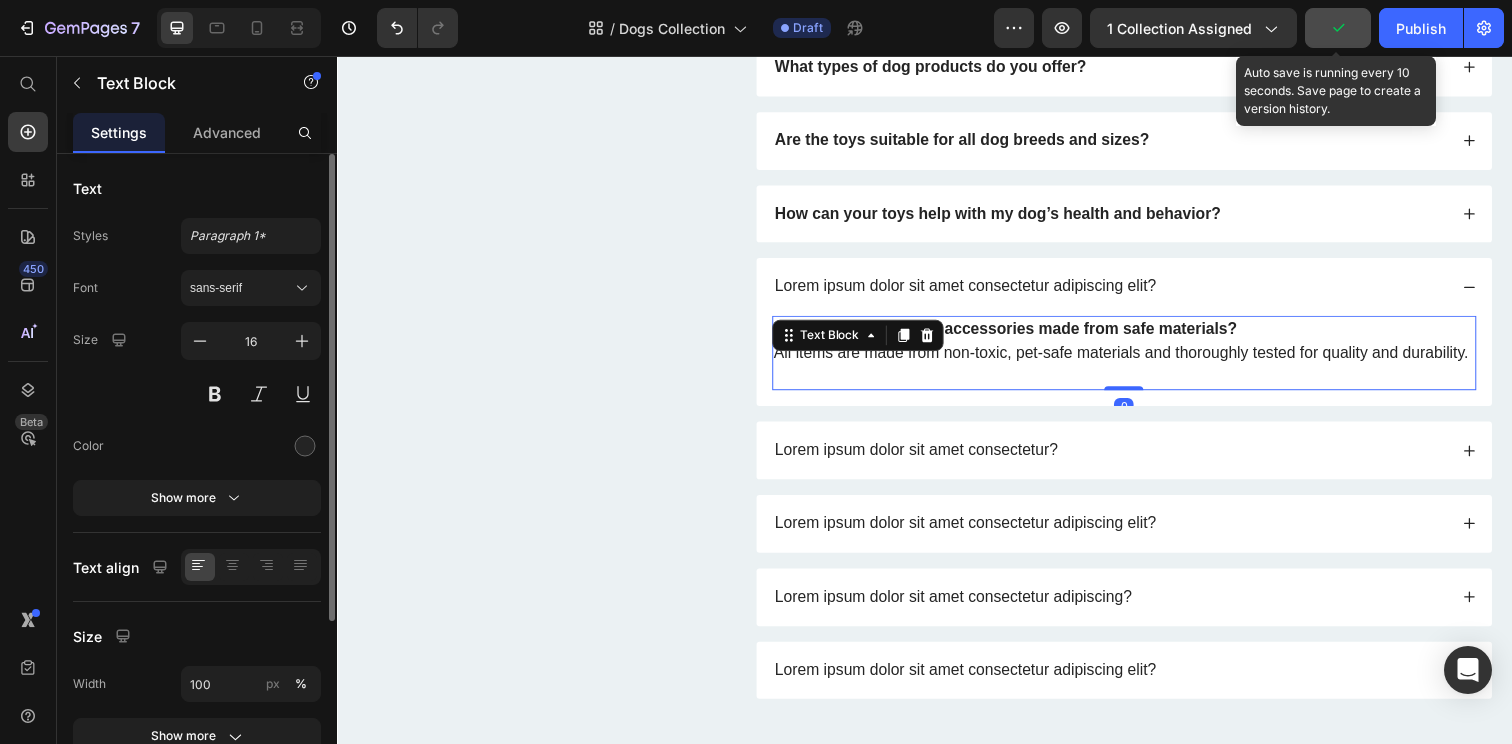 click on "Are your dog toys and accessories made from safe materials?" at bounding box center (1019, 334) 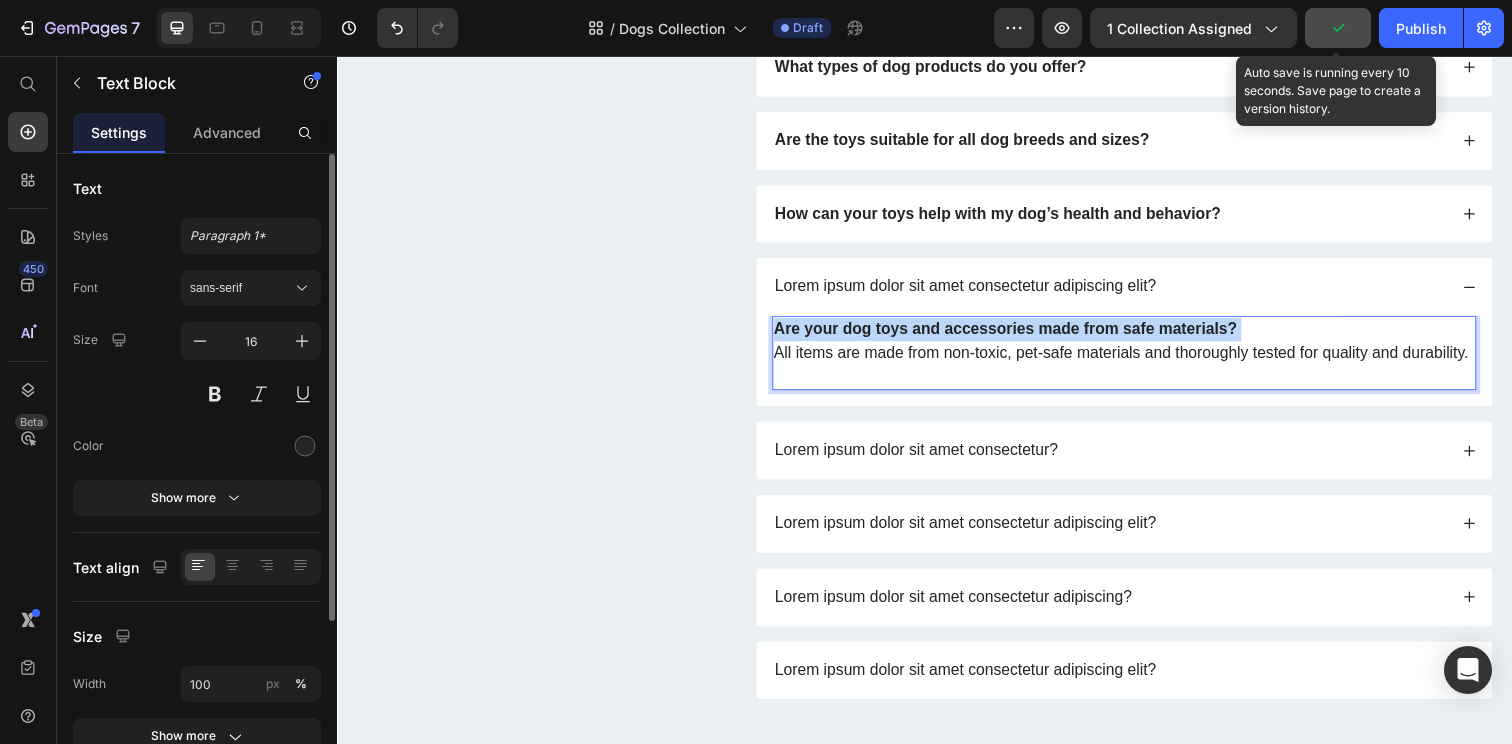 click on "Are your dog toys and accessories made from safe materials?" at bounding box center (1019, 334) 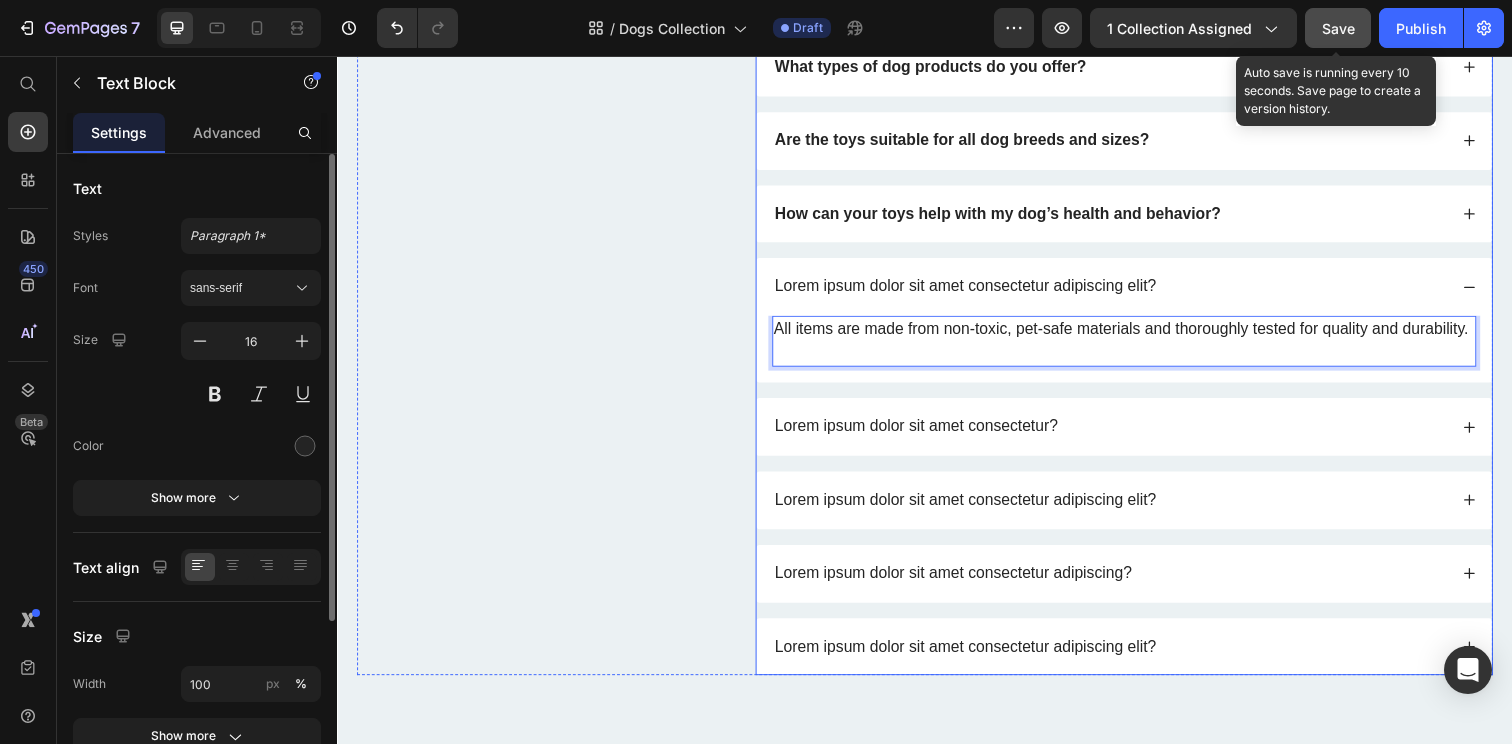click on "Lorem ipsum dolor sit amet consectetur adipiscing elit?" at bounding box center [979, 291] 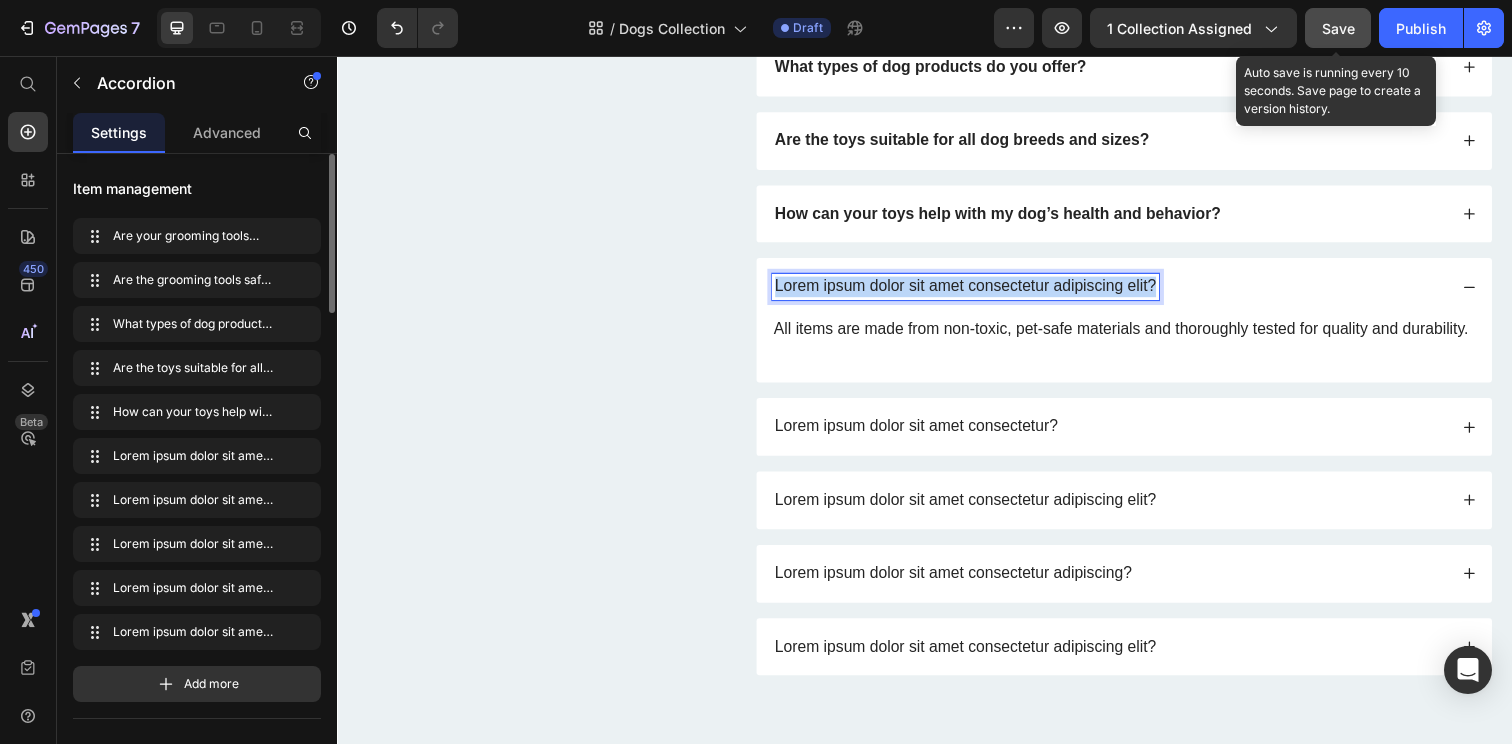 click on "Lorem ipsum dolor sit amet consectetur adipiscing elit?" at bounding box center [979, 291] 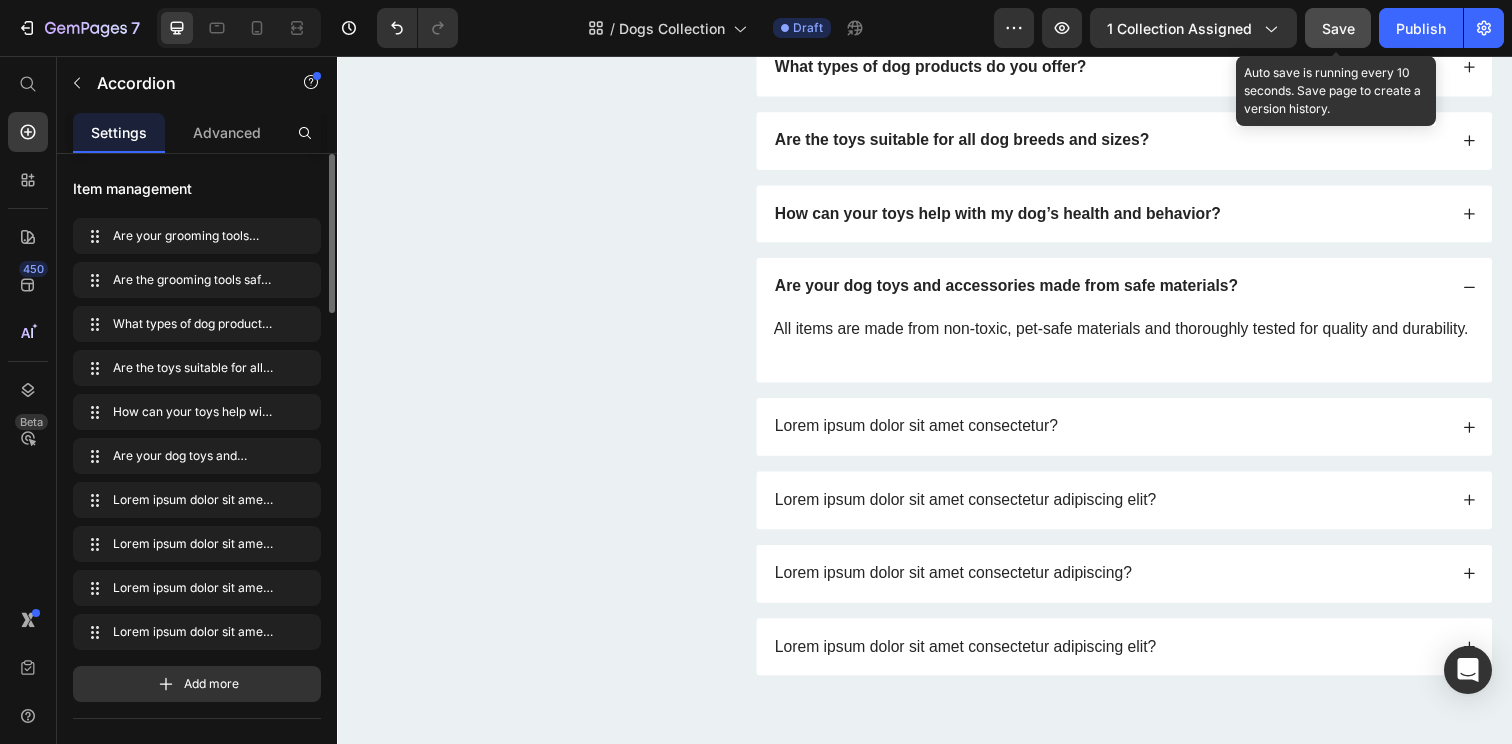 click 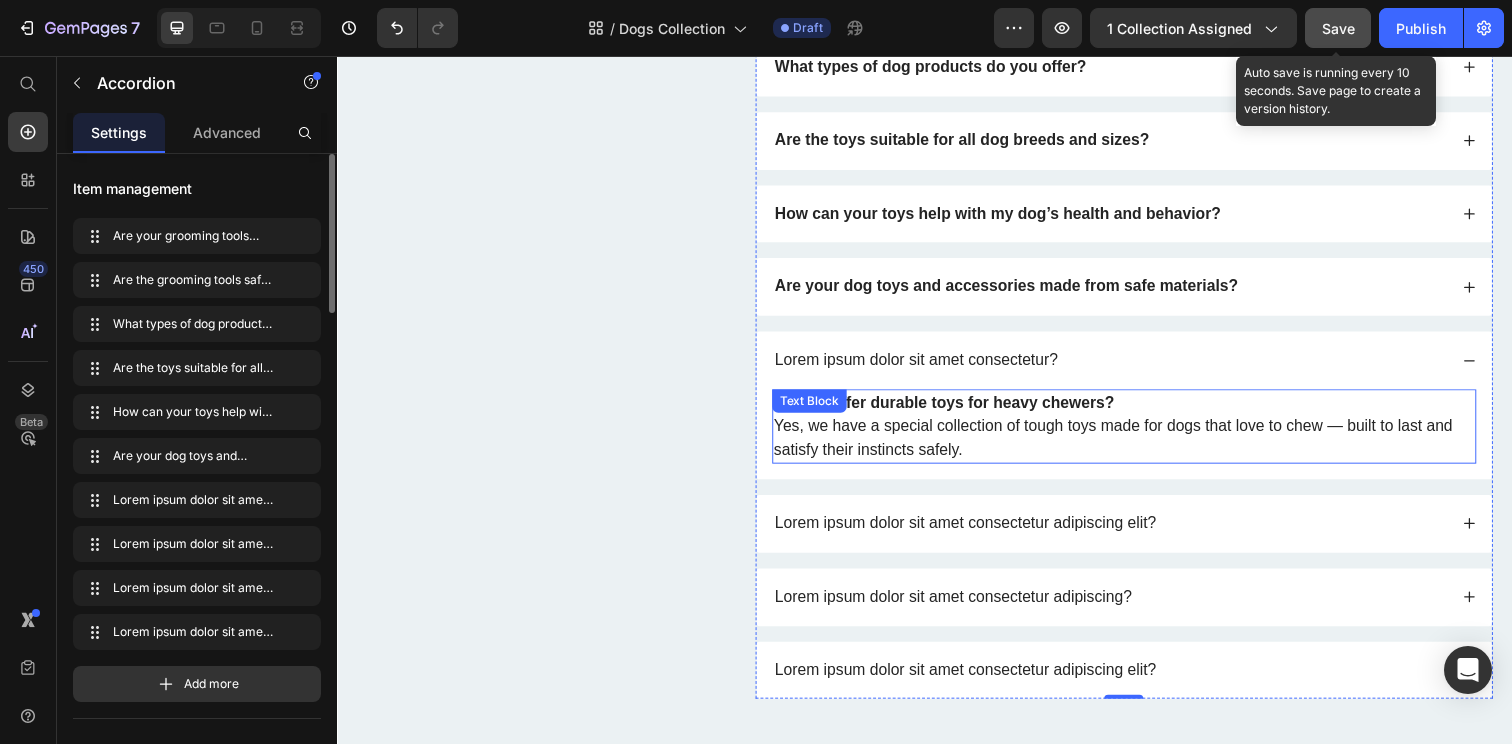 click on "Do you offer durable toys for heavy chewers?" at bounding box center (957, 409) 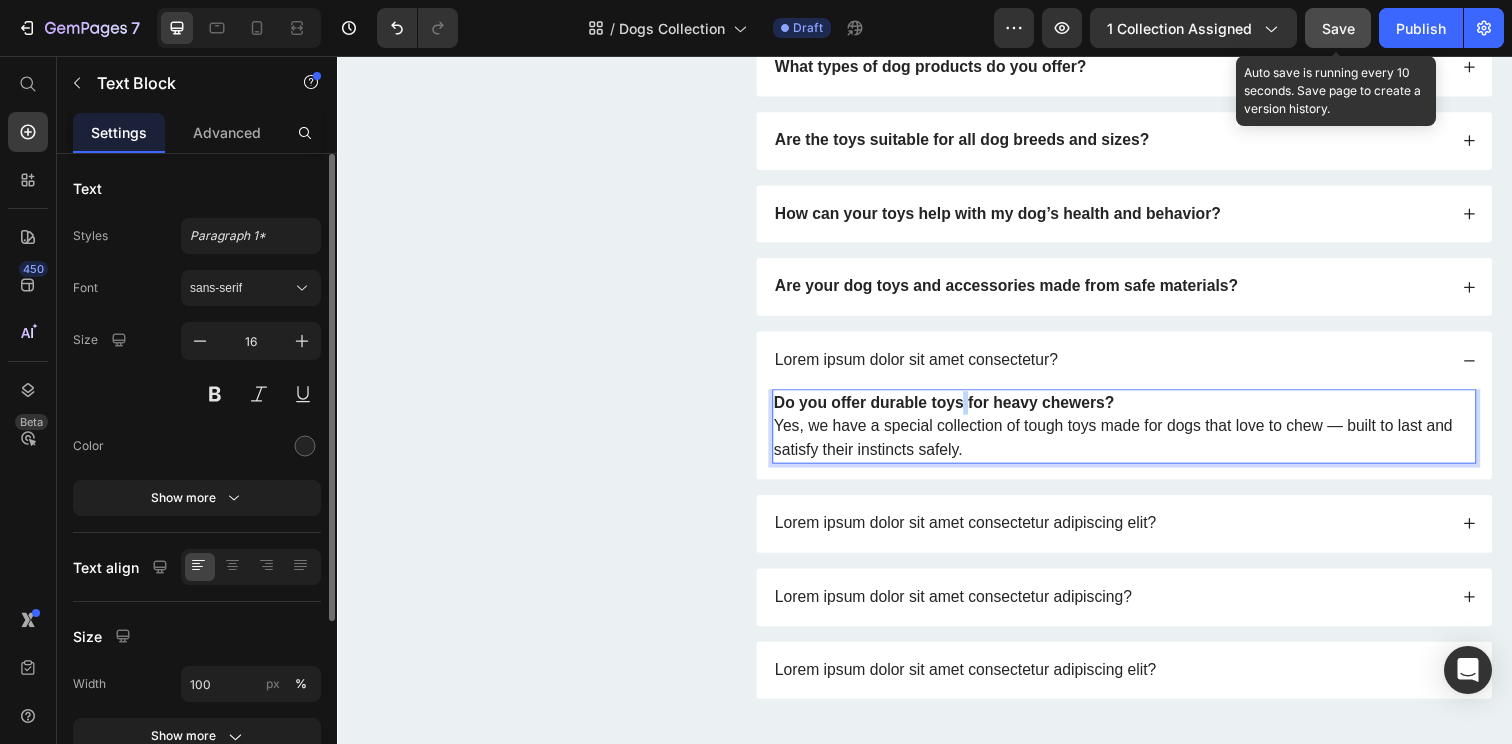 click on "Do you offer durable toys for heavy chewers?" at bounding box center (957, 409) 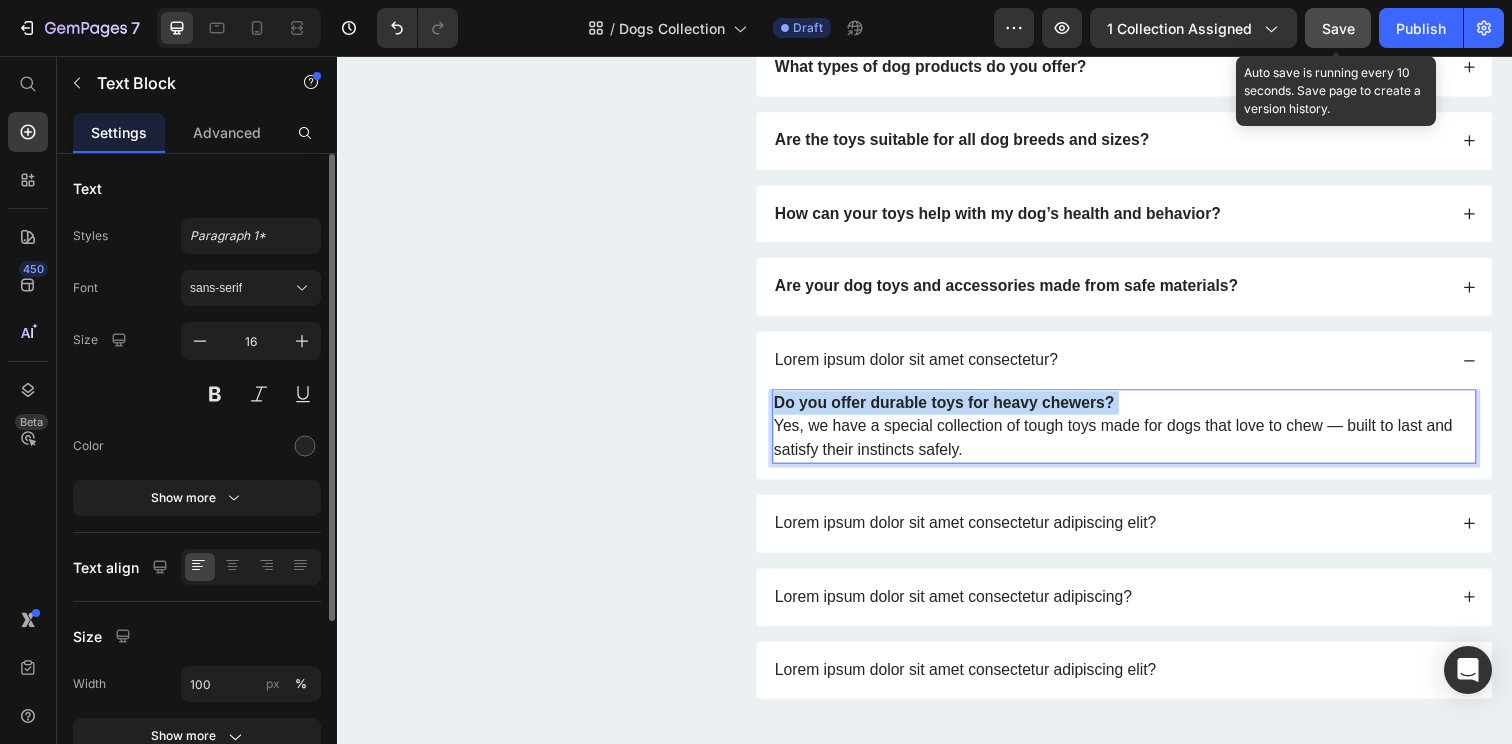 click on "Do you offer durable toys for heavy chewers?" at bounding box center (957, 409) 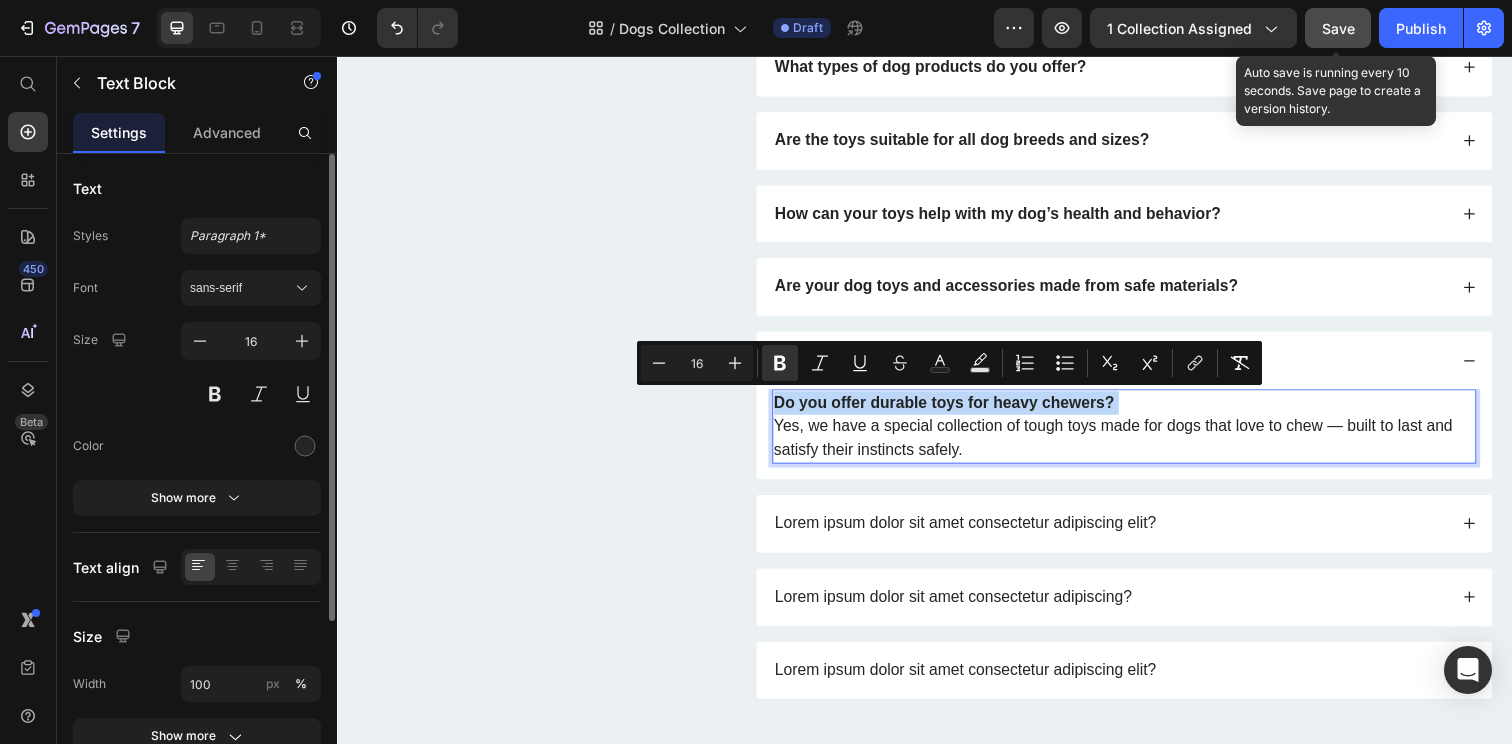 copy on "Do you offer durable toys for heavy chewers?" 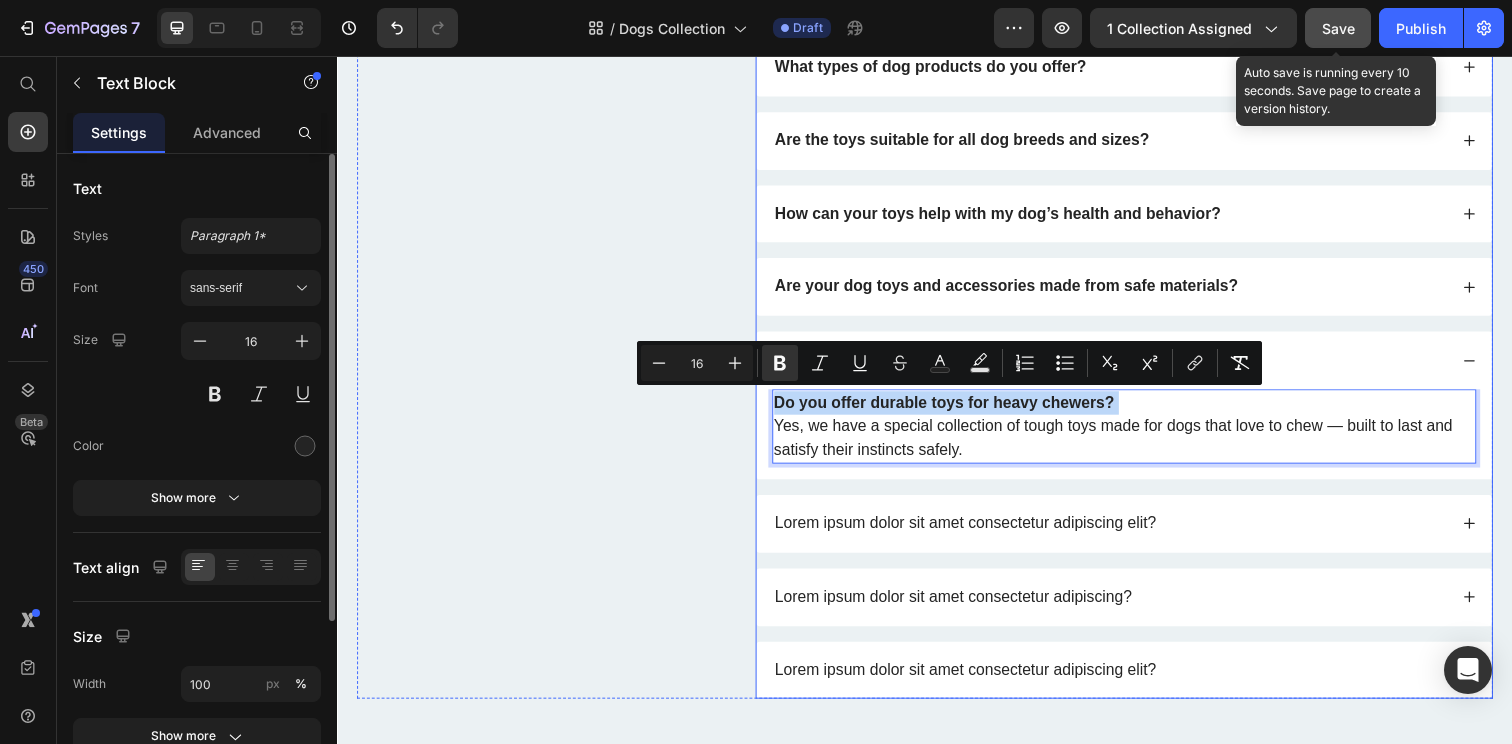 click on "Lorem ipsum dolor sit amet consectetur?" at bounding box center [1140, 366] 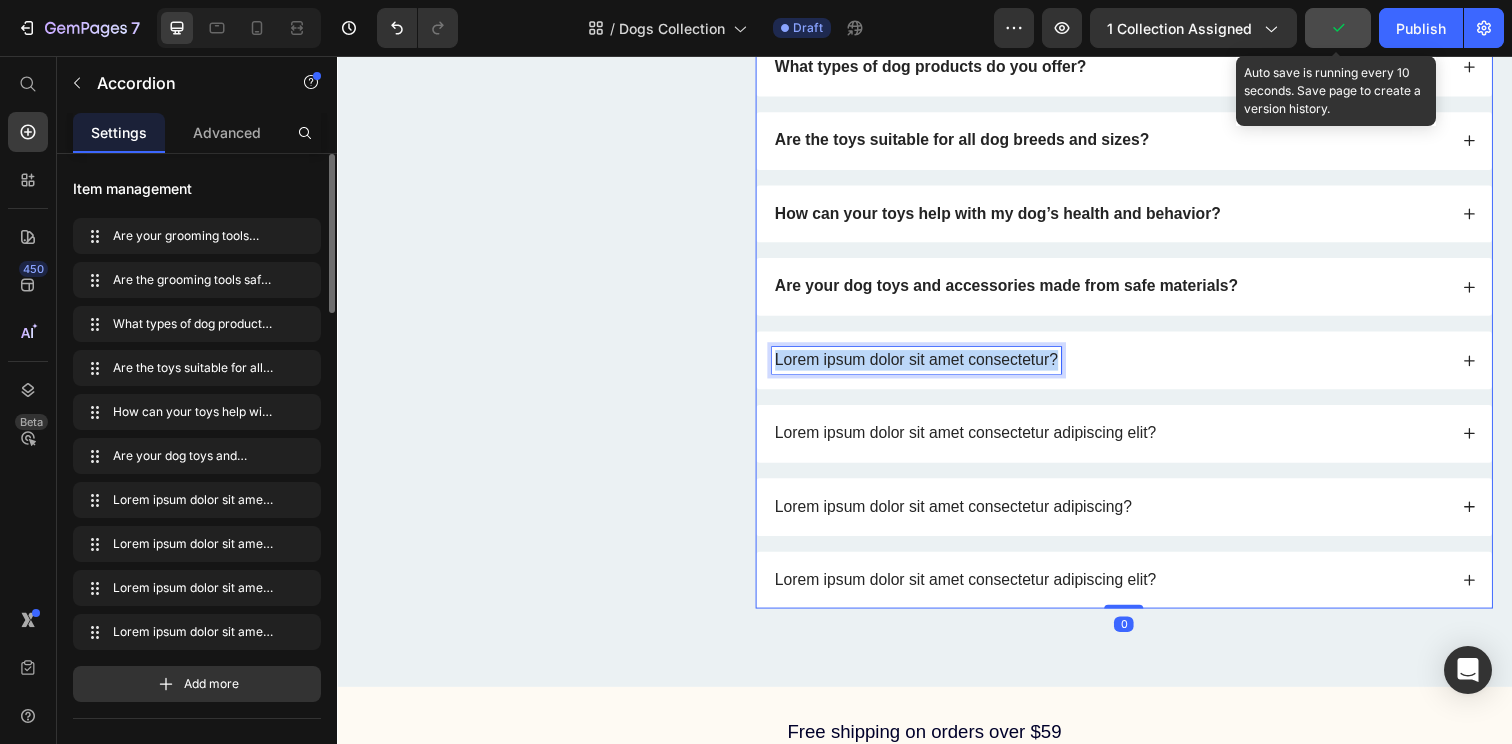click on "Lorem ipsum dolor sit amet consectetur?" at bounding box center [928, 366] 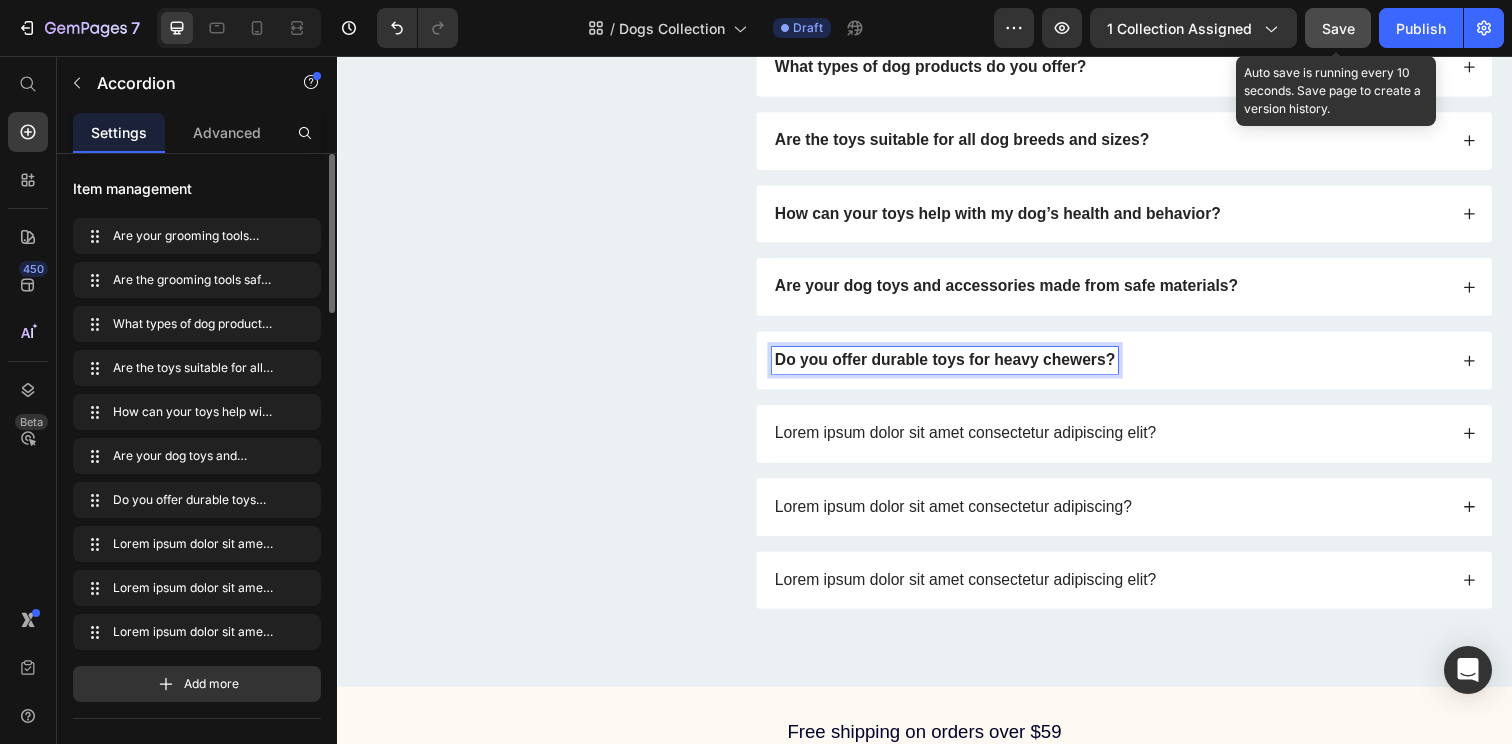 click 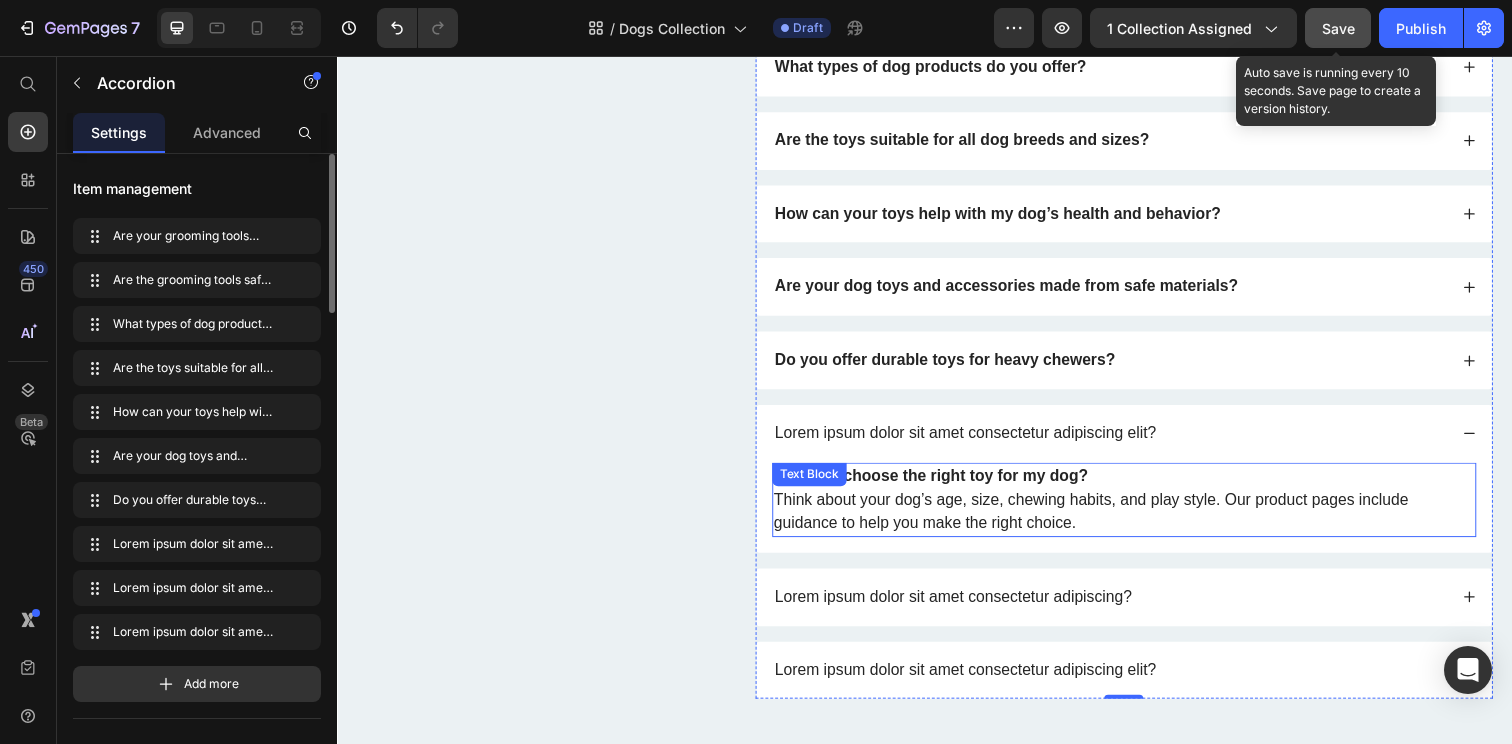 click on "How do I choose the right toy for my dog?" at bounding box center [943, 484] 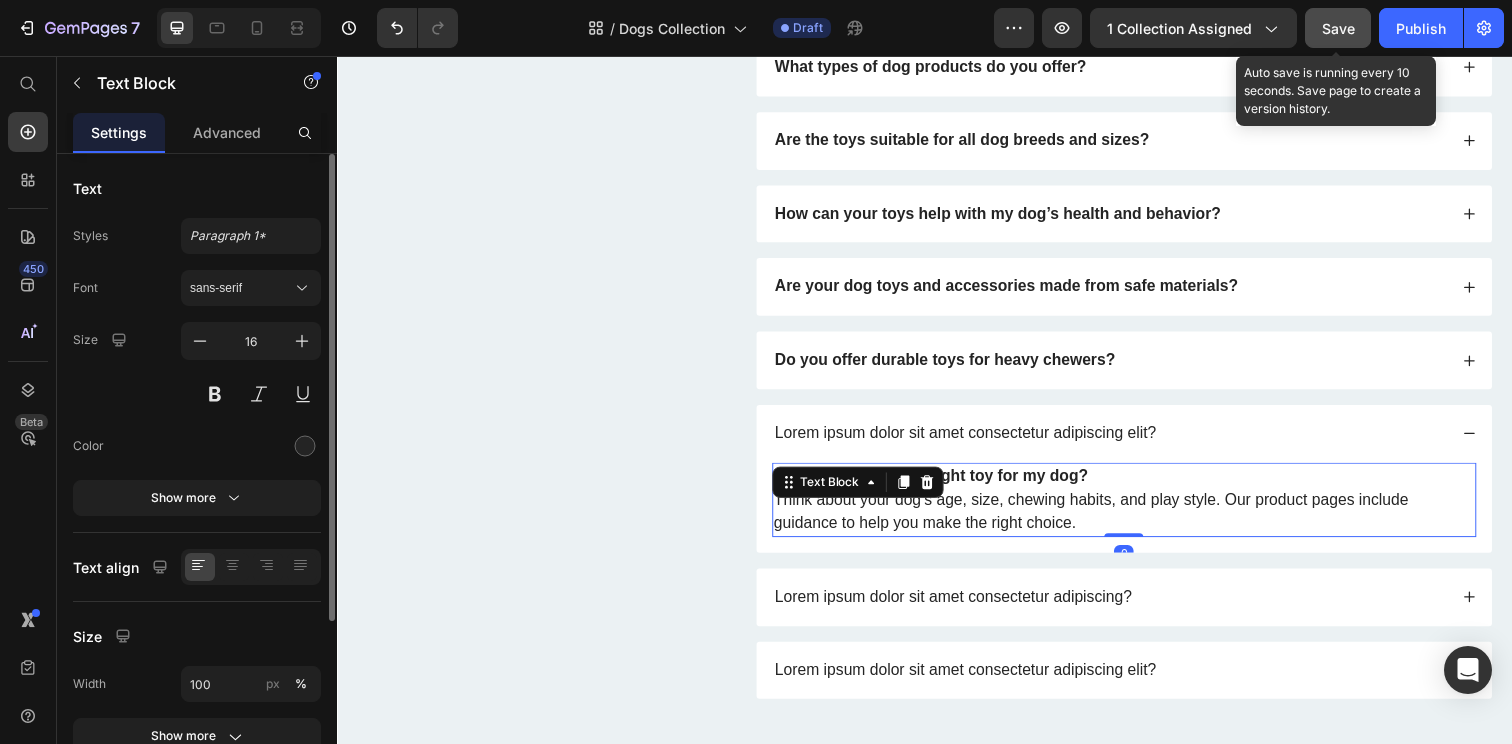 click on "How do I choose the right toy for my dog?" at bounding box center (943, 484) 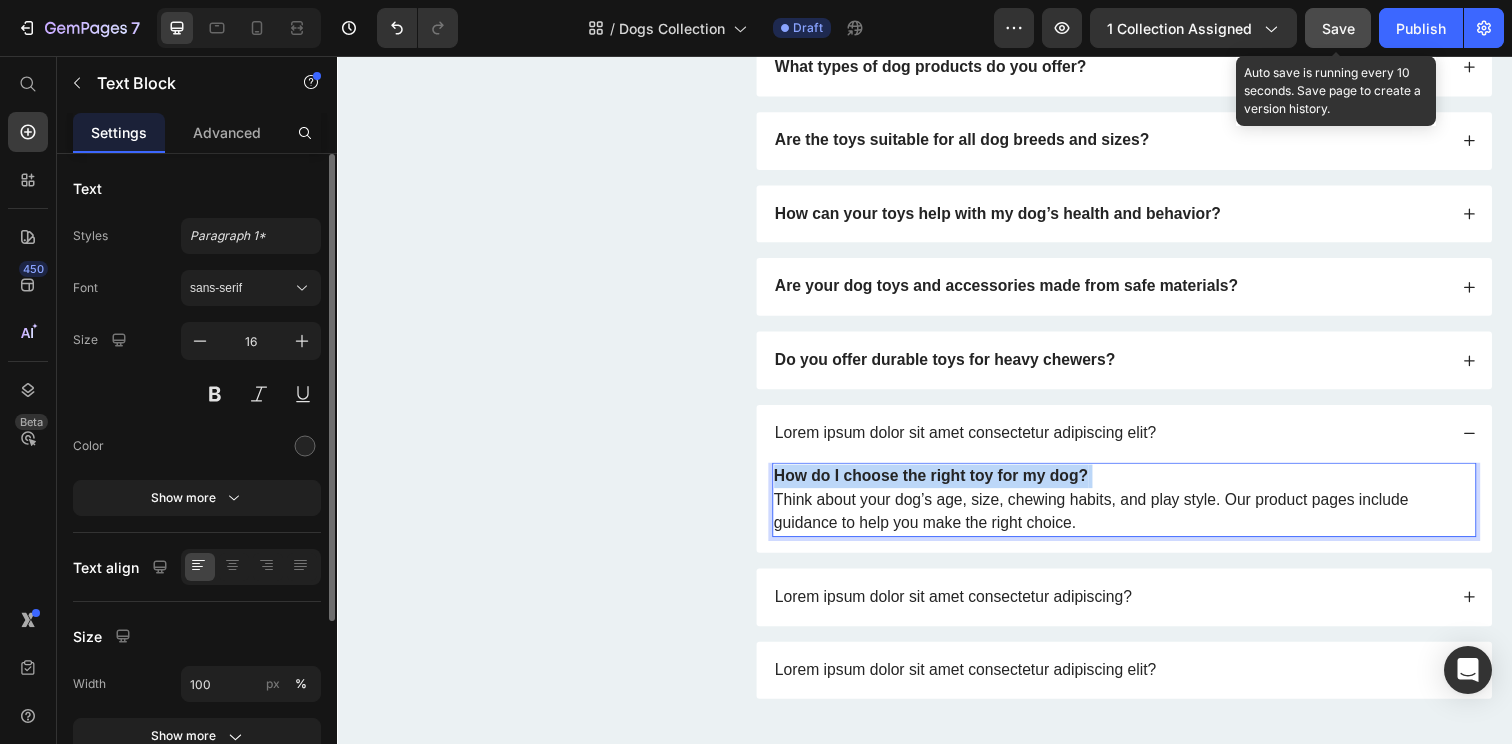 click on "How do I choose the right toy for my dog?" at bounding box center [943, 484] 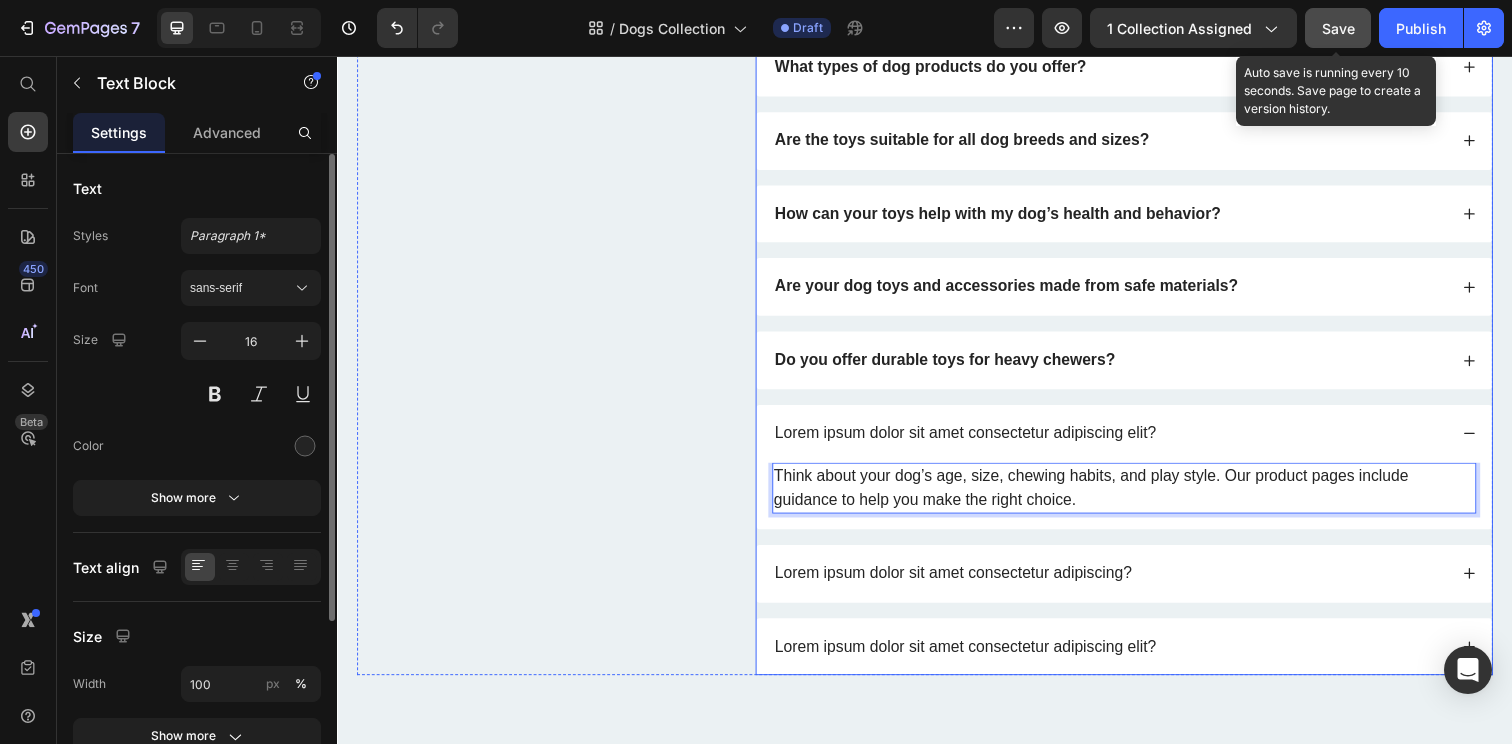 click on "Lorem ipsum dolor sit amet consectetur adipiscing elit?" at bounding box center [979, 441] 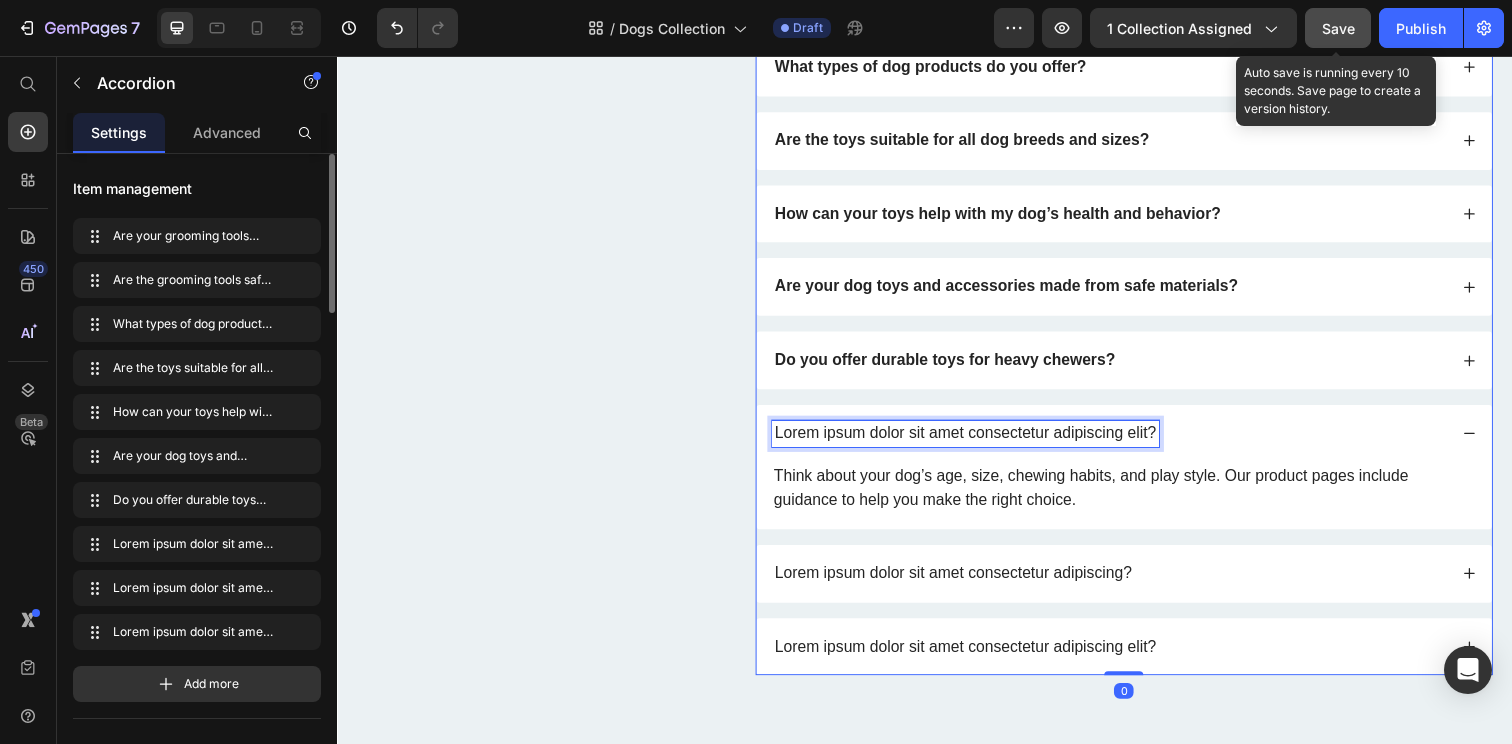 click on "Lorem ipsum dolor sit amet consectetur adipiscing elit?" at bounding box center (979, 441) 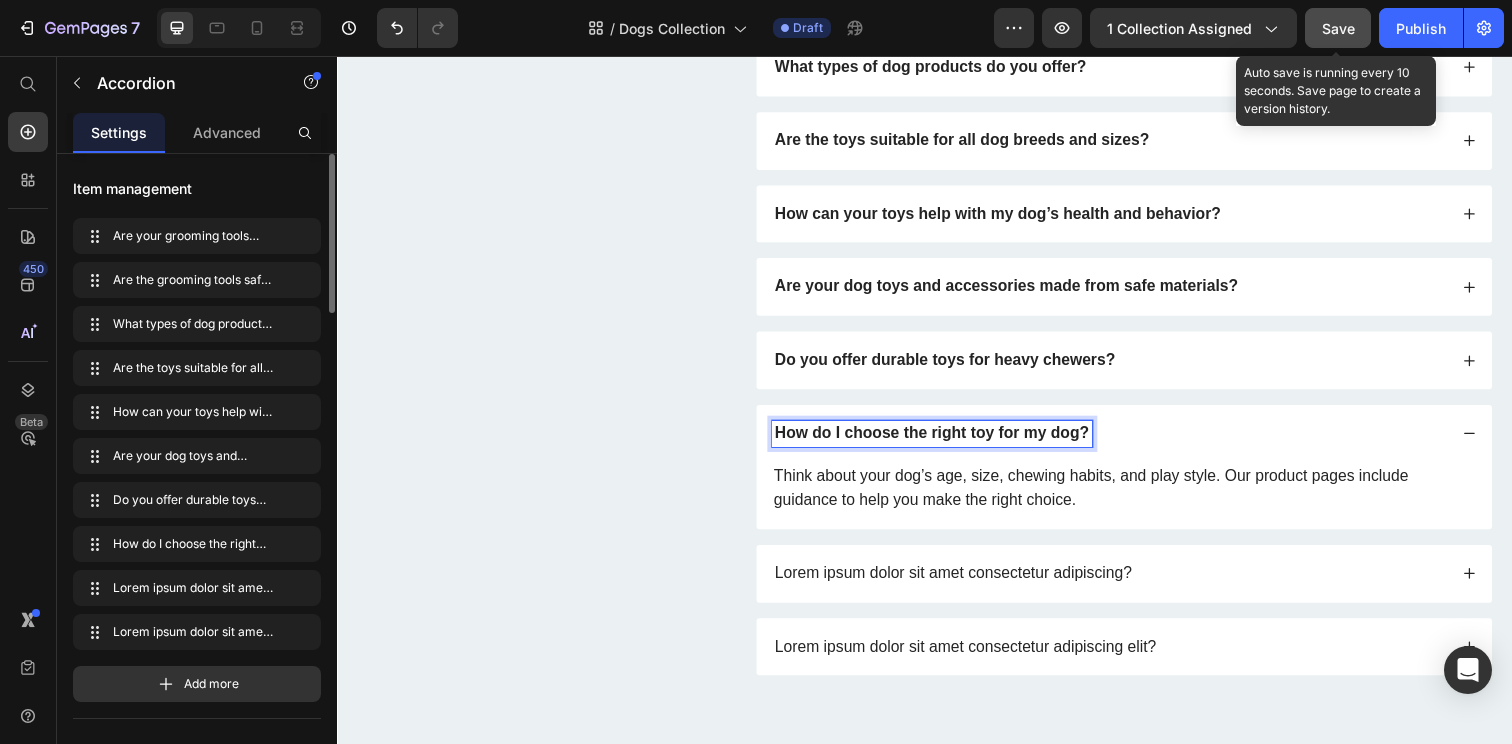 click 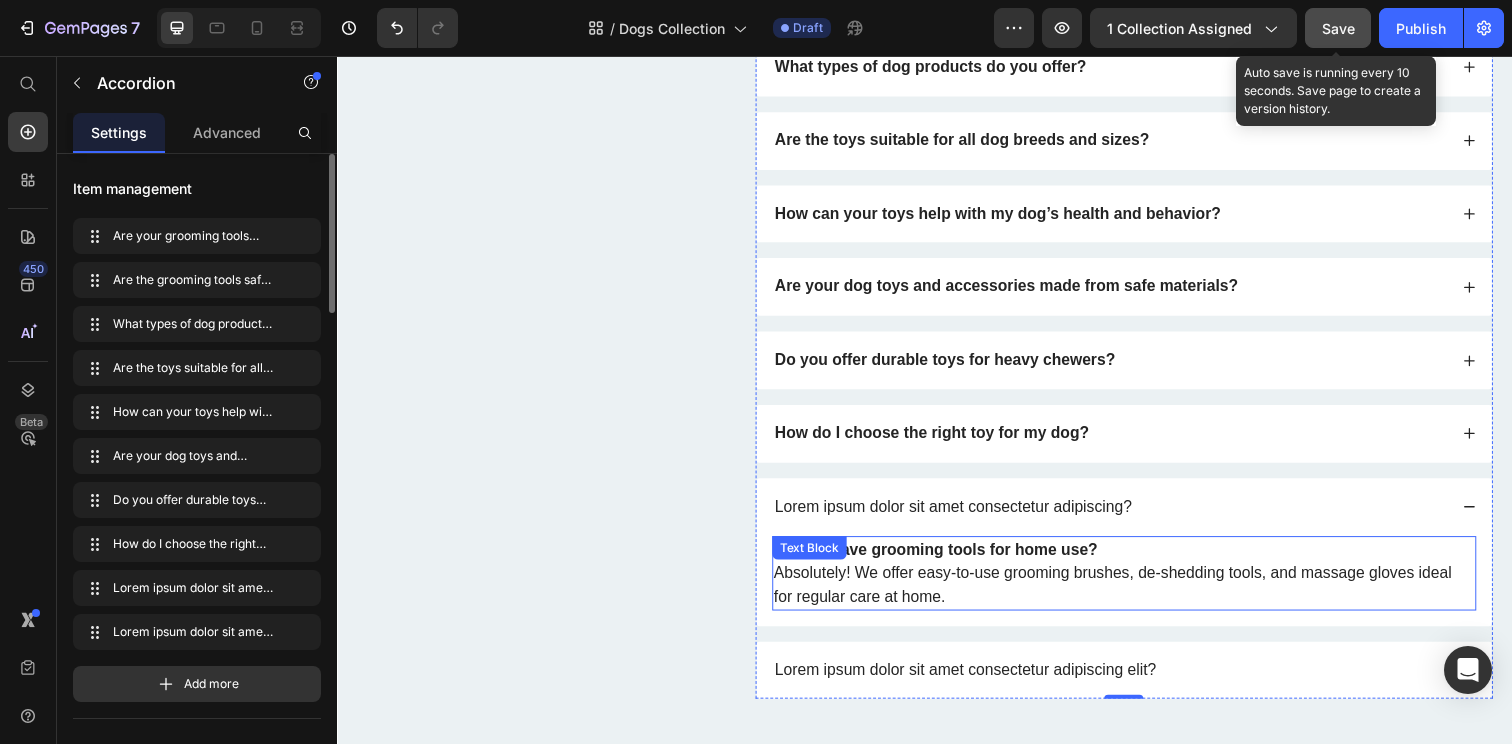 click on "Do you have grooming tools for home use?" at bounding box center (948, 559) 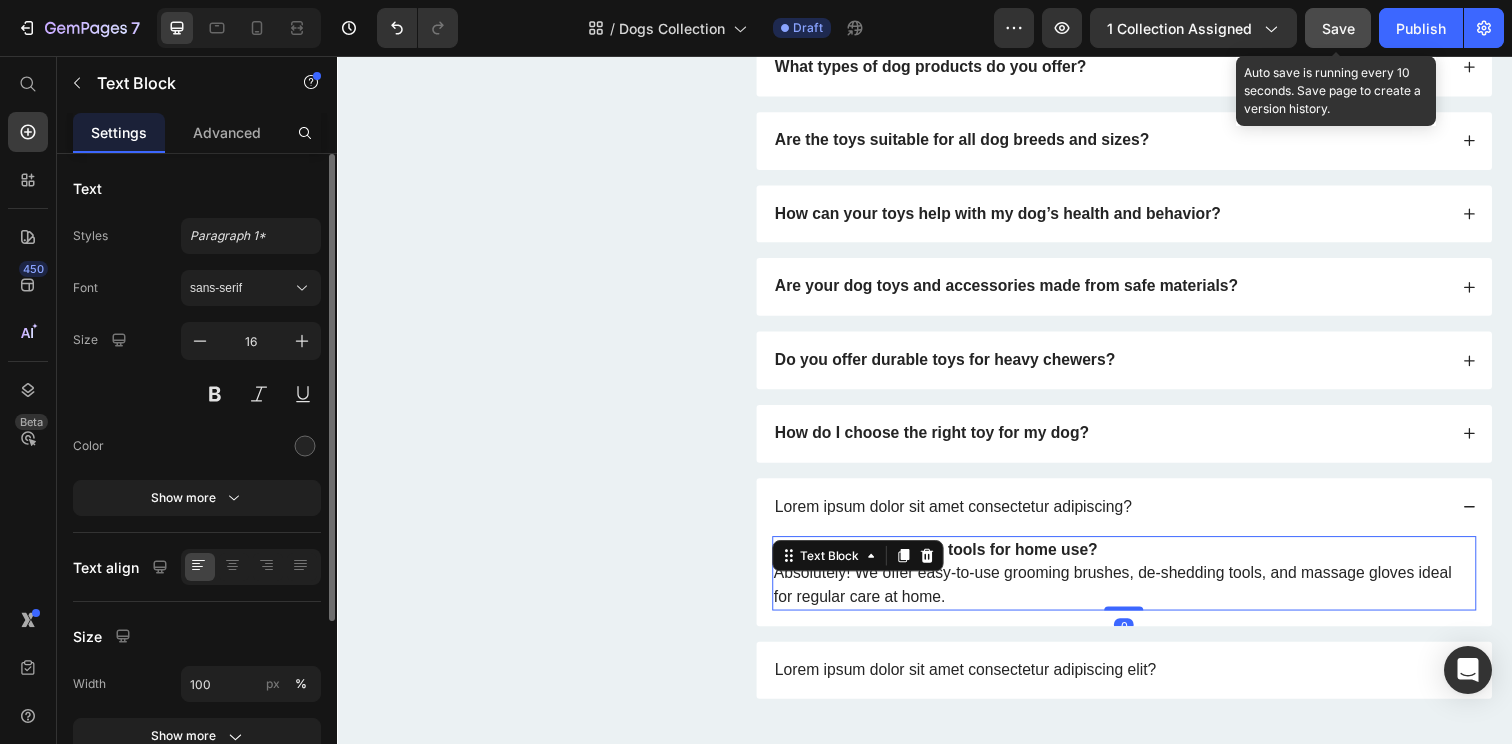 click on "Do you have grooming tools for home use?" at bounding box center (948, 559) 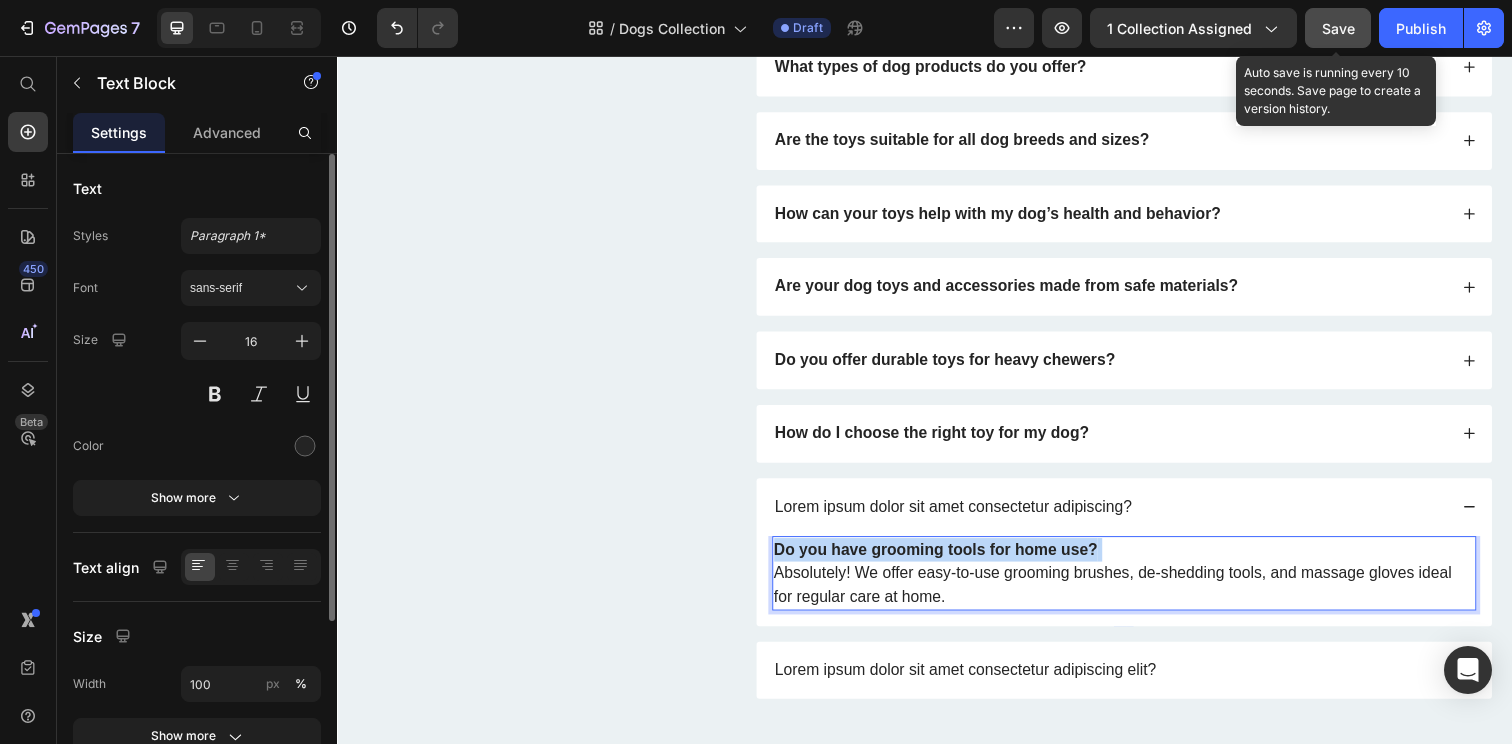 click on "Do you have grooming tools for home use?" at bounding box center (948, 559) 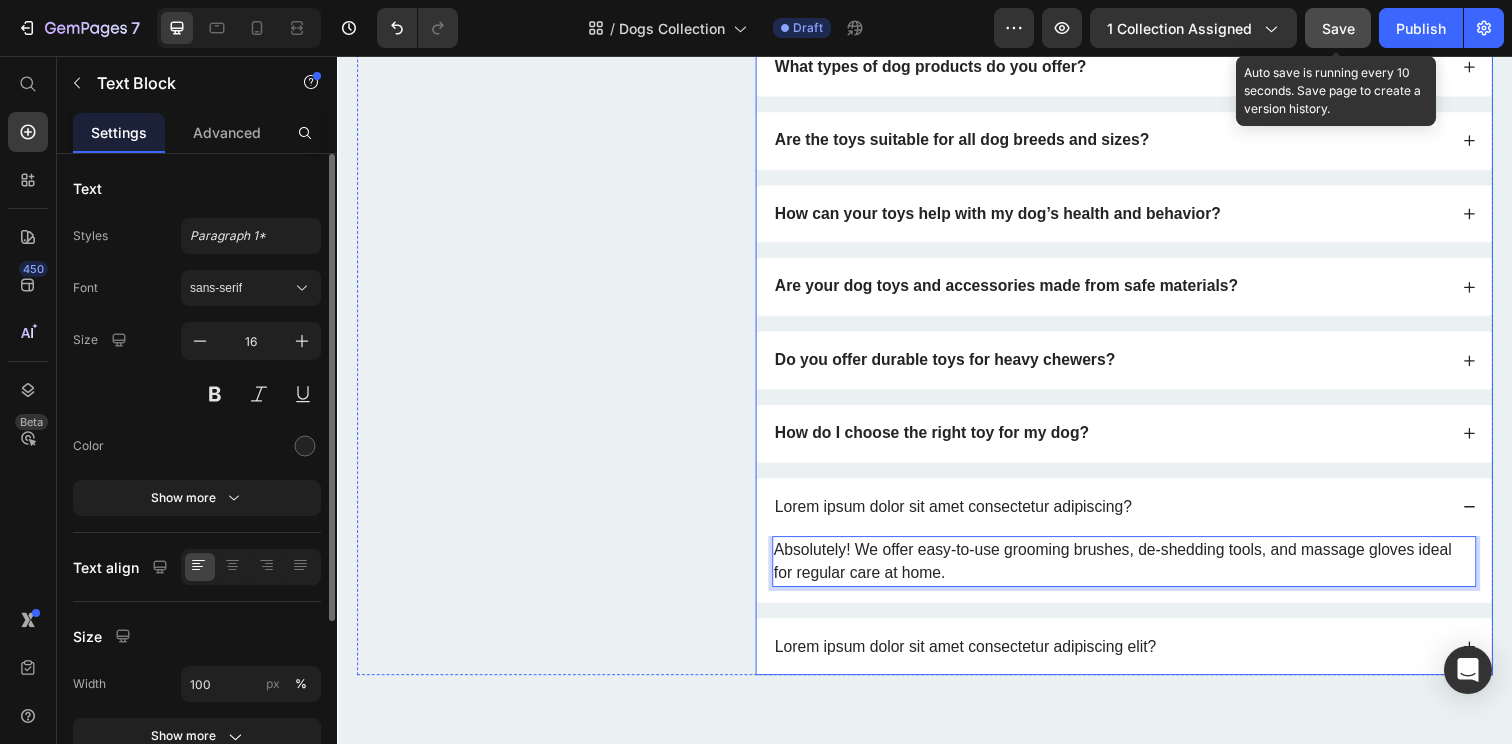 click on "Lorem ipsum dolor sit amet consectetur adipiscing?" at bounding box center (966, 516) 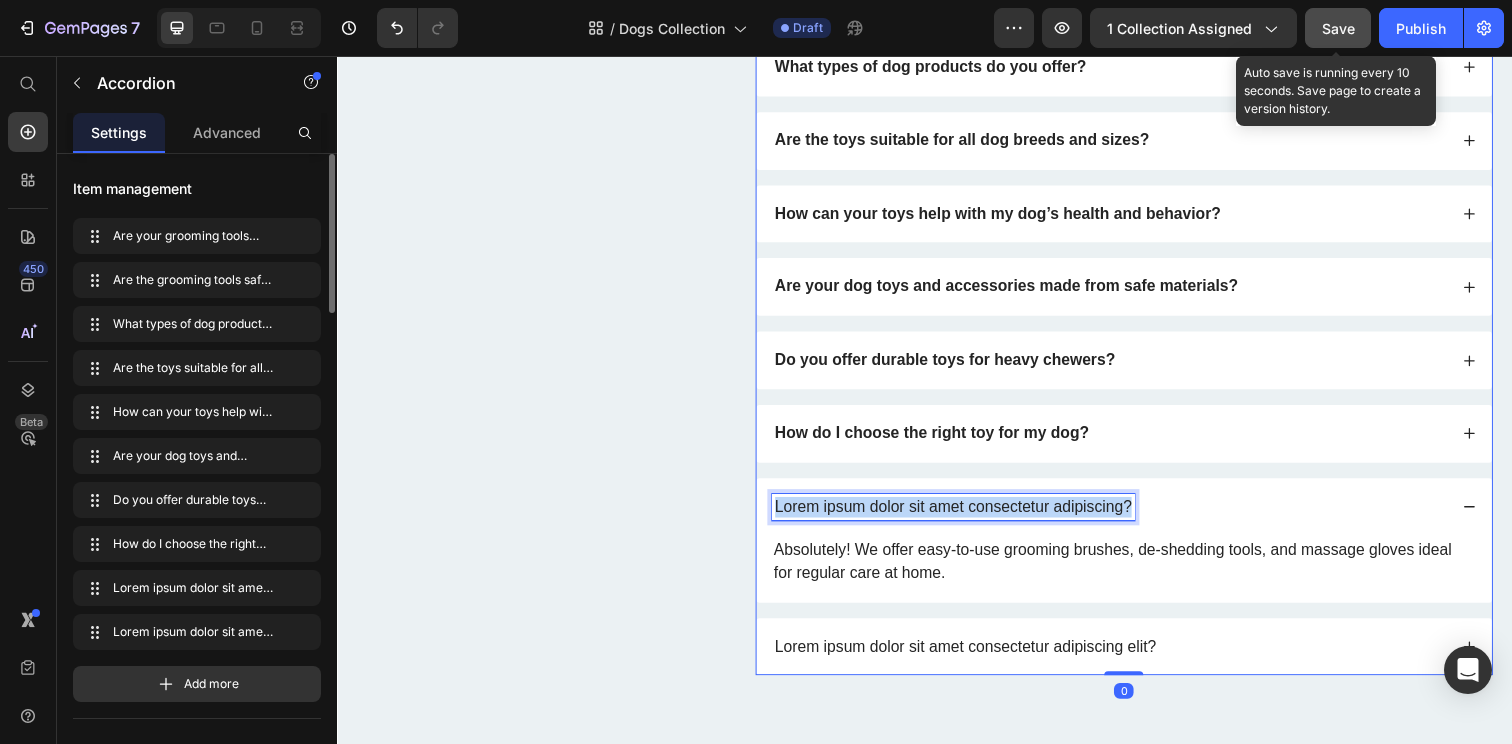 click on "Lorem ipsum dolor sit amet consectetur adipiscing?" at bounding box center (966, 516) 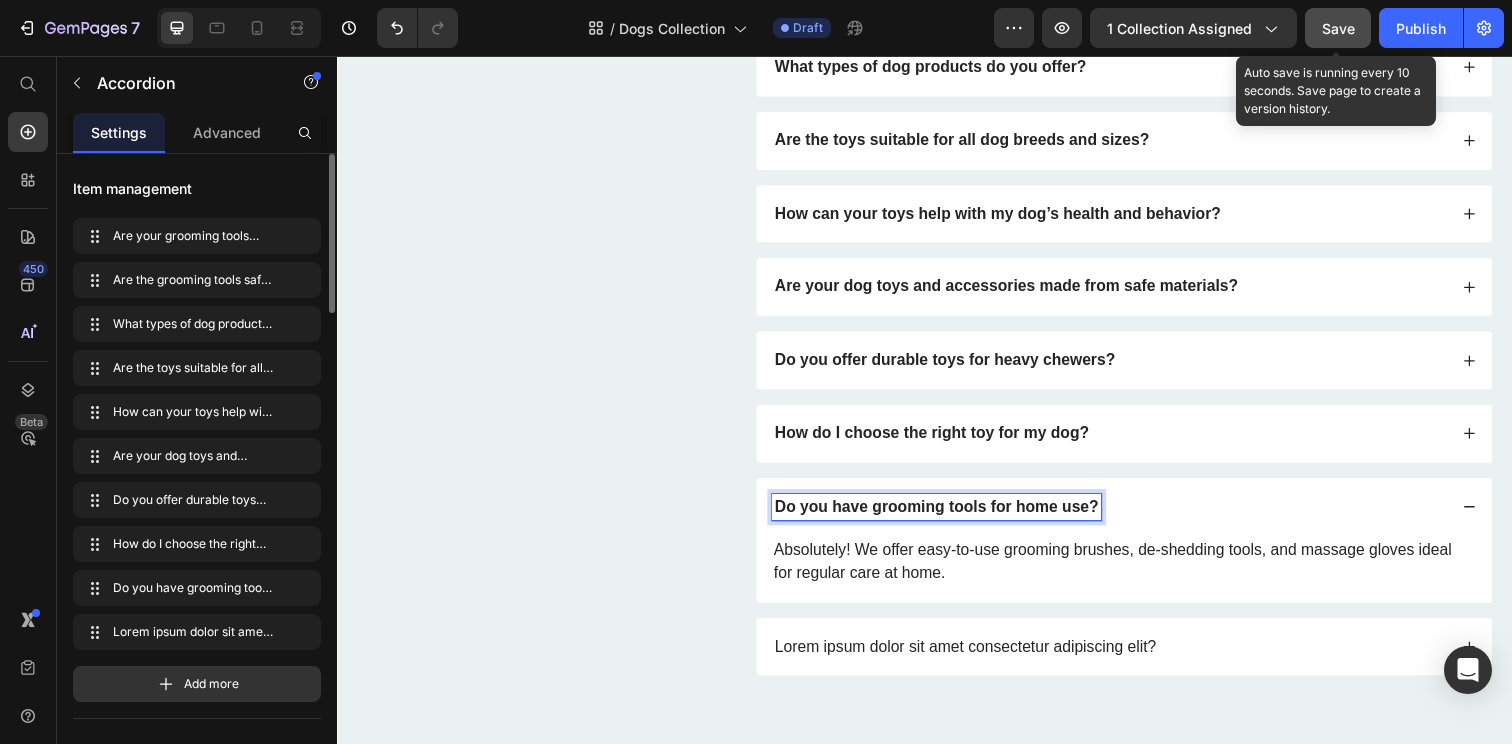 click on "Lorem ipsum dolor sit amet consectetur adipiscing elit?" at bounding box center [979, 659] 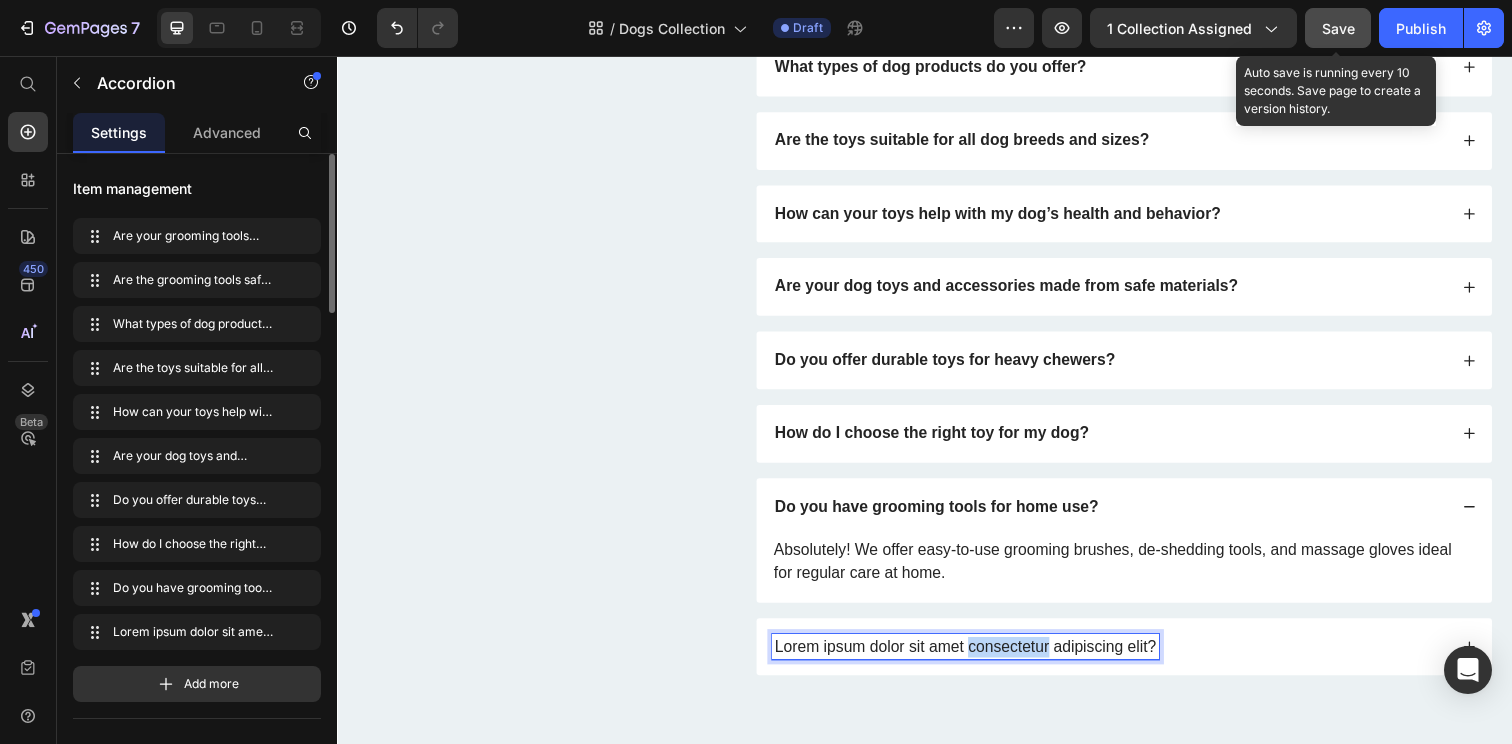 click on "Lorem ipsum dolor sit amet consectetur adipiscing elit?" at bounding box center (979, 659) 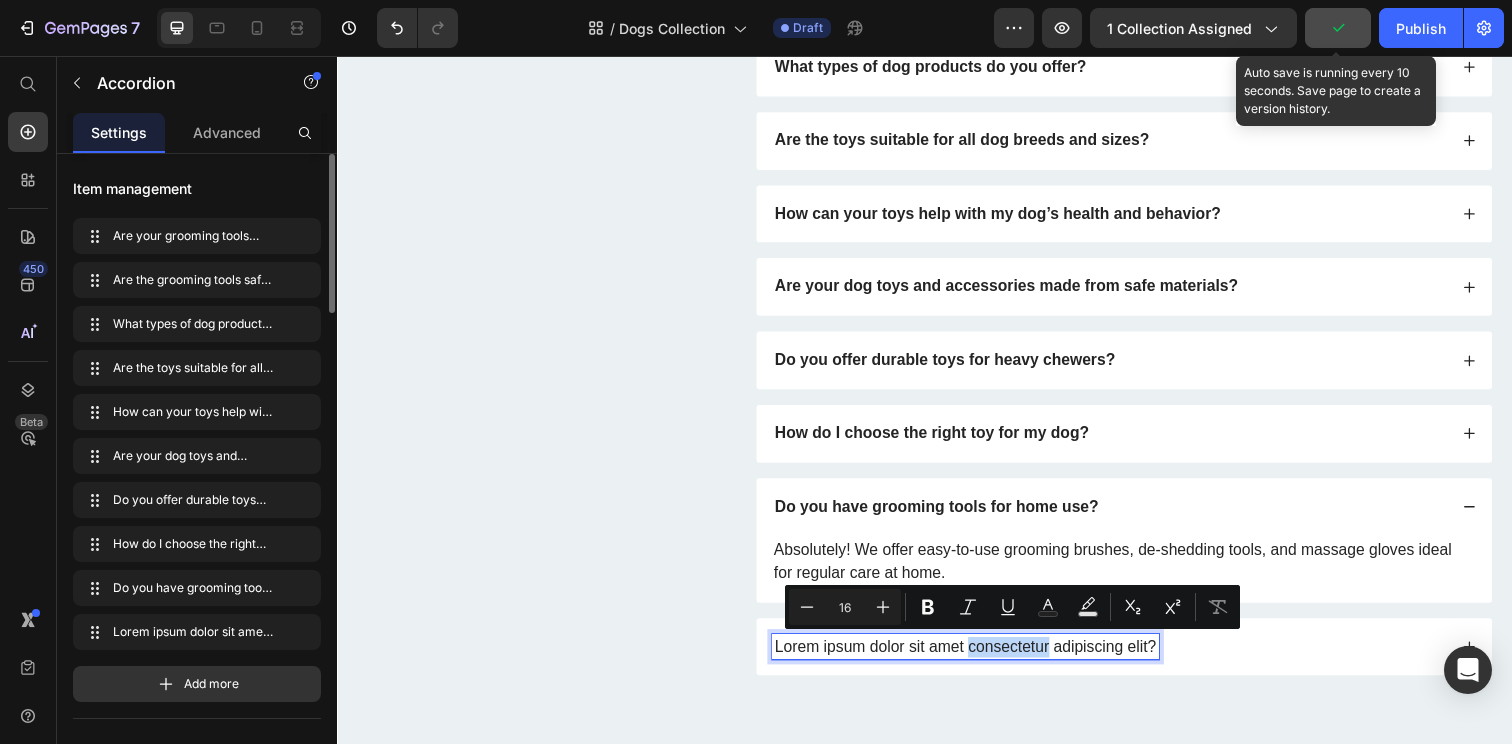 click on "Lorem ipsum dolor sit amet consectetur adipiscing elit?" at bounding box center [1140, 659] 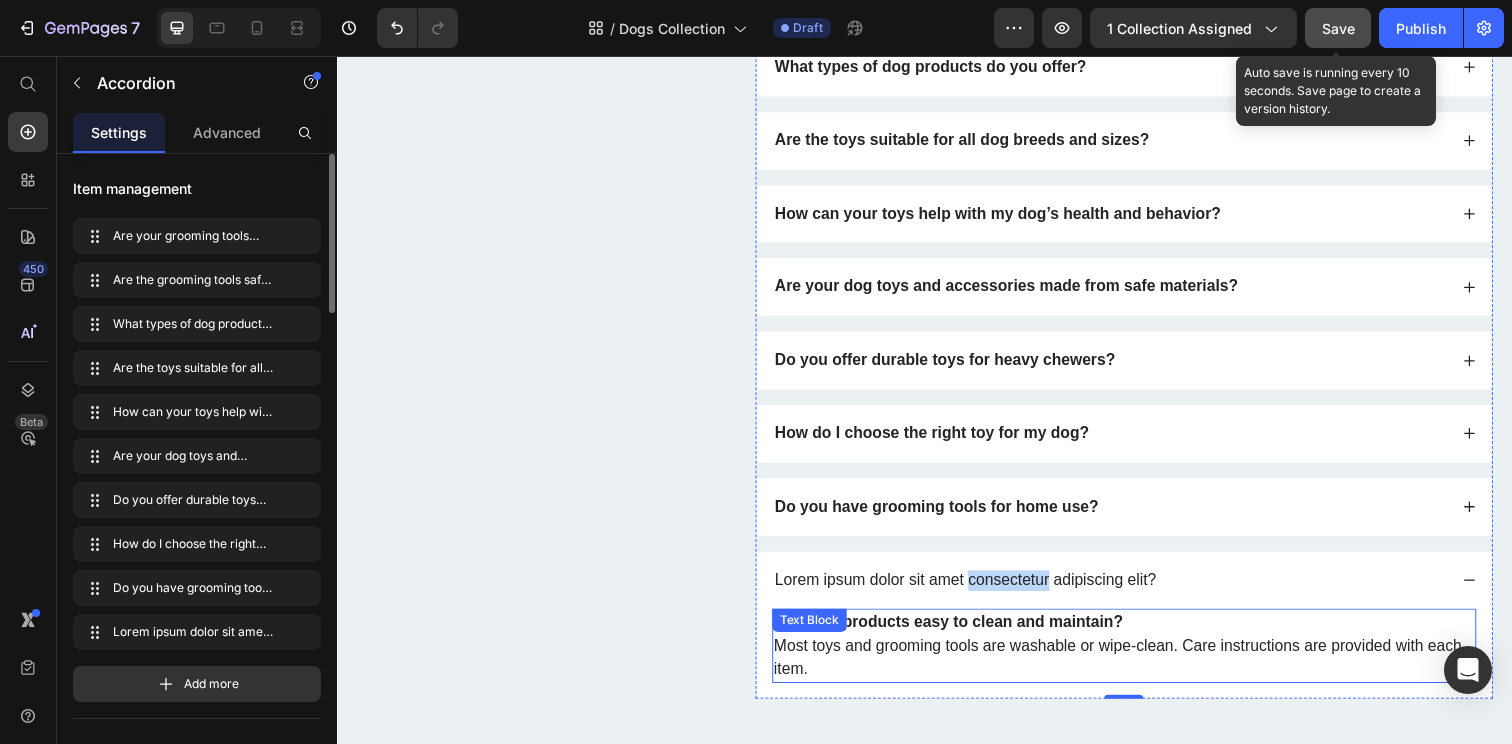click on "Are your products easy to clean and maintain?" at bounding box center (961, 633) 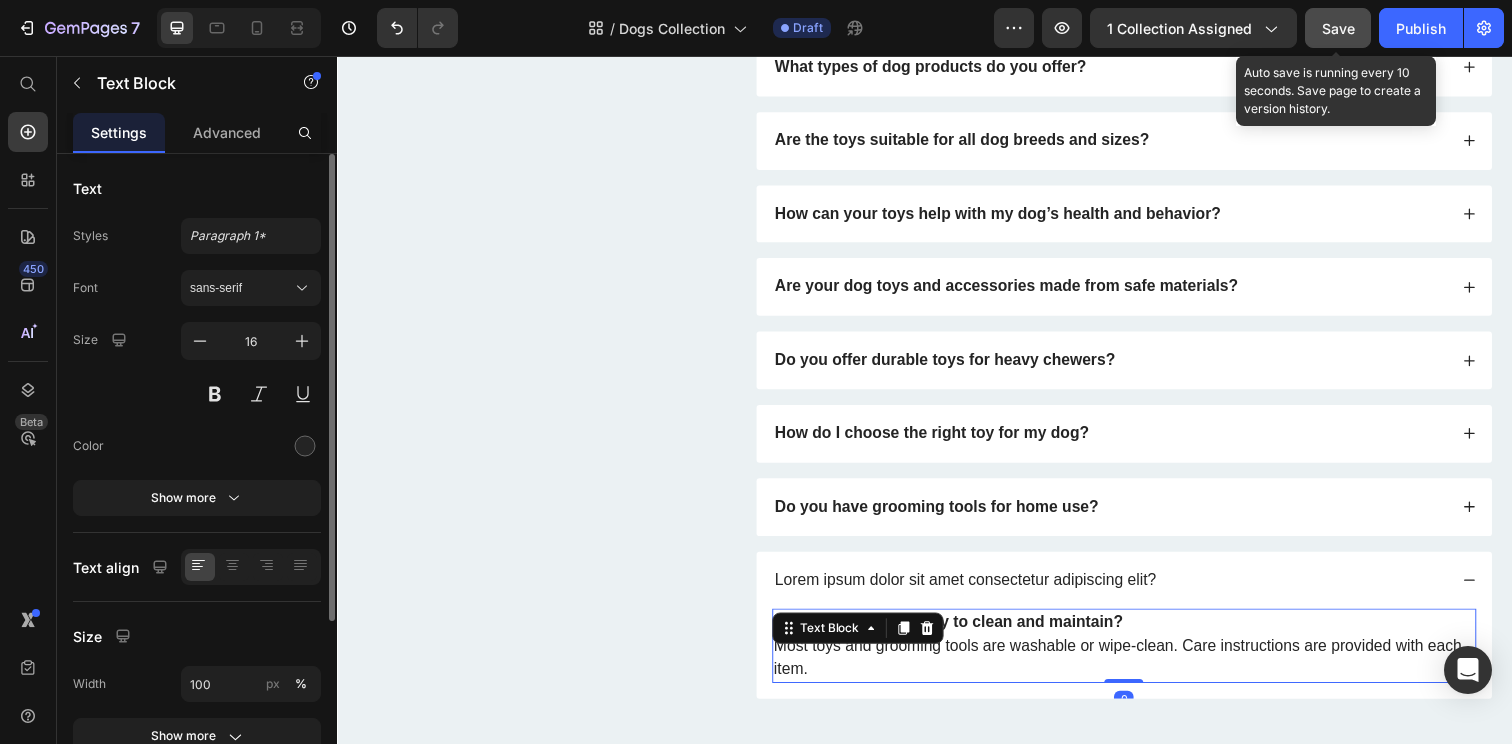 click on "Are your products easy to clean and maintain?" at bounding box center [961, 633] 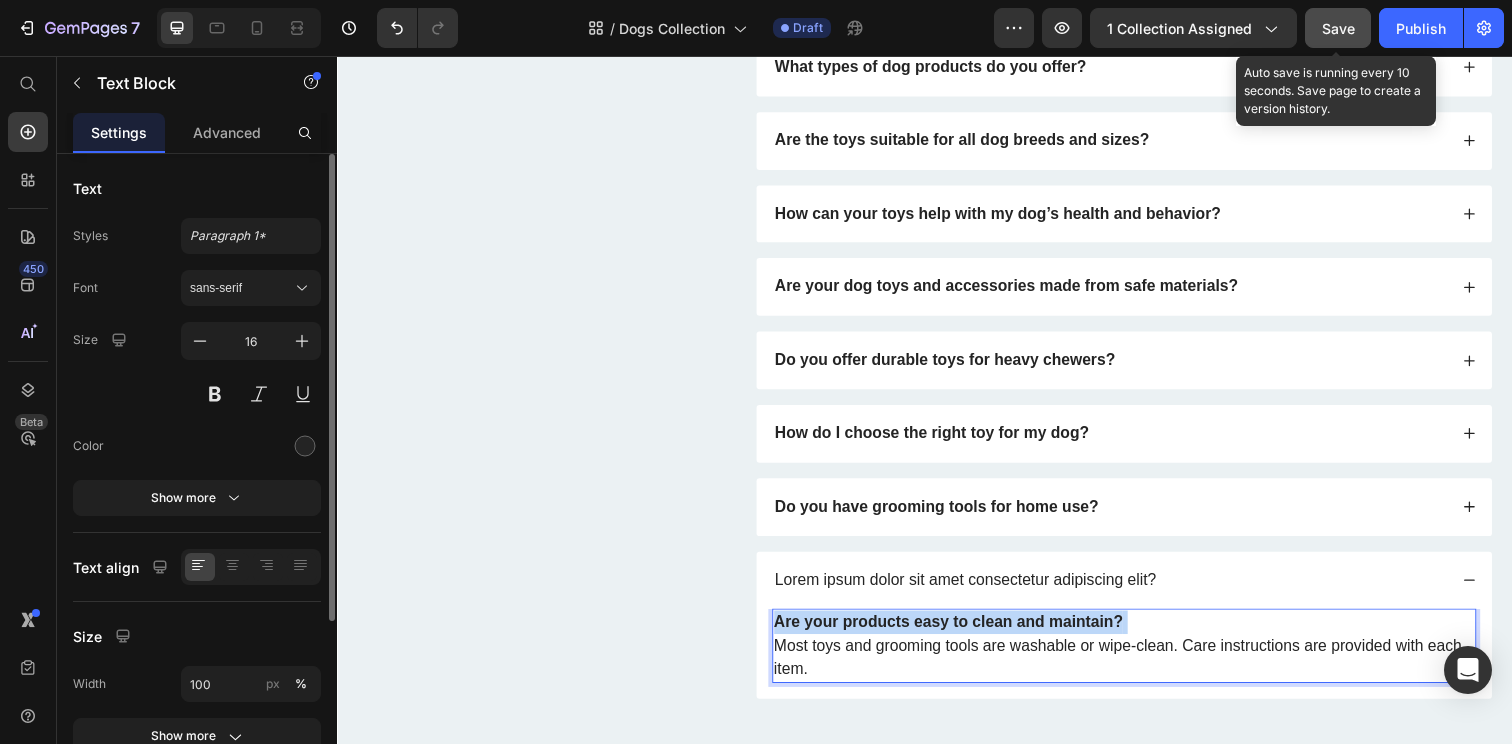 click on "Are your products easy to clean and maintain?" at bounding box center (961, 633) 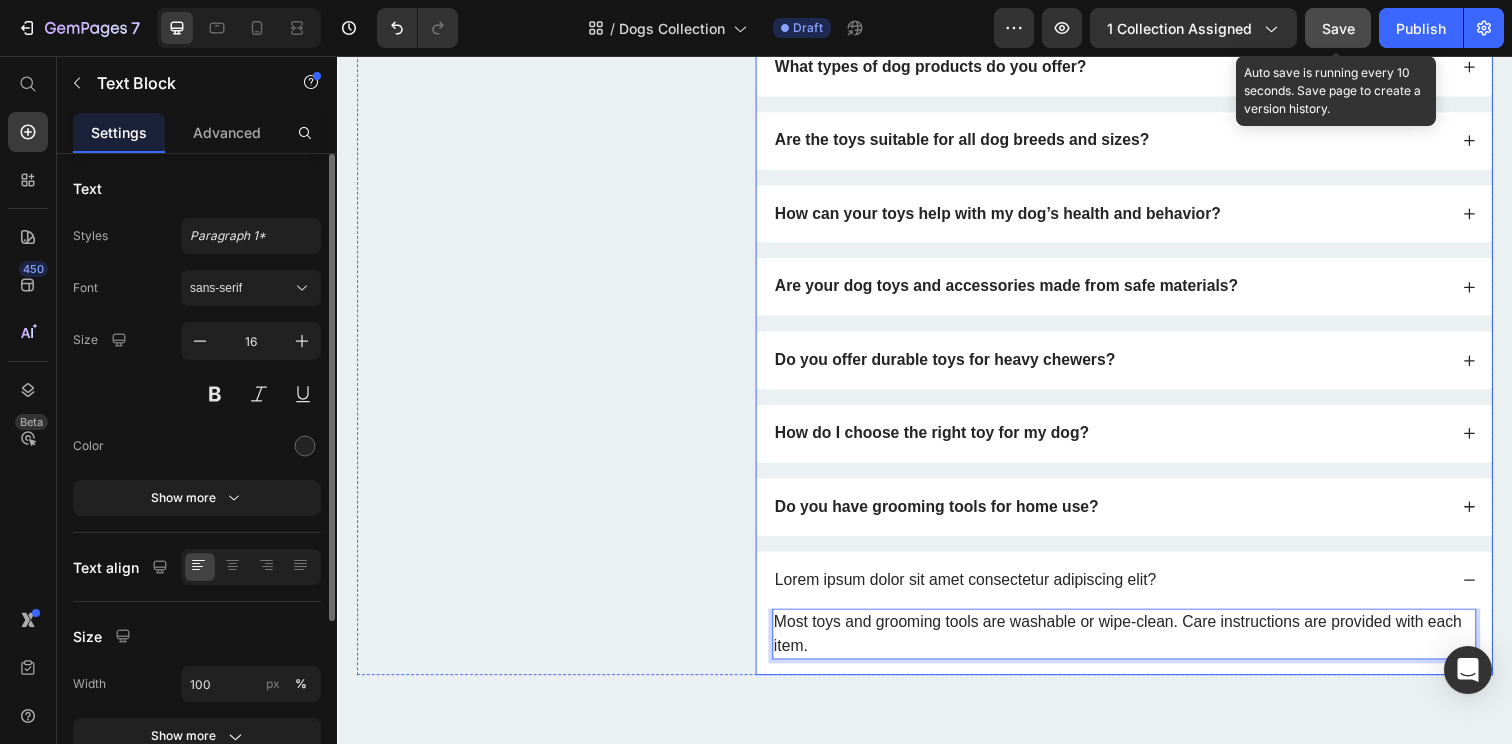 click on "Lorem ipsum dolor sit amet consectetur adipiscing elit?" at bounding box center (979, 591) 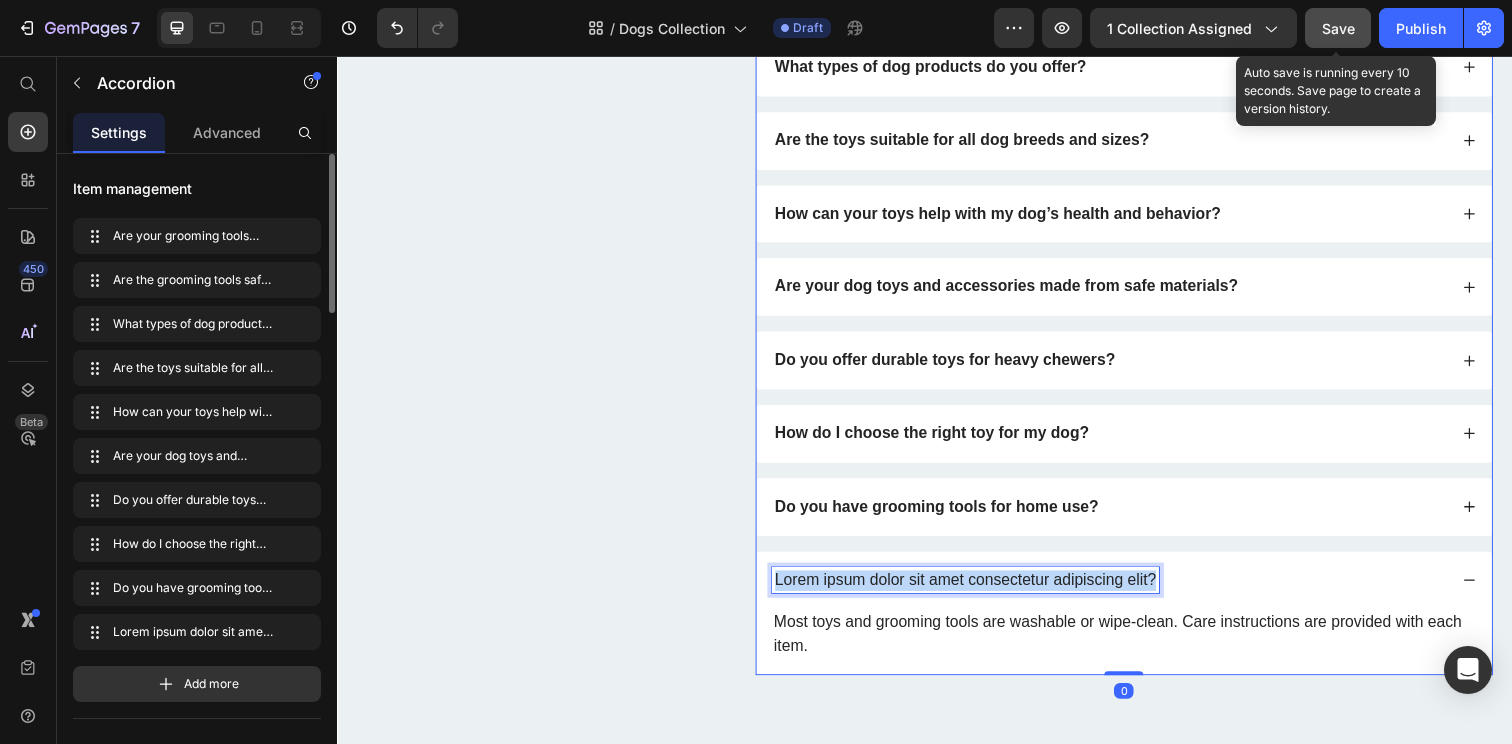 click on "Lorem ipsum dolor sit amet consectetur adipiscing elit?" at bounding box center [979, 591] 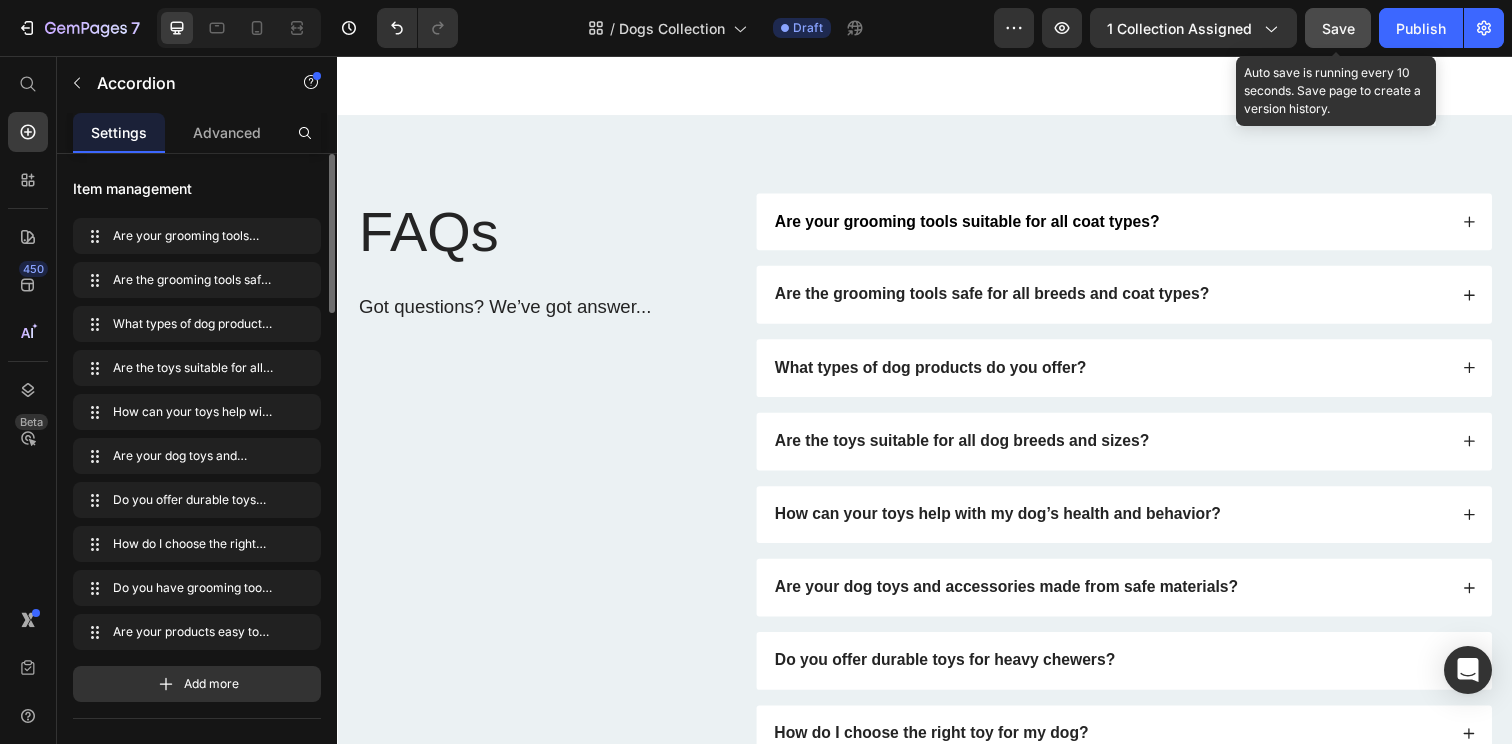scroll, scrollTop: 1038, scrollLeft: 0, axis: vertical 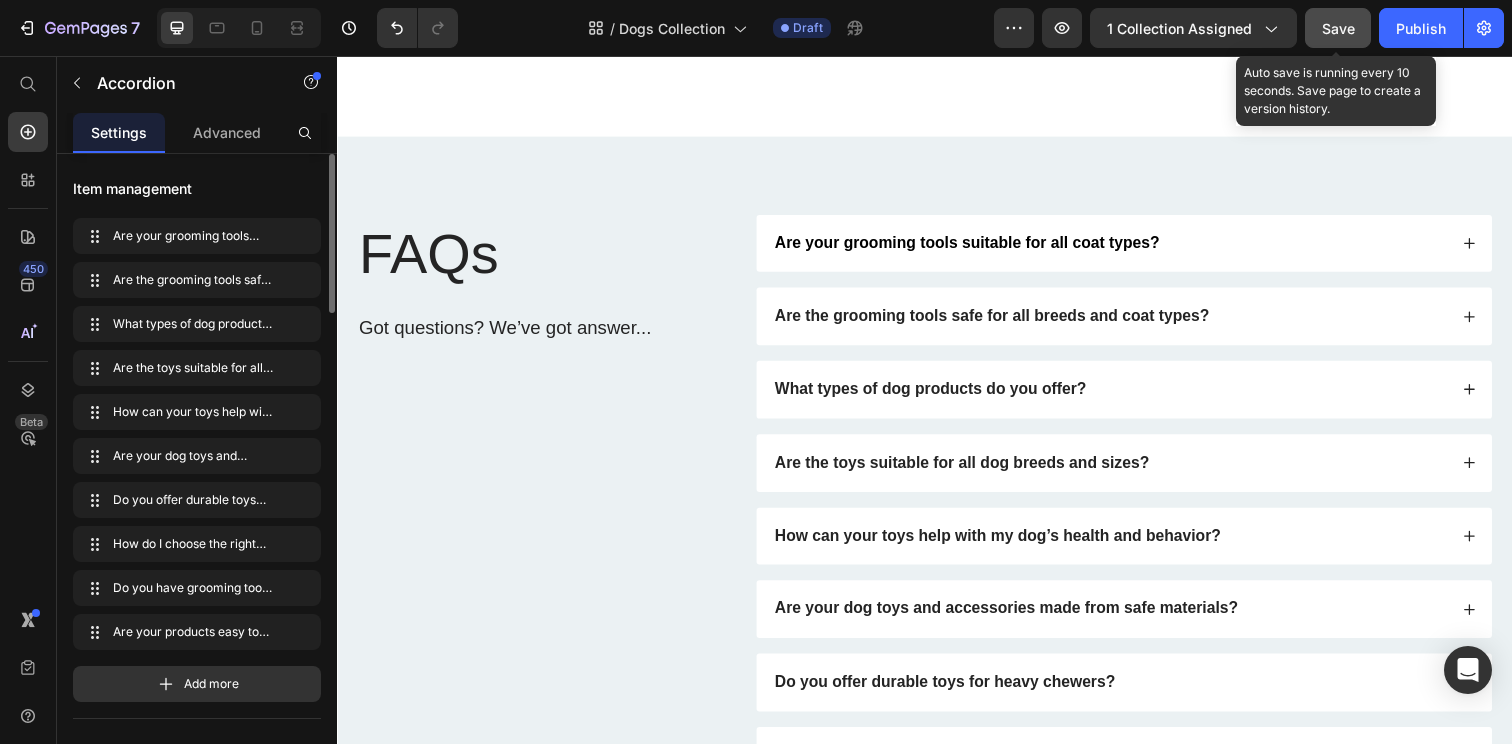 click 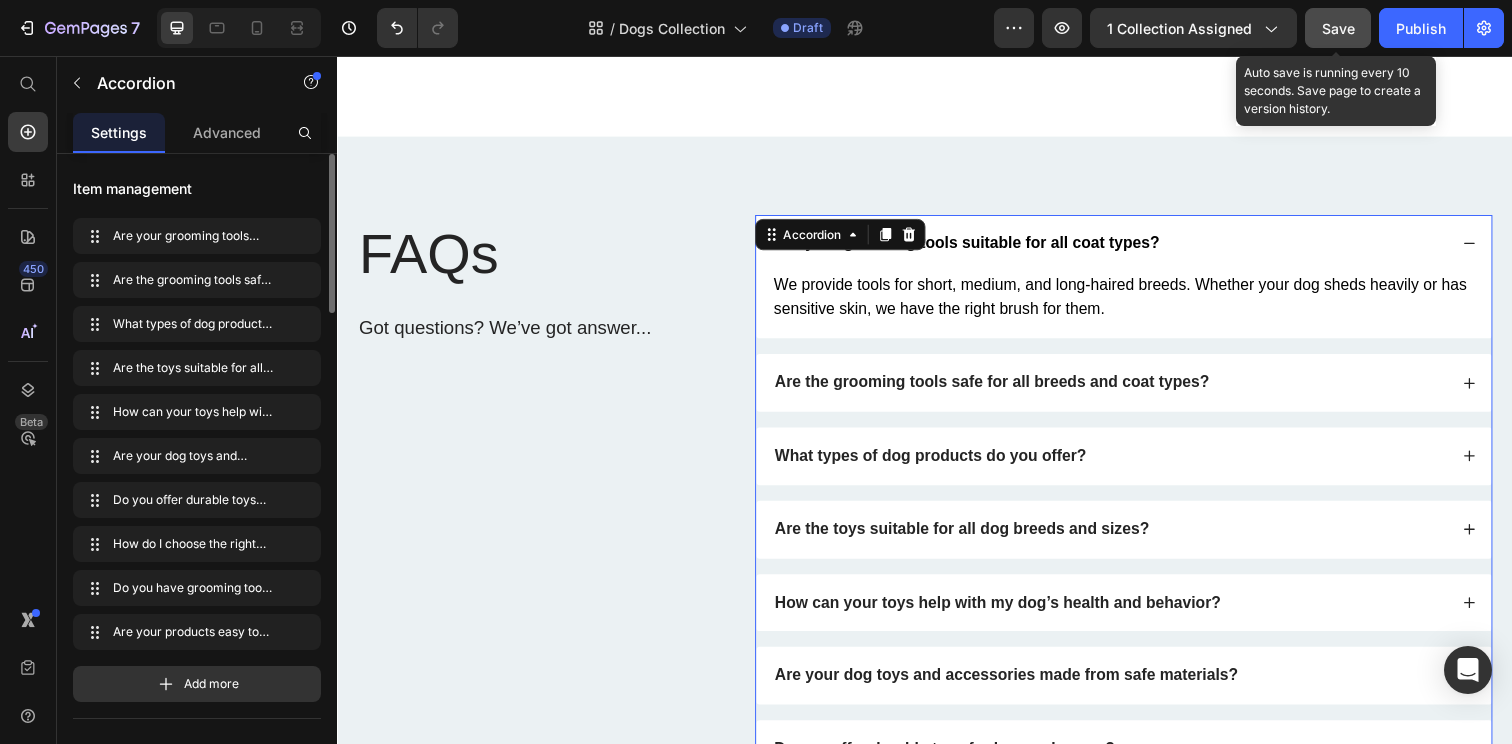click 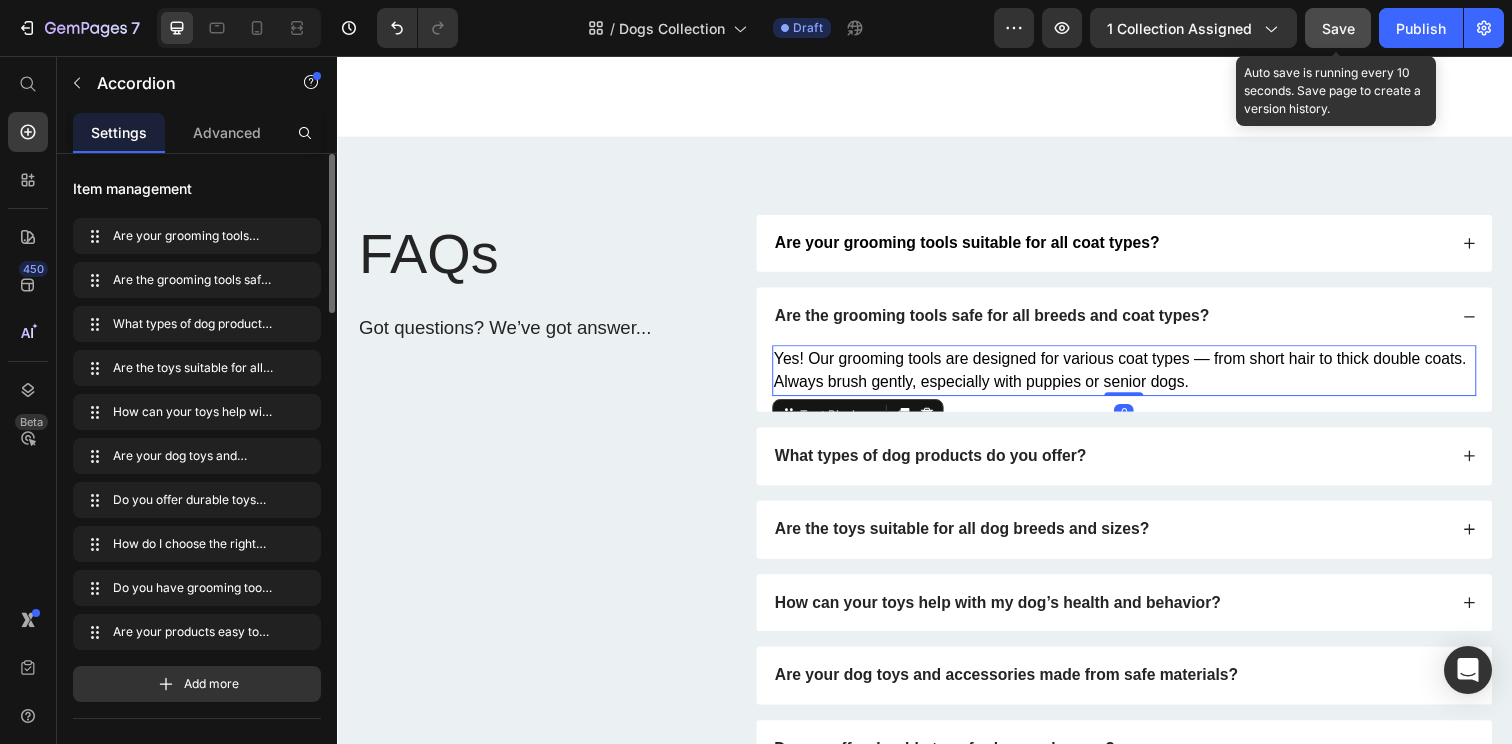 click on "Yes! Our grooming tools are designed for various coat types — from short hair to thick double coats. Always brush gently, especially with puppies or senior dogs." at bounding box center (1136, 376) 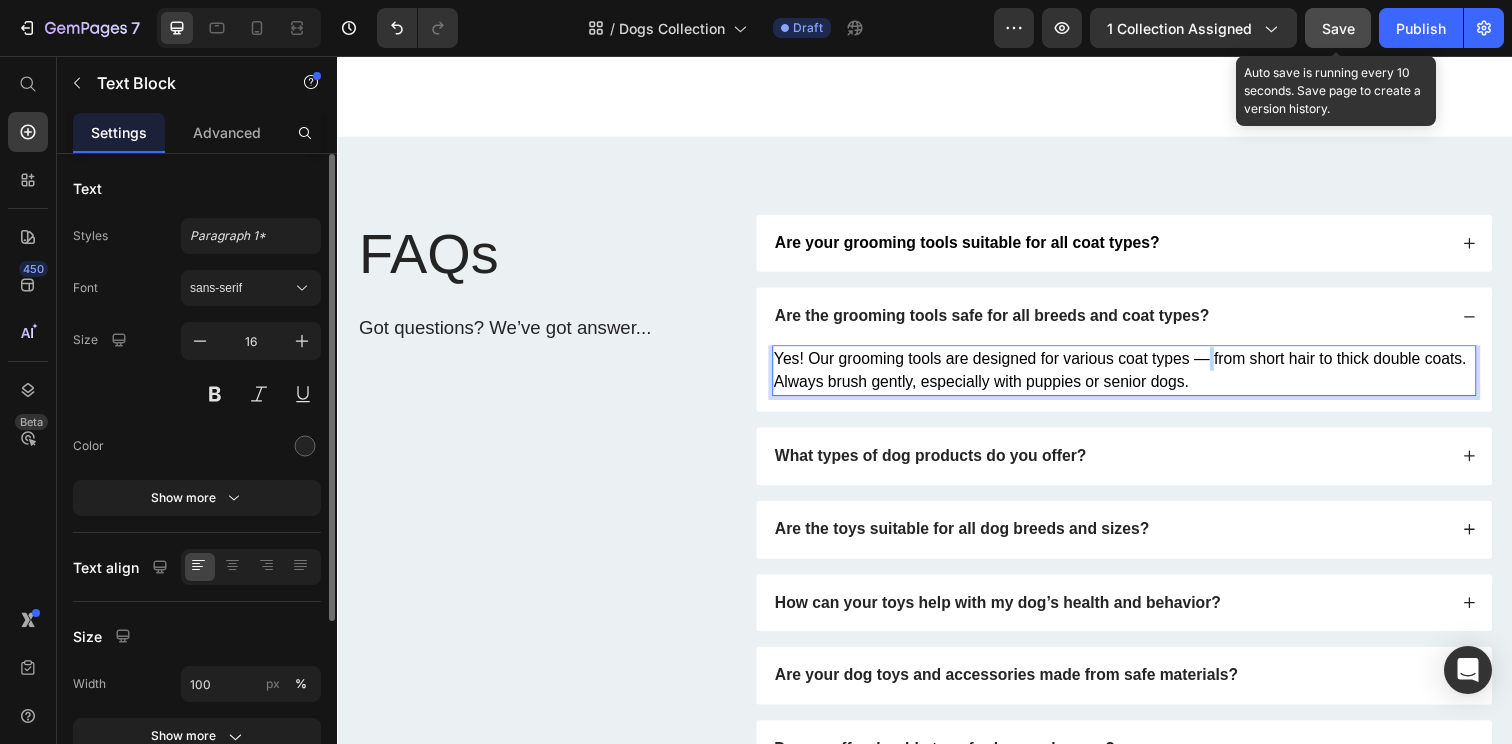 click on "Yes! Our grooming tools are designed for various coat types — from short hair to thick double coats. Always brush gently, especially with puppies or senior dogs." at bounding box center (1136, 376) 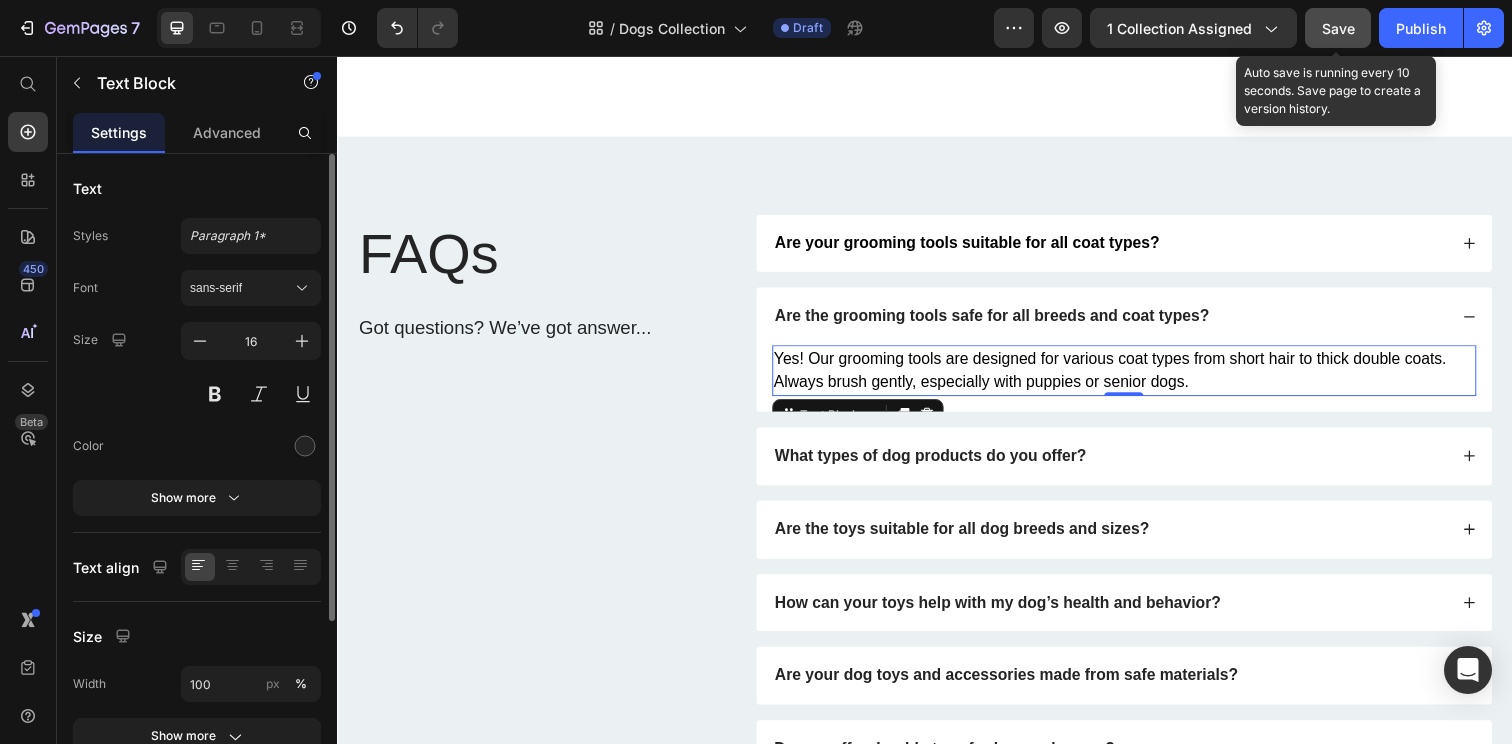 click on "Save" at bounding box center [1338, 28] 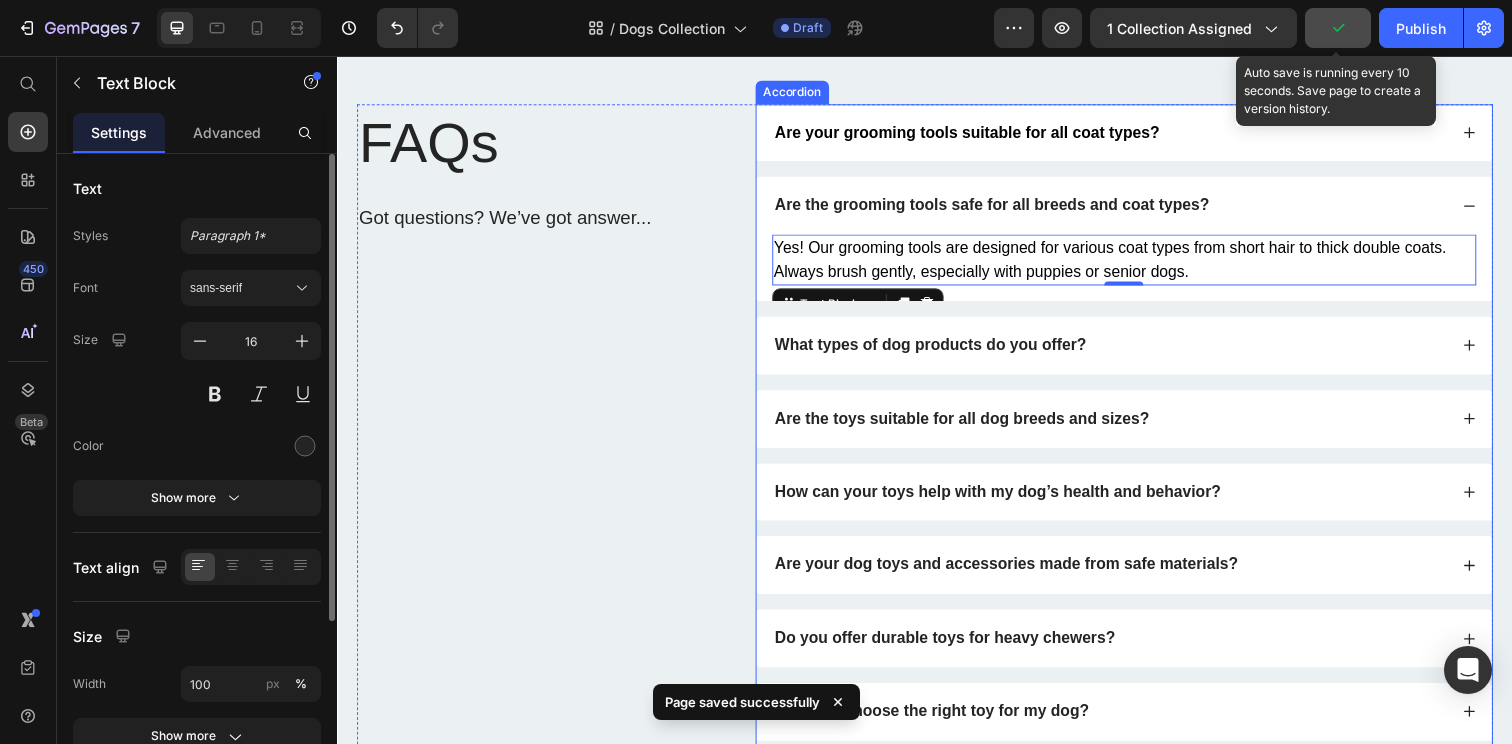 scroll, scrollTop: 1156, scrollLeft: 0, axis: vertical 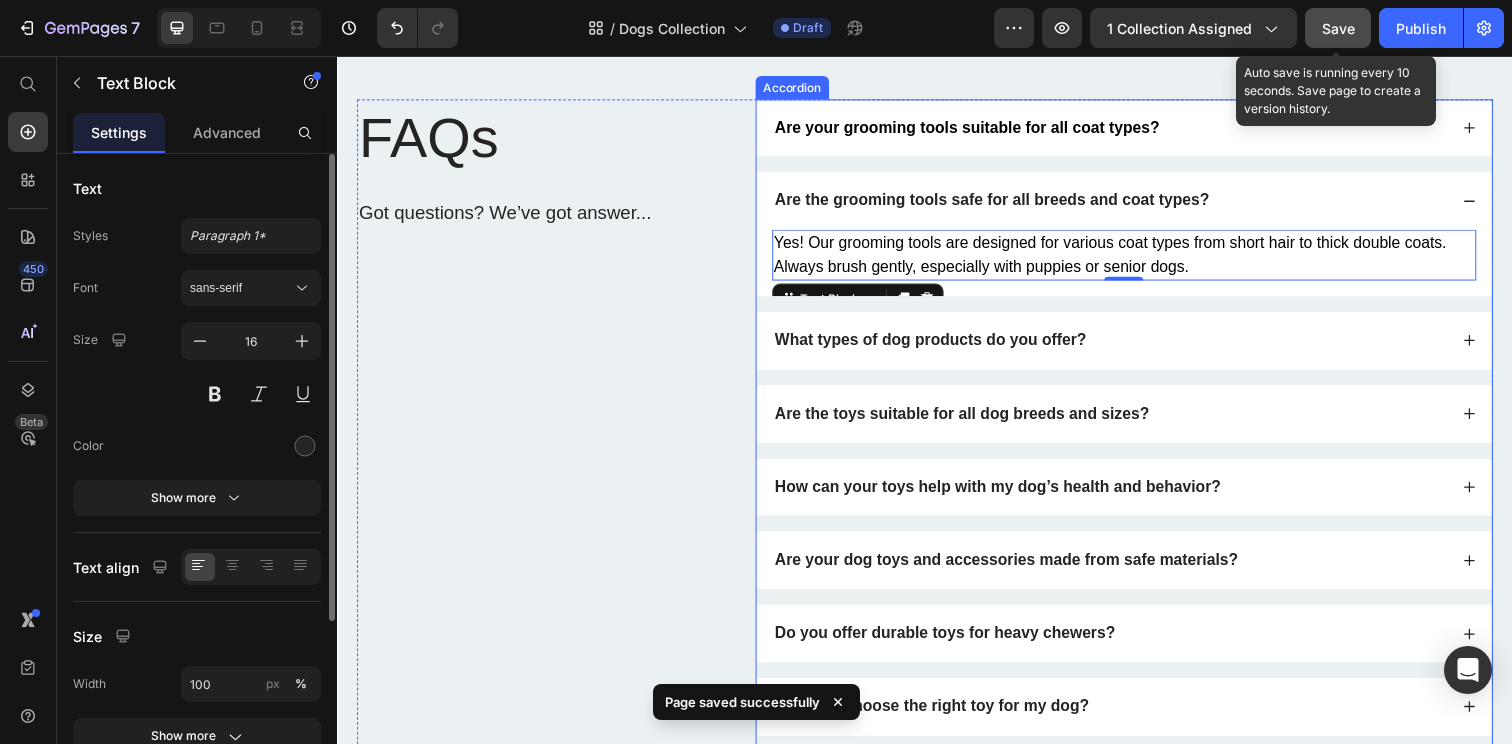 click 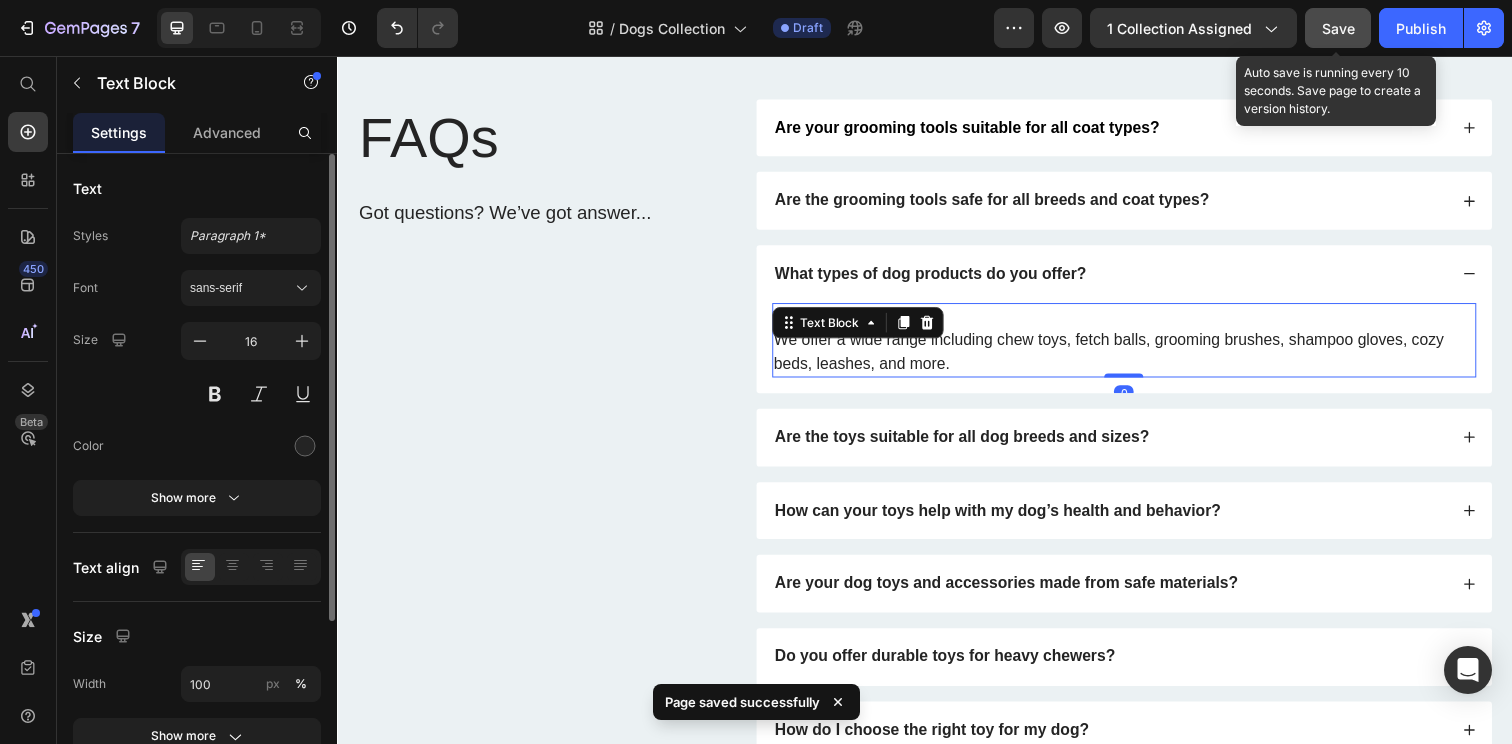 click on "We offer a wide range including chew toys, fetch balls, grooming brushes, shampoo gloves, cozy beds, leashes, and more." at bounding box center [1140, 346] 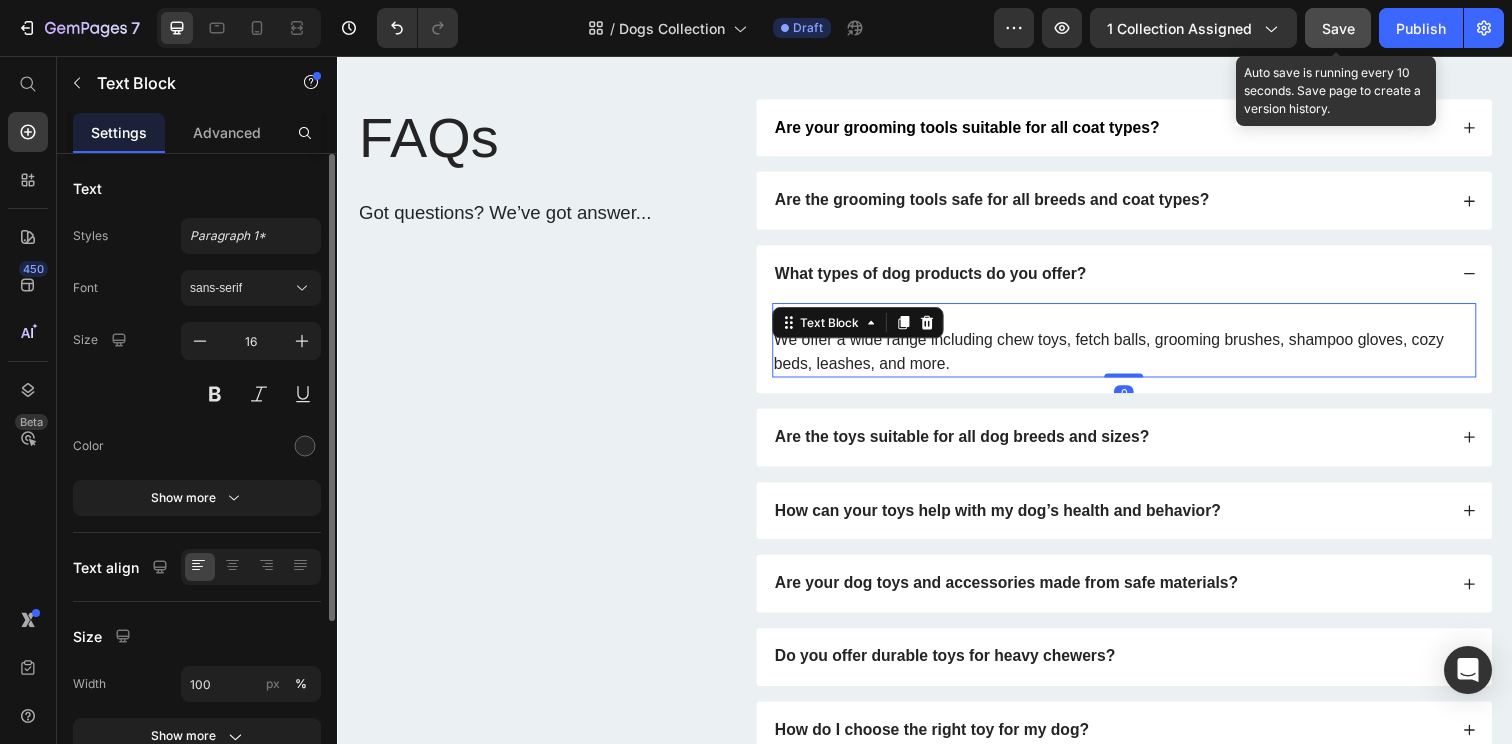 click on "We offer a wide range including chew toys, fetch balls, grooming brushes, shampoo gloves, cozy beds, leashes, and more." at bounding box center [1140, 346] 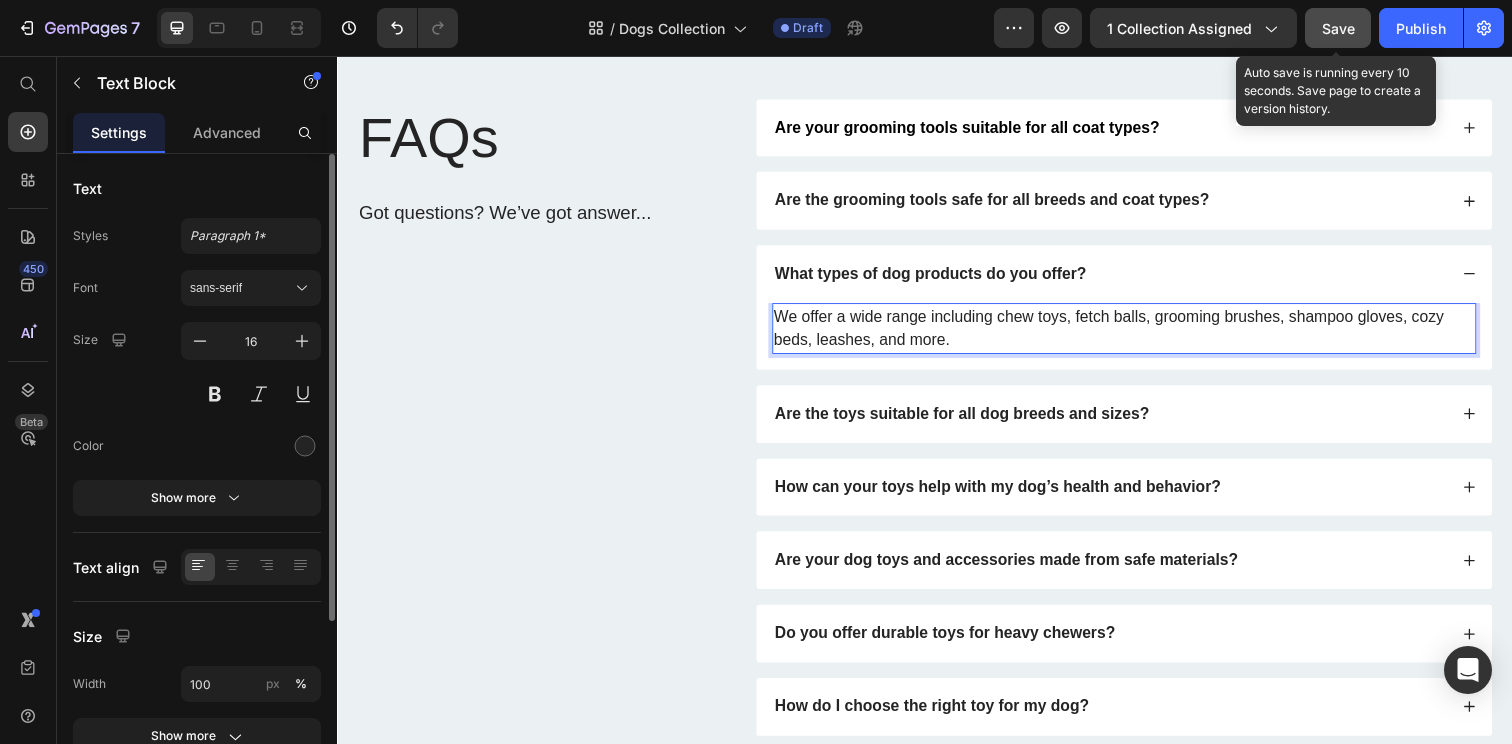 click 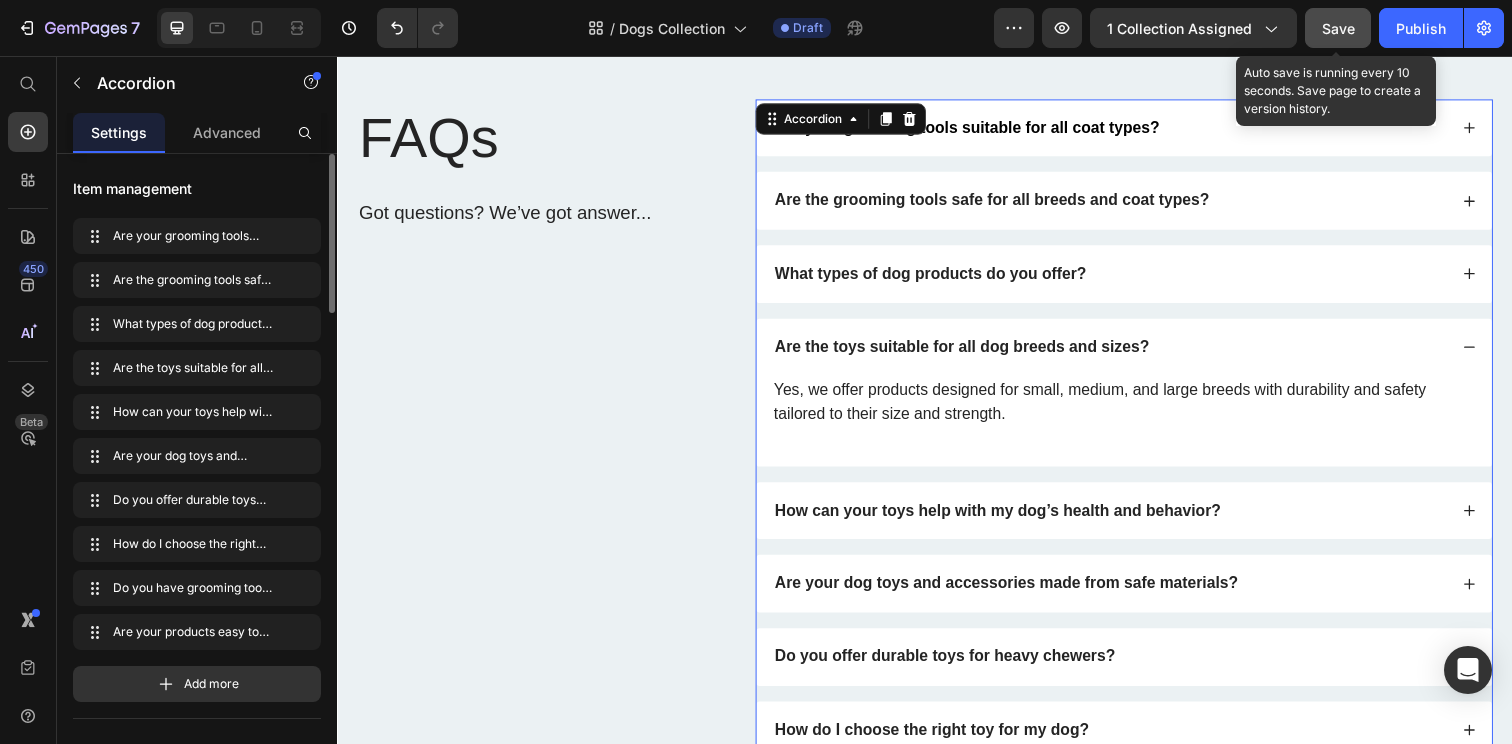 click 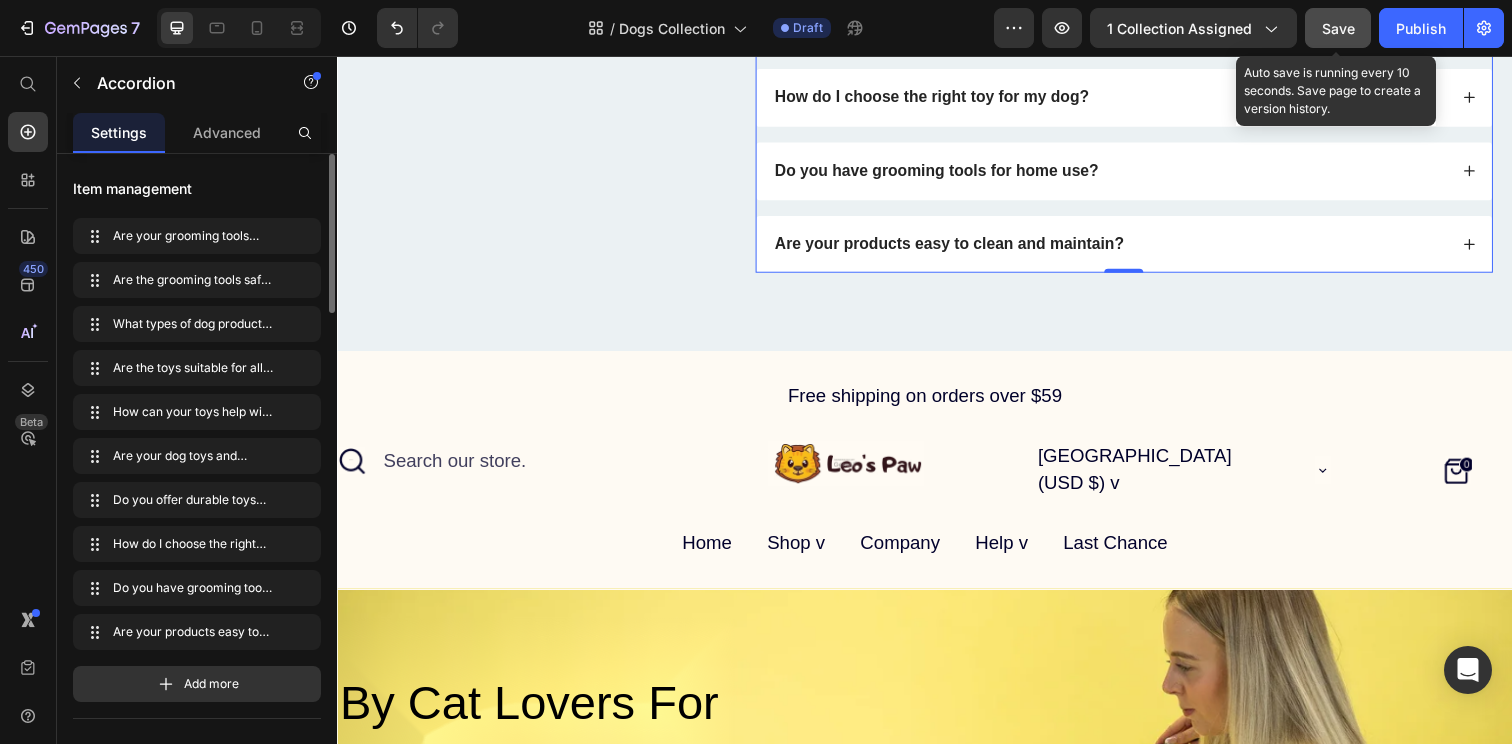 scroll, scrollTop: 1760, scrollLeft: 0, axis: vertical 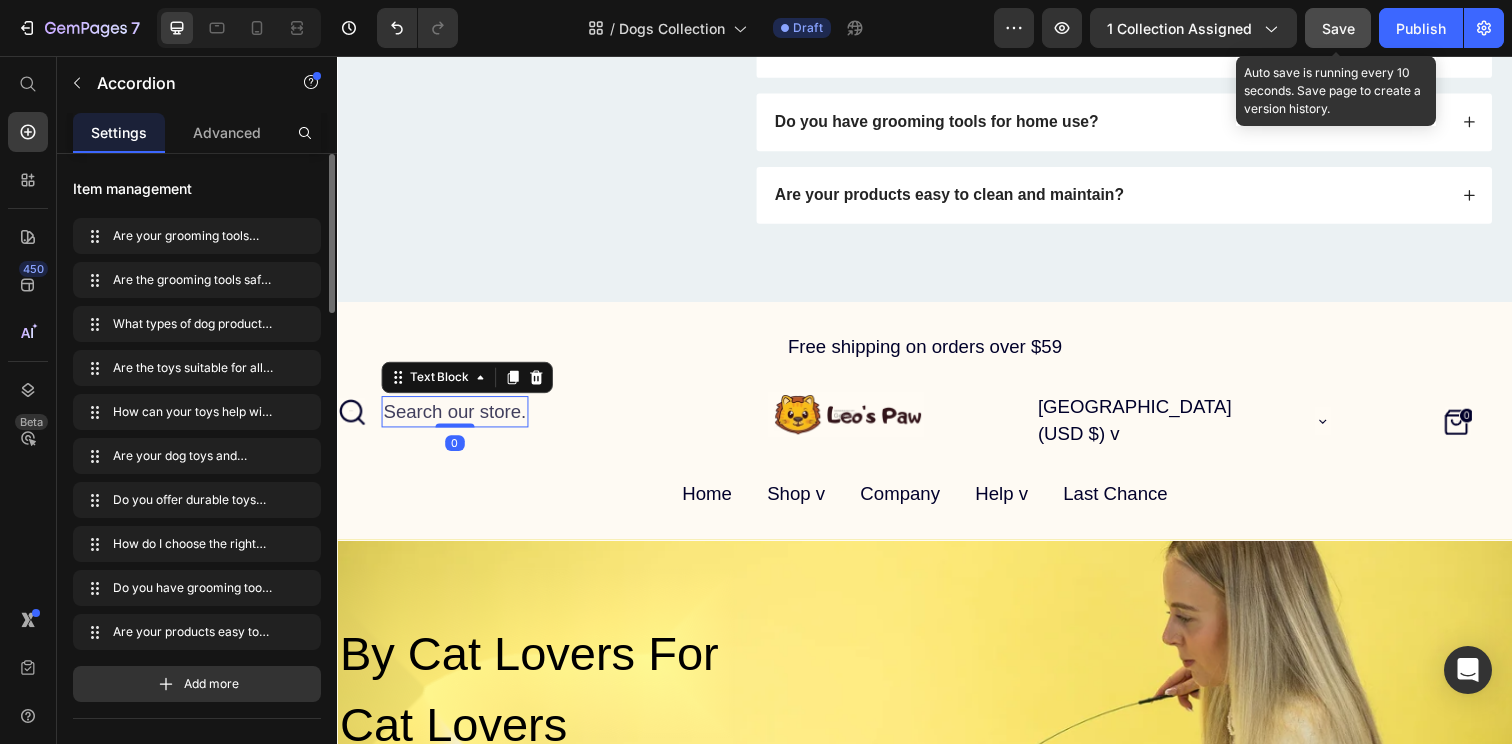 click on "Search our store." at bounding box center [457, 419] 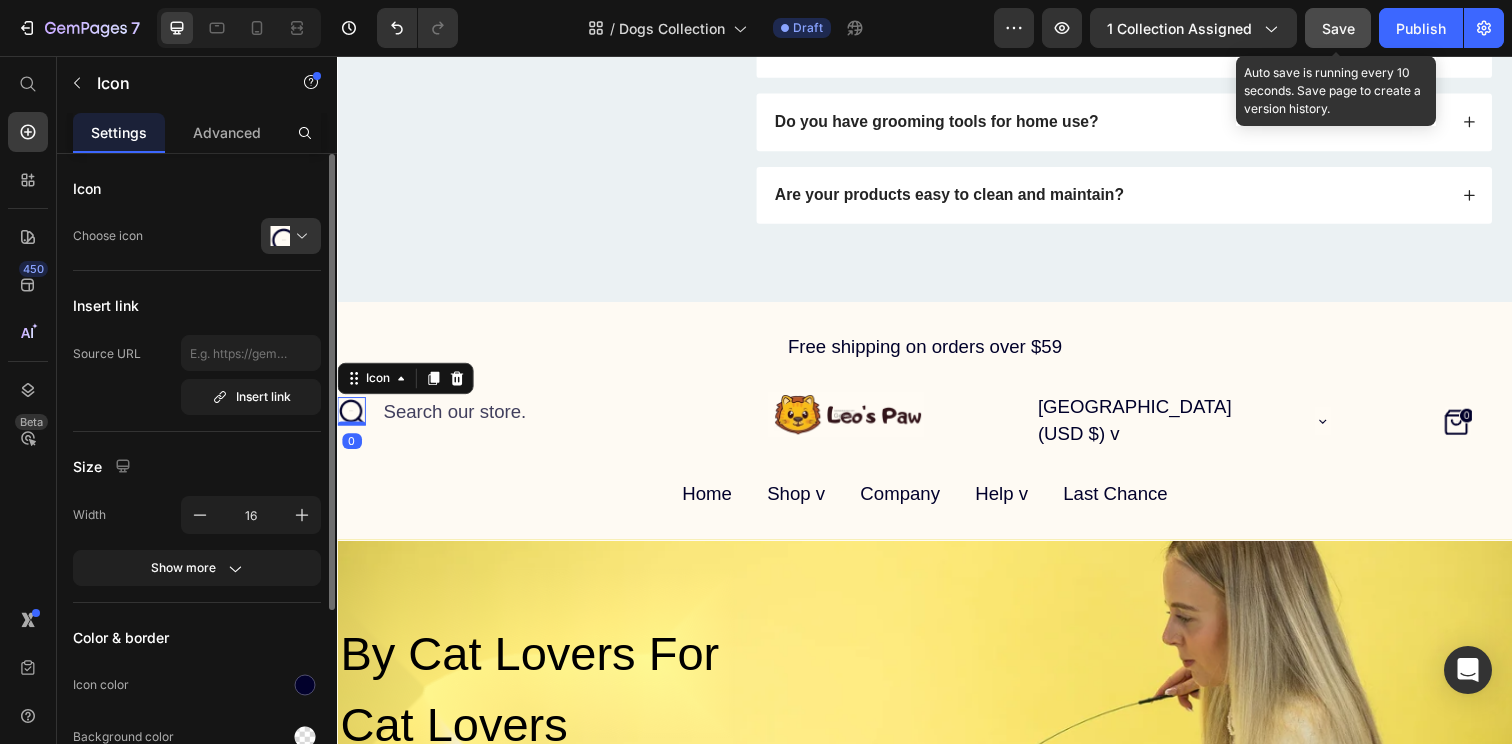 click 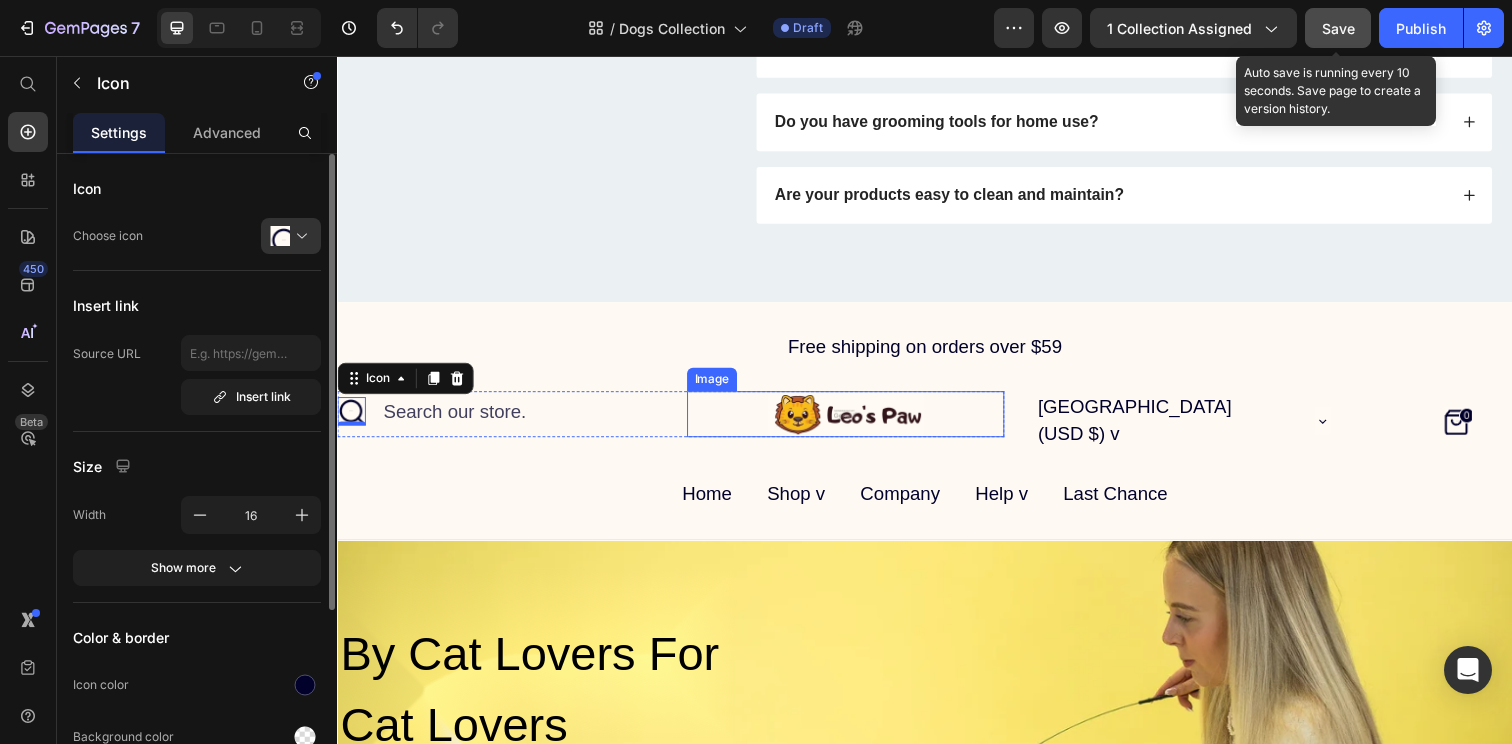 click at bounding box center (856, 421) 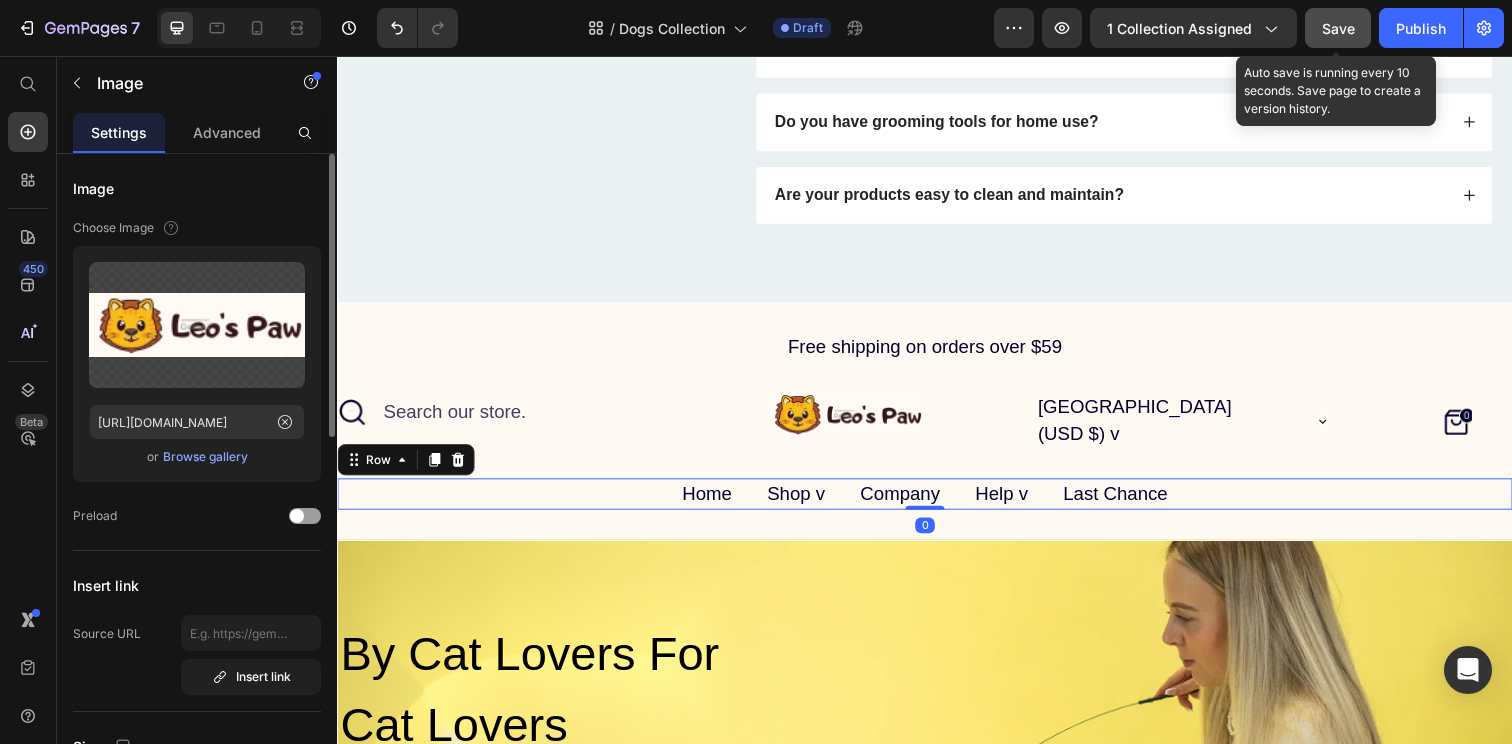 click on "Home Text Block Shop v Text Block Company Text Block Help v Text Block Last Chance Text Block Row   0" at bounding box center (937, 503) 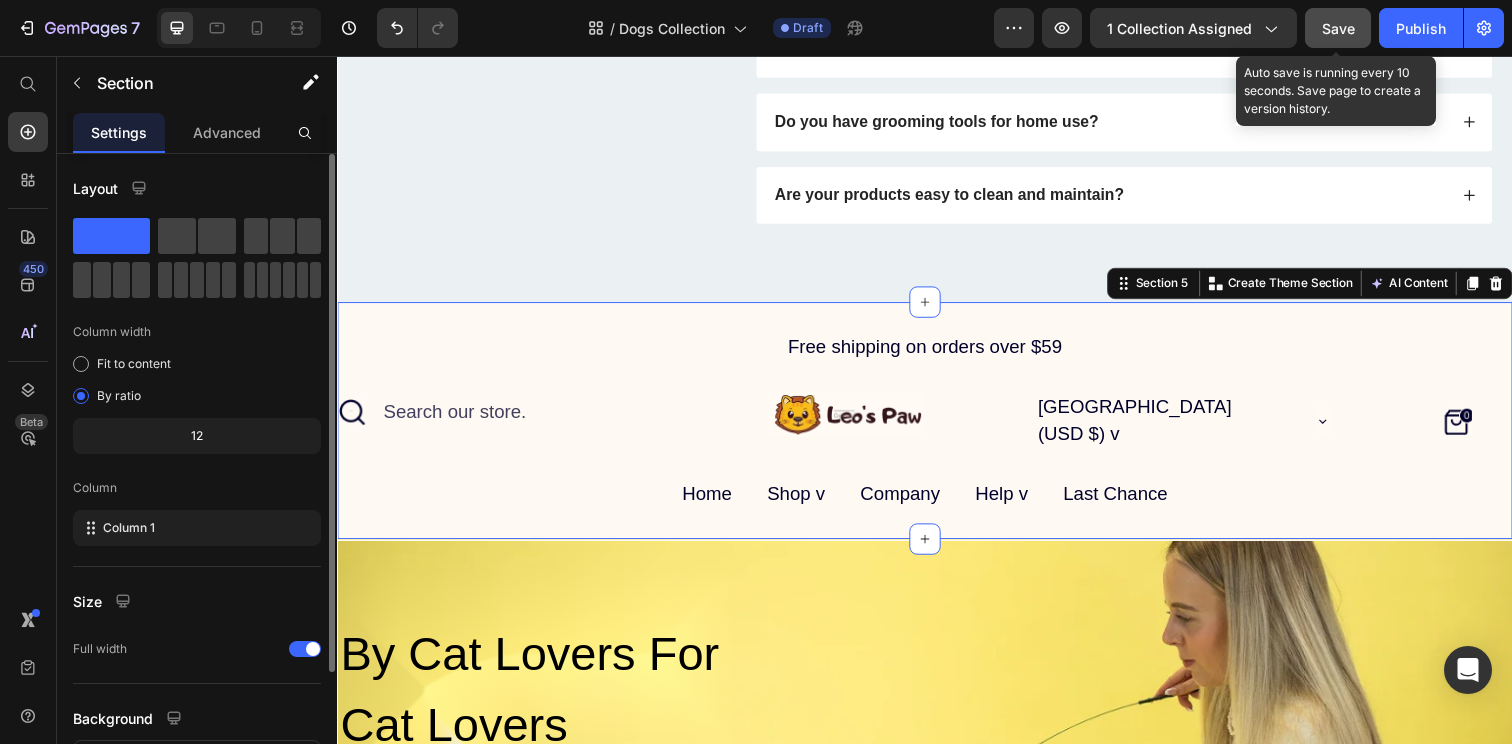 click on "Free shipping on orders over $59 Text Block     Icon Search our store. Text Block Advanced list Image Row [GEOGRAPHIC_DATA] (USD $) v Text Block     Icon     Icon Row Row Home Text Block Shop v Text Block Company Text Block Help v Text Block Last Chance Text Block Row Row Section 5   You can create reusable sections Create Theme Section AI Content Write with GemAI What would you like to describe here? Tone and Voice Persuasive Product Getting products... Show more Generate" at bounding box center (937, 428) 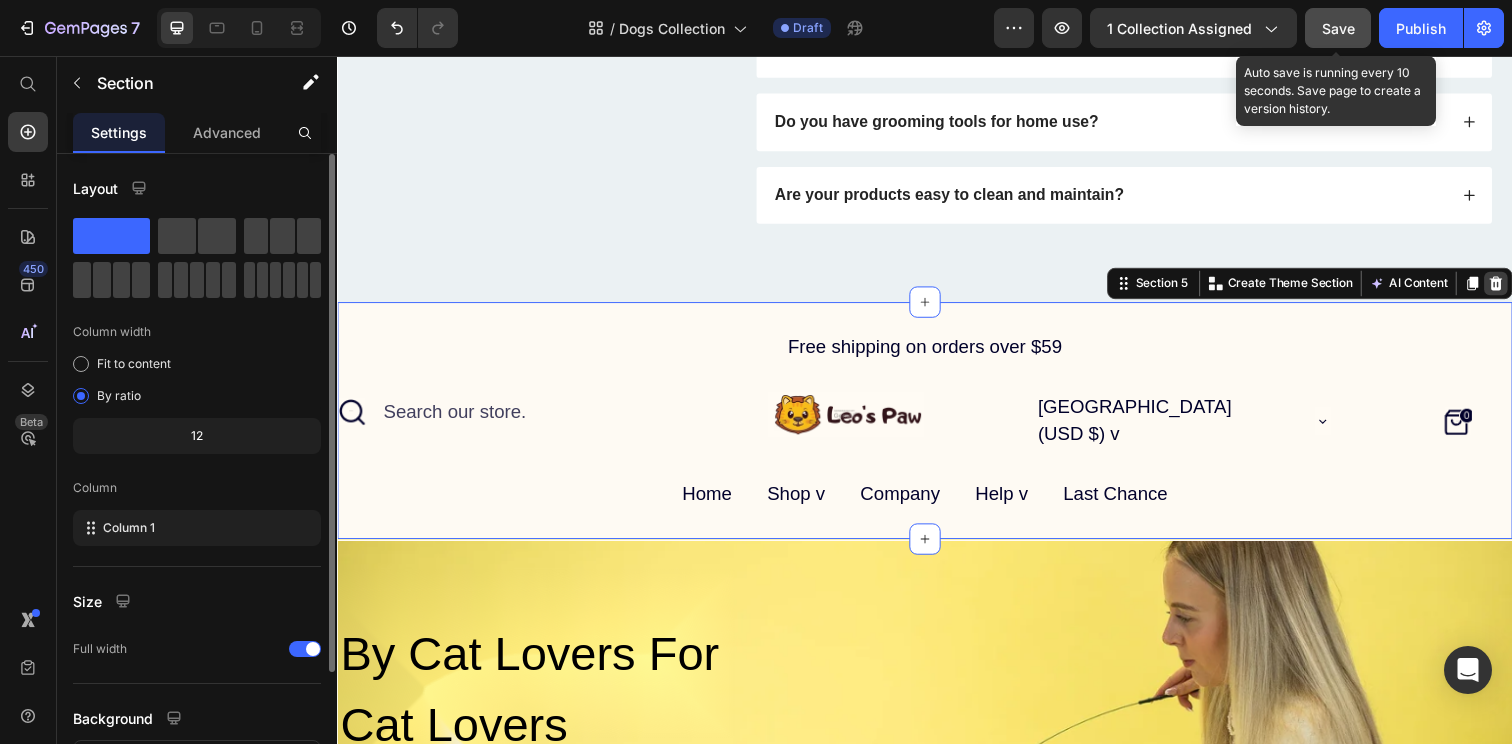click 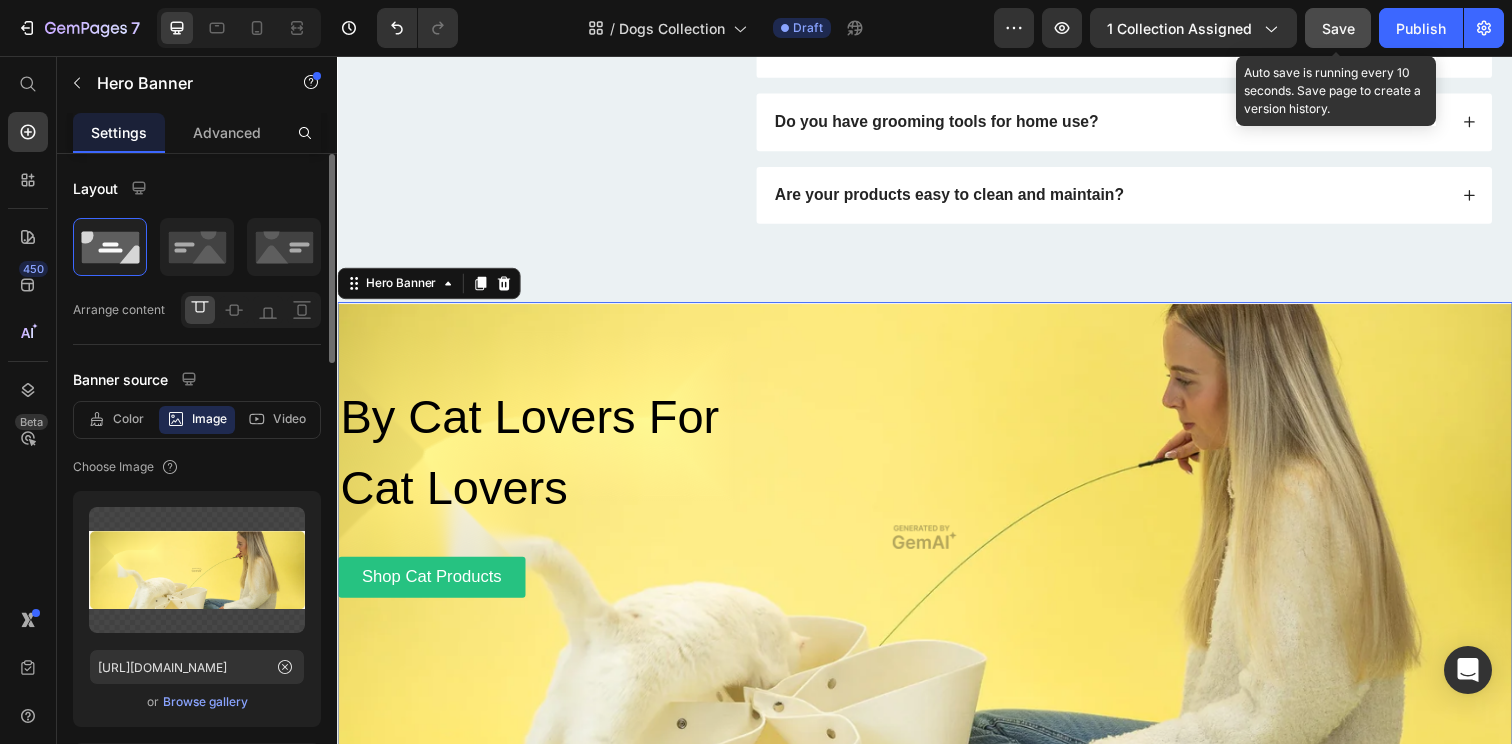 click on "By Cat Lovers For Cat Lovers Heading Shop Cat Products Button Row" at bounding box center (937, 474) 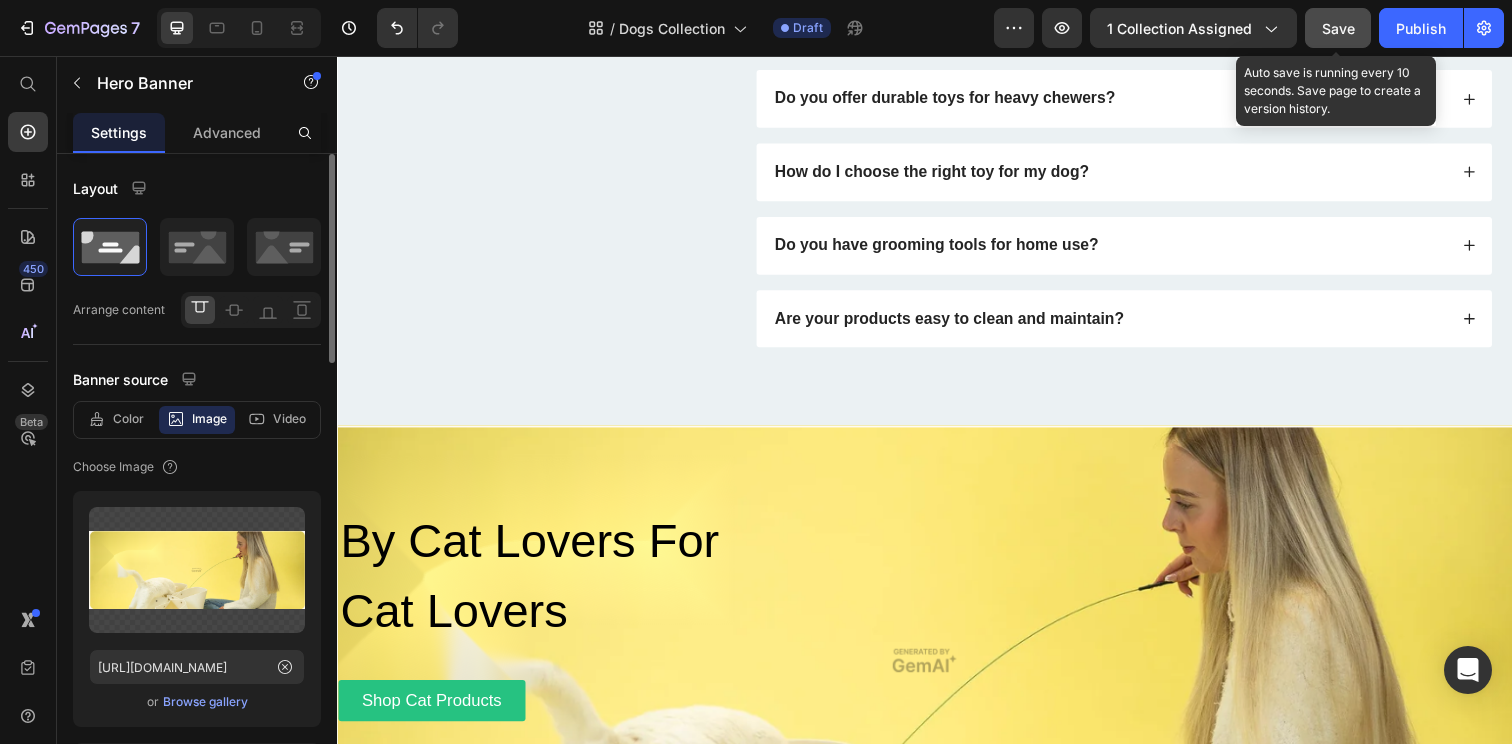 scroll, scrollTop: 1646, scrollLeft: 0, axis: vertical 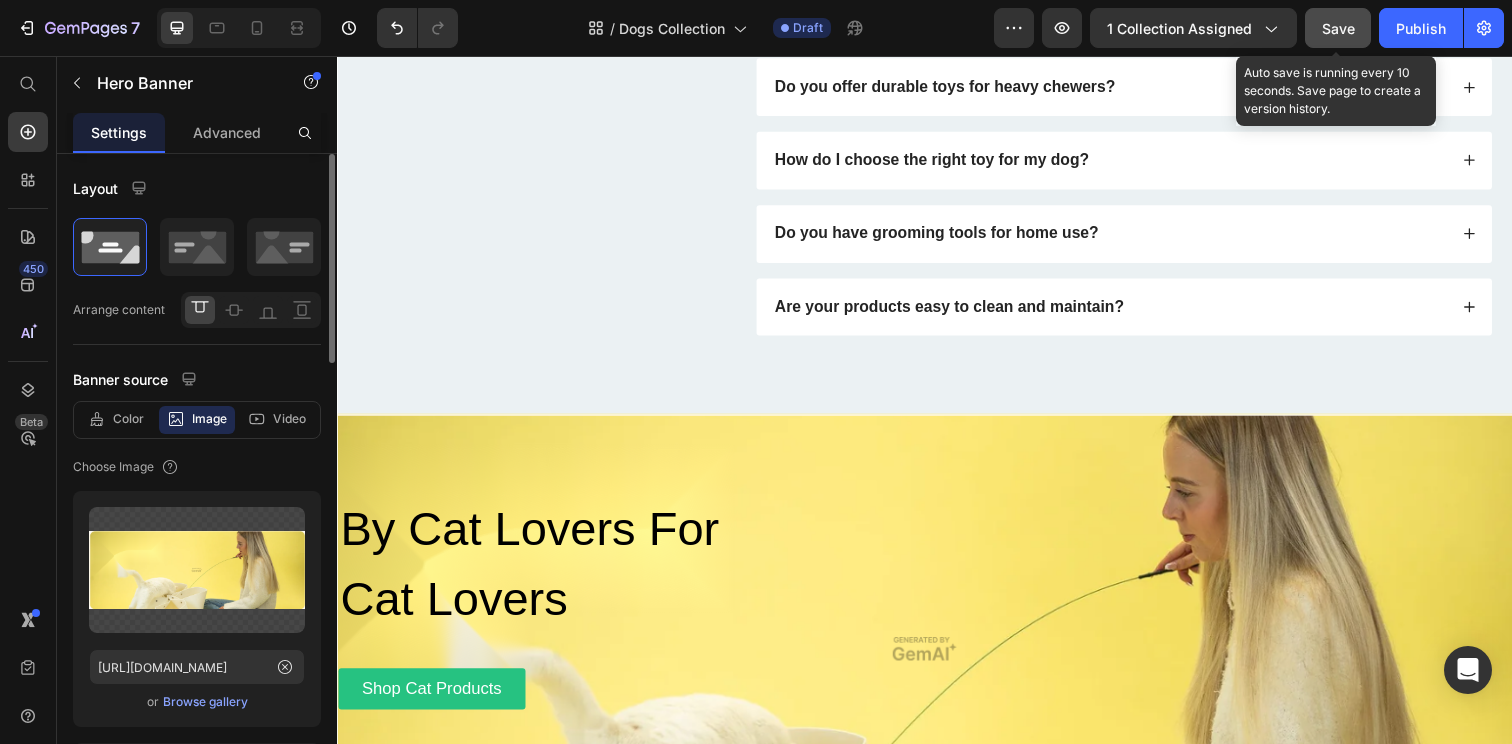 click on "By Cat Lovers For Cat Lovers Heading Shop Cat Products Button Row" at bounding box center (937, 588) 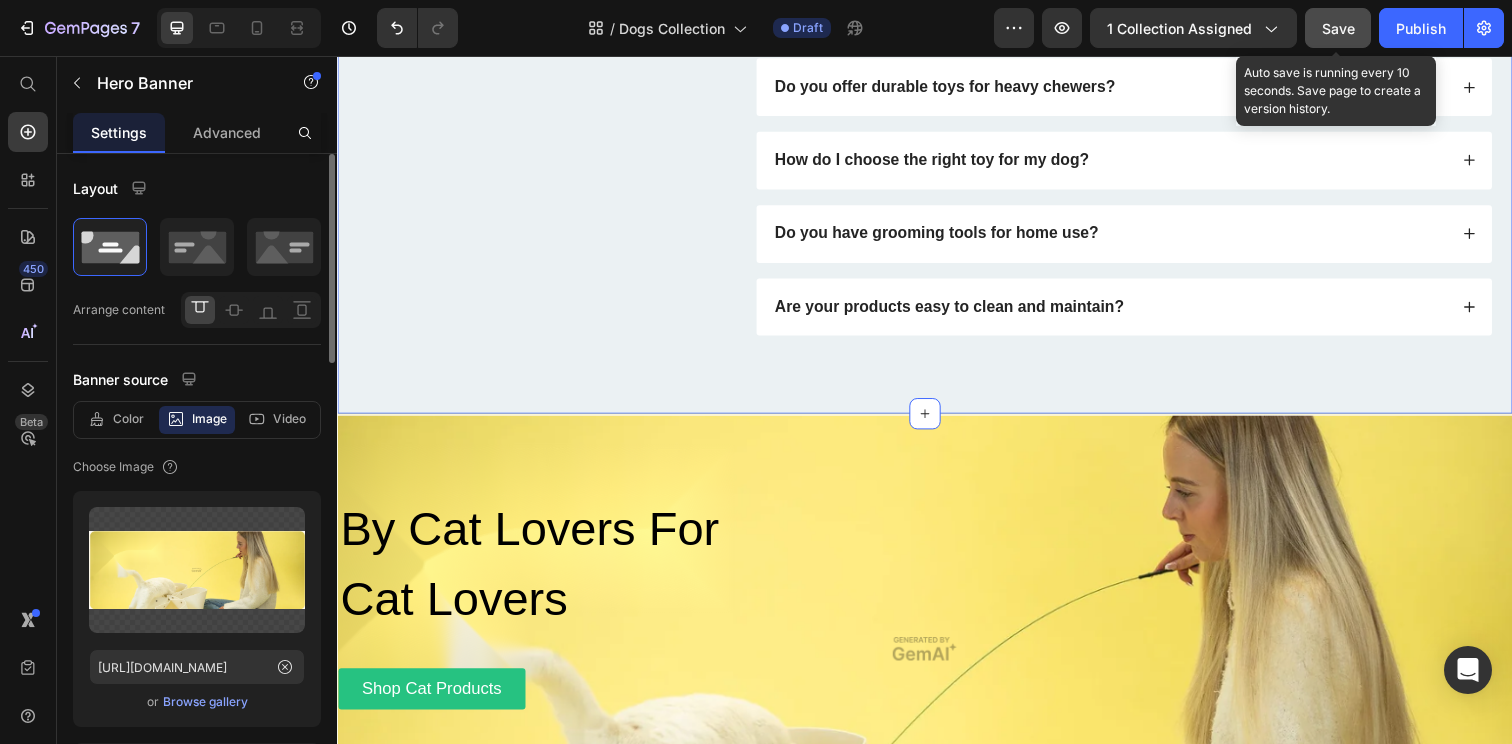 click on "FAQs Heading Got questions? We’ve got answer... Text Block
Are your grooming tools suitable for all coat types?
Are the grooming tools safe for all breeds and coat types?
What types of dog products do you offer?
Are the toys suitable for all dog breeds and sizes?
How can your toys help with my dog’s health and behavior?
Are your dog toys and accessories made from safe materials?
Do you offer durable toys for heavy chewers?
How do I choose the right toy for my dog?
Do you have grooming tools for home use?
Are your products easy to clean and maintain? Accordion Row Section 4   You can create reusable sections Create Theme Section AI Content Write with GemAI What would you like to describe here? Tone and Voice Persuasive Product Outdoor Portable Folding Bowl For Dogs And Cats With Keychain Show more Generate" at bounding box center (937, -24) 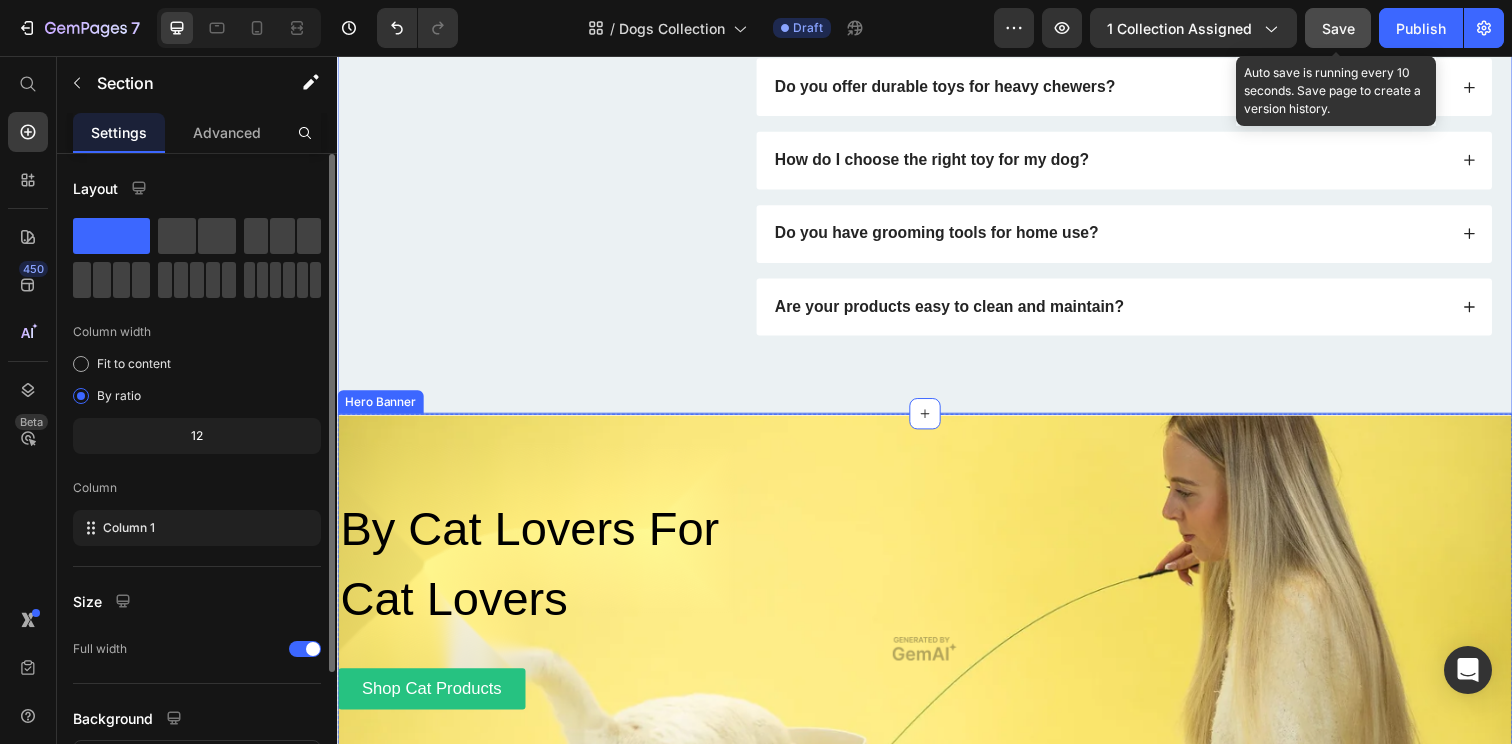 click on "By Cat Lovers For Cat Lovers Heading Shop Cat Products Button Row" at bounding box center [937, 588] 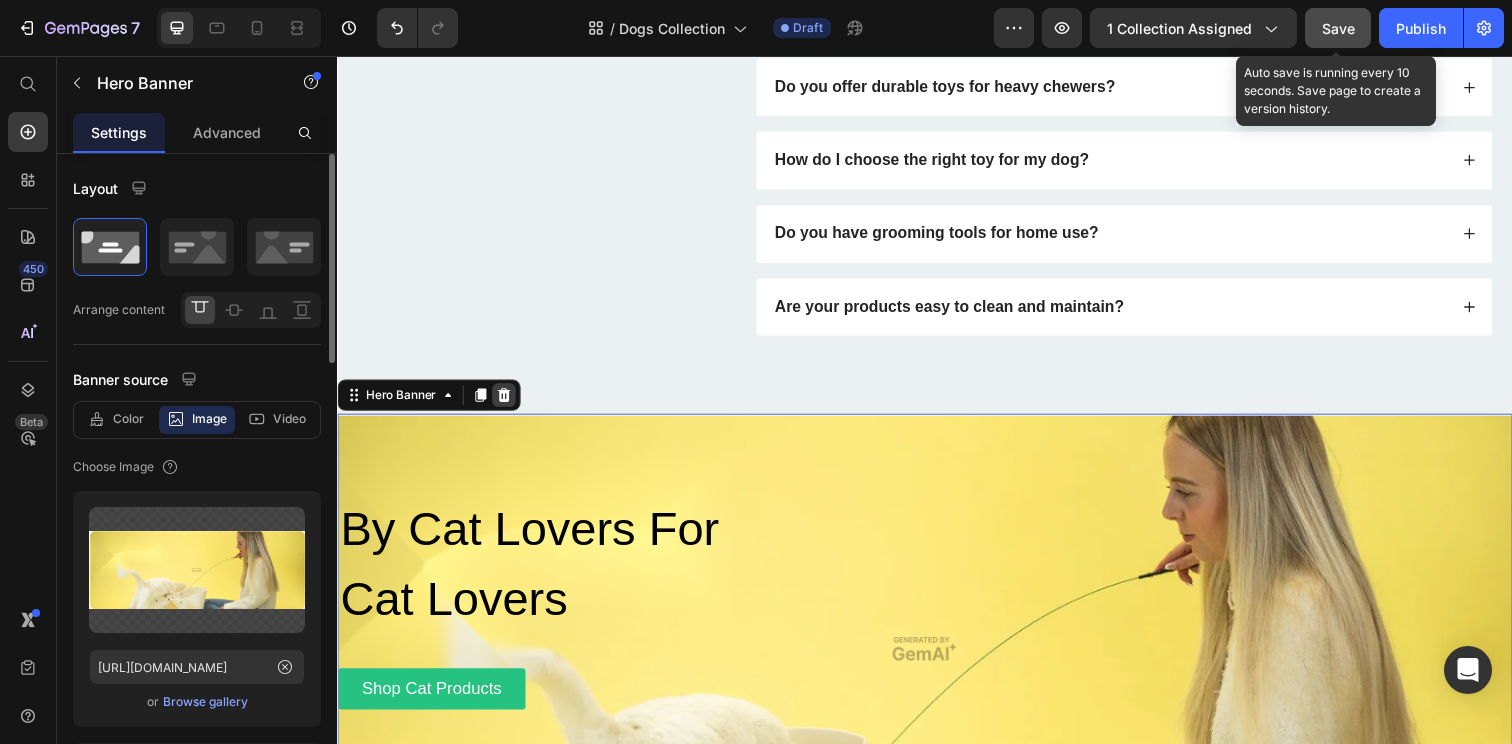 click 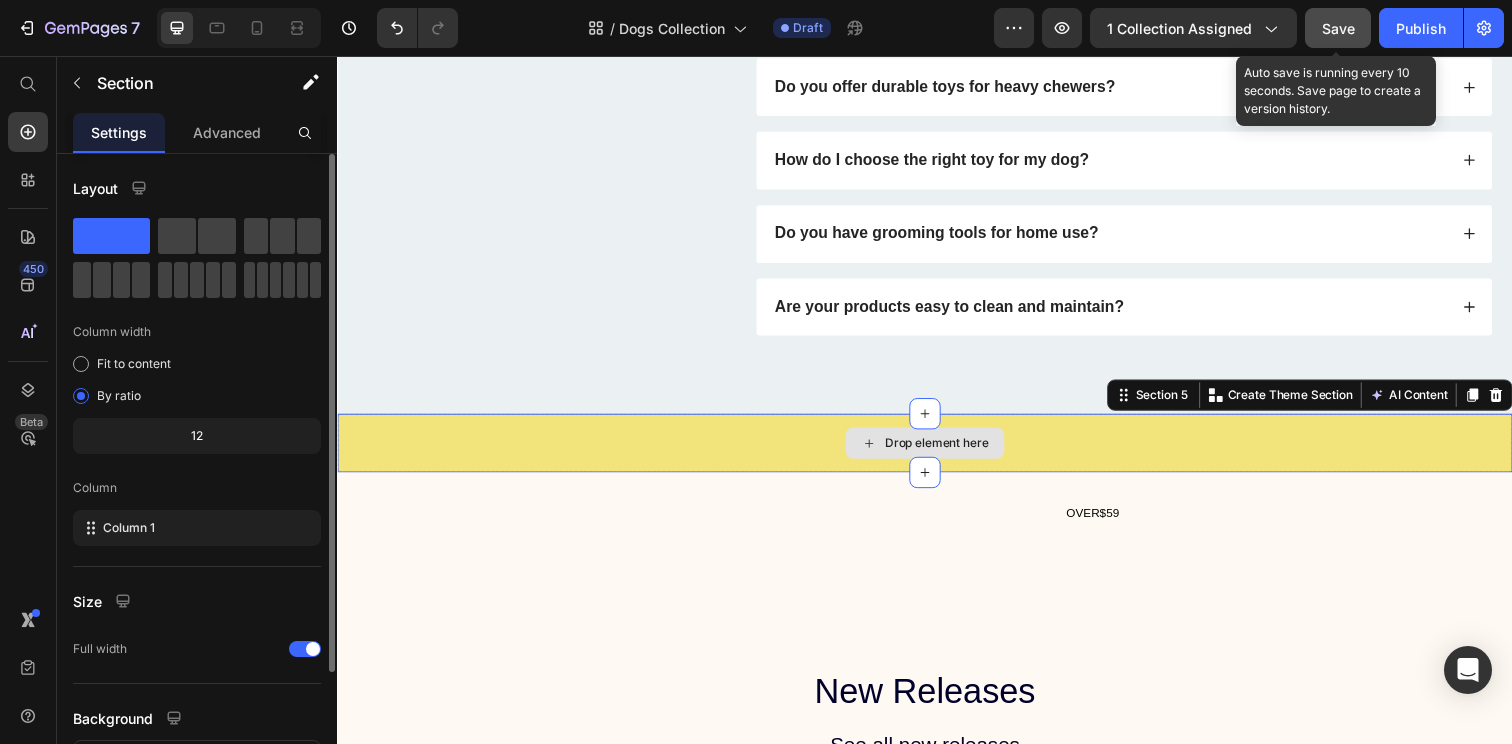click on "Drop element here" at bounding box center (937, 451) 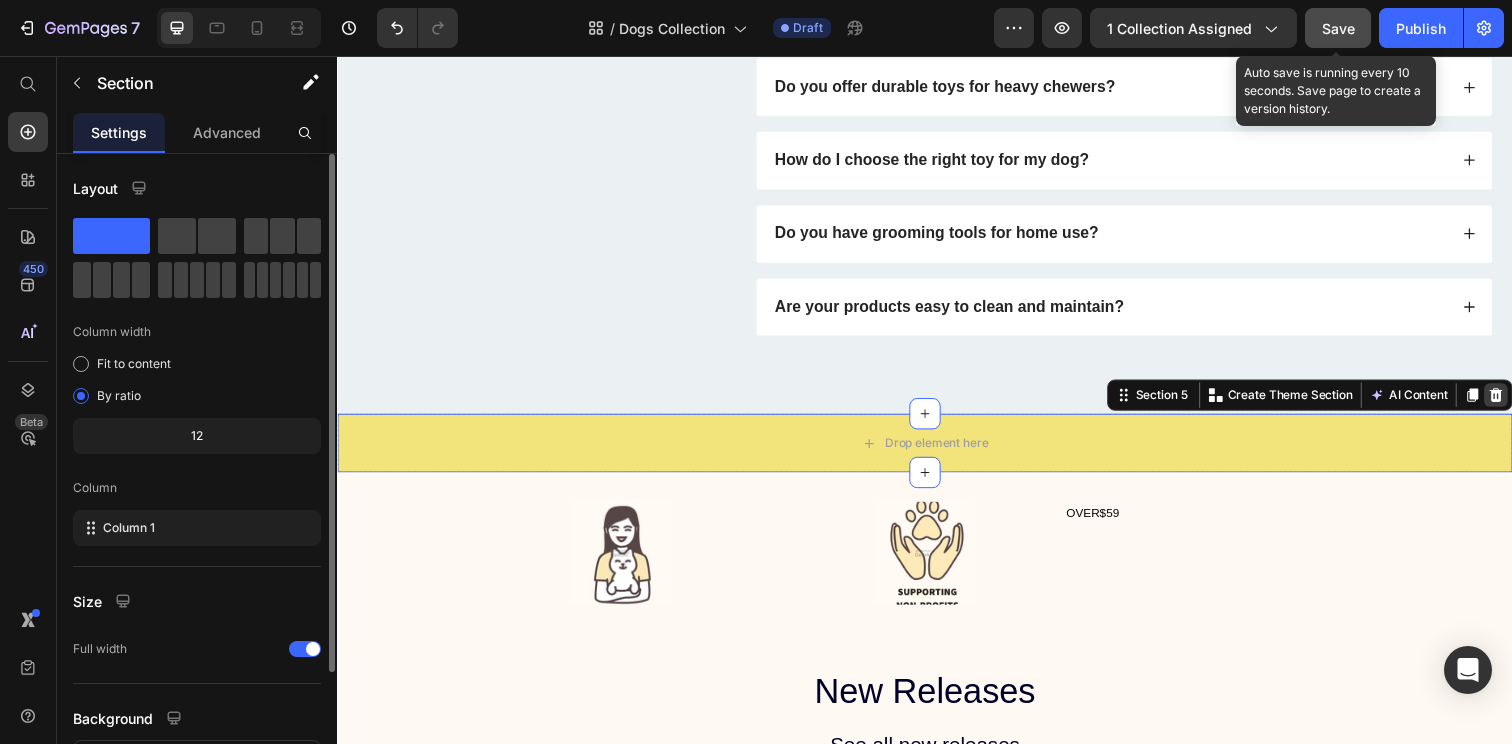 click 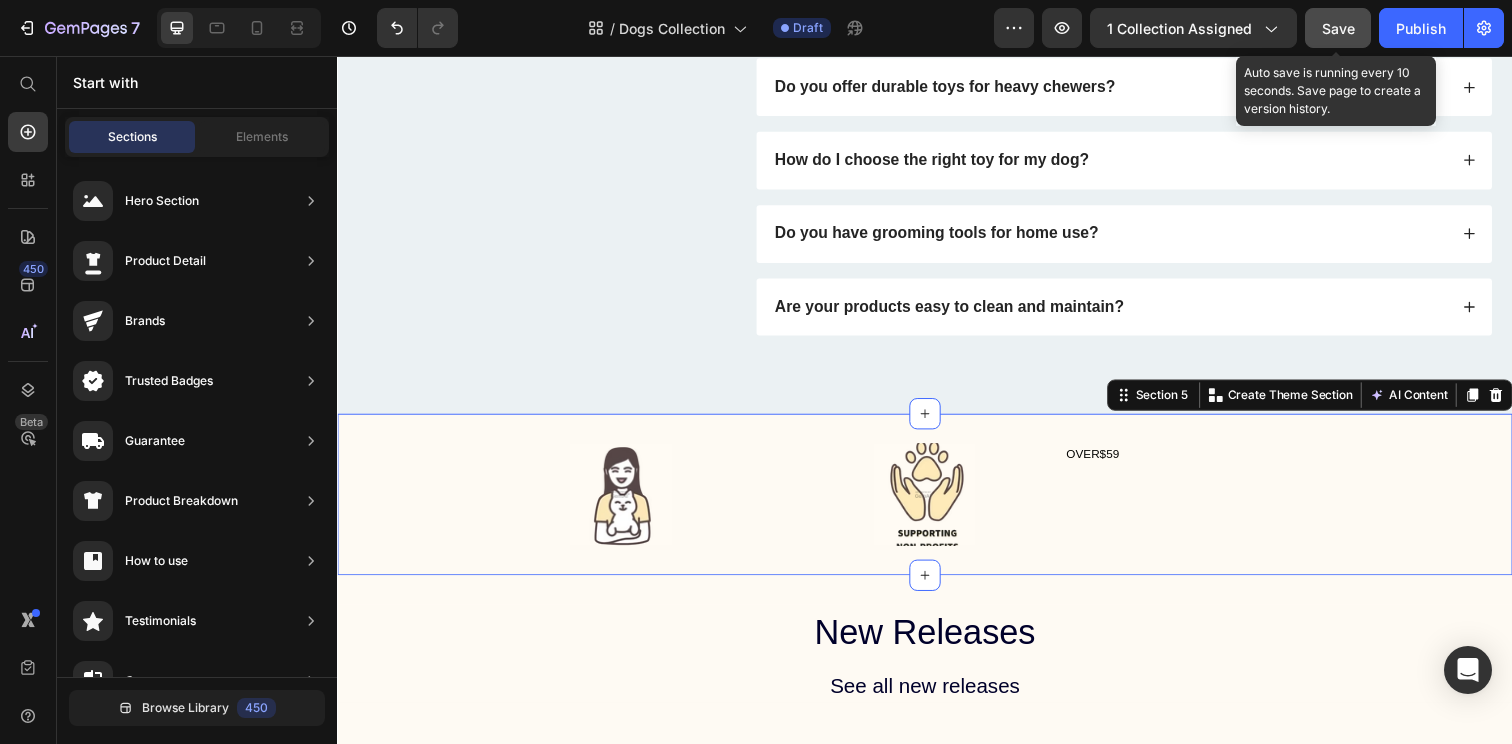 click on "Image Image OVER$59 Text Block Row" at bounding box center (937, 503) 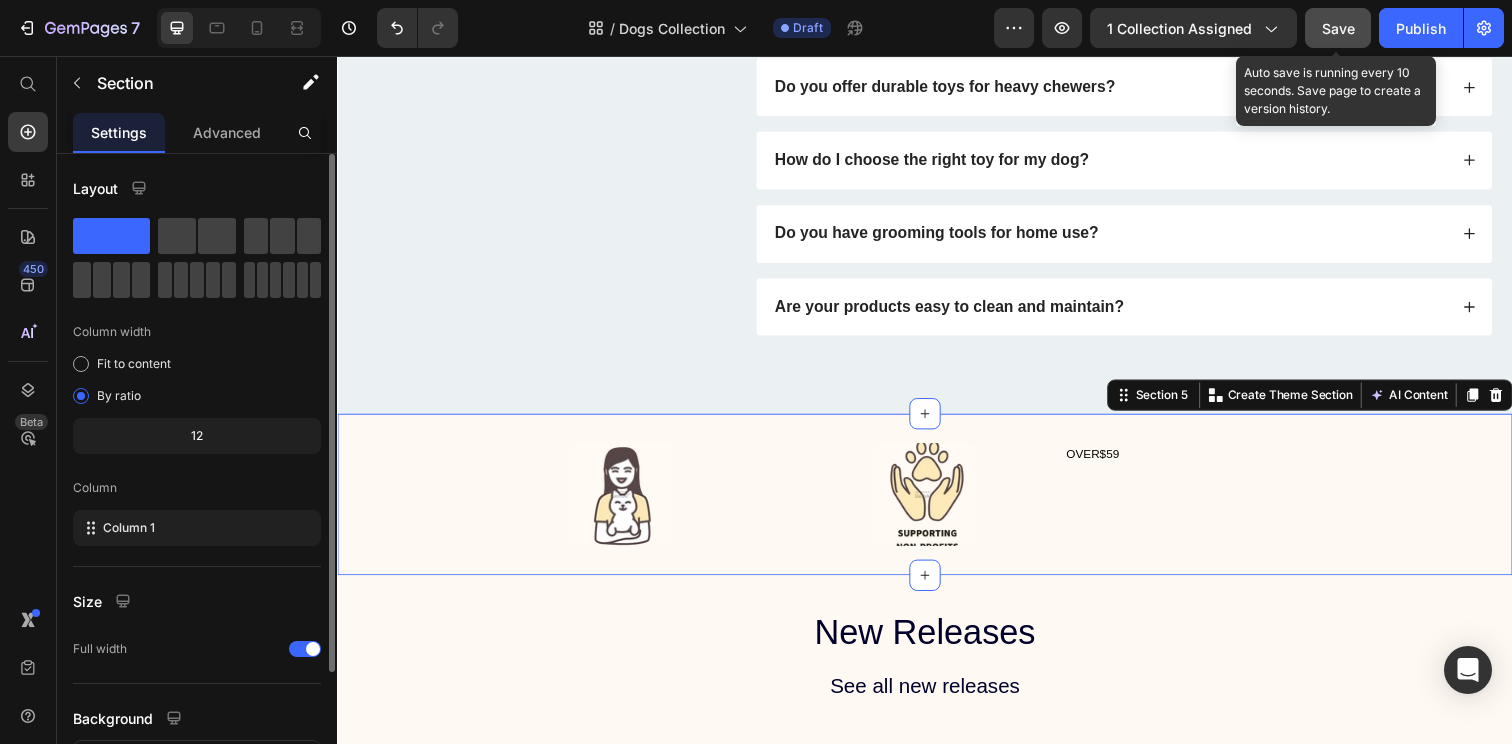 click on "Image Image OVER$59 Text Block Row" at bounding box center [937, 503] 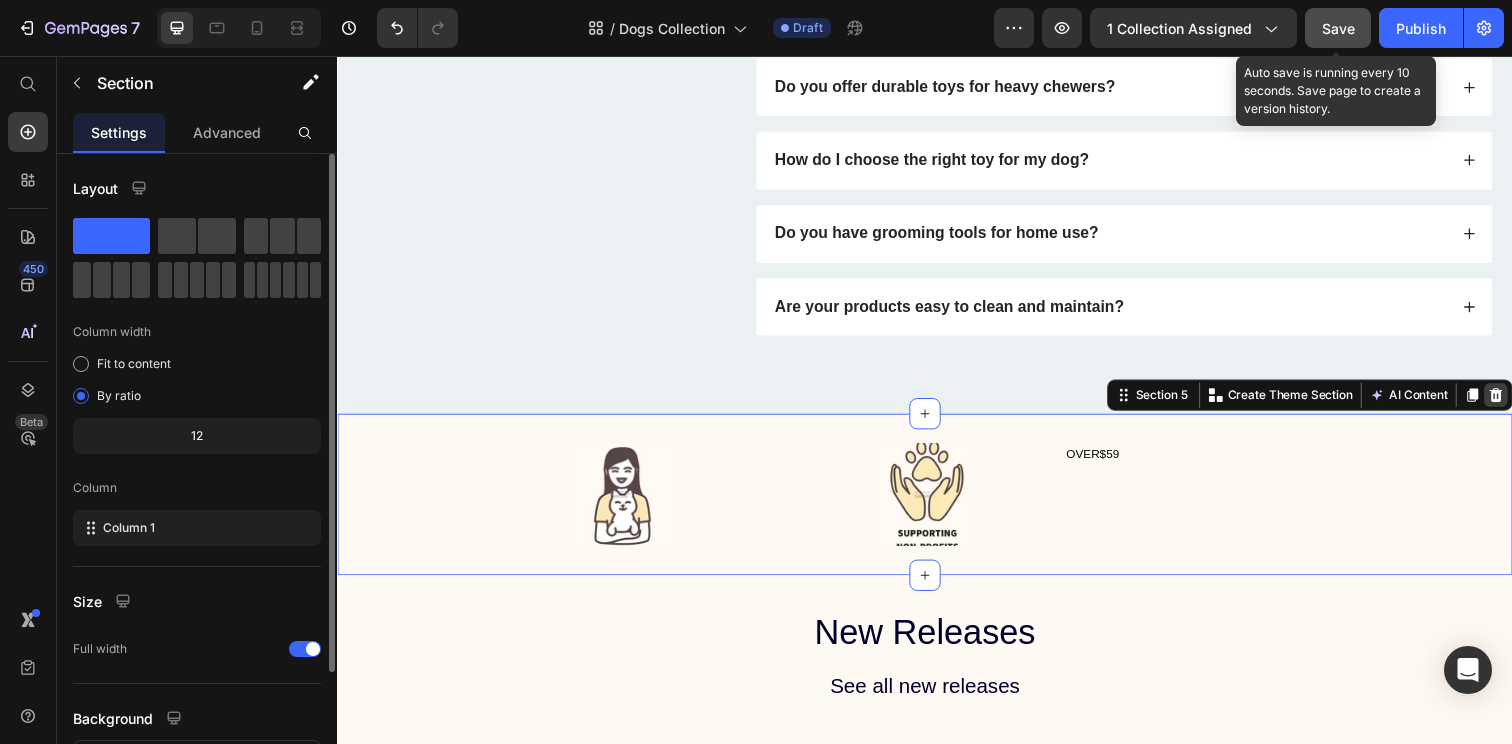 click 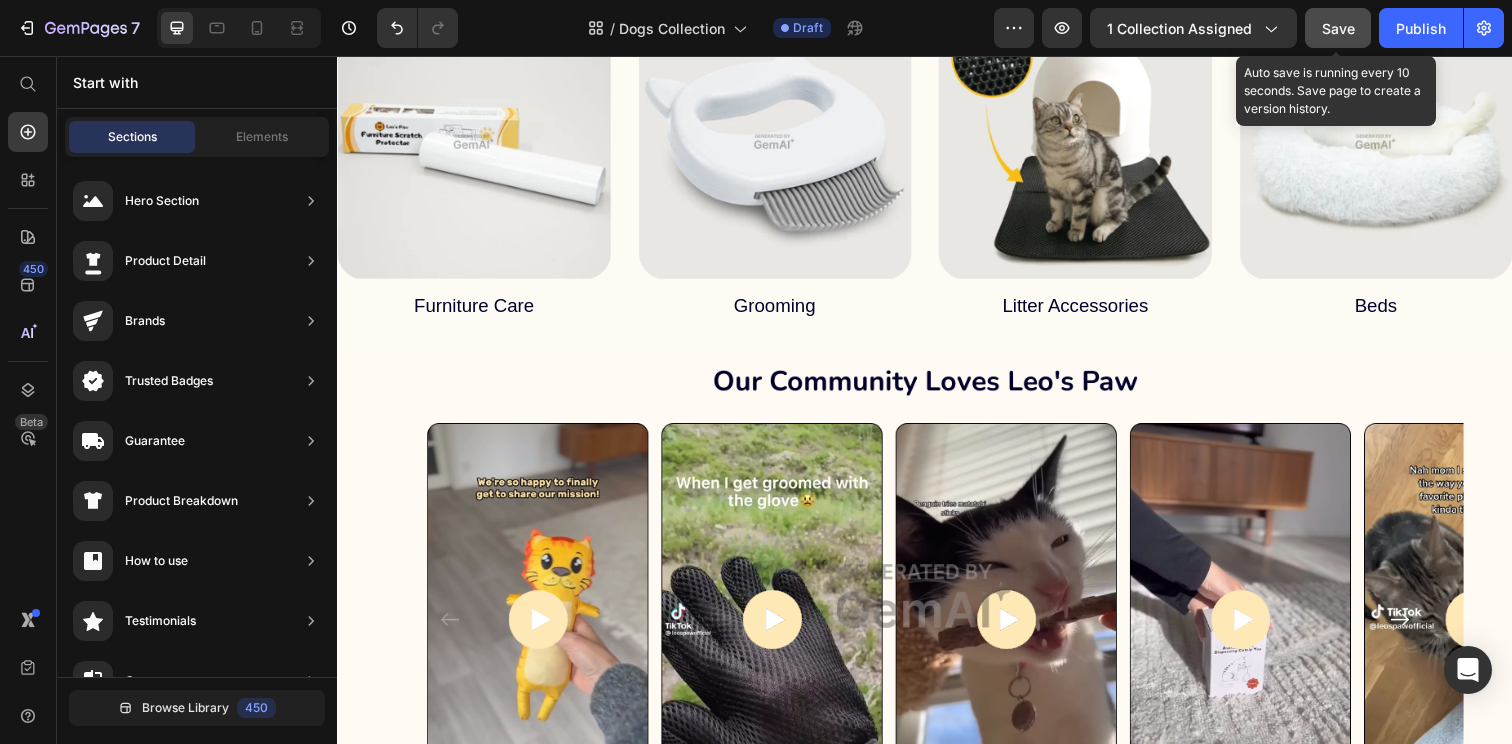 scroll, scrollTop: 2755, scrollLeft: 0, axis: vertical 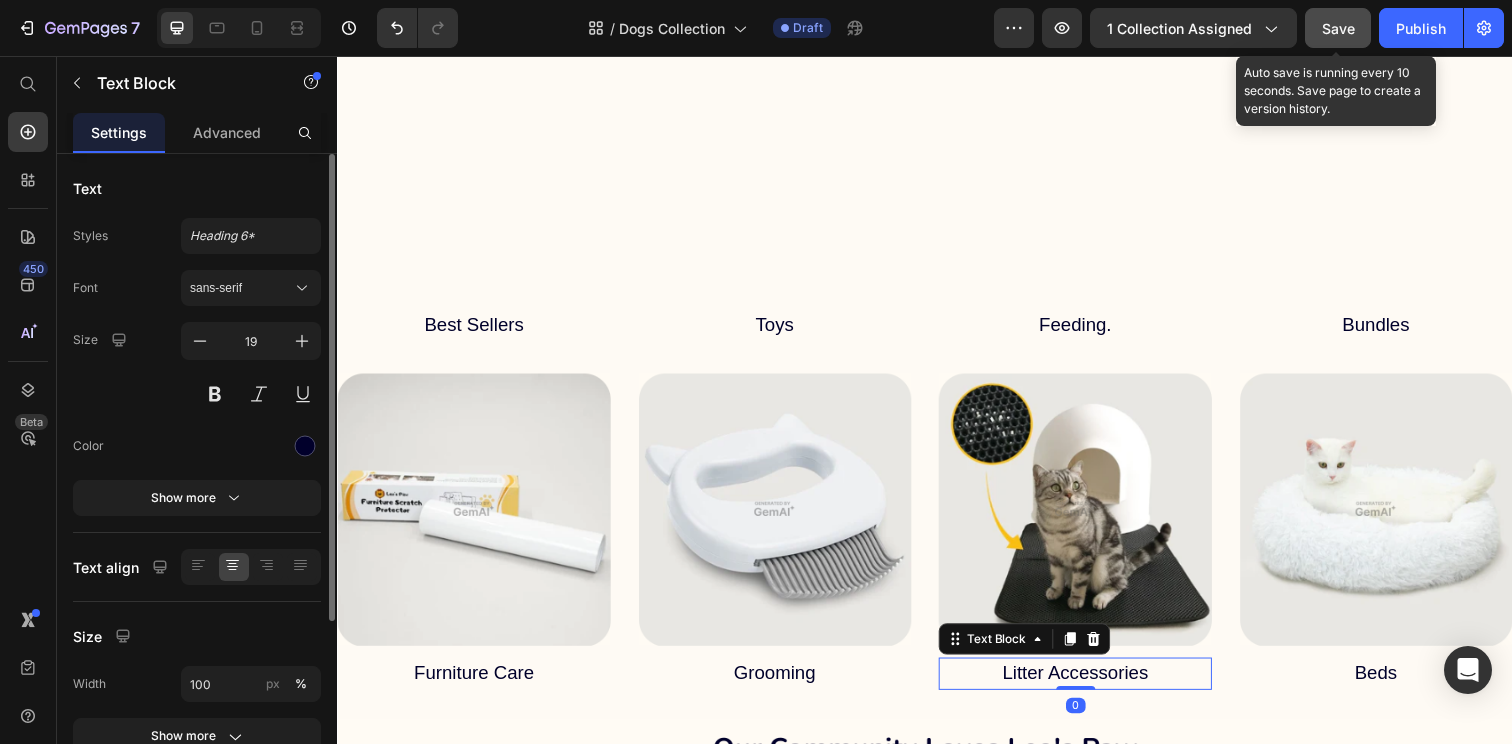 click on "Litter Accessories" at bounding box center (1090, 686) 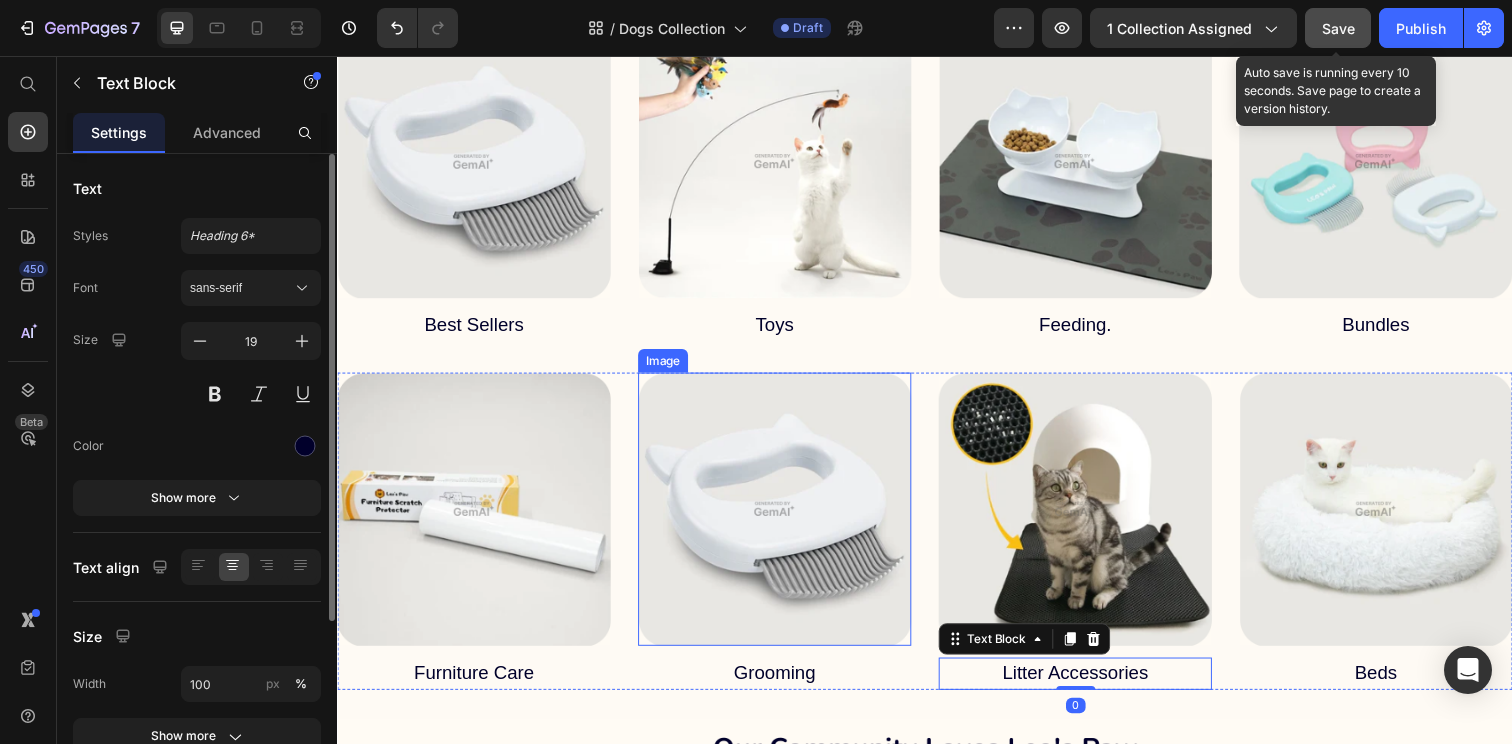 click at bounding box center (783, 518) 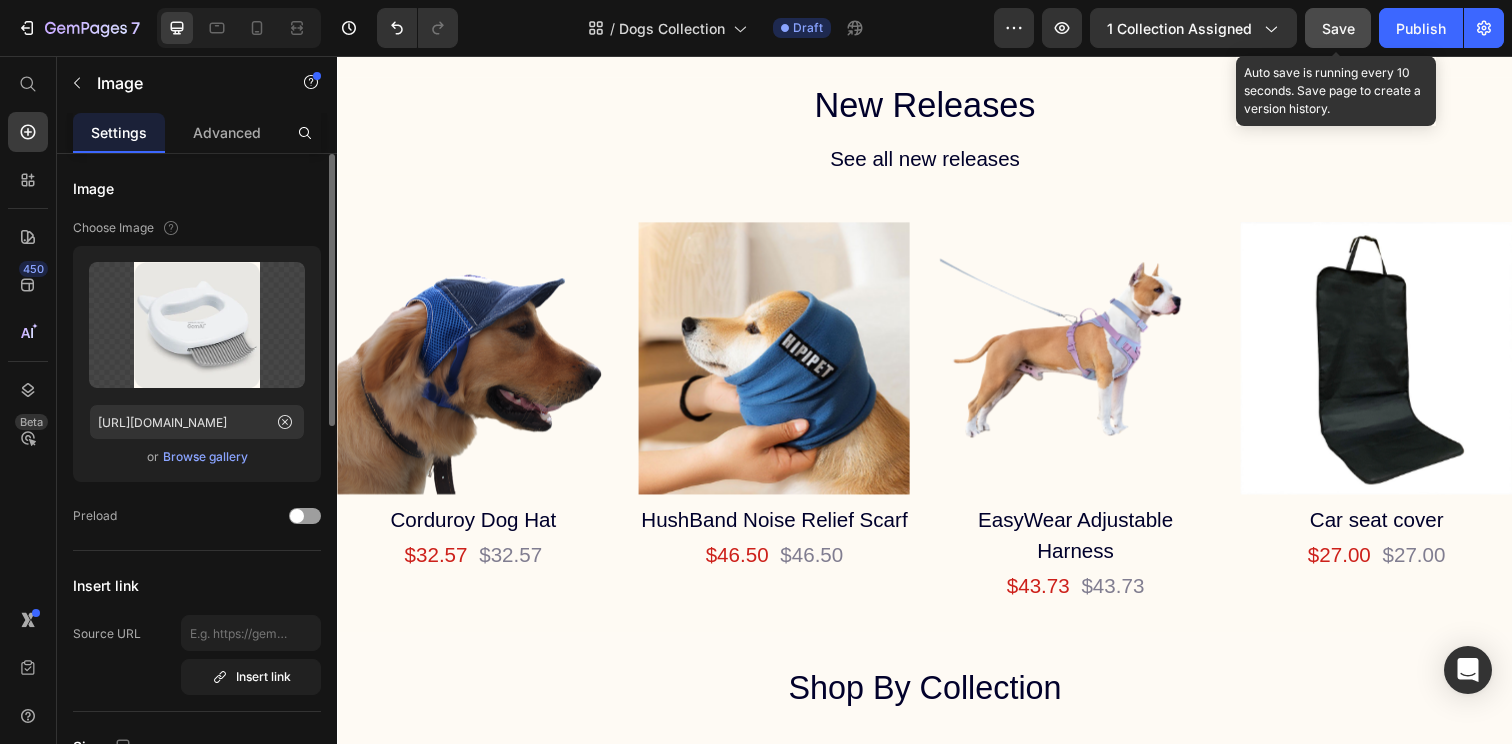 scroll, scrollTop: 1611, scrollLeft: 0, axis: vertical 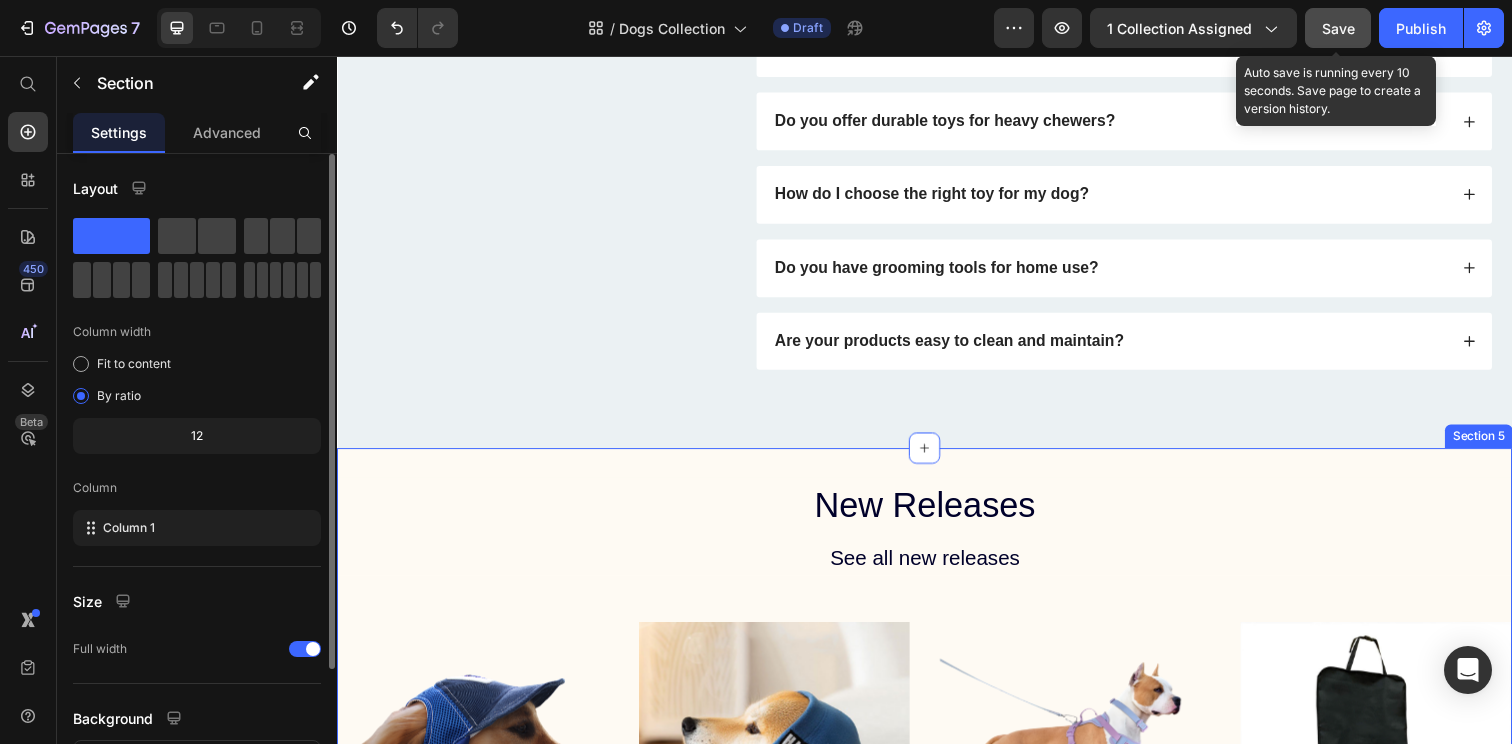 click on "New Releases Heading See all new releases Text Block Row Product Images Corduroy Dog Hat Product Title $32.57 Product Price $32.57 Product Price Row Product Images HushBand Noise Relief Scarf Product Title $46.50 Product Price $46.50 Product Price Row Product Images EasyWear Adjustable Harness Product Title $43.73 Product Price $43.73 Product Price Row Product Images Car seat cover Product Title $27.00 Product Price $27.00 Product Price Row Product List Row Section 5" at bounding box center (937, 754) 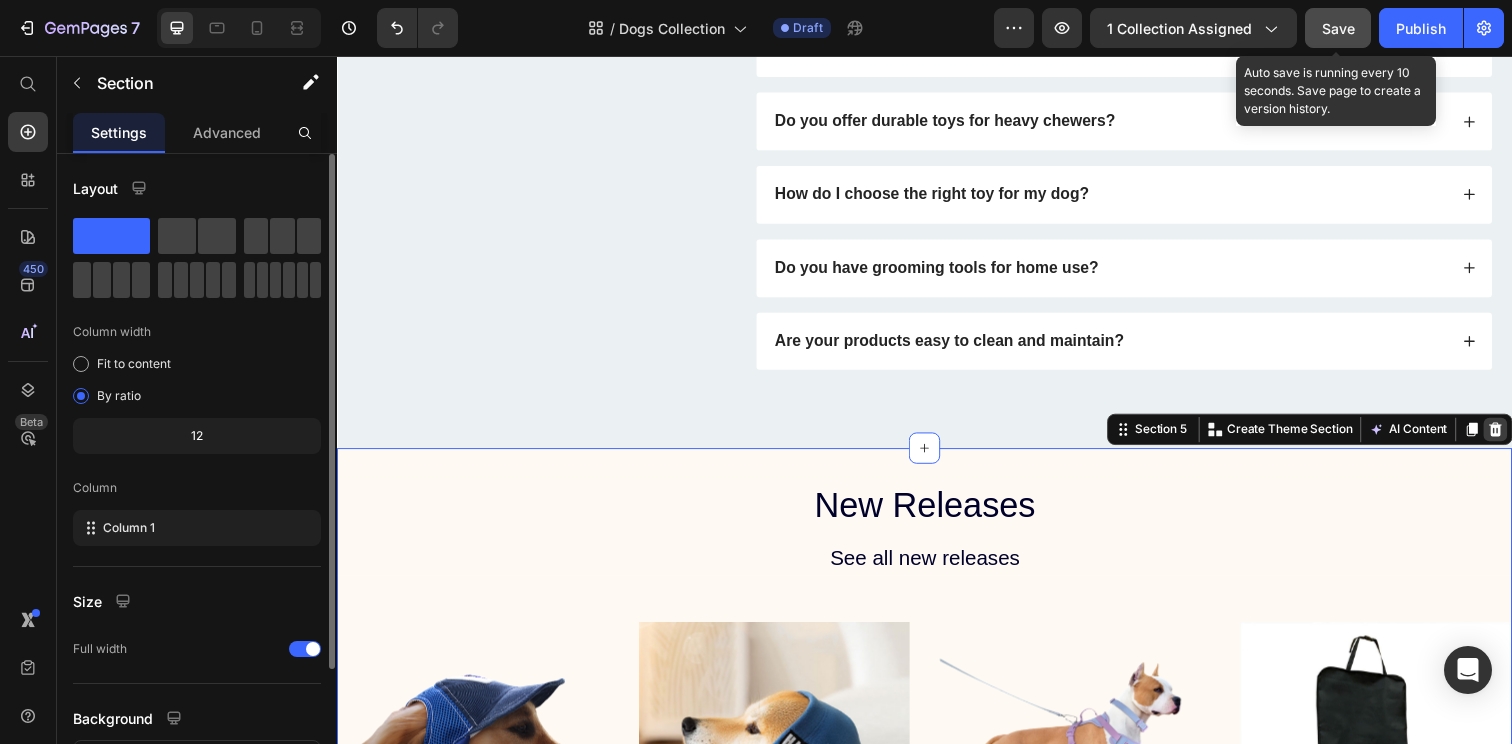 click 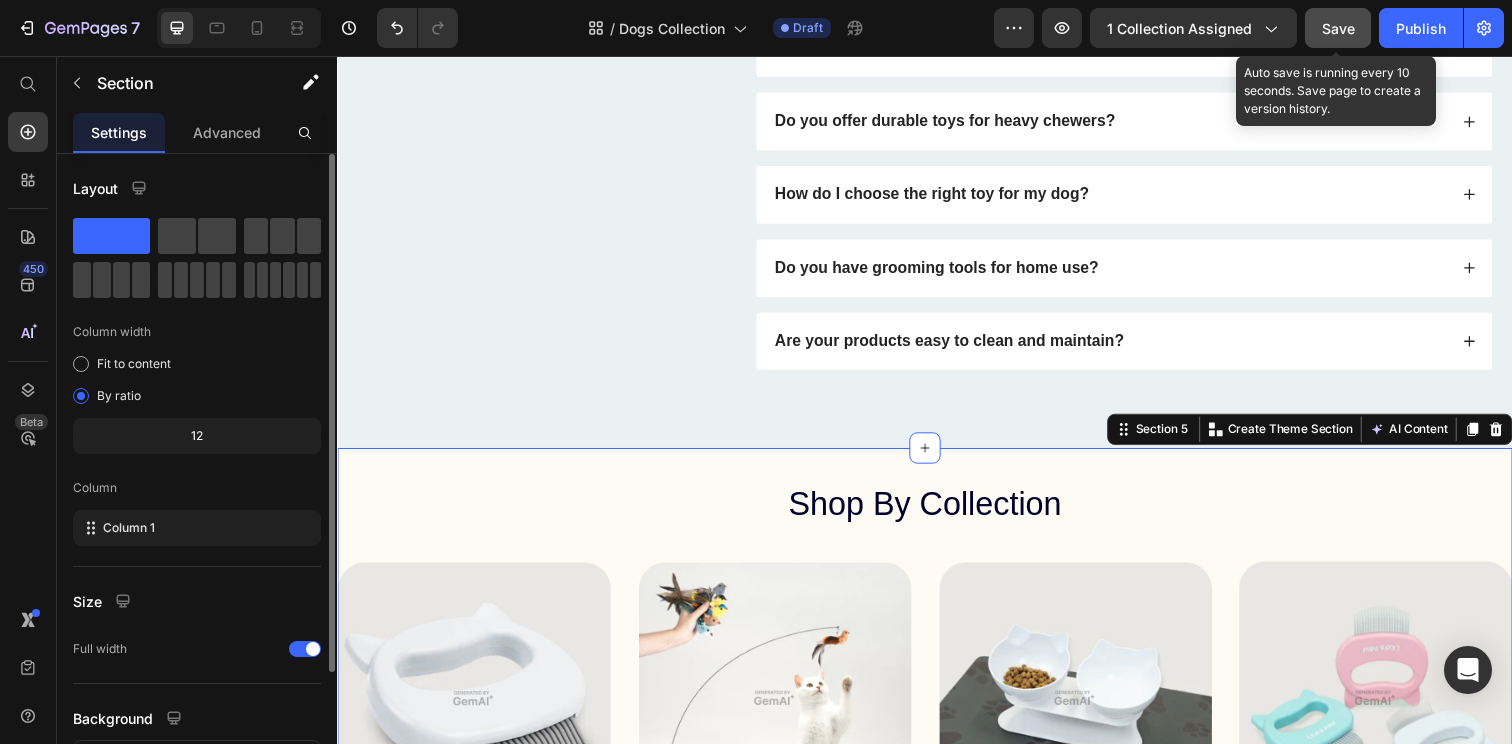click on "Shop By Collection Heading Image Best Sellers Text Block Image Toys Text Block Image Feeding. Text Block Image Bundles Text Block Row Image Furniture Care Text Block Image Grooming Text Block Image Litter Accessories Text Block Image Beds Text Block Row Row Row Section 5   You can create reusable sections Create Theme Section AI Content Write with GemAI What would you like to describe here? Tone and Voice Persuasive Product Outdoor Portable Folding Bowl For Dogs And Cats With Keychain Show more Generate" at bounding box center [937, 868] 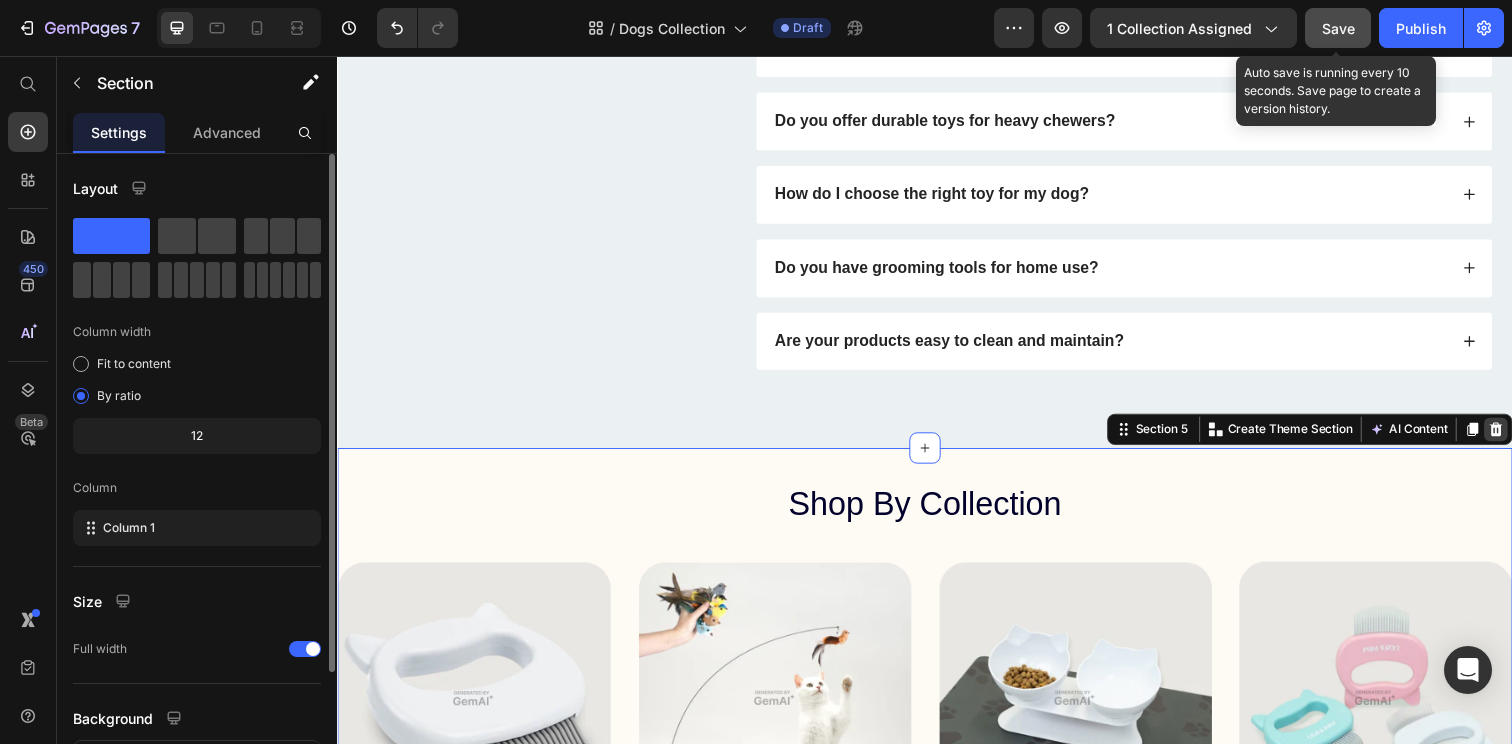 click 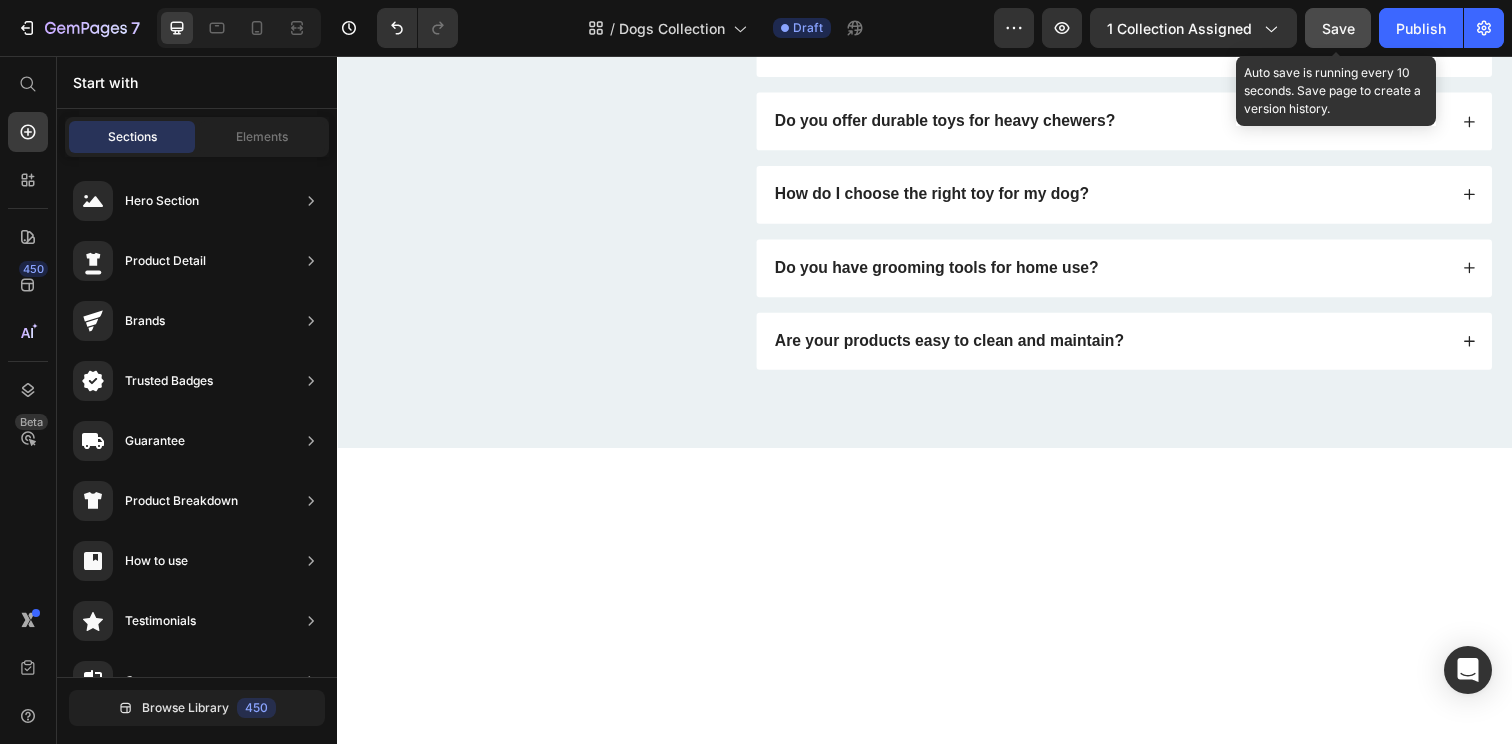 click at bounding box center [937, 705] 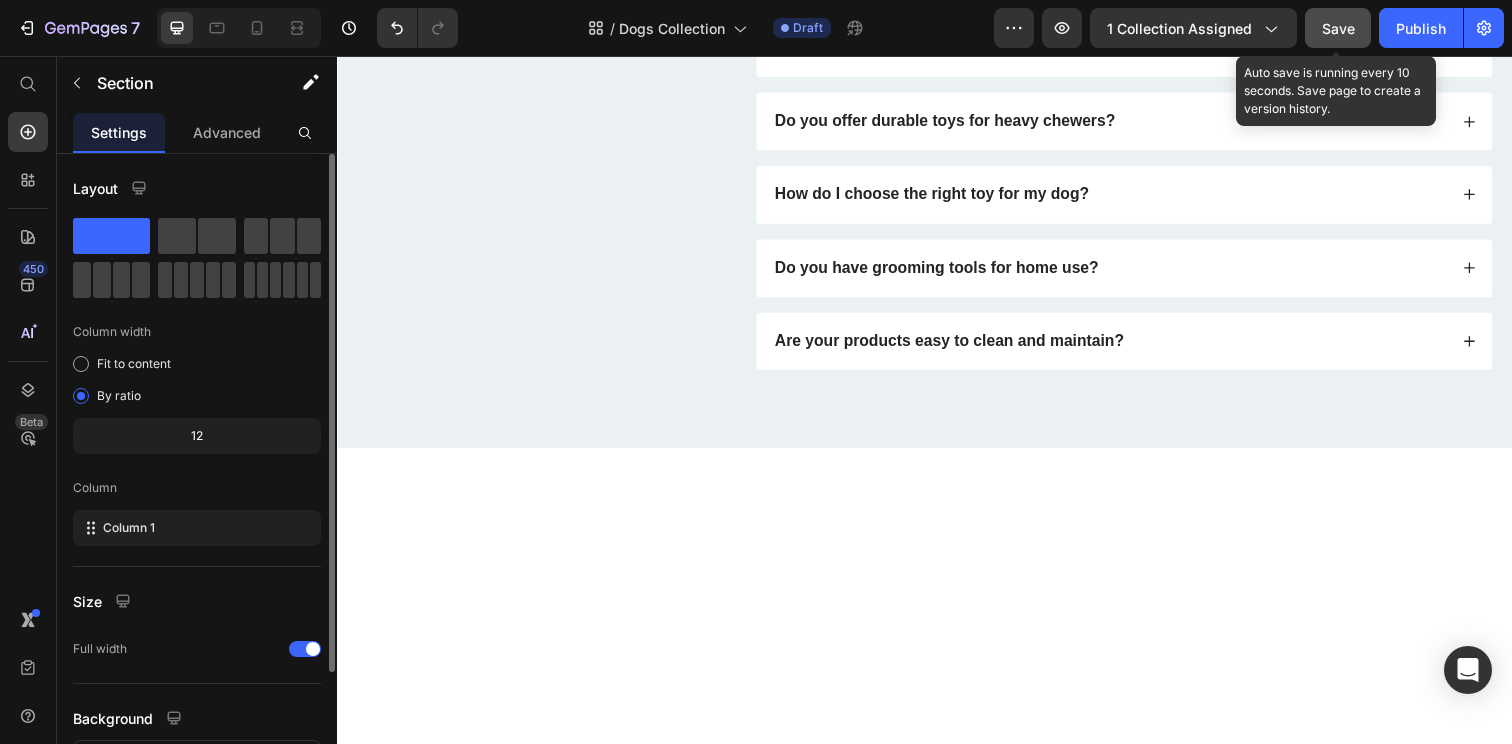 click at bounding box center (937, 705) 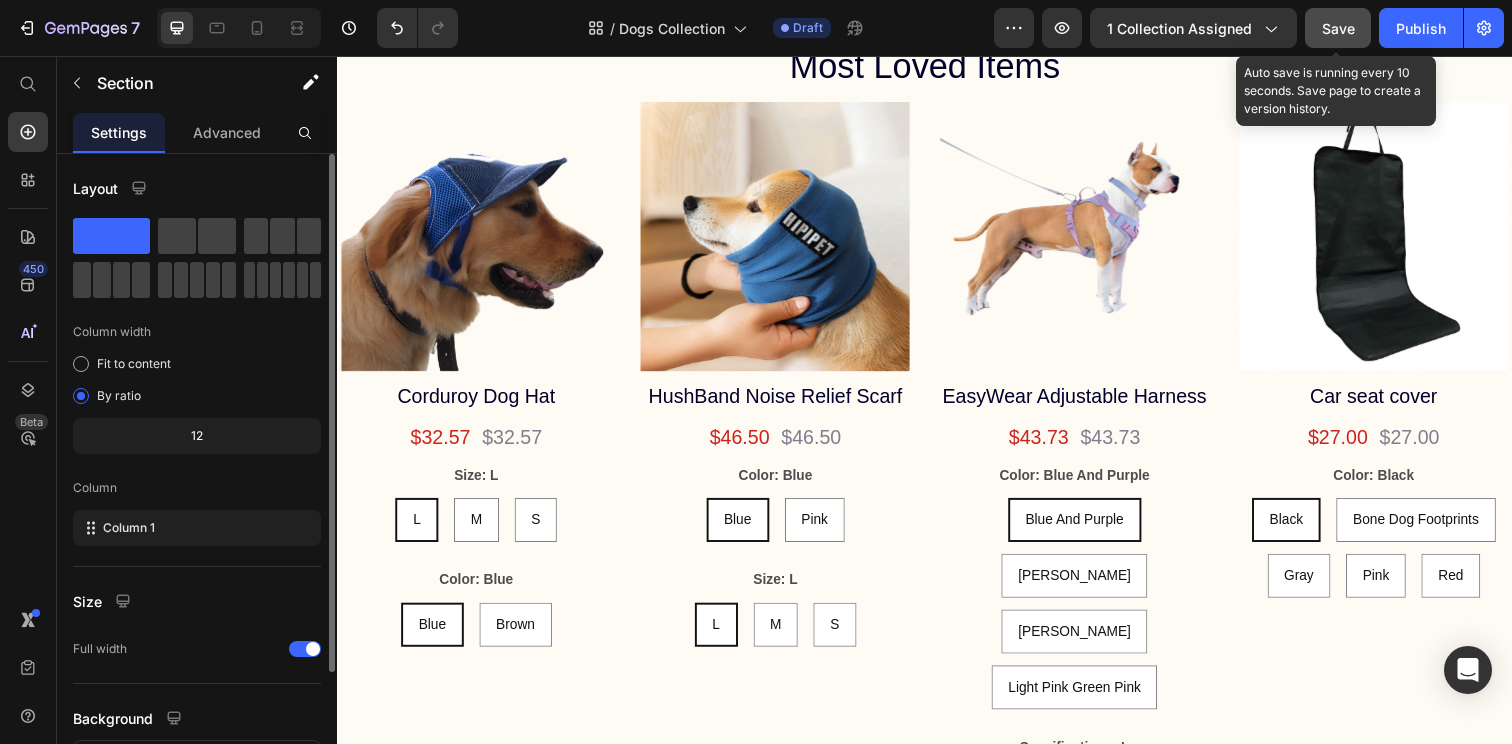 scroll, scrollTop: 2620, scrollLeft: 0, axis: vertical 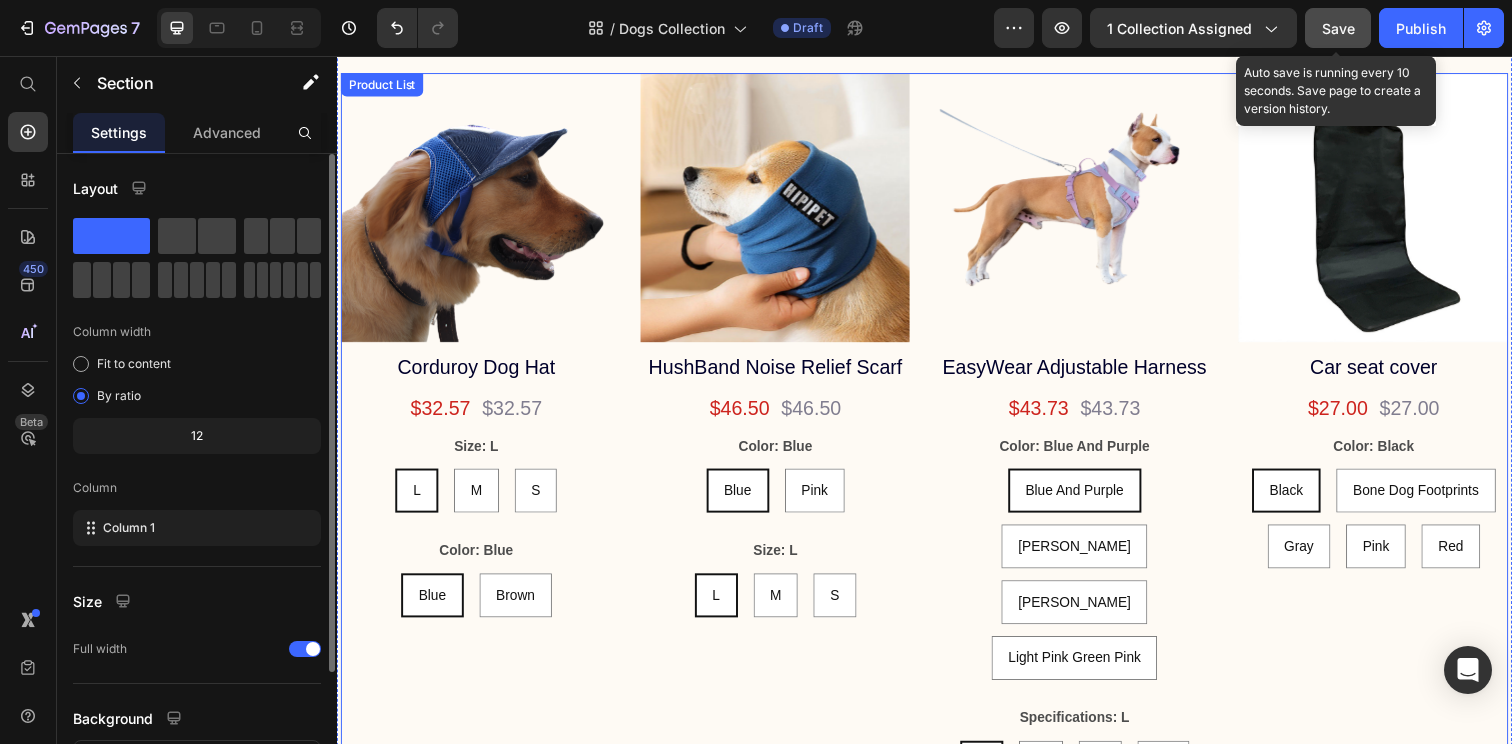 click on "Product Images Corduroy Dog Hat Product Title $32.57 Product Price $32.57 Product Price Row Size: L L L L M M M S S S Color: Blue Blue Blue Blue Brown Brown Brown Product Variants & Swatches Product Images HushBand Noise Relief Scarf Product Title $46.50 Product Price $46.50 Product Price Row Color: Blue Blue Blue Blue Pink Pink Pink Size: L L L L M M M S S S Product Variants & Swatches Product Images EasyWear Adjustable Harness Product Title $43.73 Product Price $43.73 Product Price Row Color: Blue And Purple Blue And Purple Blue And Purple Blue And Purple Green [PERSON_NAME] [PERSON_NAME] [PERSON_NAME] Khaki Brown Khaki Brown Khaki Brown Light Pink Green Pink Light Pink Green Pink Light Pink Green Pink Specifications: L L L L M M M S S S XS XS XS Product Variants & Swatches Product Images Car seat cover Product Title $27.00 Product Price $27.00 Product Price Row Color: Black Black Black Black Bone Dog Footprints Bone Dog Footprints Bone Dog Footprints Gray [PERSON_NAME] Pink Pink Pink Red Red Red Product Variants & Swatches" at bounding box center (937, 436) 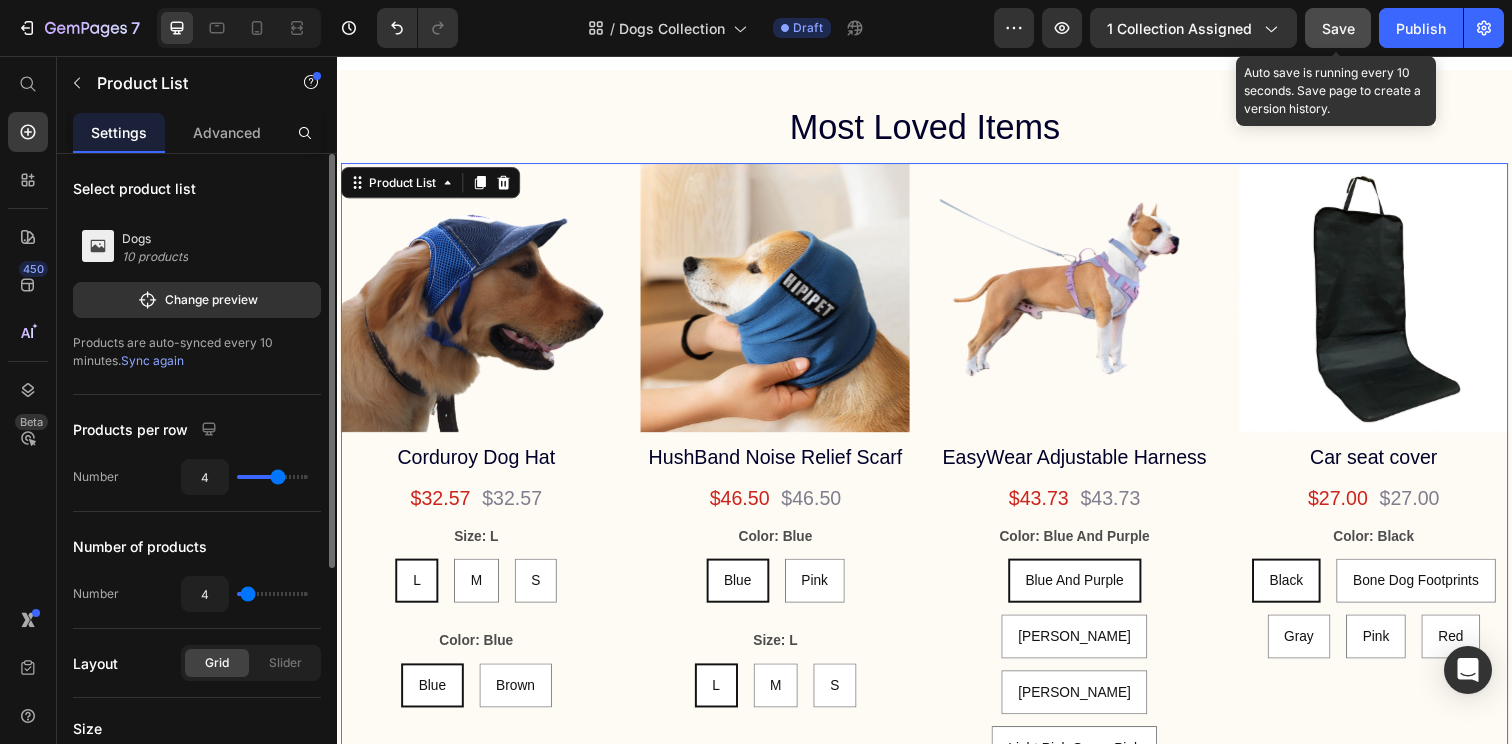 scroll, scrollTop: 2512, scrollLeft: 0, axis: vertical 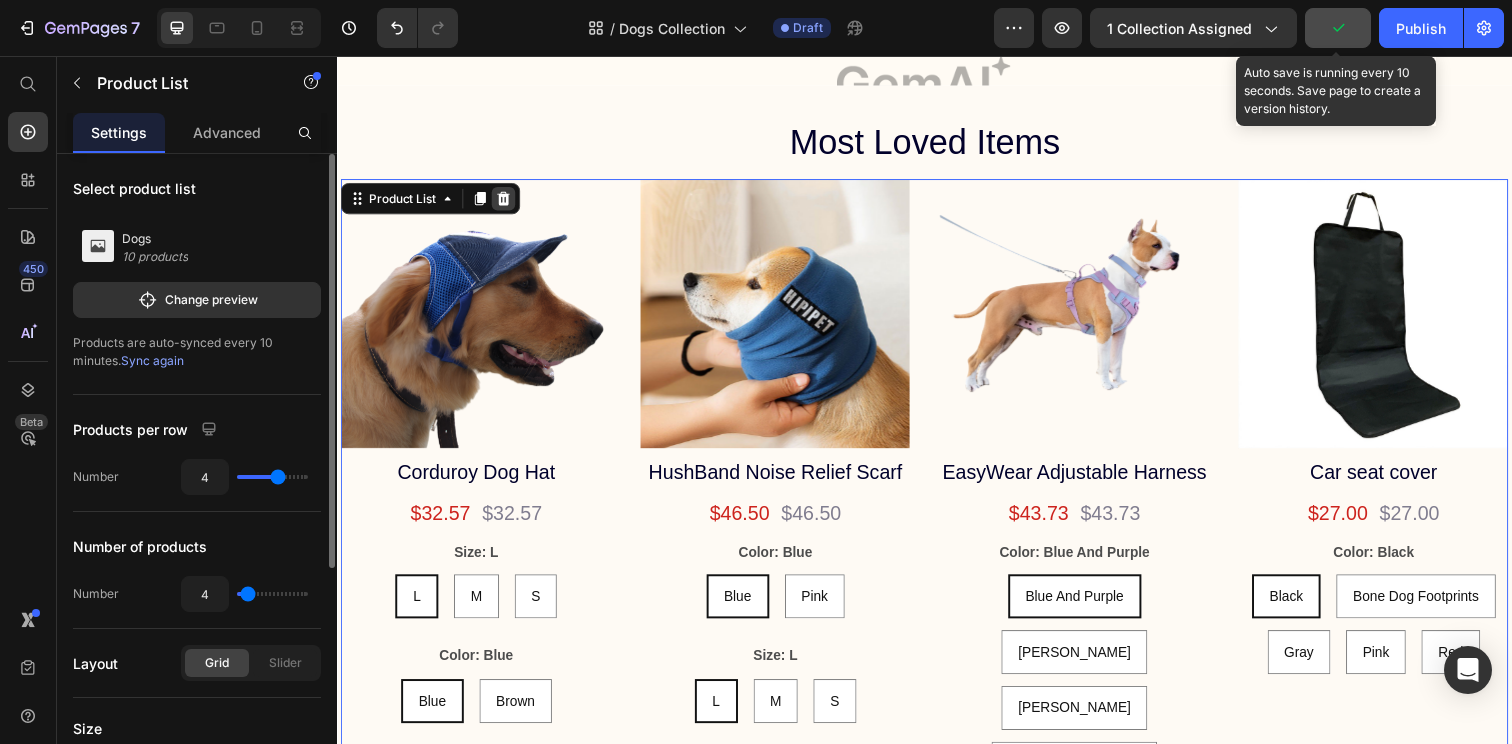 click at bounding box center (507, 201) 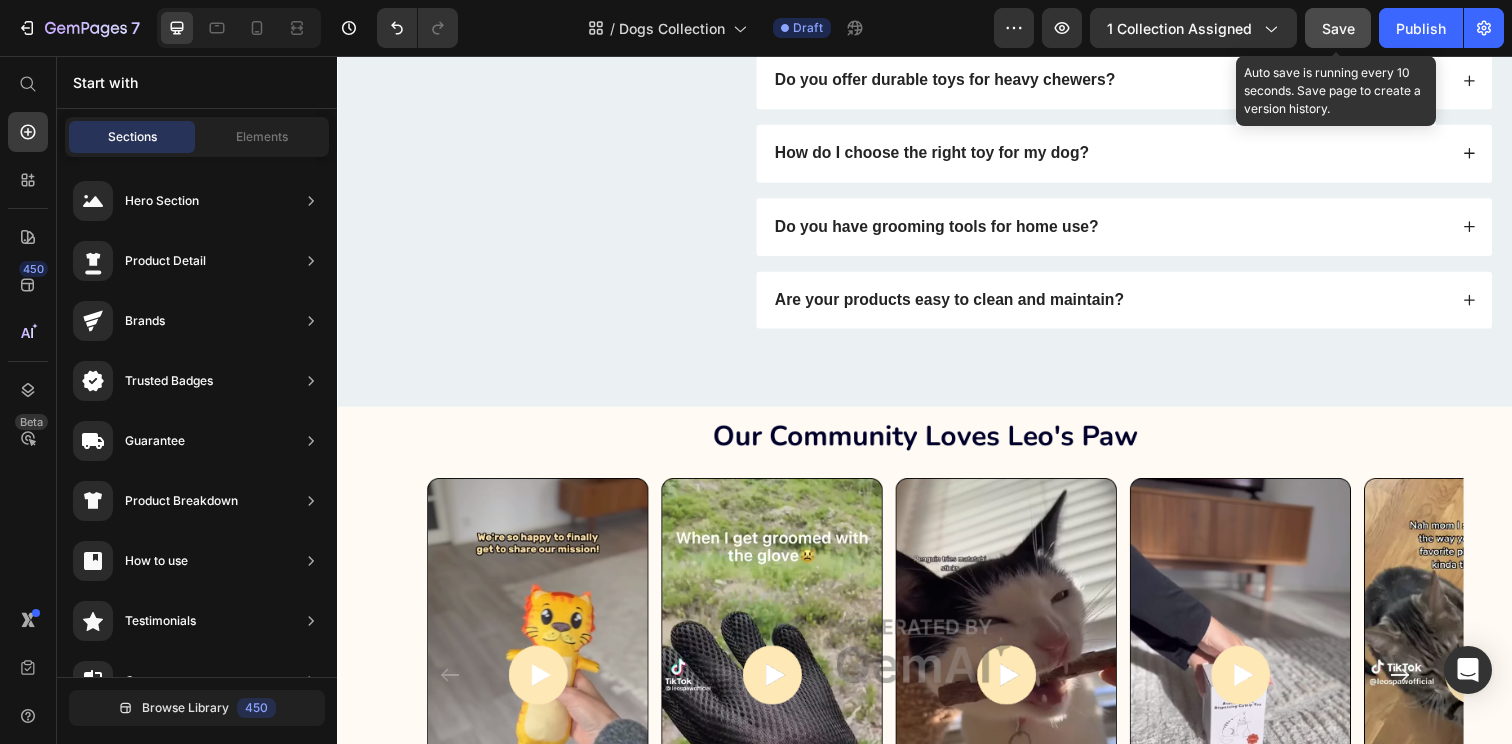 scroll, scrollTop: 1641, scrollLeft: 0, axis: vertical 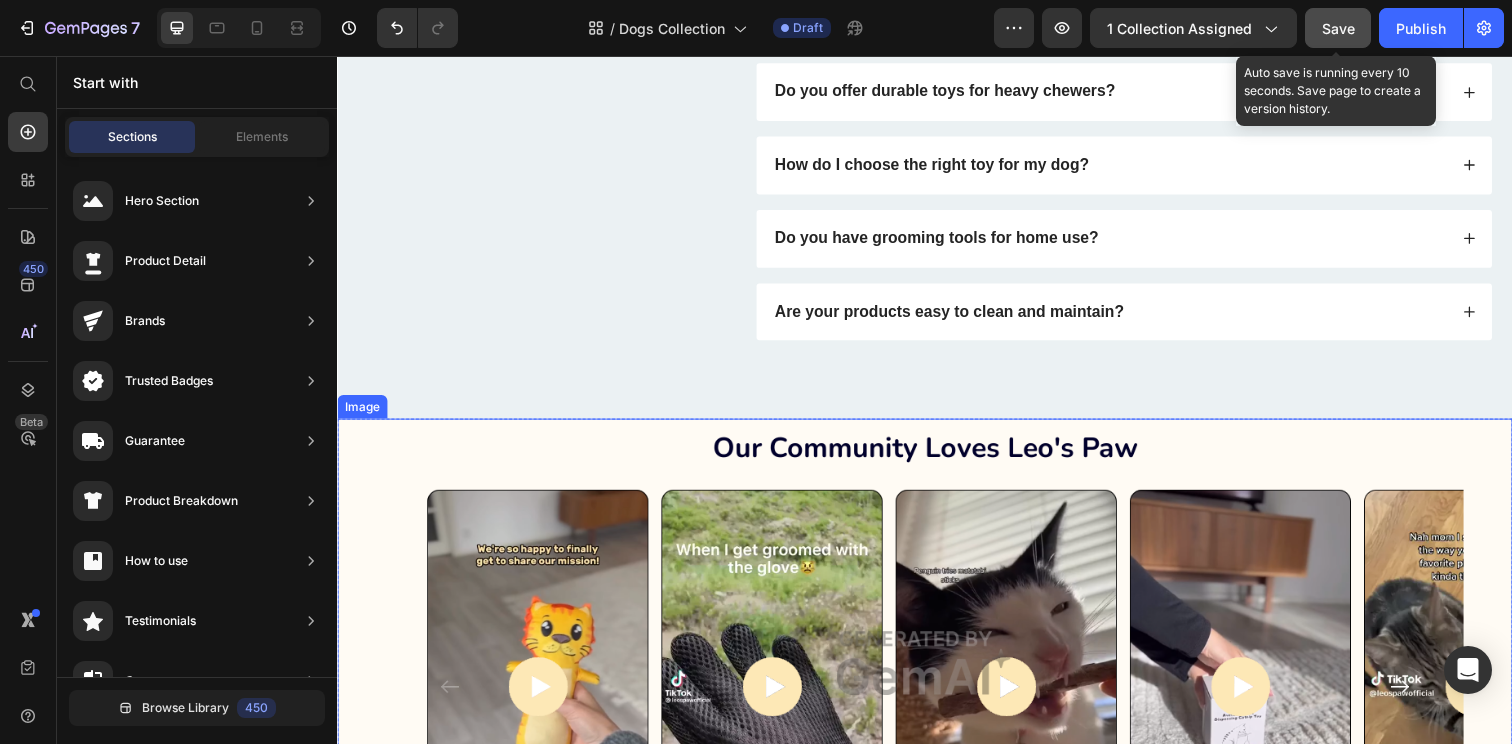 click at bounding box center (937, 675) 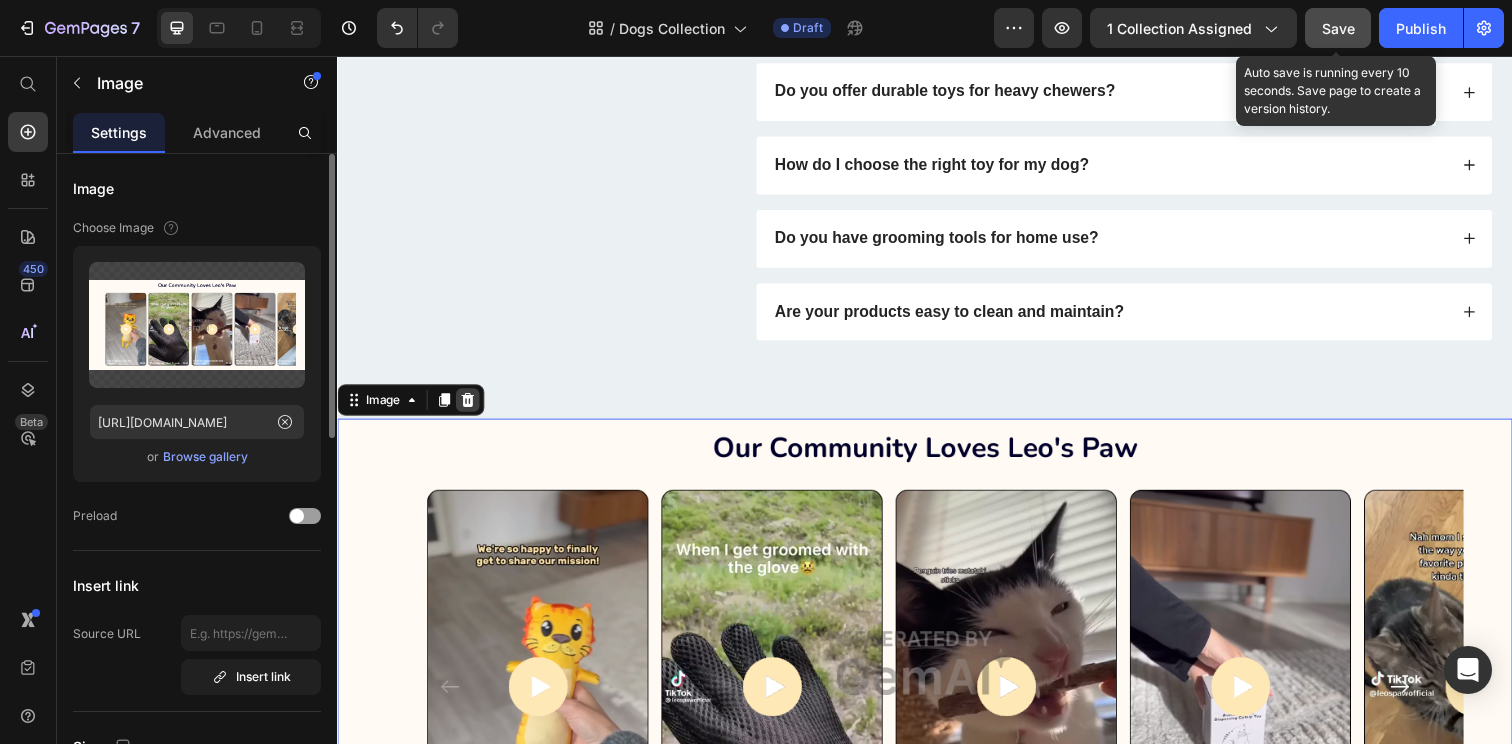 click 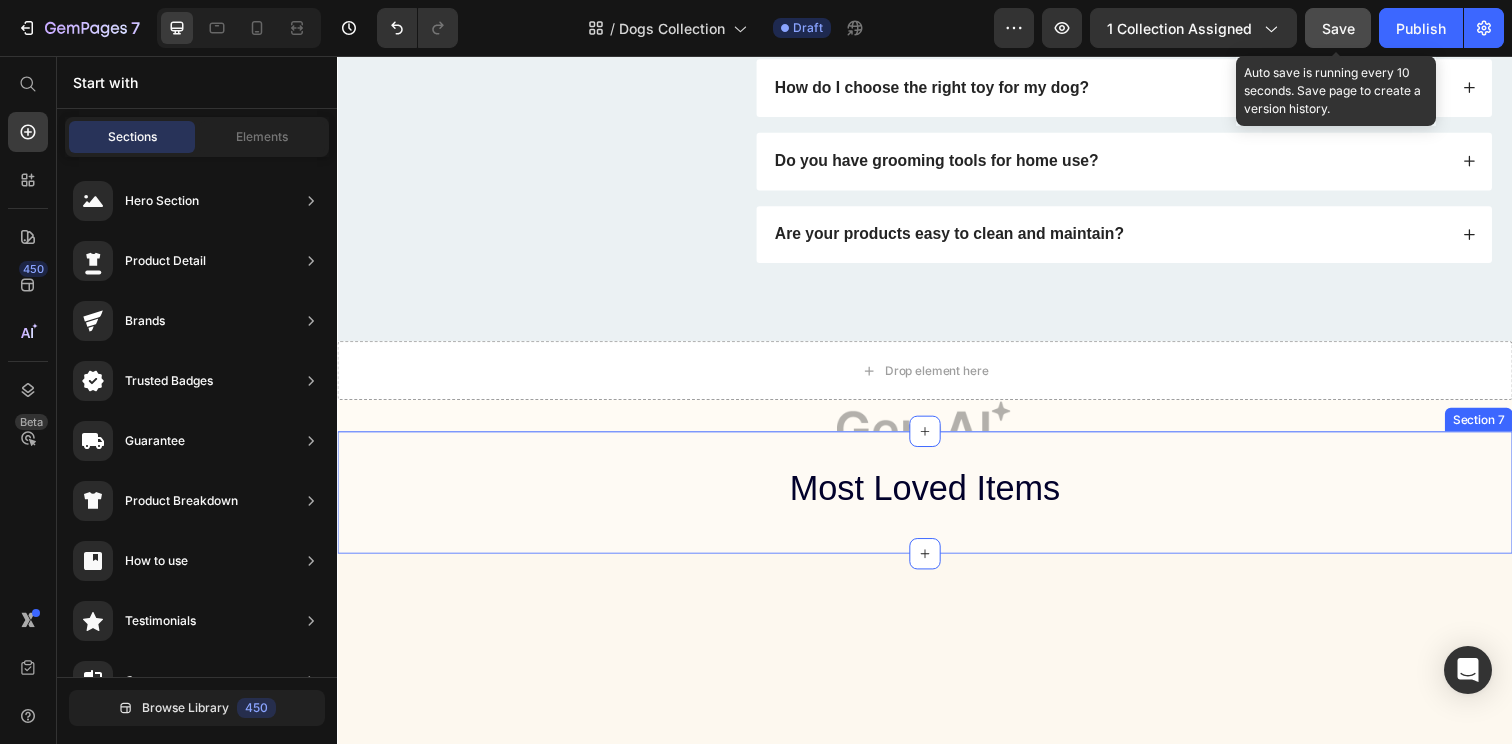 scroll, scrollTop: 1723, scrollLeft: 0, axis: vertical 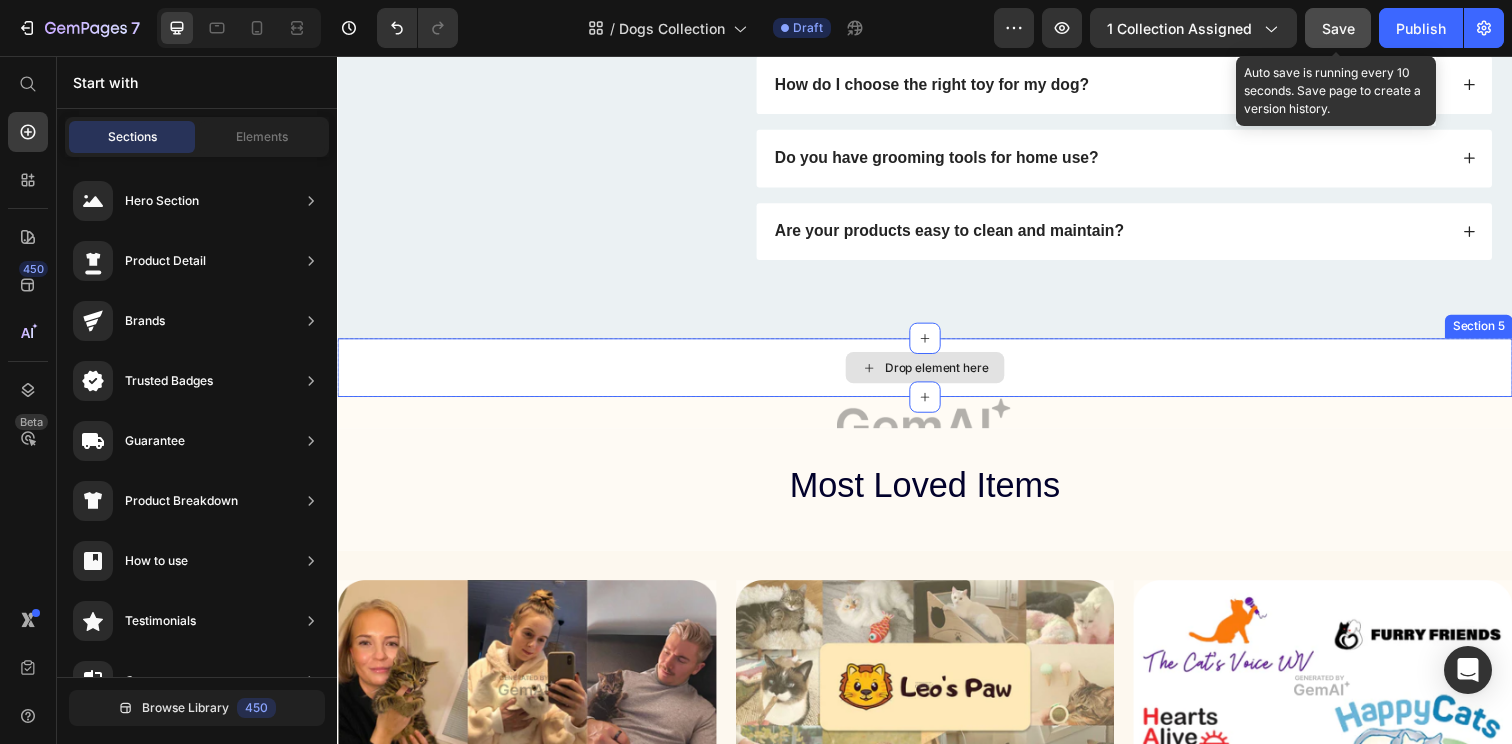 click on "Drop element here" at bounding box center (937, 374) 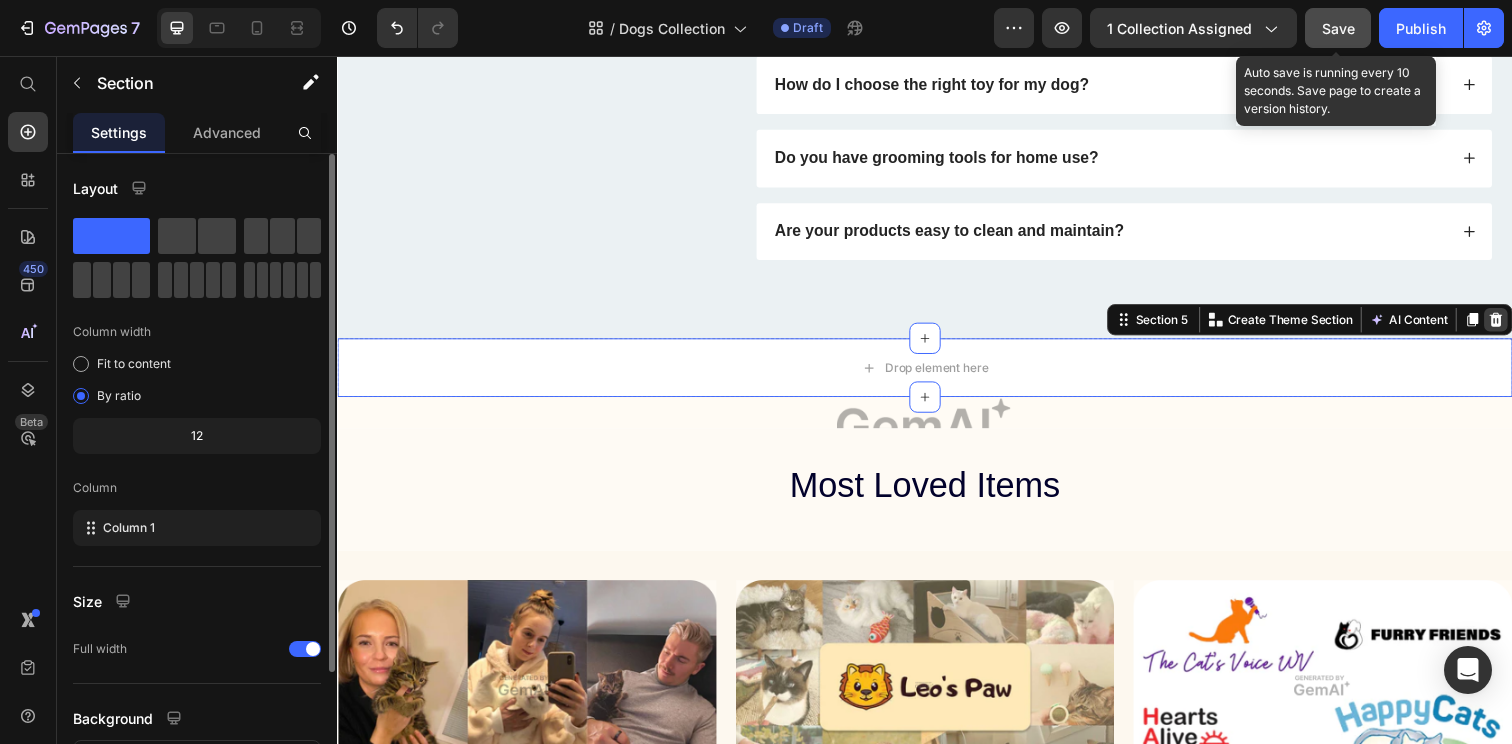 click 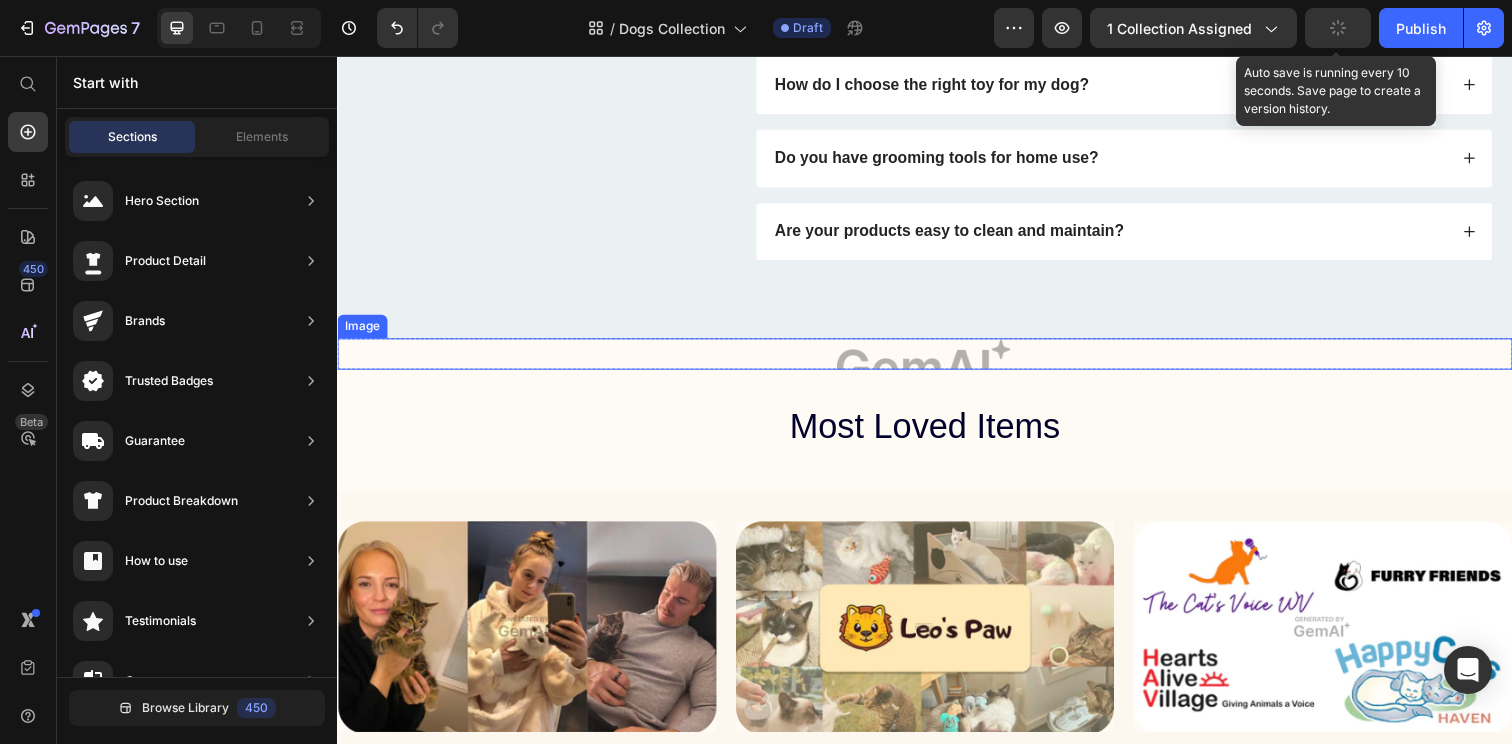 click at bounding box center (937, 360) 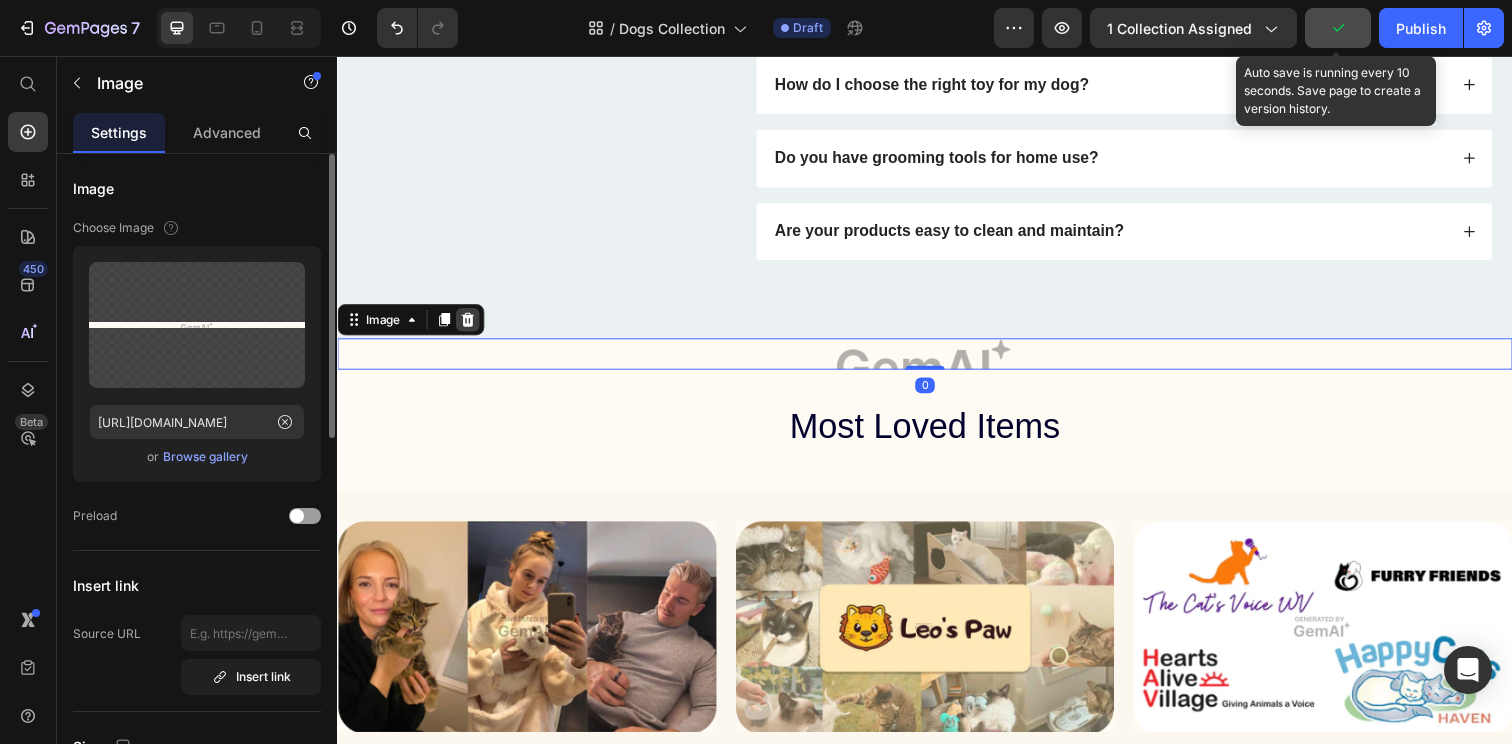 click 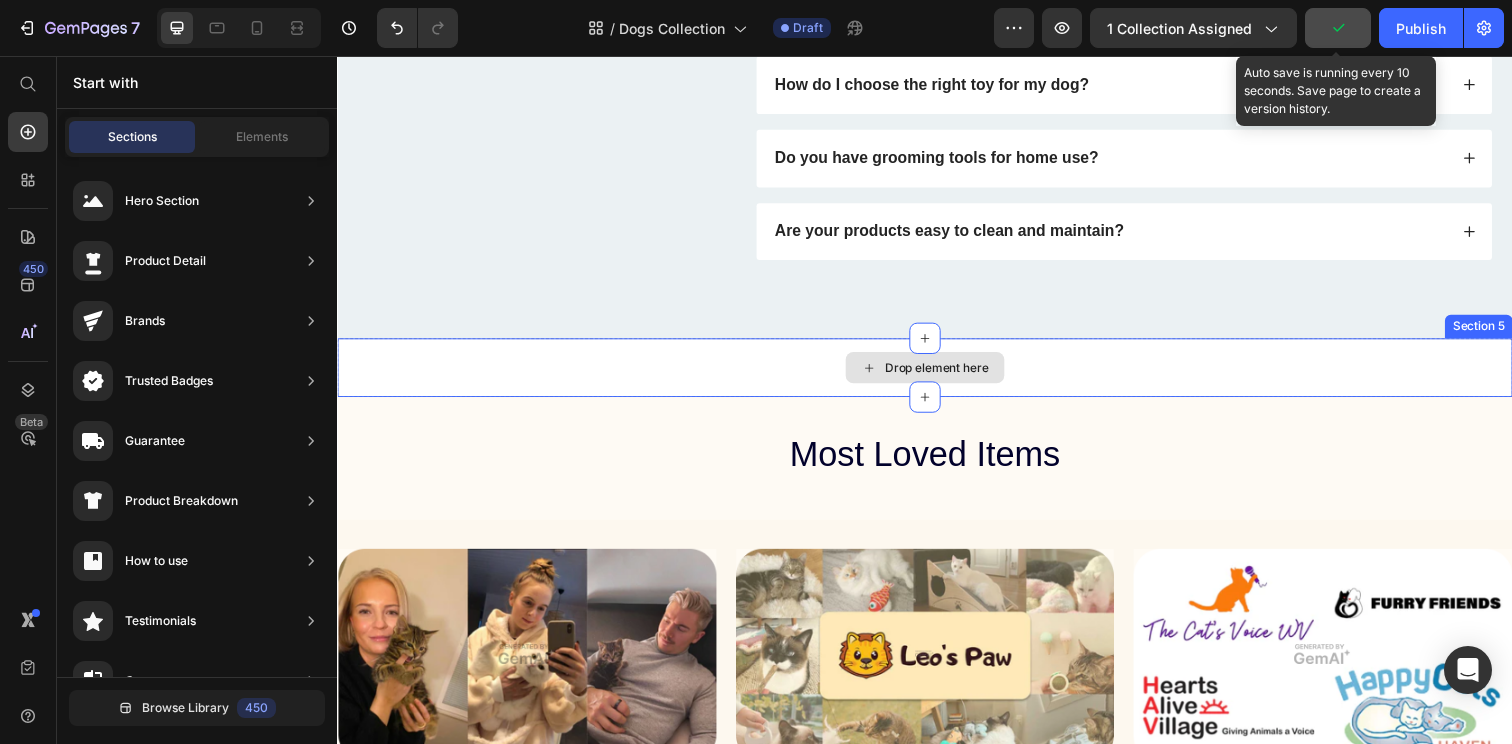 click on "Drop element here" at bounding box center (937, 374) 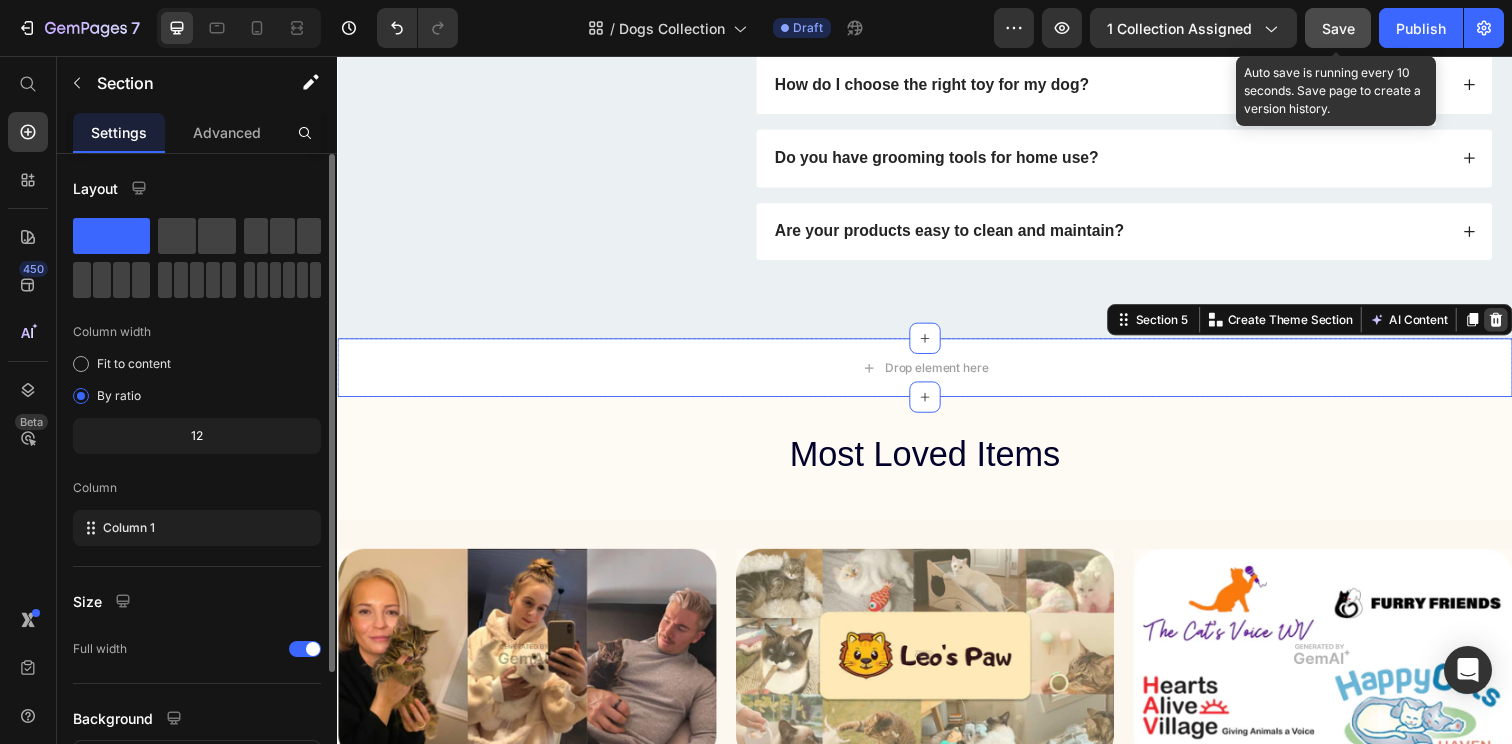 click 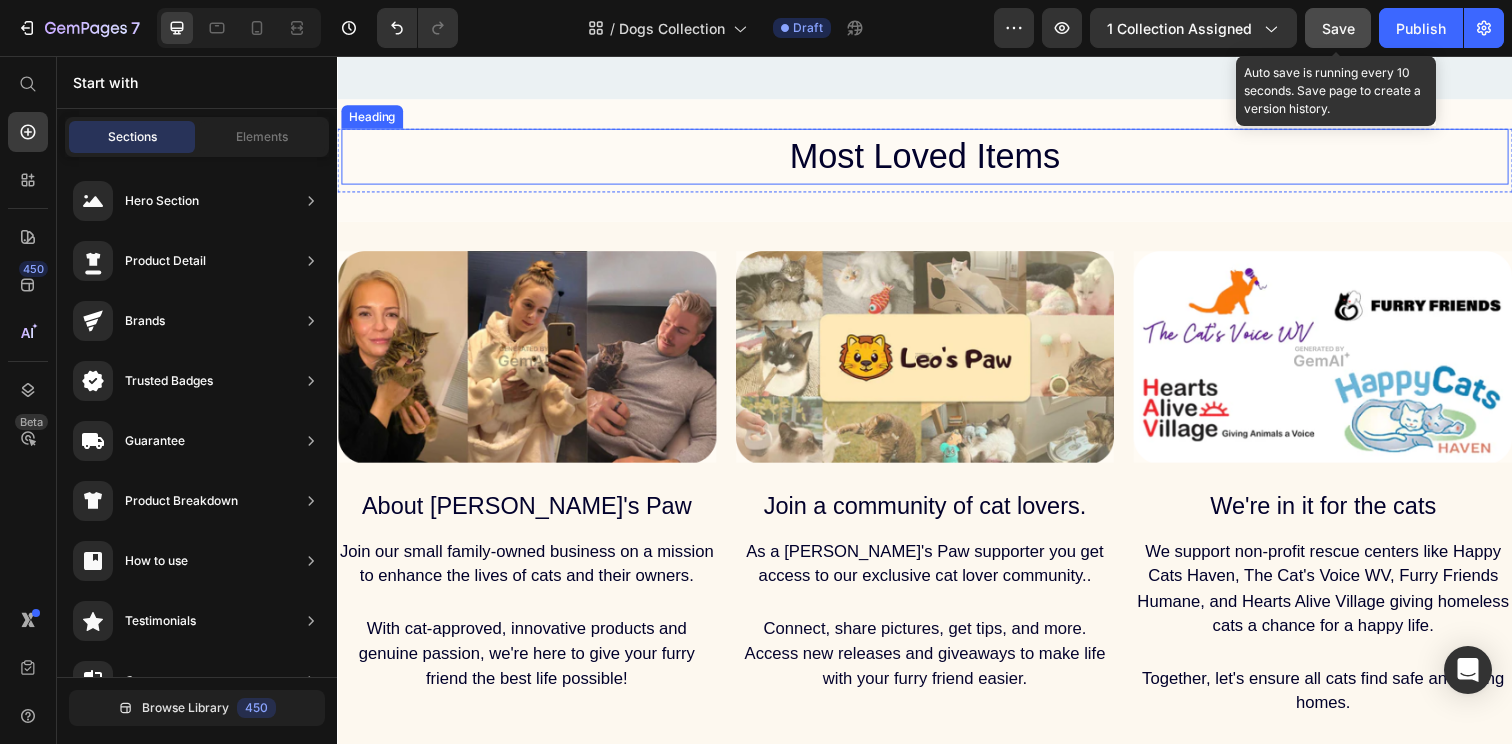 scroll, scrollTop: 1959, scrollLeft: 0, axis: vertical 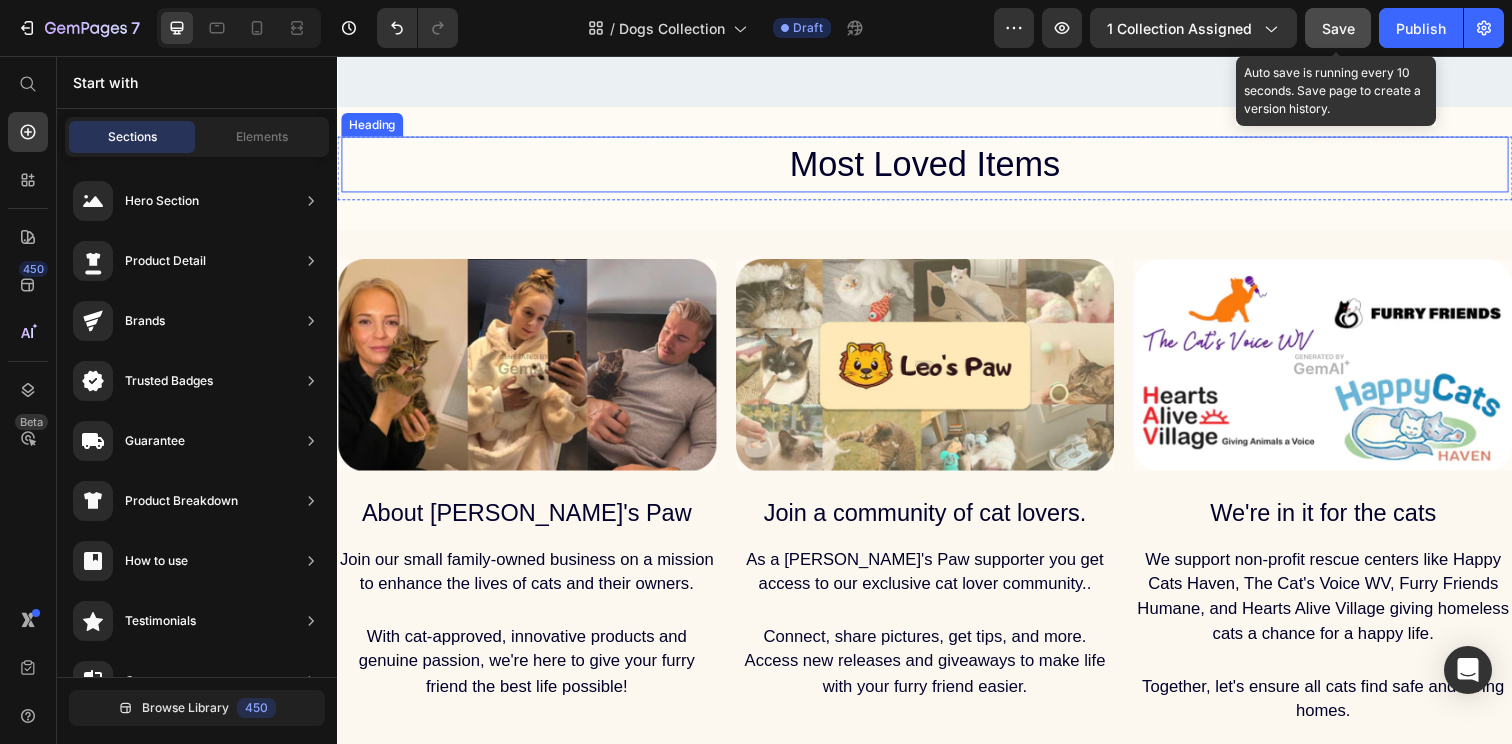 click on "Most Loved Items" at bounding box center [937, 166] 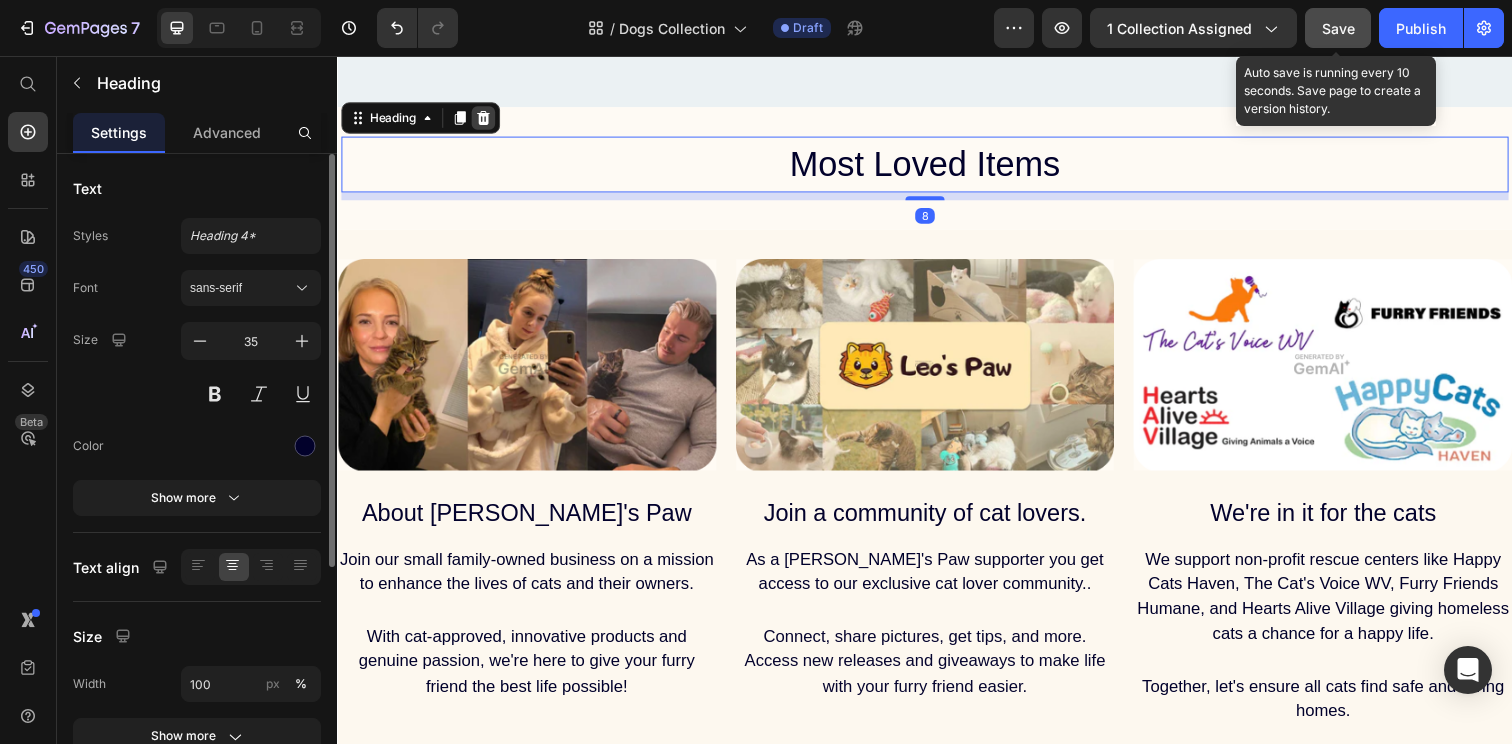 click 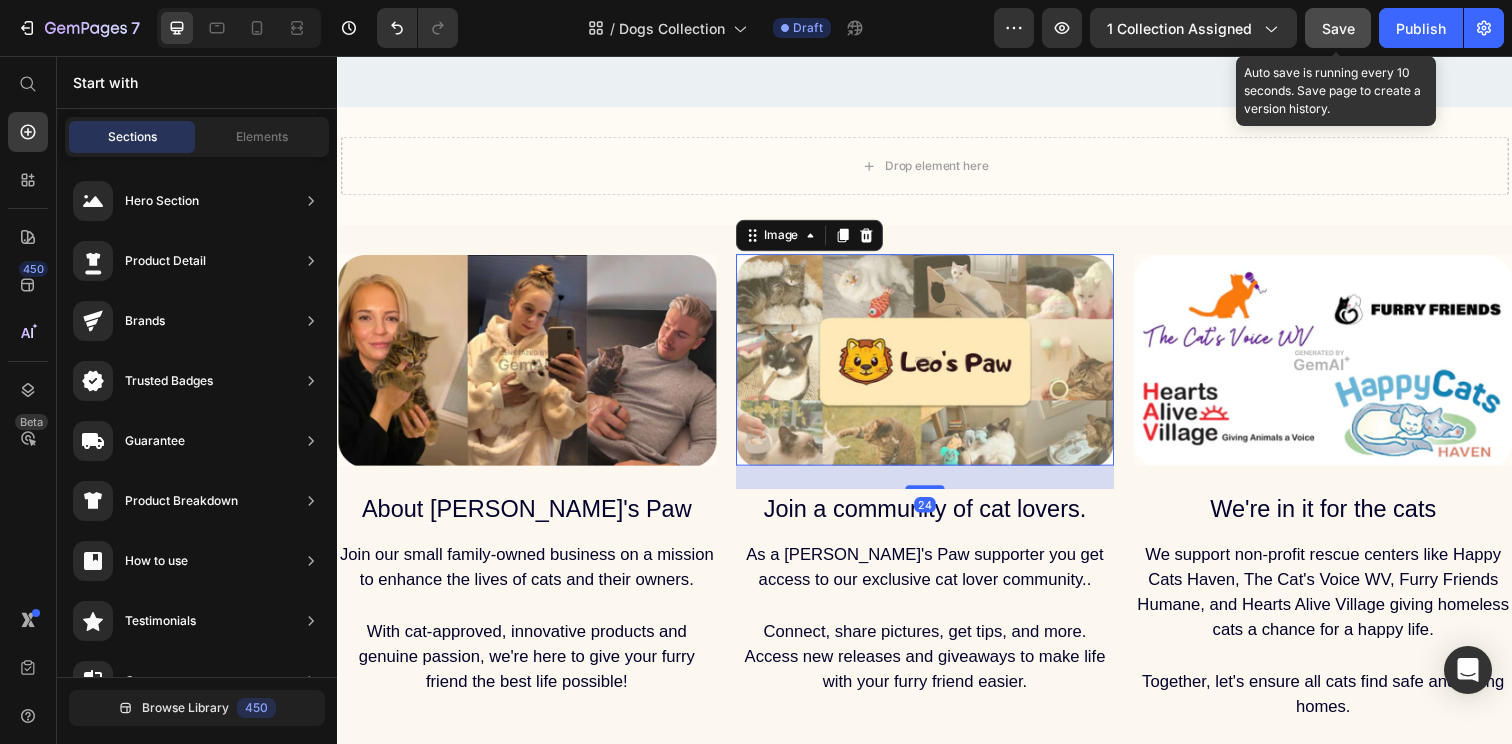 click at bounding box center [937, 366] 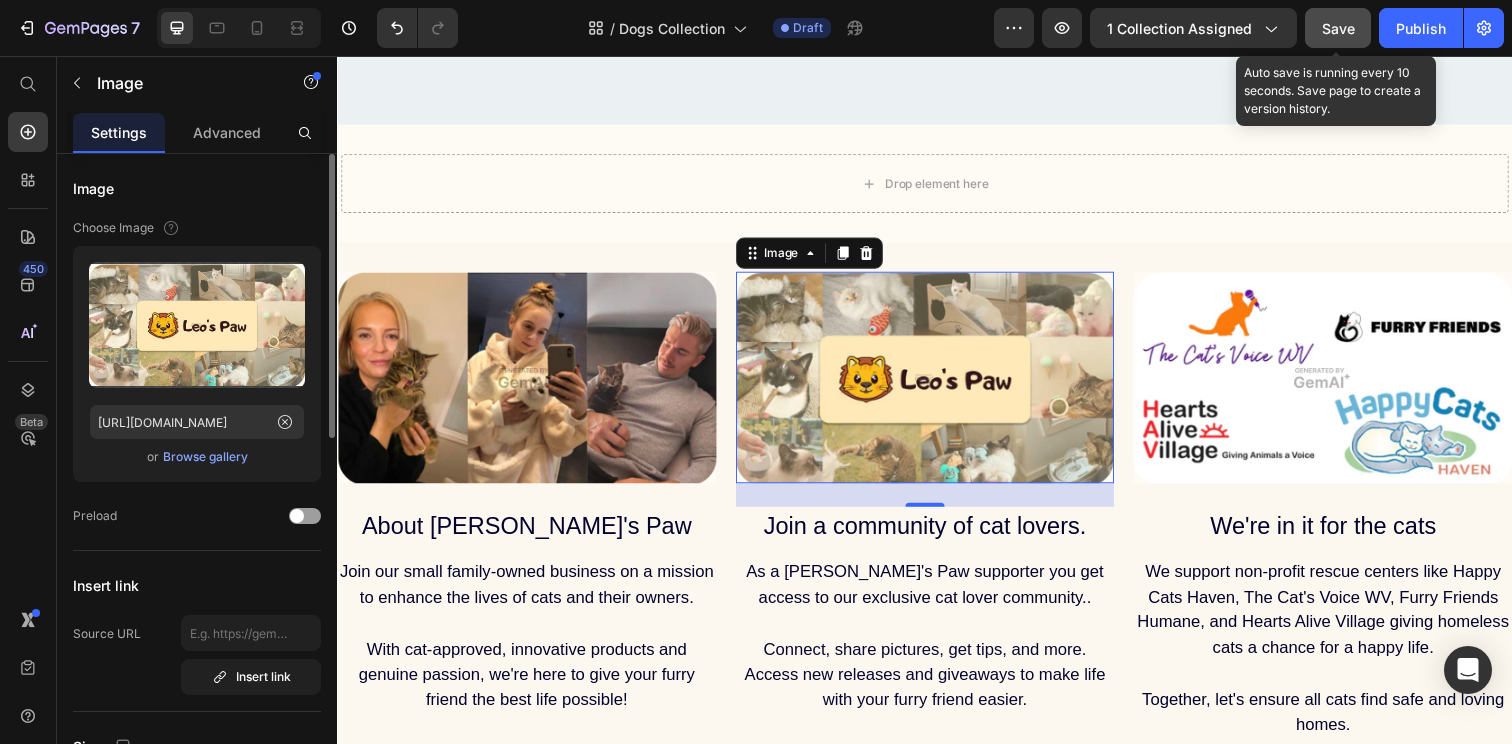 scroll, scrollTop: 1930, scrollLeft: 0, axis: vertical 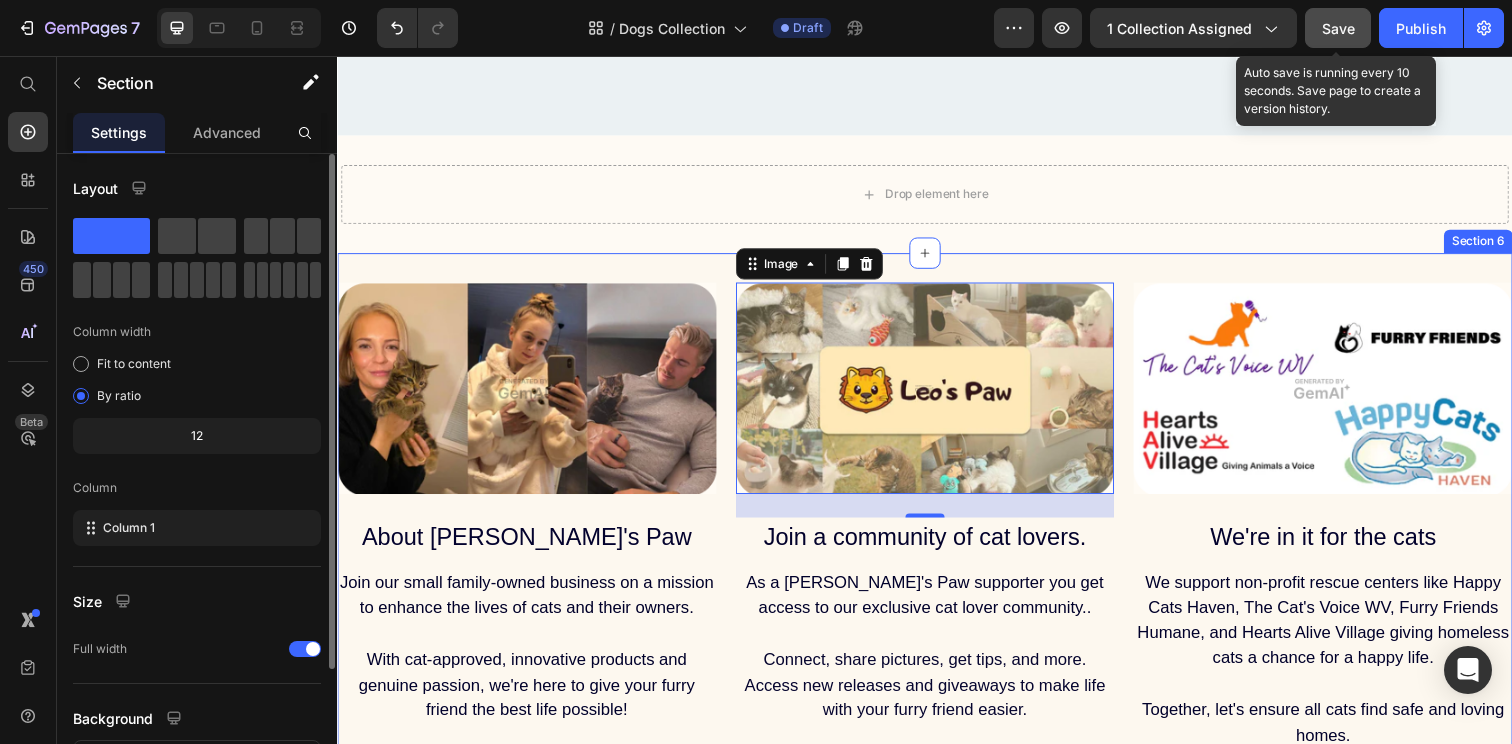 click on "Image About [PERSON_NAME]'s Paw Text Block Join our small family-owned business on a mission to enhance the lives of cats and their owners. Text Block With cat-approved, innovative products and genuine passion, we're here to give your furry friend the best life possible! Text Block Image   24 Join a community of cat lovers. Text Block As a [PERSON_NAME]'s Paw supporter you get access to our exclusive cat lover community.. Text Block Connect, share pictures, get tips, and more. Access new releases and giveaways to make life with your furry friend easier. Text Block Image We're in it for the cats Text Block We support non-profit rescue centers like Happy Cats Haven, The Cat's Voice WV, Furry Friends Humane, and Hearts Alive Village giving homeless cats a chance for a happy life. Text Block Together, let's ensure all cats find safe and loving homes. Text Block Row Section 6" at bounding box center (937, 525) 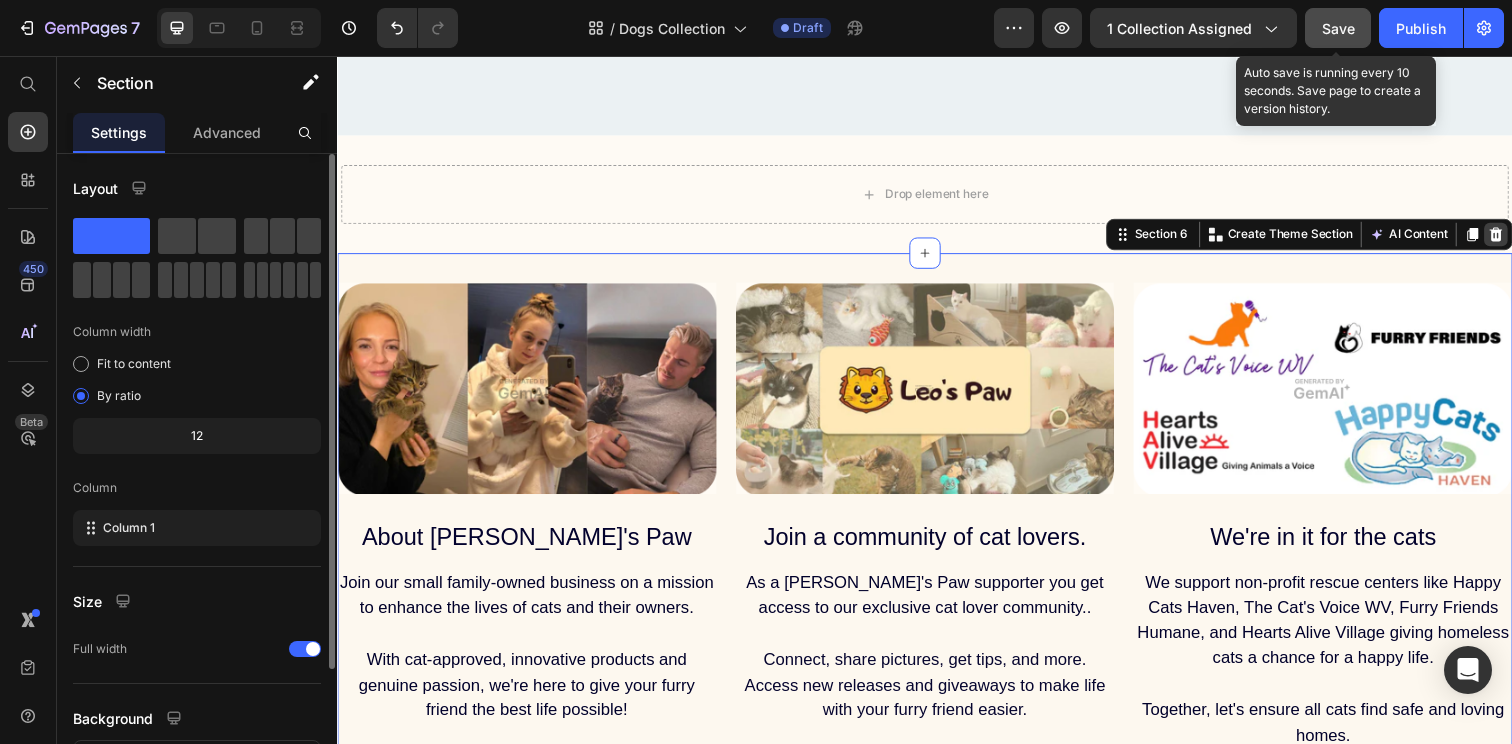 click 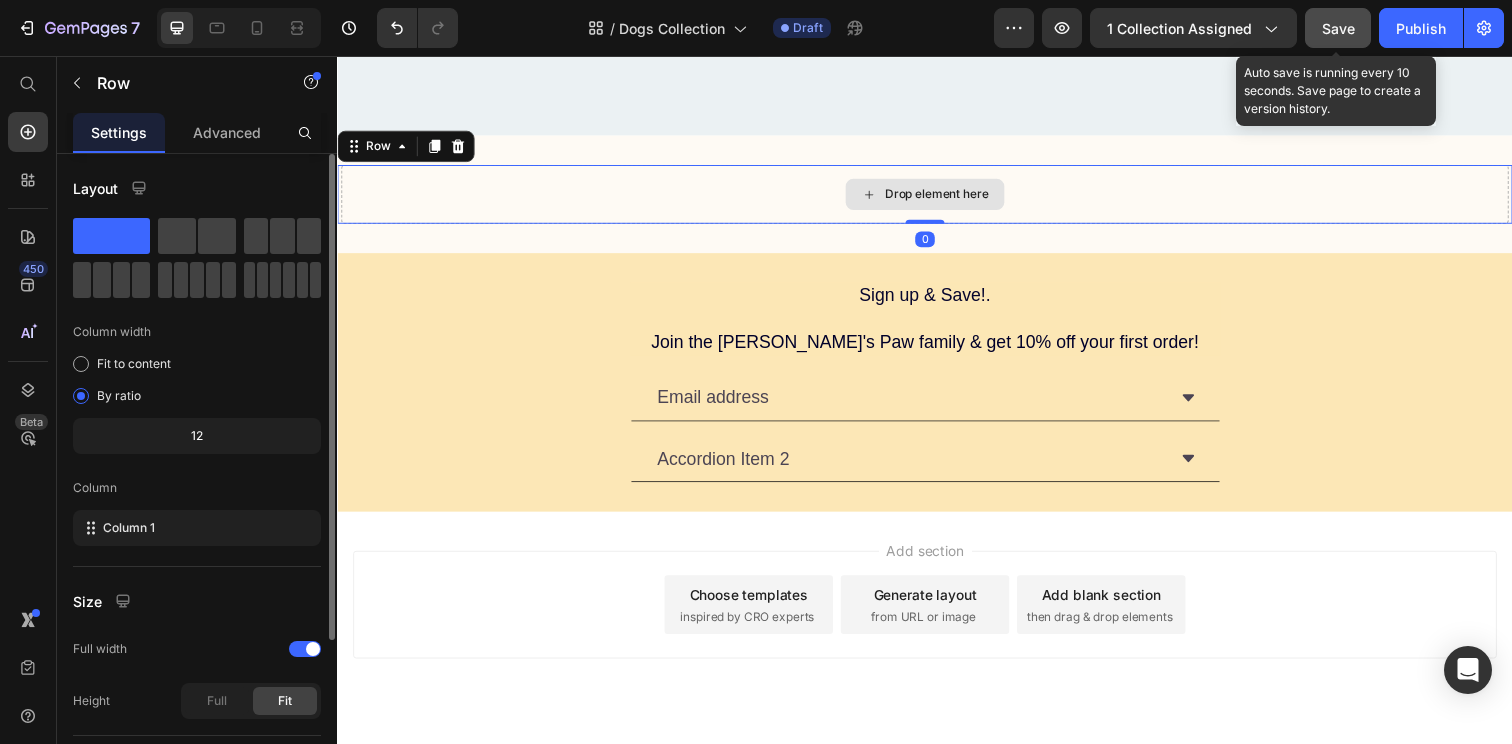 click on "Drop element here" at bounding box center (937, 197) 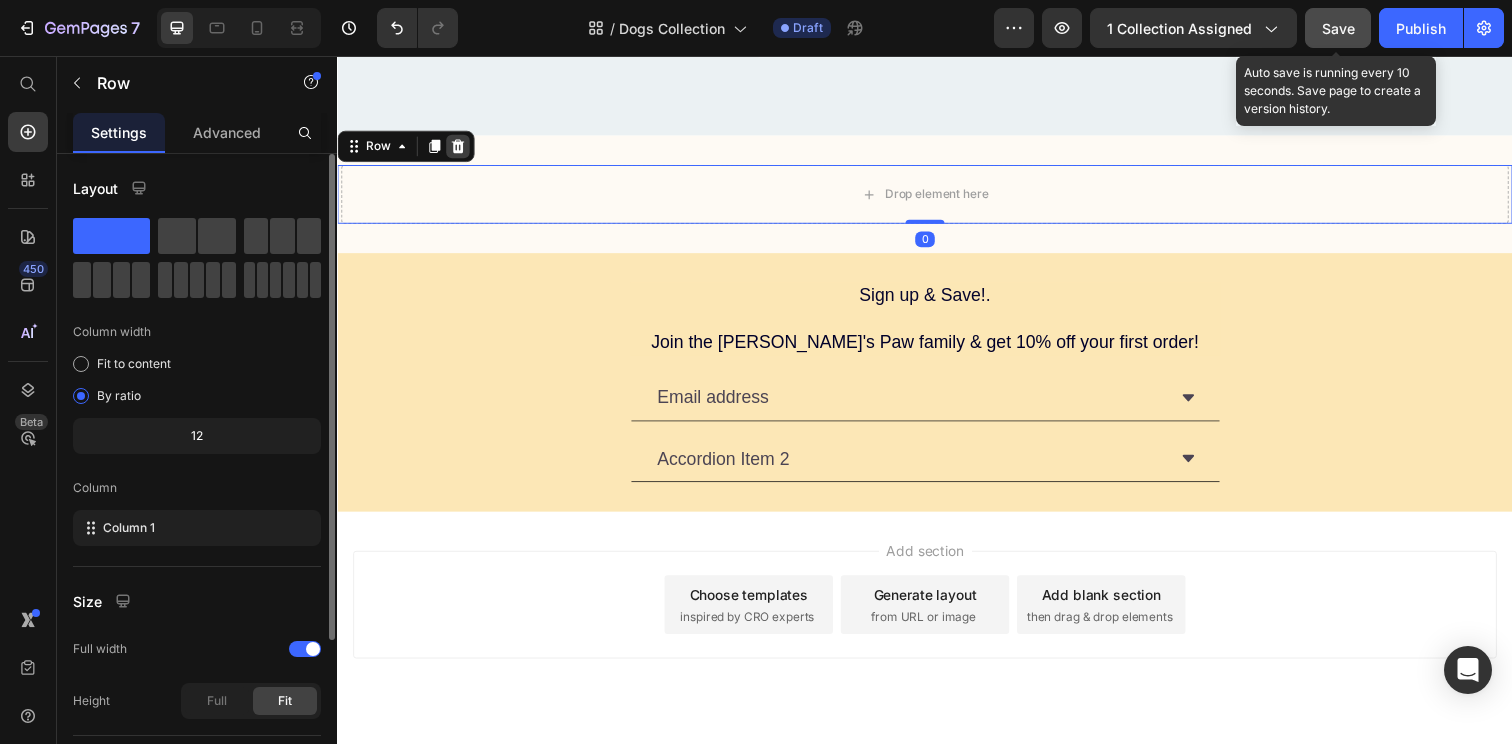 click 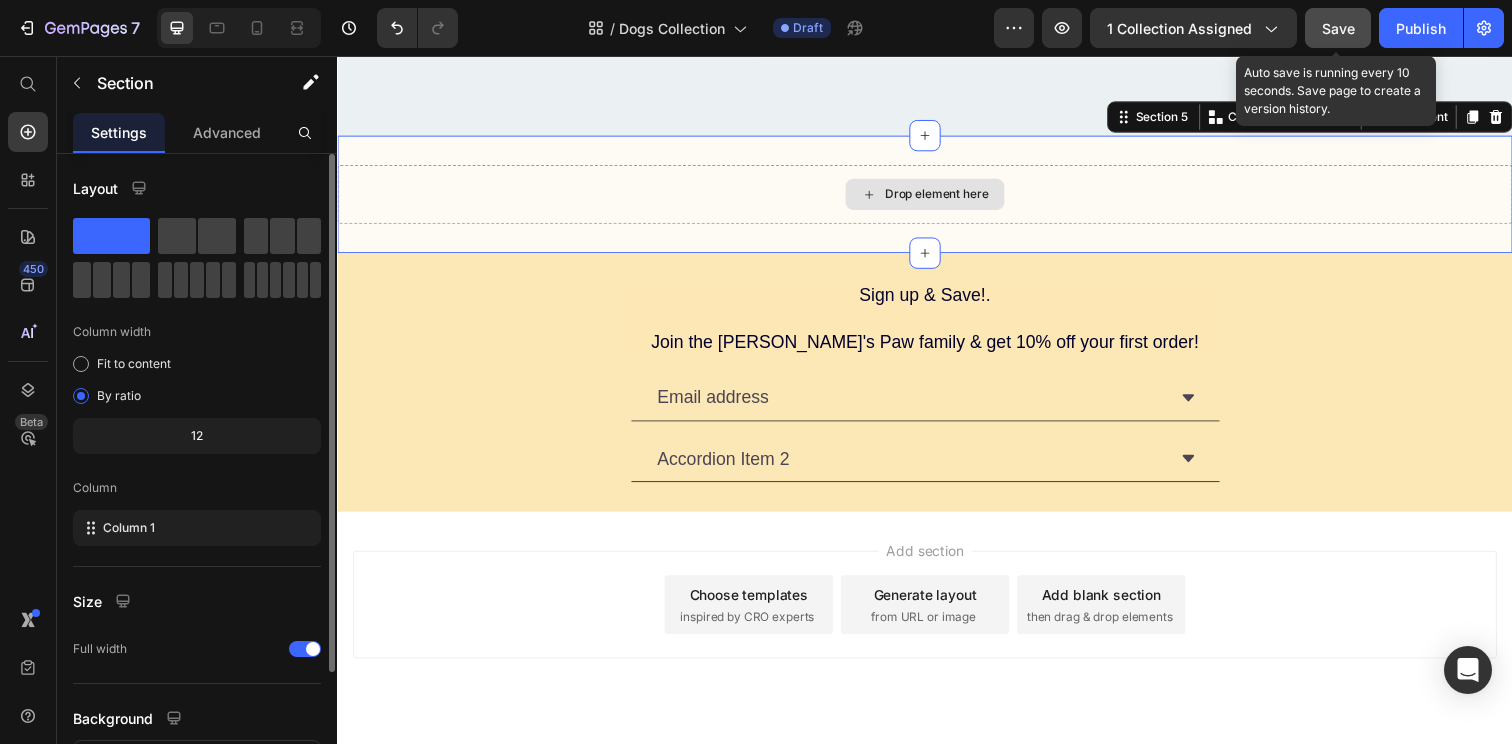 click on "Drop element here" at bounding box center [937, 197] 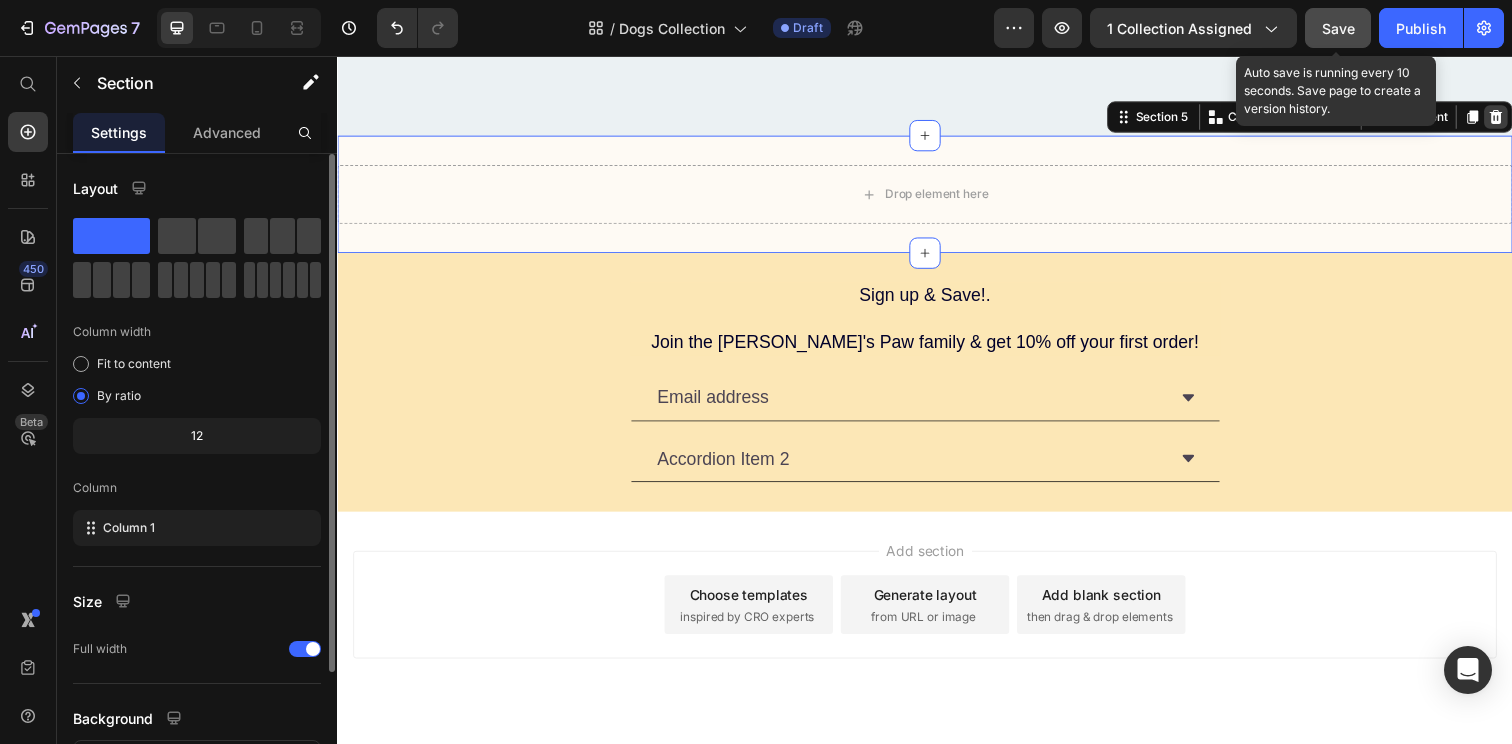 click 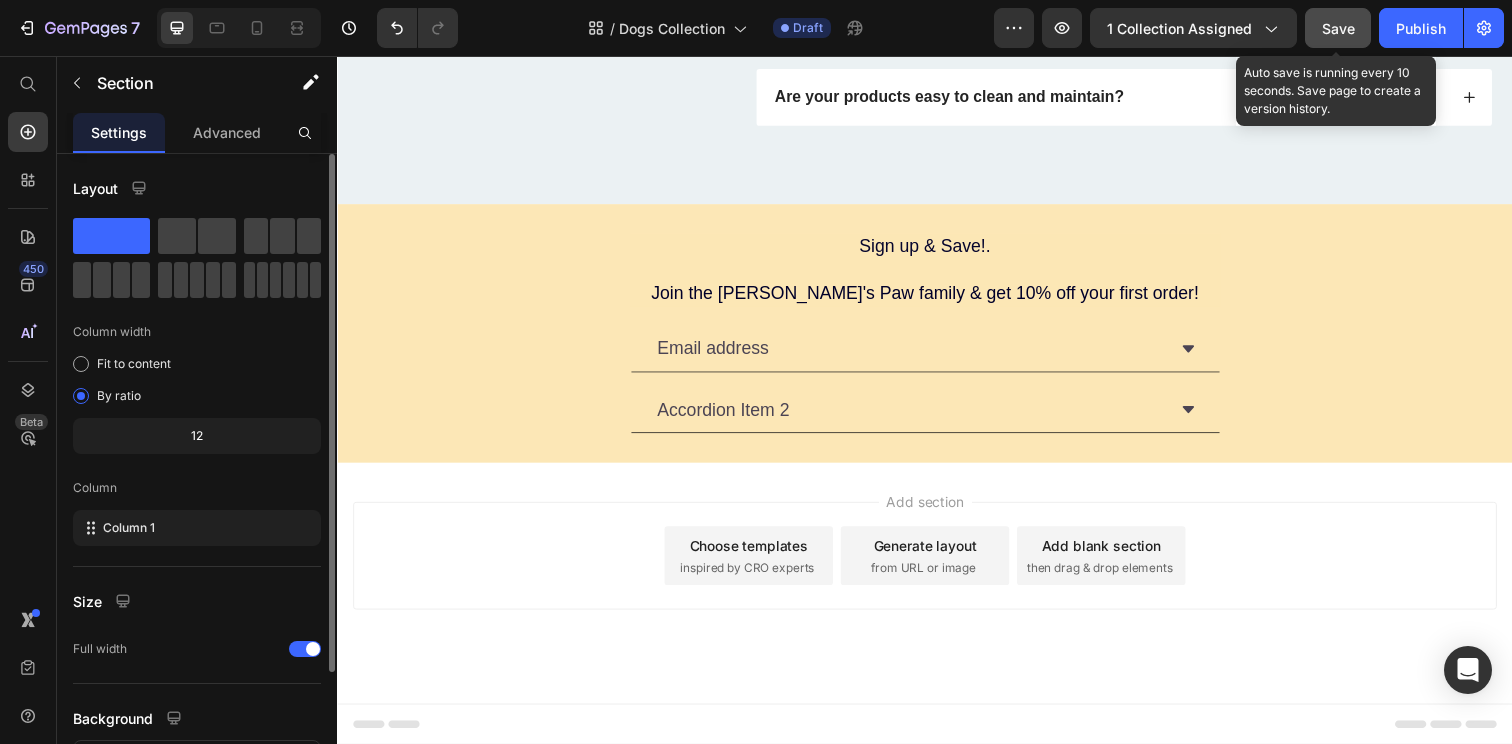scroll, scrollTop: 1860, scrollLeft: 0, axis: vertical 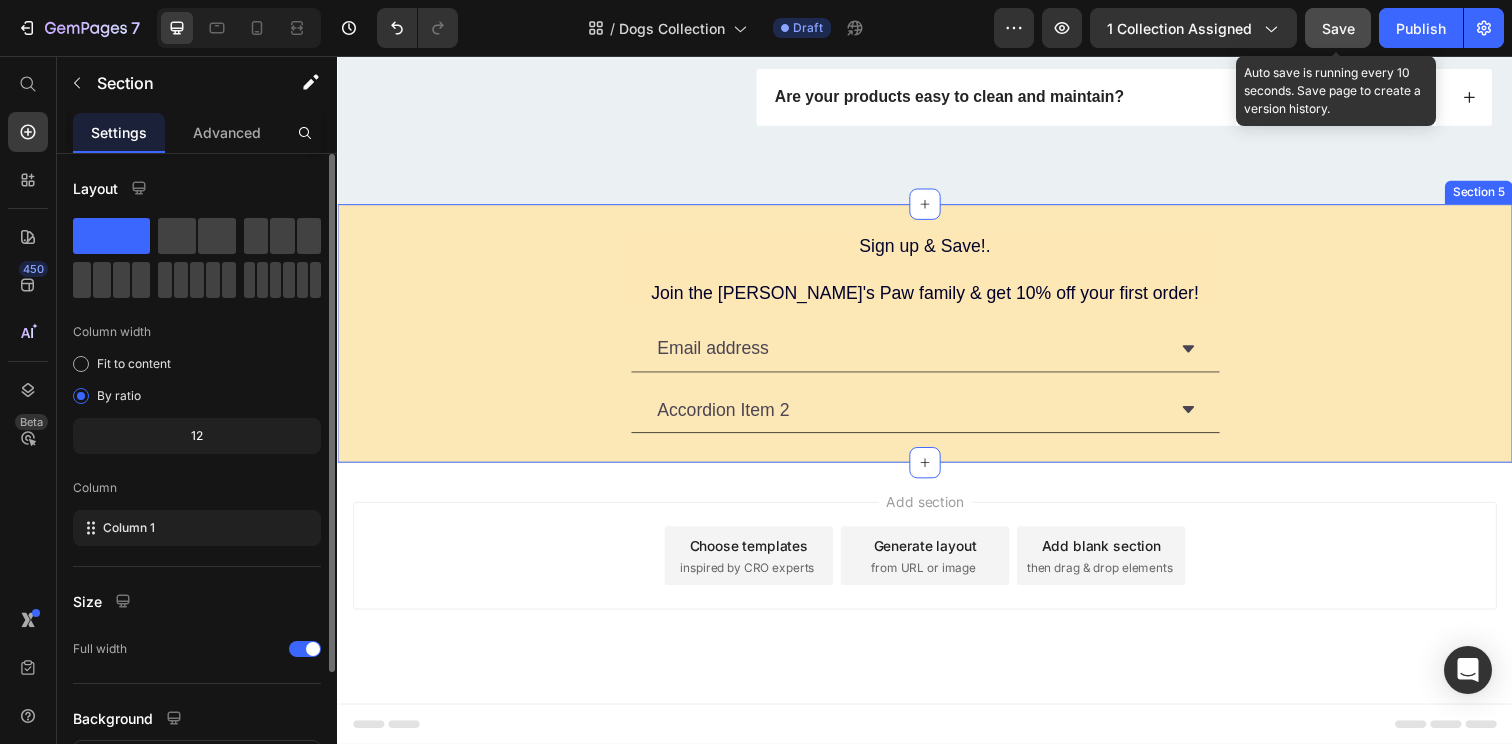 click on "Sign up & Save!. Text Block Join the [PERSON_NAME]'s Paw family & get 10% off your first order! Text Block Row
Email address
Accordion Item 2 Accordion Row Section 5" at bounding box center (937, 339) 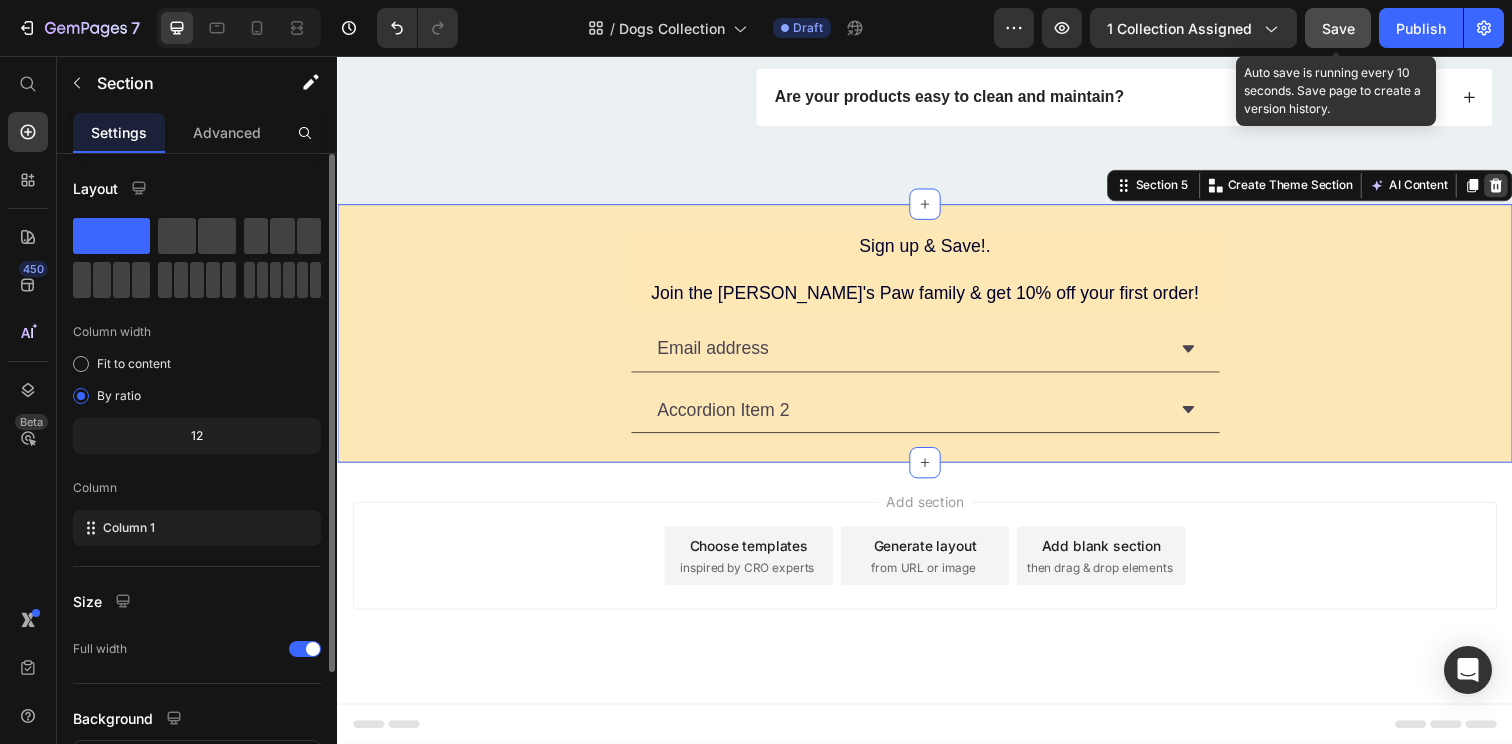 click 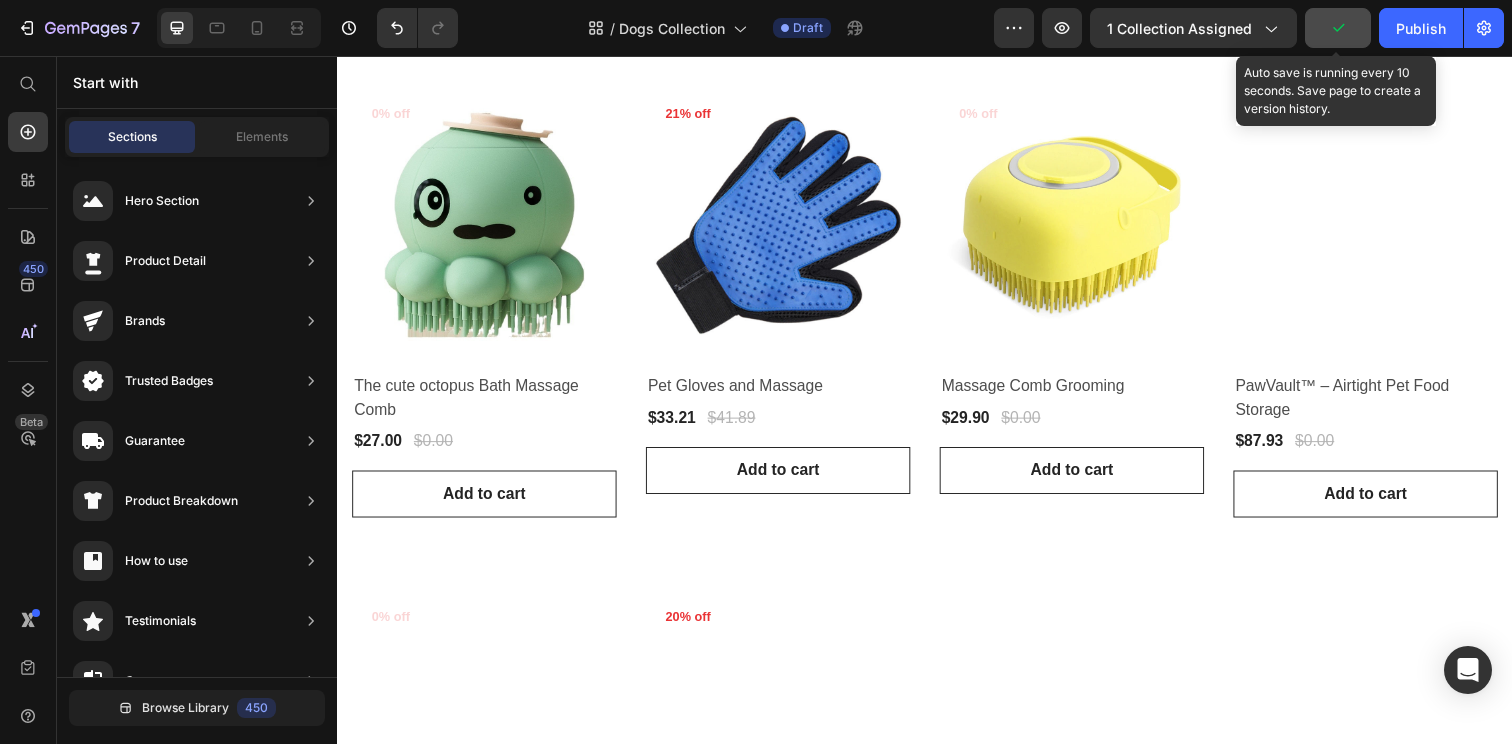 scroll, scrollTop: 832, scrollLeft: 0, axis: vertical 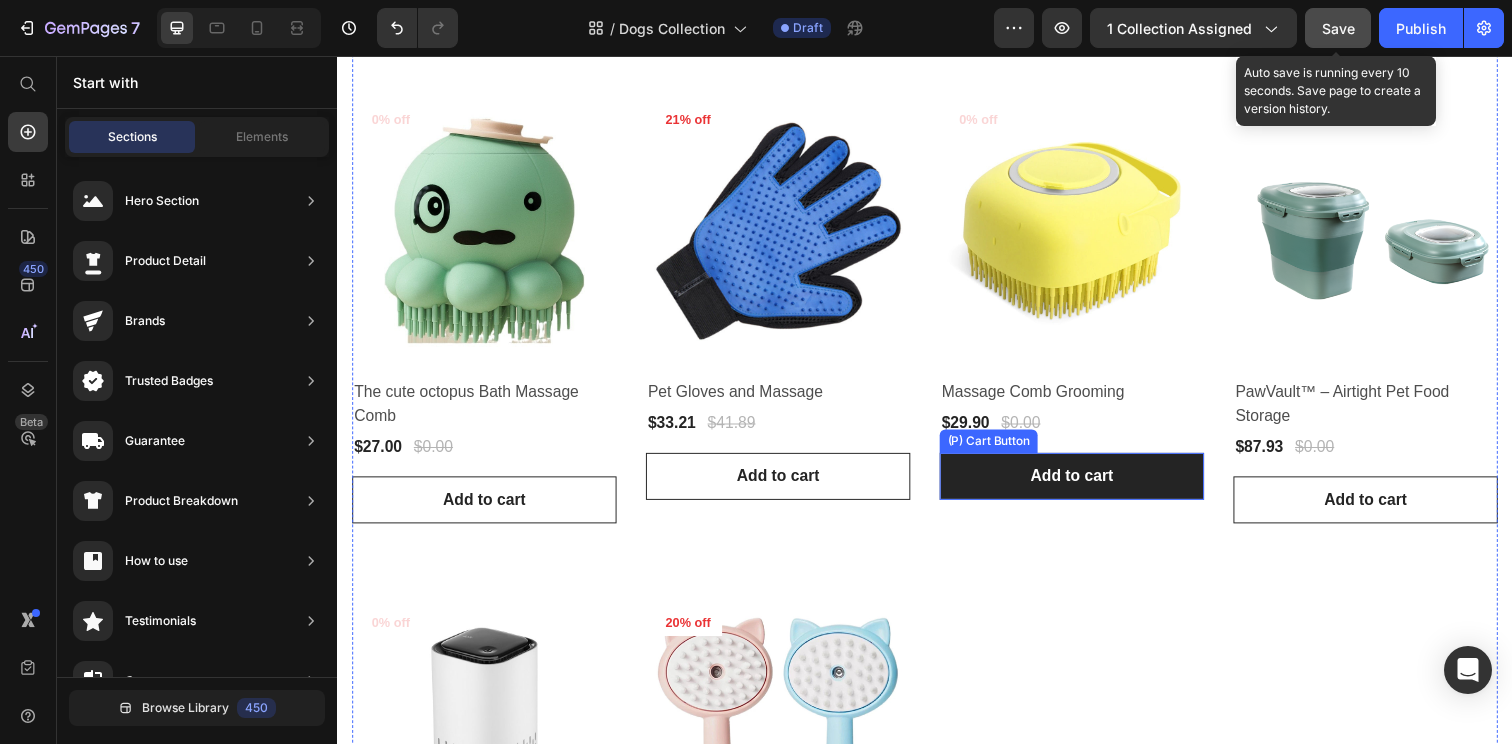 click on "Add to cart" at bounding box center (1087, 485) 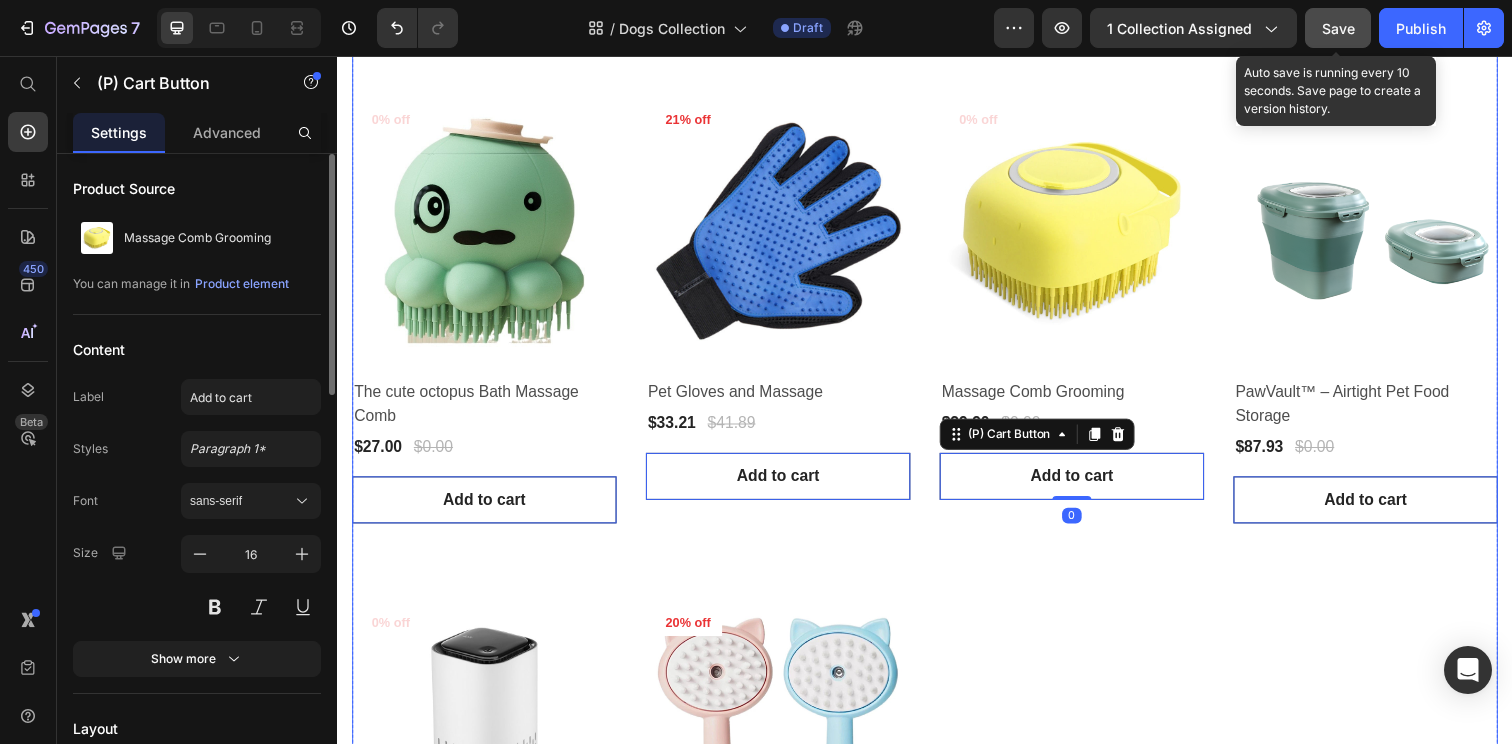 click on "Product Images & Gallery 0% off Product Badge Row Corduroy Dog Hat (P) Title $32.57 (P) Price $0.00 (P) Price Row Row Add to cart (P) Cart Button   0 Product Images & Gallery 22% off Product Badge Row HushBand Noise Relief Scarf (P) Title $46.50 (P) Price $59.85 (P) Price Row Row Add to cart (P) Cart Button   0 Product Images & Gallery 15% off Product Badge Row EasyWear Adjustable Harness (P) Title $43.73 (P) Price $51.73 (P) Price Row Row Add to cart (P) Cart Button   0 Product Images & Gallery 0% off Product Badge Row Car seat cover (P) Title $27.00 (P) Price $0.00 (P) Price Row Row Add to cart (P) Cart Button   0 Product Images & Gallery 0% off Product Badge Row The cute octopus Bath Massage Comb (P) Title $27.00 (P) Price $0.00 (P) Price Row Row Add to cart (P) Cart Button   0 Product Images & Gallery 21% off Product Badge Row Pet Gloves and Massage (P) Title $33.21 (P) Price $41.89 (P) Price Row Row Add to cart (P) Cart Button   0 Product Images & Gallery 0% off Product Badge Row Massage Comb Grooming" at bounding box center [937, 328] 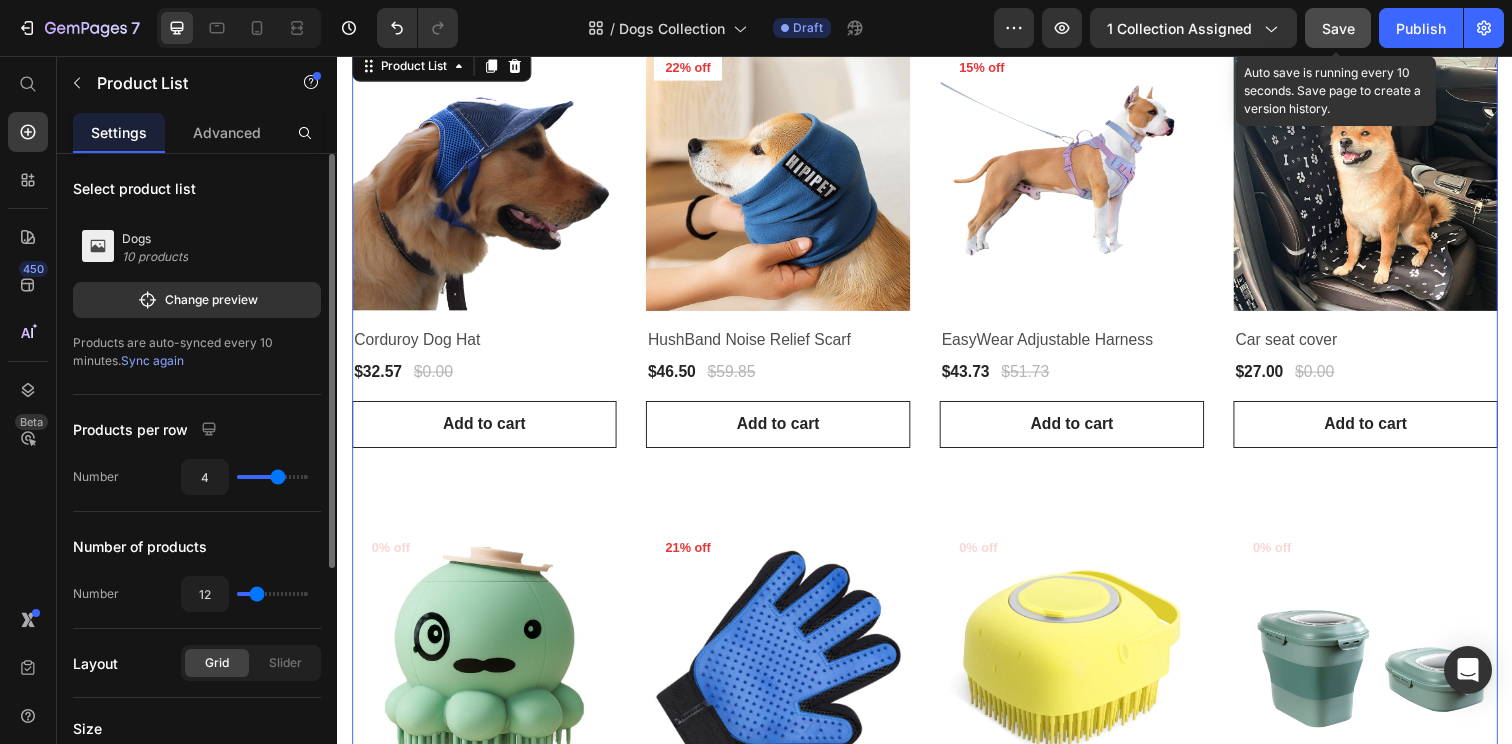 scroll, scrollTop: 373, scrollLeft: 0, axis: vertical 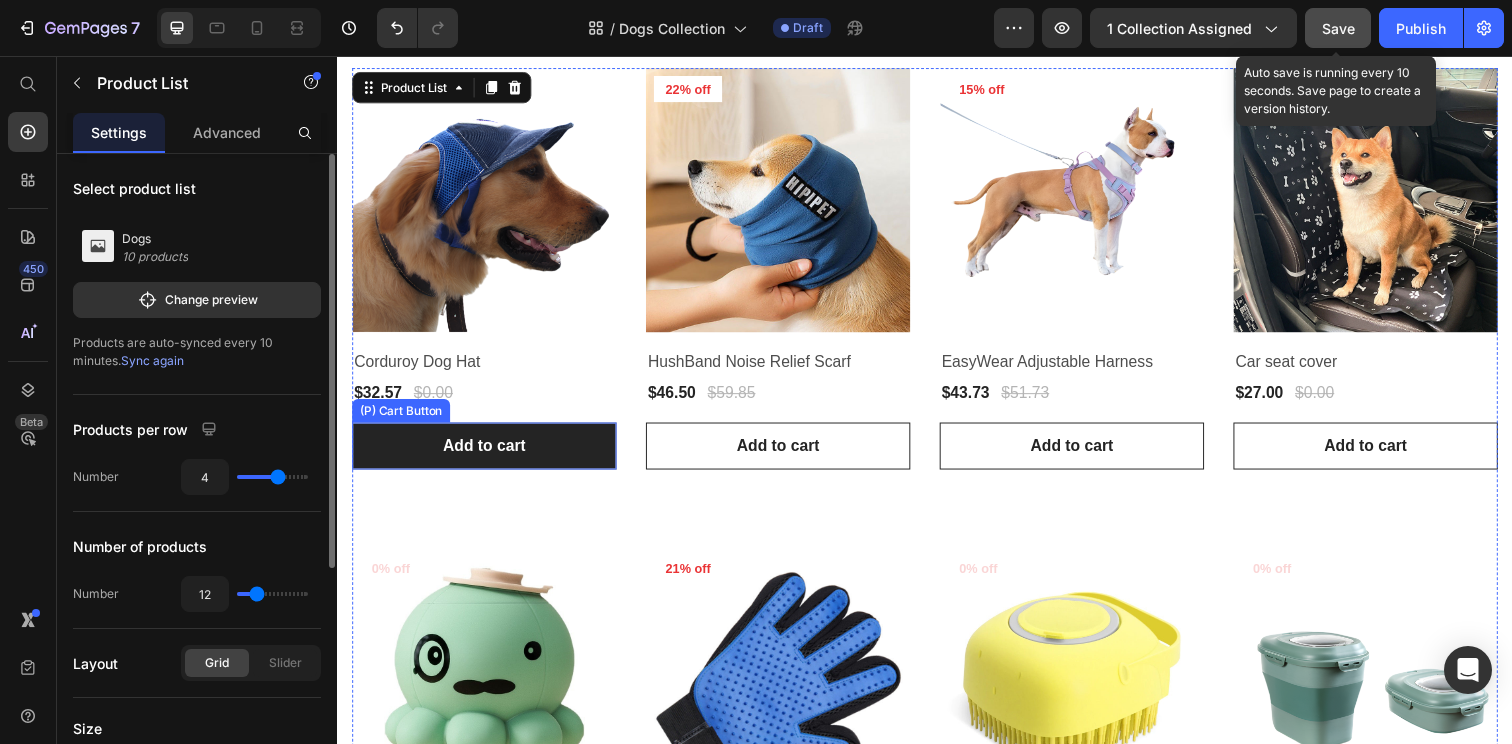 click on "Add to cart" at bounding box center (487, 454) 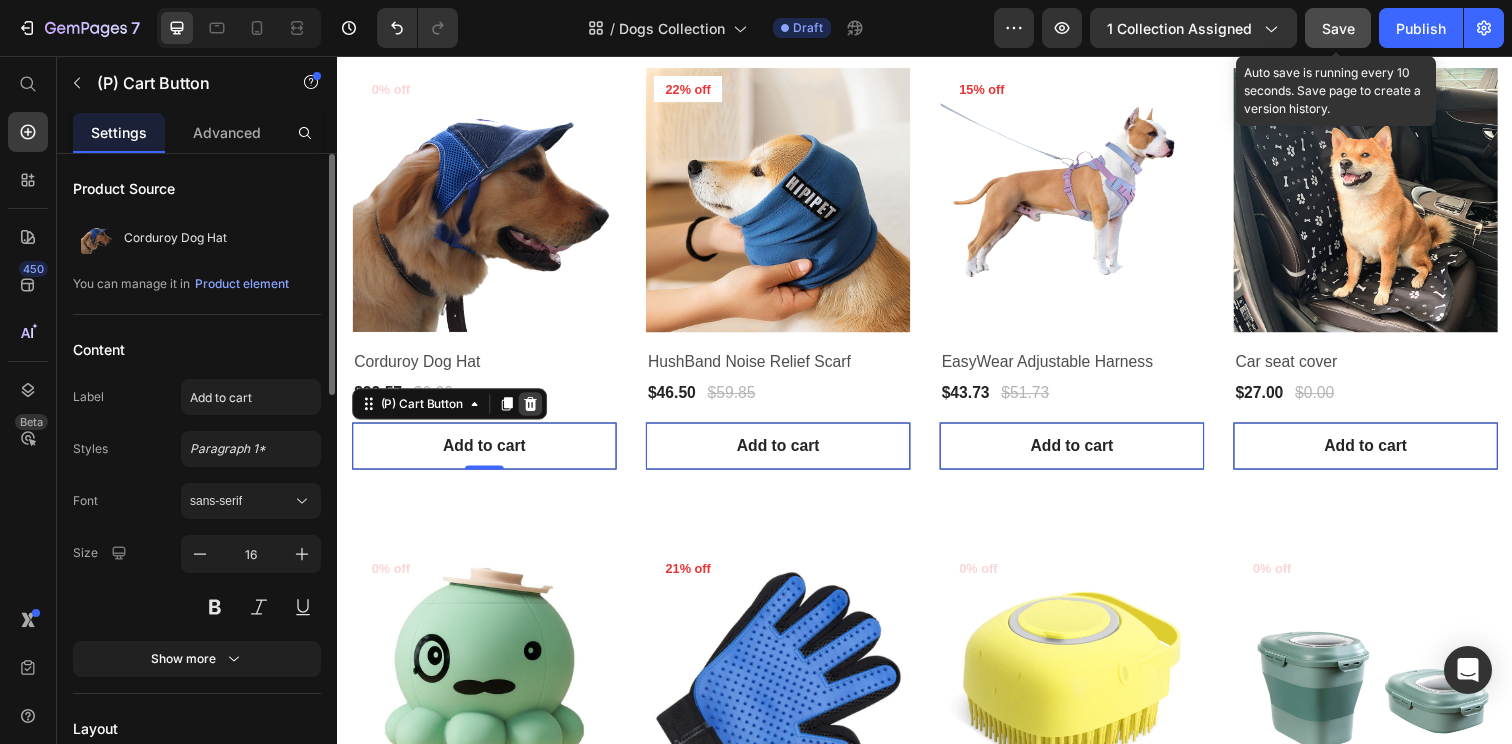 click 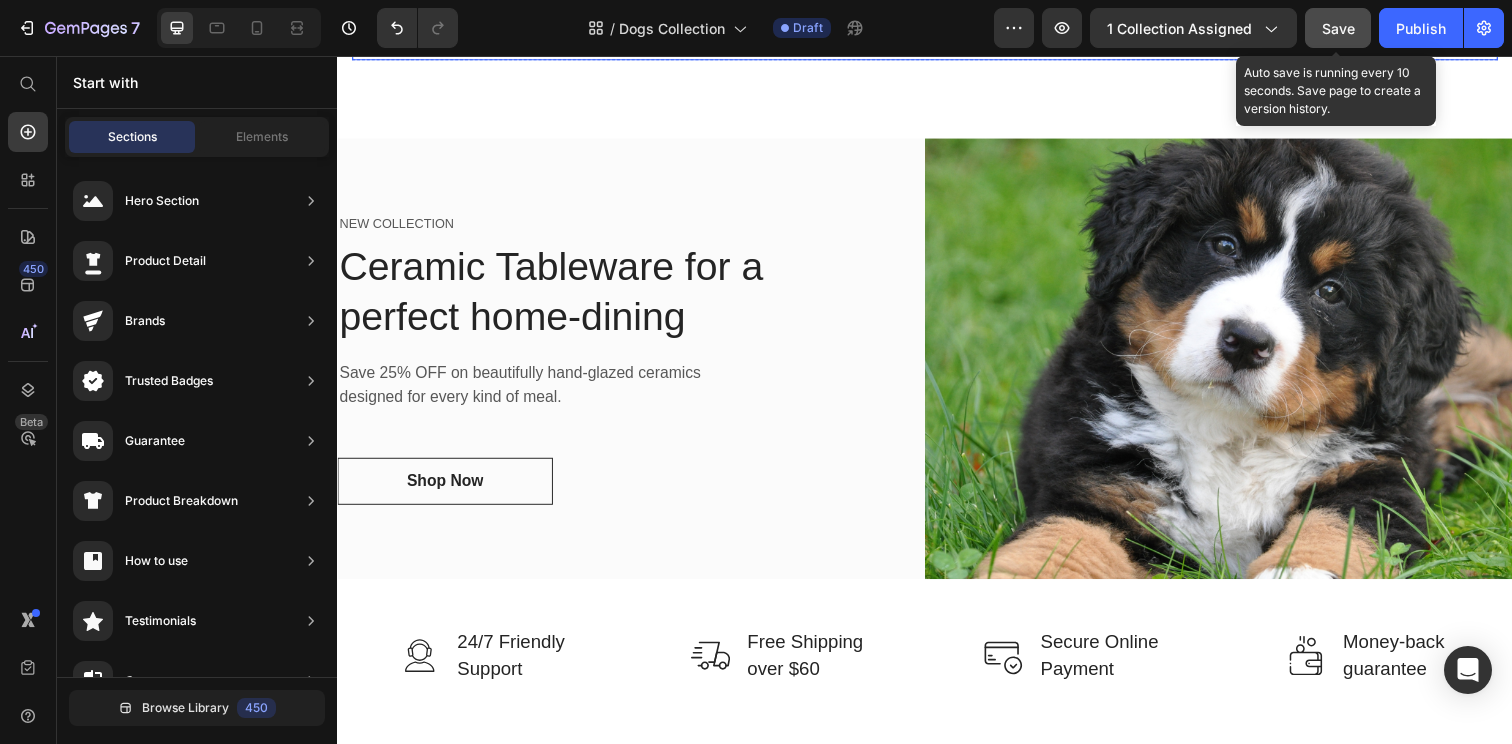scroll, scrollTop: 1656, scrollLeft: 0, axis: vertical 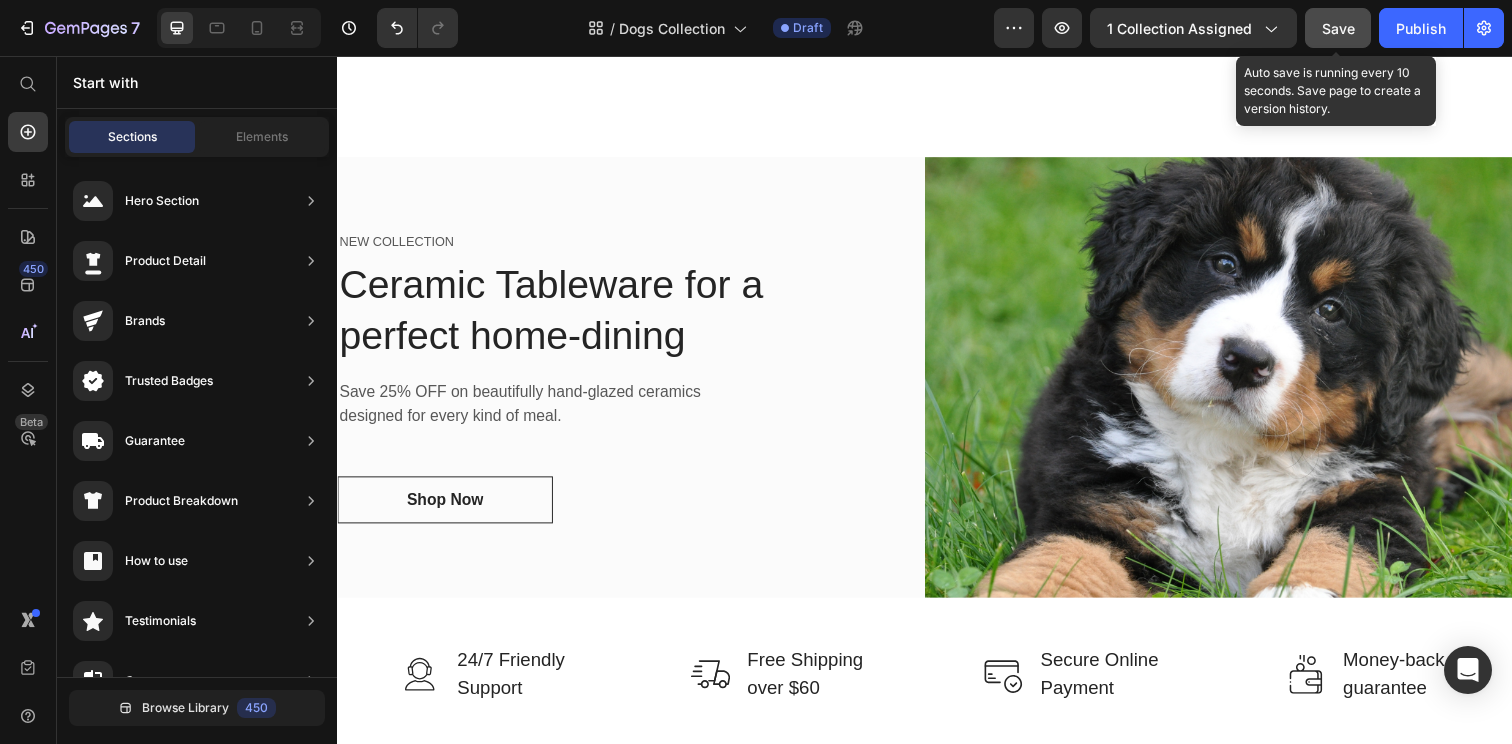 click on "Save" at bounding box center [1338, 28] 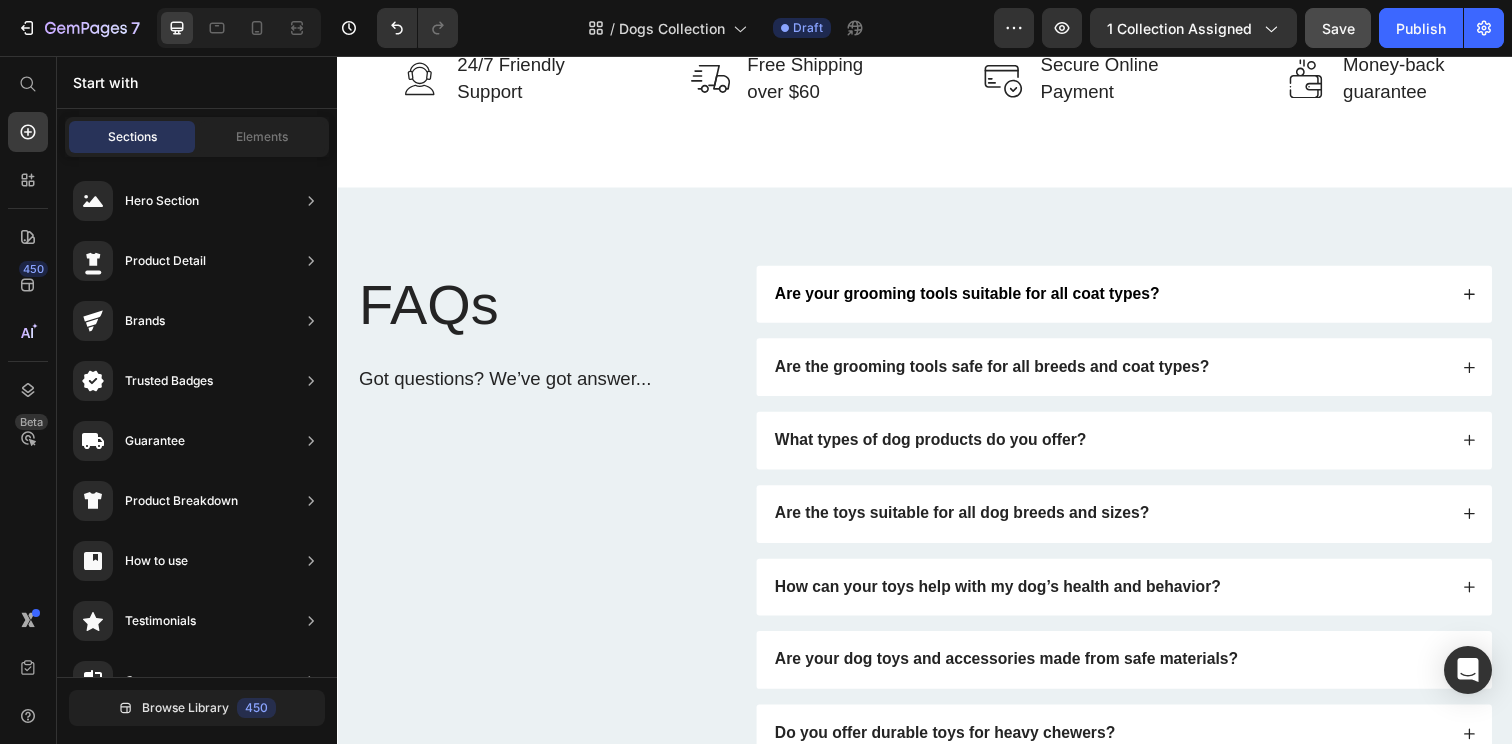 scroll, scrollTop: 79, scrollLeft: 0, axis: vertical 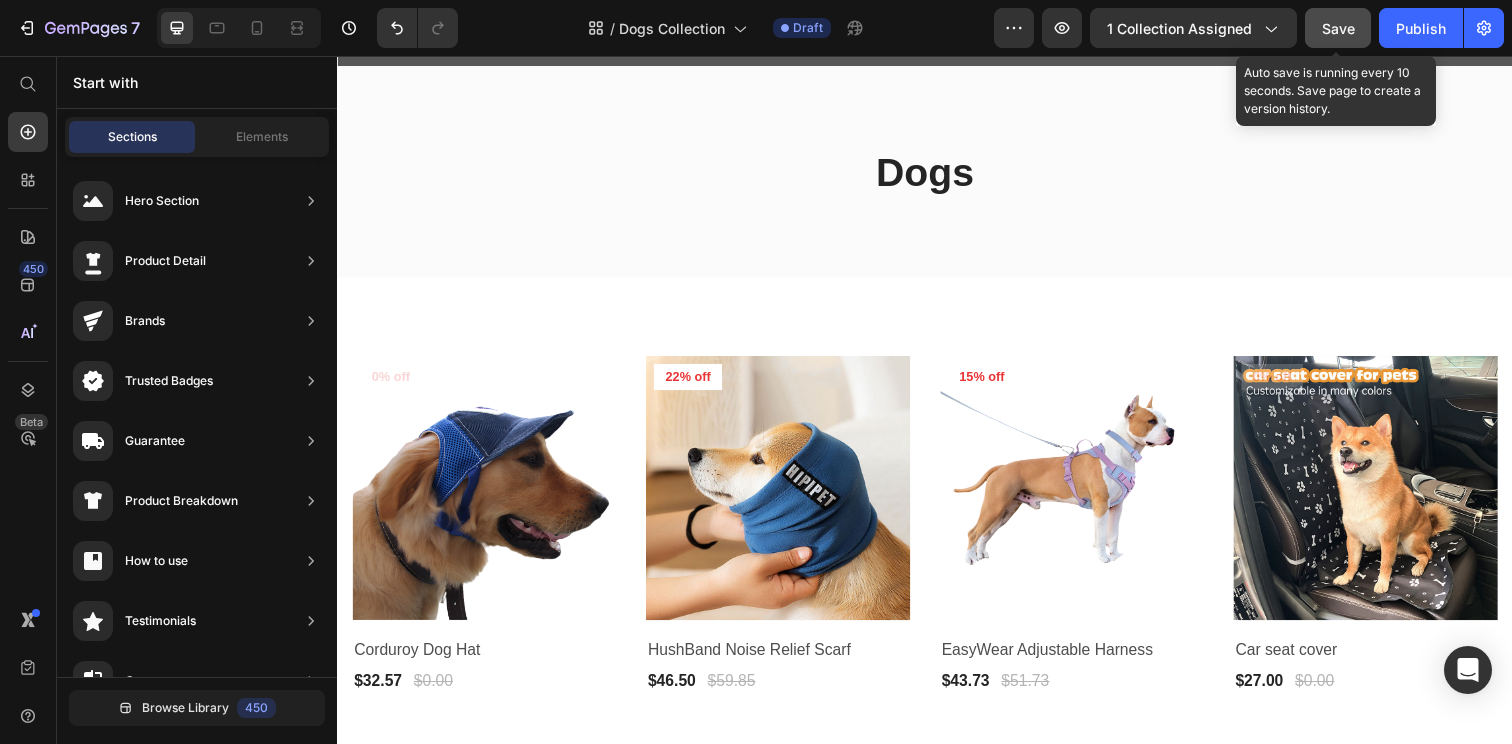 click on "Save" at bounding box center [1338, 28] 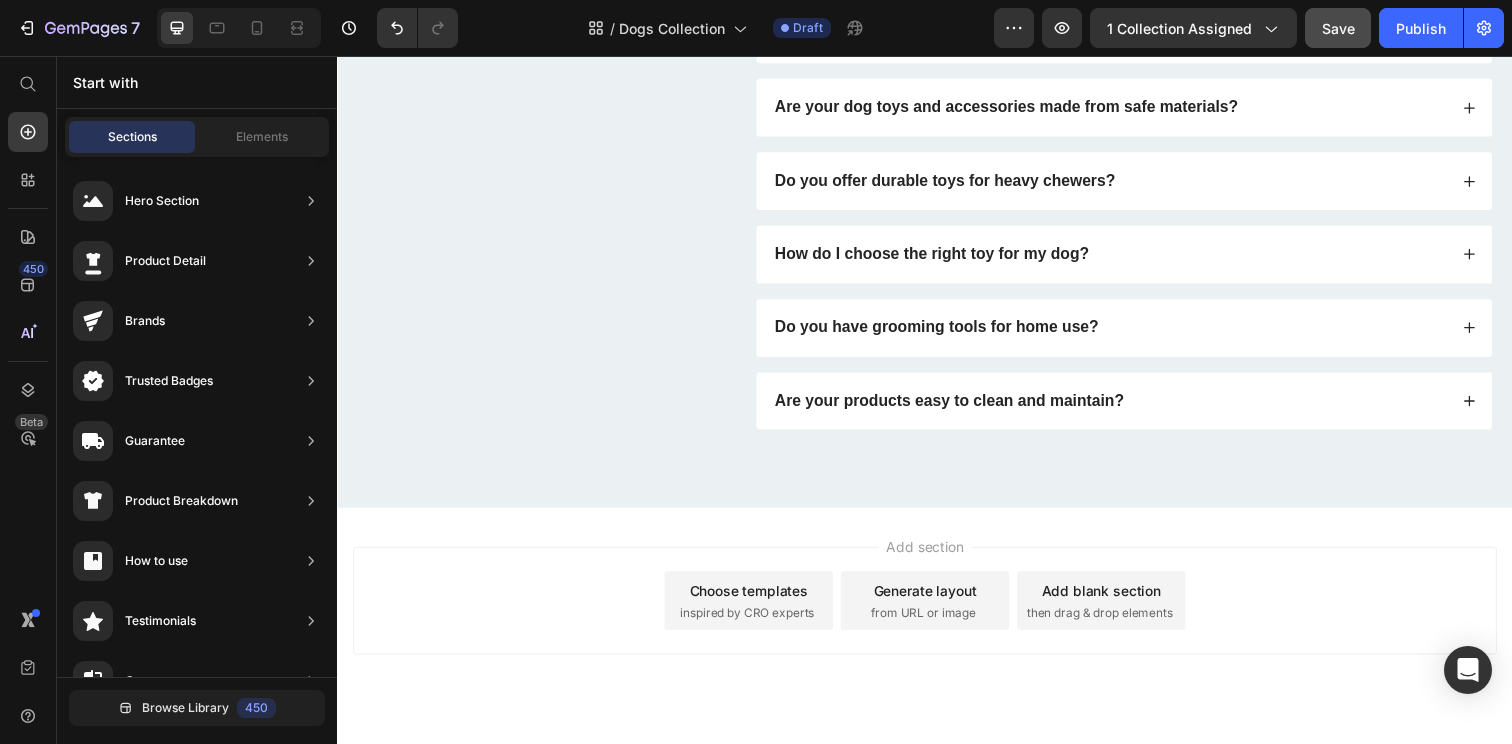 scroll, scrollTop: 1597, scrollLeft: 0, axis: vertical 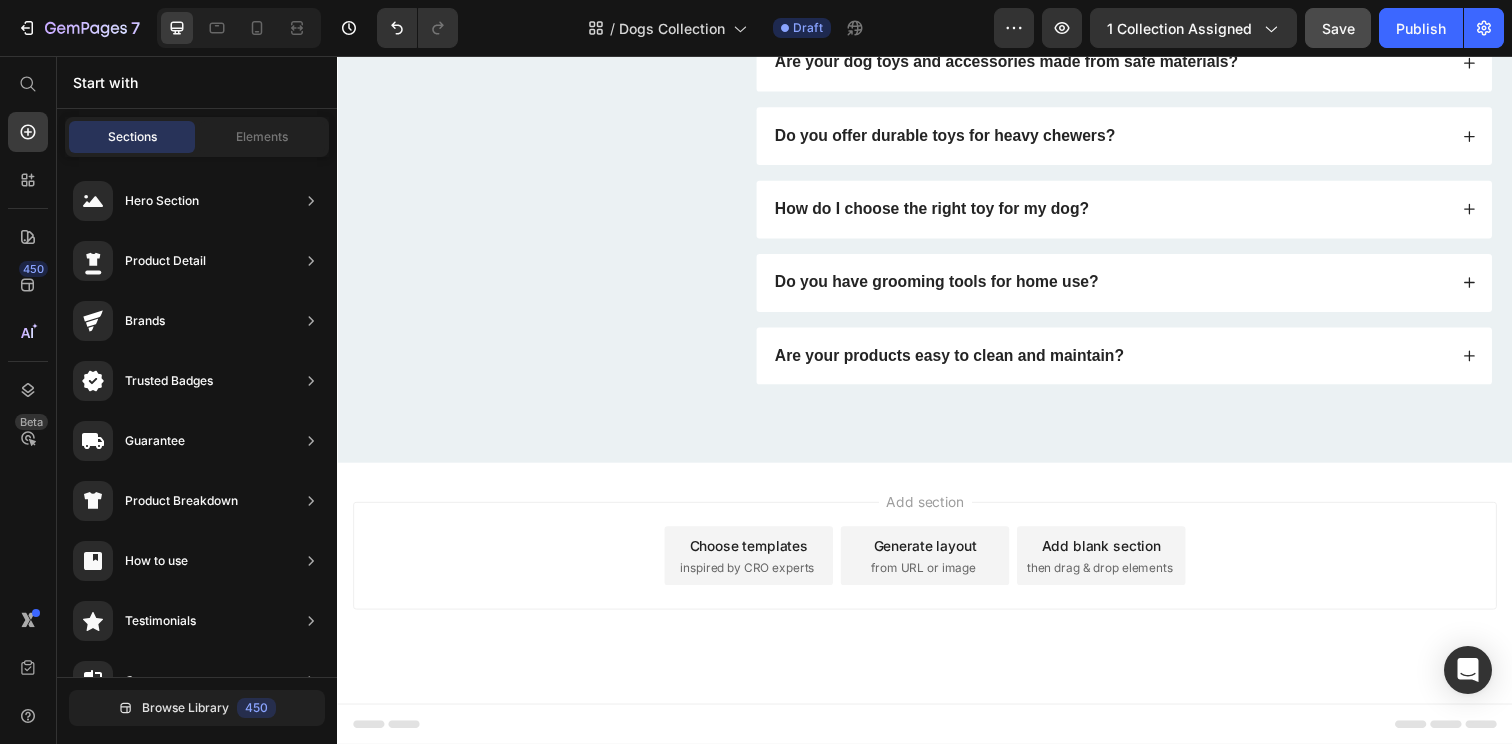 click on "Add section Choose templates inspired by CRO experts Generate layout from URL or image Add blank section then drag & drop elements" at bounding box center [937, 594] 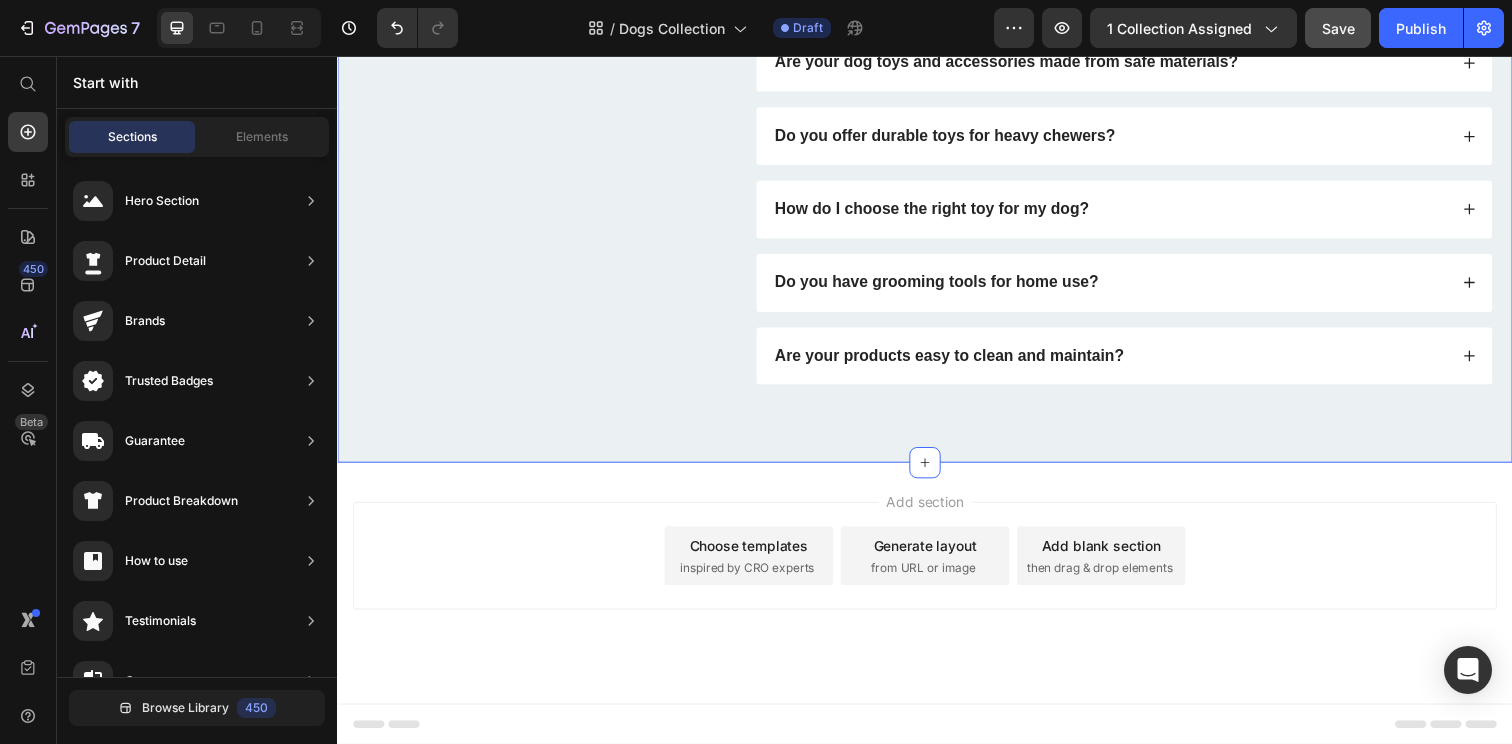 click on "FAQs Heading Got questions? We’ve got answer... Text Block
Are your grooming tools suitable for all coat types?
Are the grooming tools safe for all breeds and coat types?
What types of dog products do you offer?
Are the toys suitable for all dog breeds and sizes?
How can your toys help with my dog’s health and behavior?
Are your dog toys and accessories made from safe materials?
Do you offer durable toys for heavy chewers?
How do I choose the right toy for my dog?
Do you have grooming tools for home use?
Are your products easy to clean and maintain? Accordion Row Section 4   You can create reusable sections Create Theme Section AI Content Write with GemAI What would you like to describe here? Tone and Voice Persuasive Product Outdoor Portable Folding Bowl For Dogs And Cats With Keychain Show more Generate" at bounding box center [937, 26] 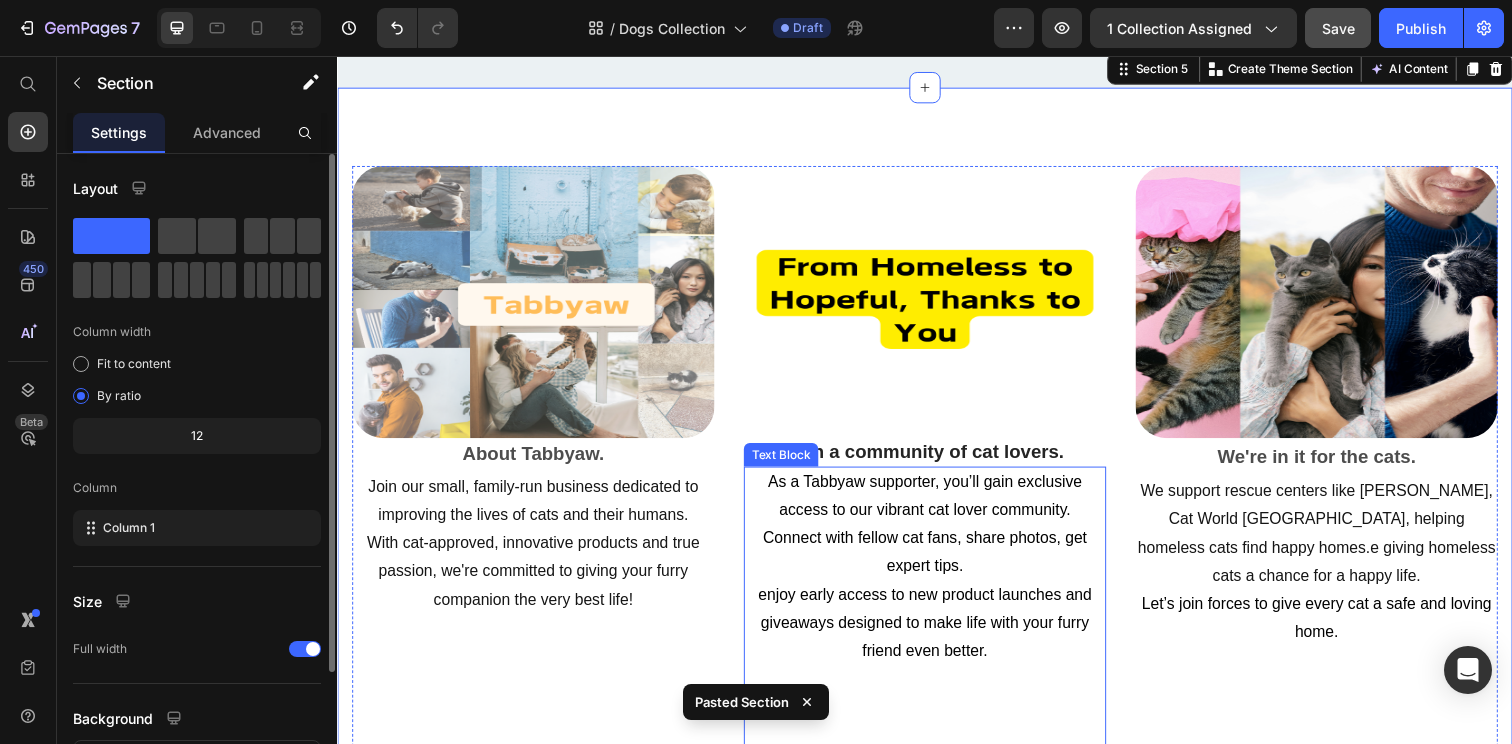 scroll, scrollTop: 1945, scrollLeft: 0, axis: vertical 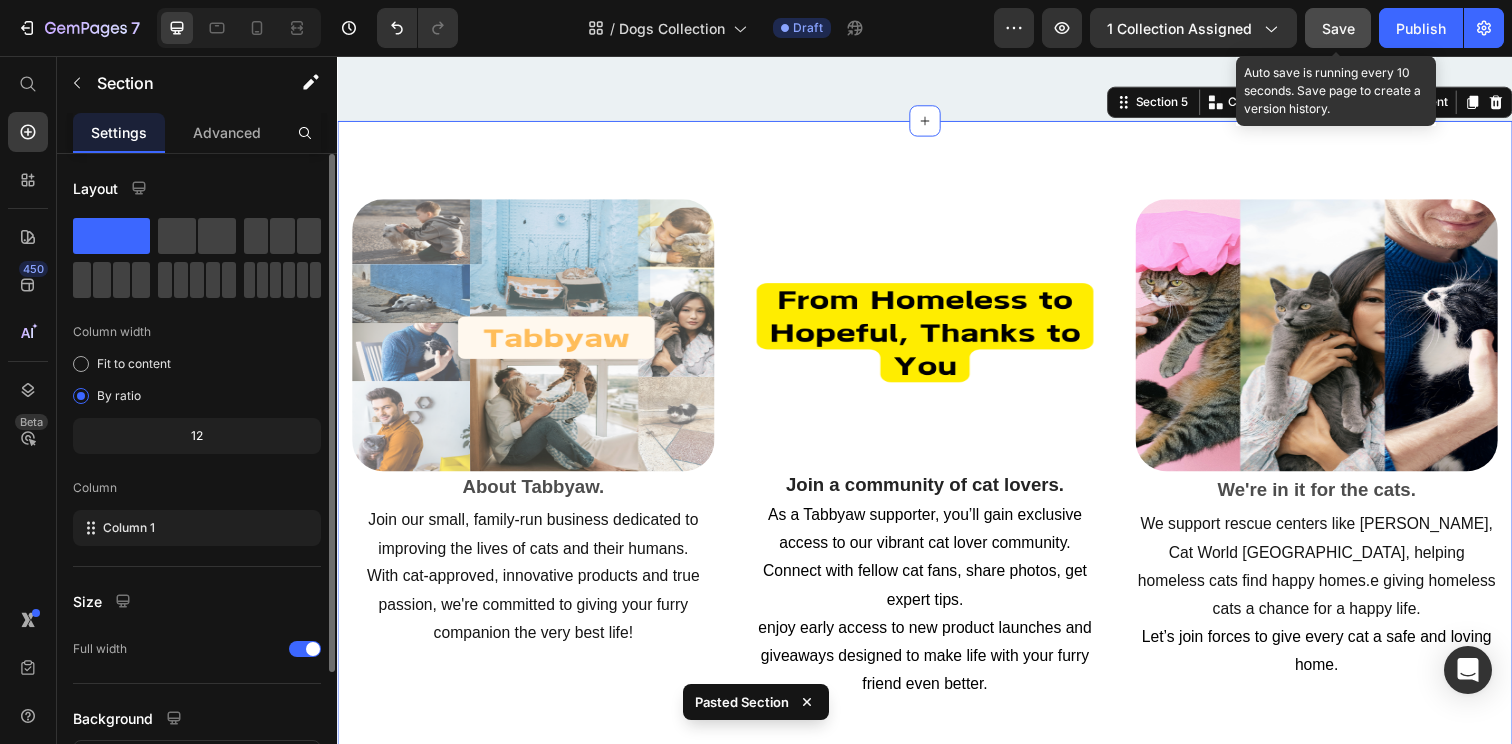 click on "Save" at bounding box center [1338, 28] 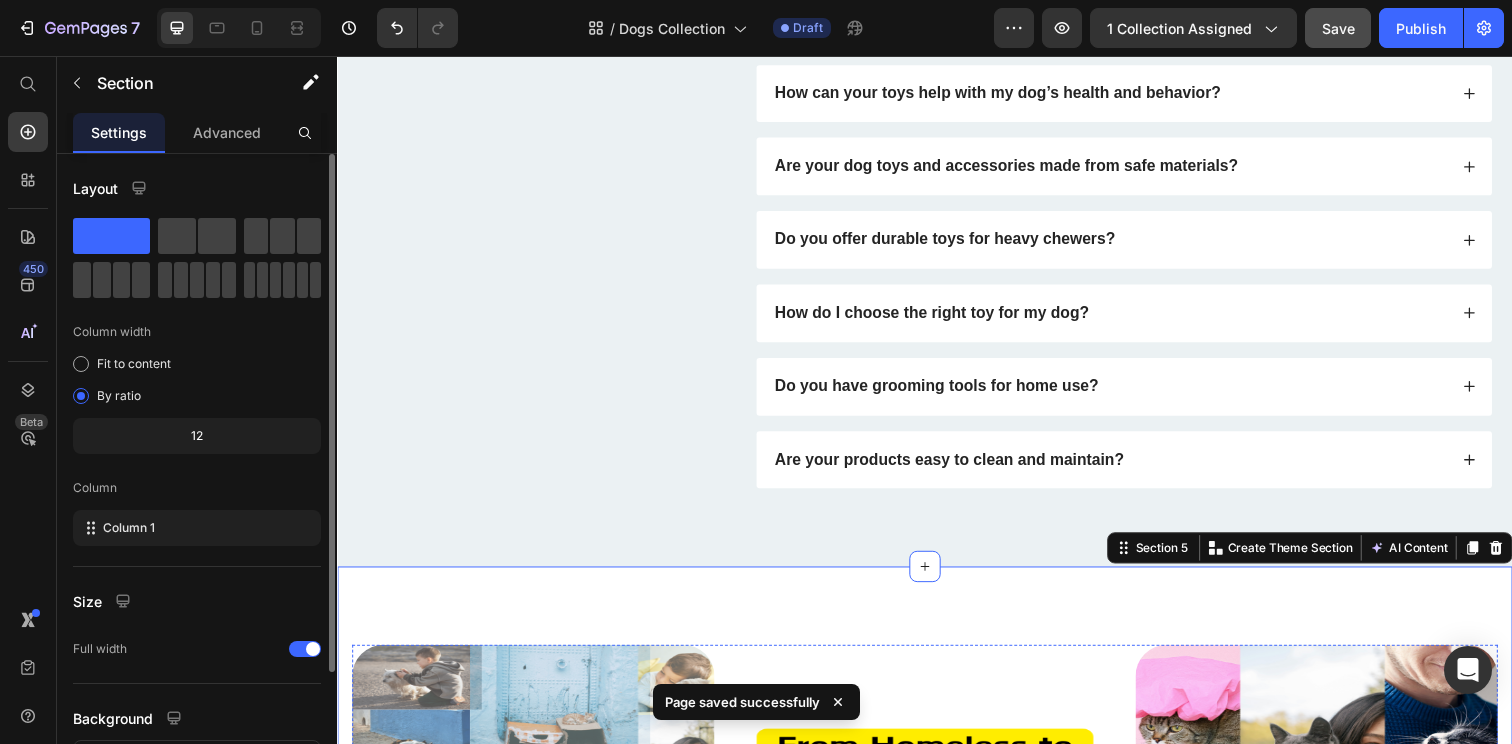 scroll, scrollTop: 1506, scrollLeft: 0, axis: vertical 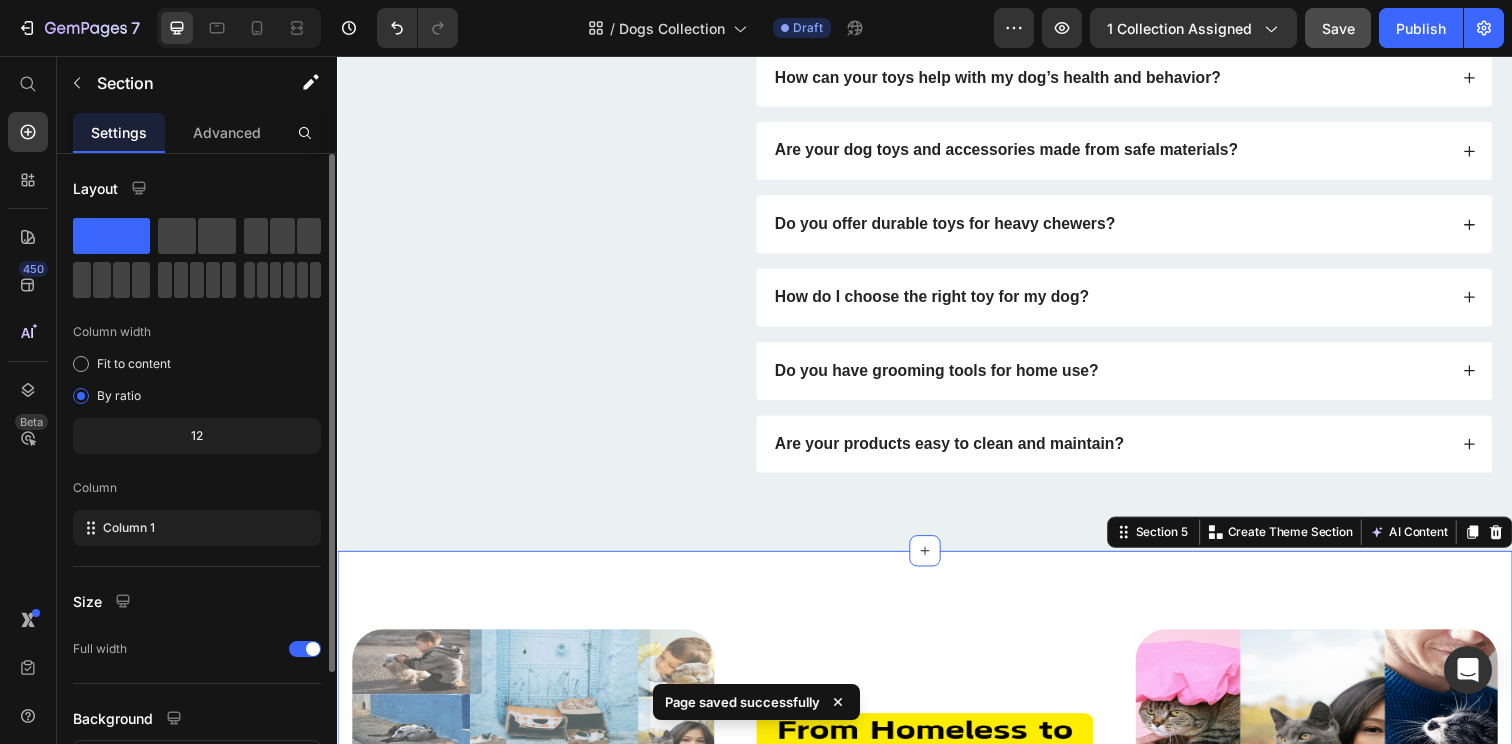 click on "Image About Tabbyaw. Text Block Join our small, family-run business dedicated to improving the lives of cats and their humans.  With cat-approved, innovative products and true passion, we're committed to giving your furry companion the very best life!             Text Block Image Join a community of cat lovers. Text block Row As a Tabbyaw supporter, you’ll gain exclusive access to our vibrant cat lover community.   Connect with fellow cat fans, share photos, get expert tips.  enjoy early access to new product launches and giveaways designed to make life with your furry friend even better.         Text Block Image We're in it for the cats. Text Block We support rescue centers like [PERSON_NAME], Cat World [GEOGRAPHIC_DATA], helping homeless cats find happy homes.e giving homeless cats a chance for a happy life. Let’s join forces to give every cat a safe and loving home.   Text block Row Section 5   You can create reusable sections Create Theme Section AI Content Write with GemAI Tone and Voice Persuasive" at bounding box center (937, 957) 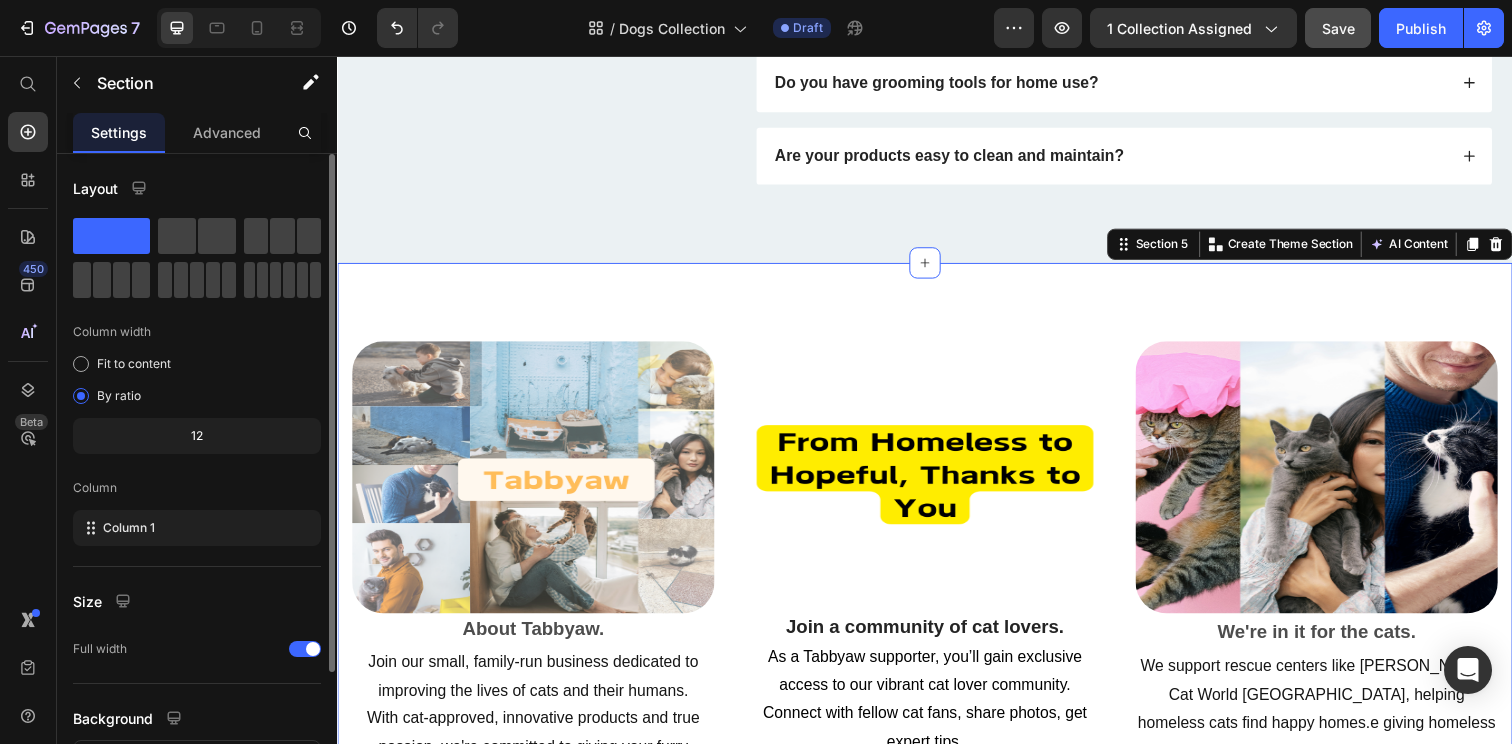 scroll, scrollTop: 1802, scrollLeft: 0, axis: vertical 